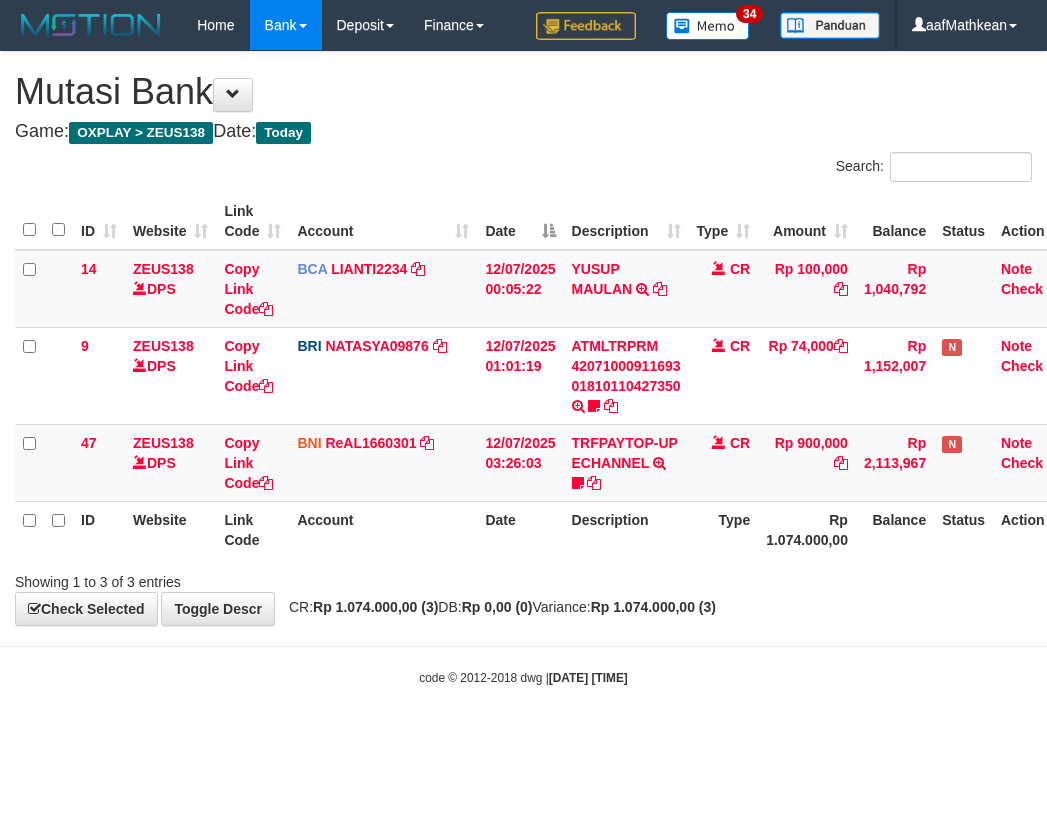 click on "Showing 1 to 3 of 3 entries" at bounding box center (523, 578) 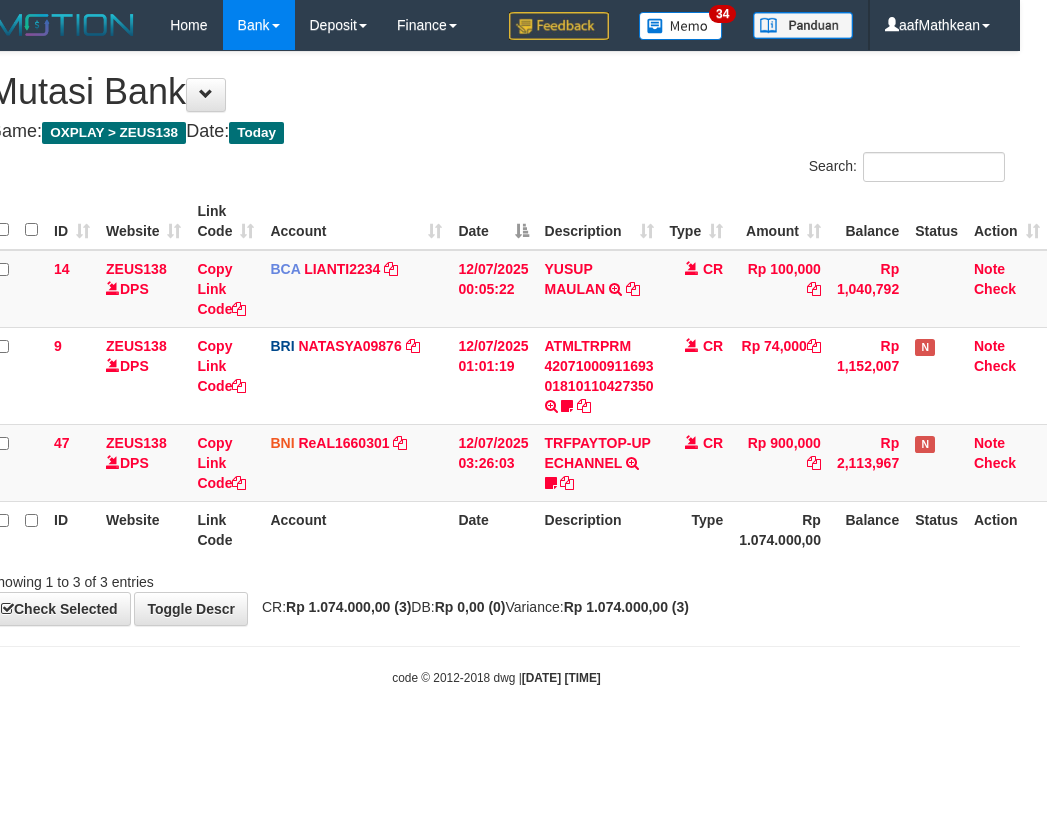 drag, startPoint x: 478, startPoint y: 570, endPoint x: 856, endPoint y: 576, distance: 378.0476 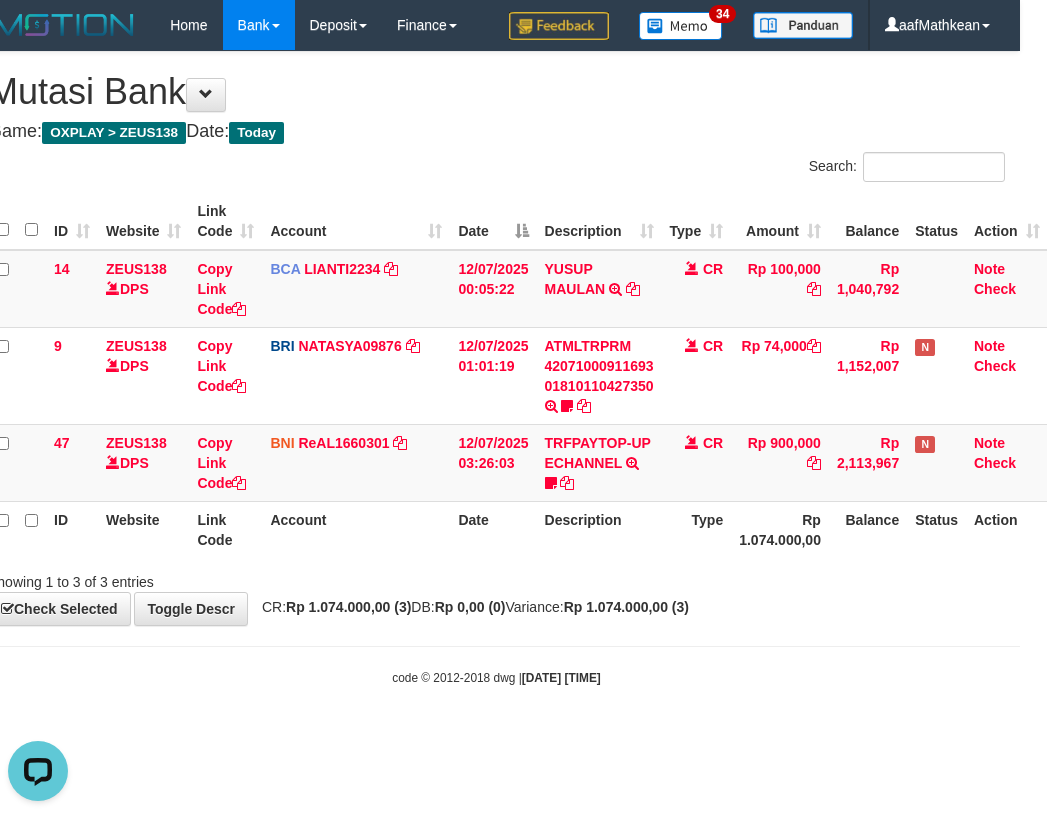 scroll, scrollTop: 0, scrollLeft: 0, axis: both 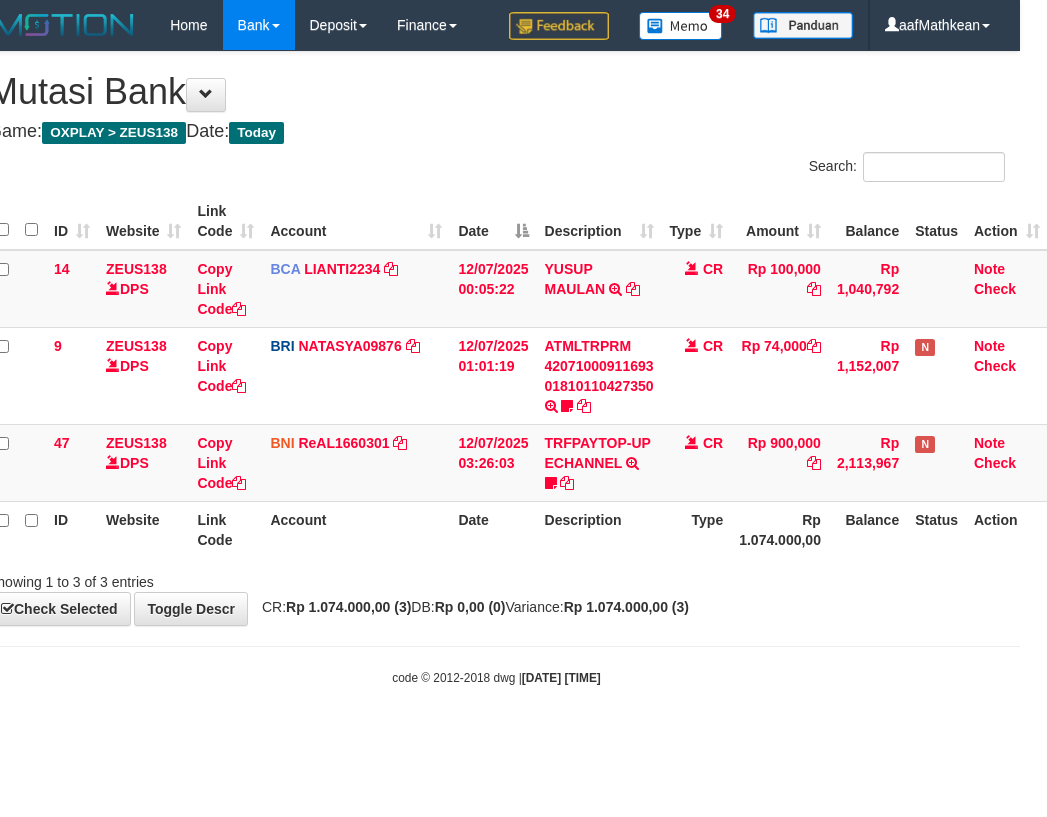 drag, startPoint x: 508, startPoint y: 541, endPoint x: 1044, endPoint y: 571, distance: 536.83887 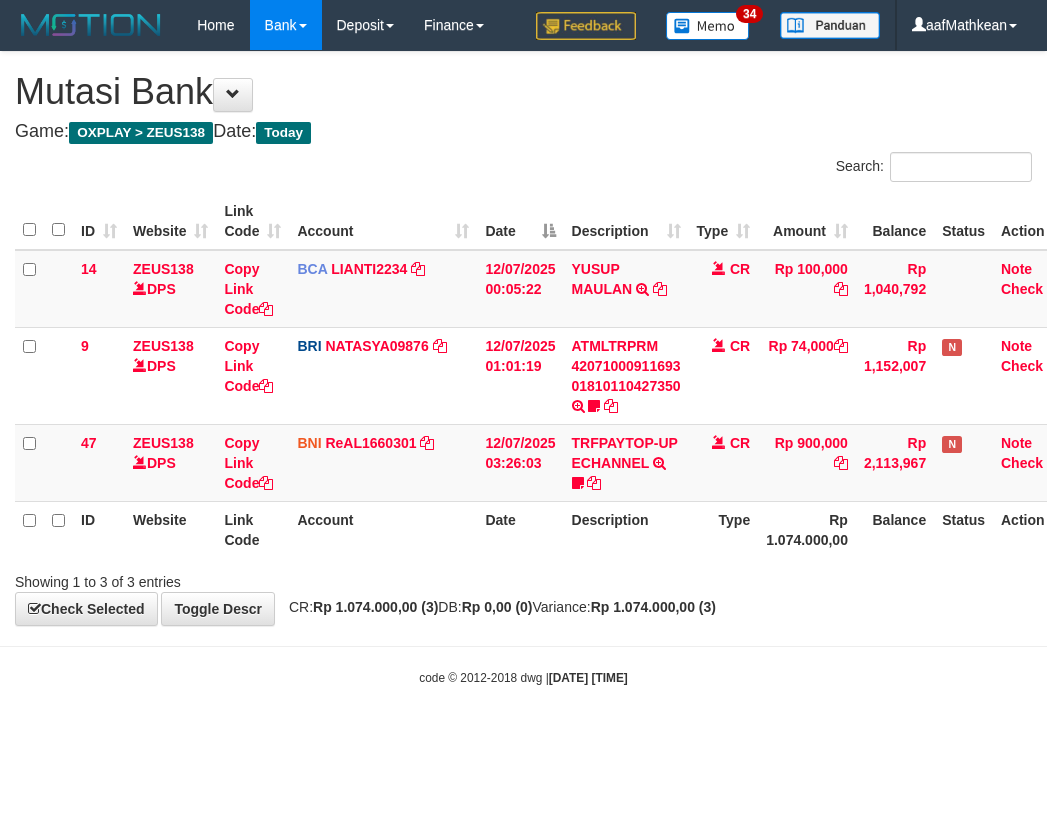 scroll, scrollTop: 0, scrollLeft: 27, axis: horizontal 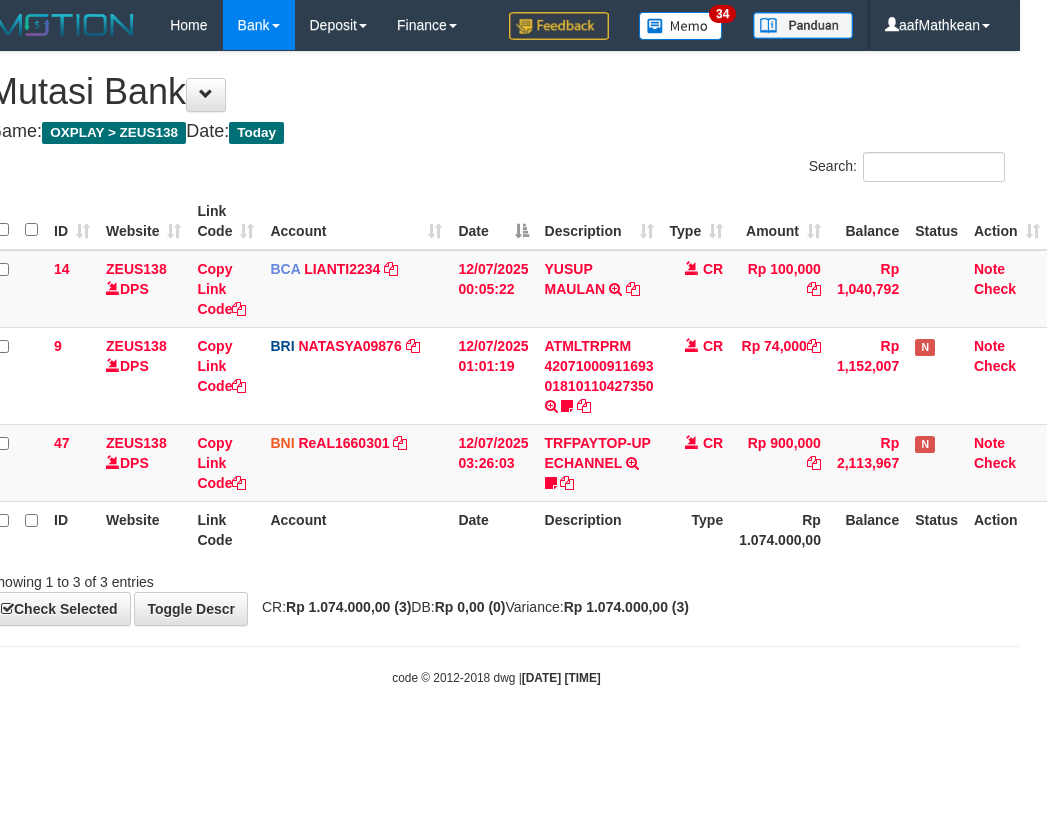 click on "Toggle navigation
Home
Bank
Account List
Load
By Website
Group
[OXPLAY]													ZEUS138
By Load Group (DPS)" at bounding box center [496, 368] 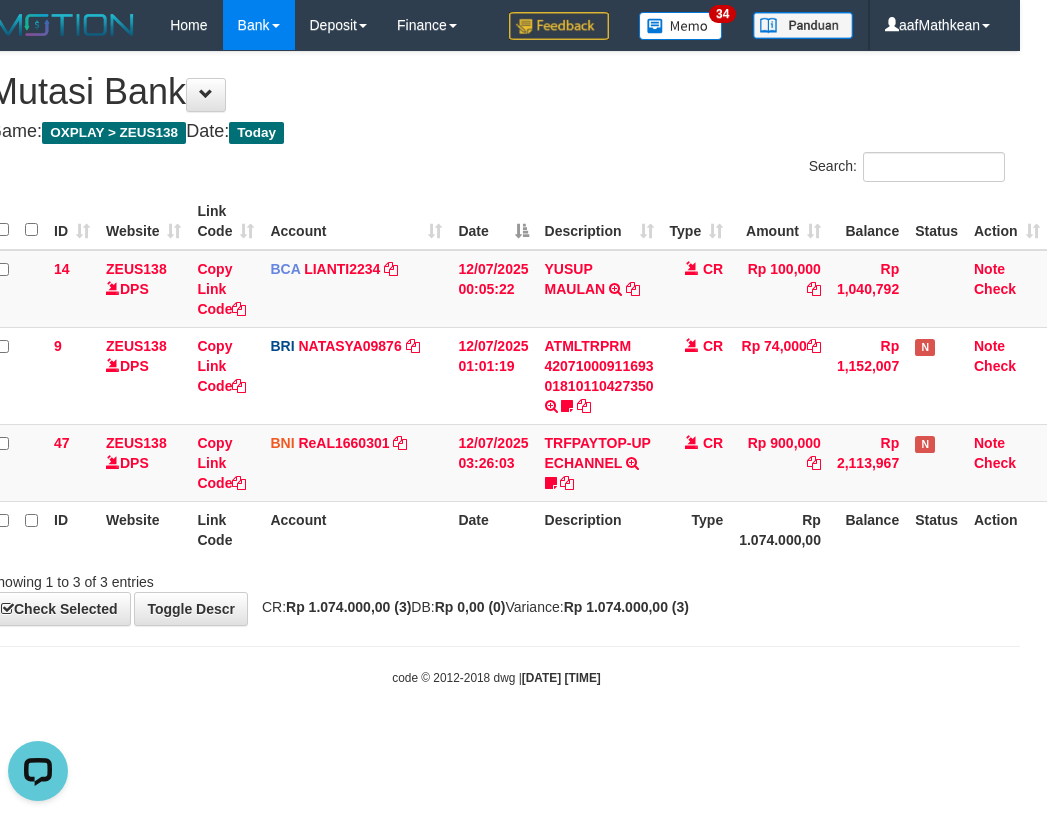 scroll, scrollTop: 0, scrollLeft: 0, axis: both 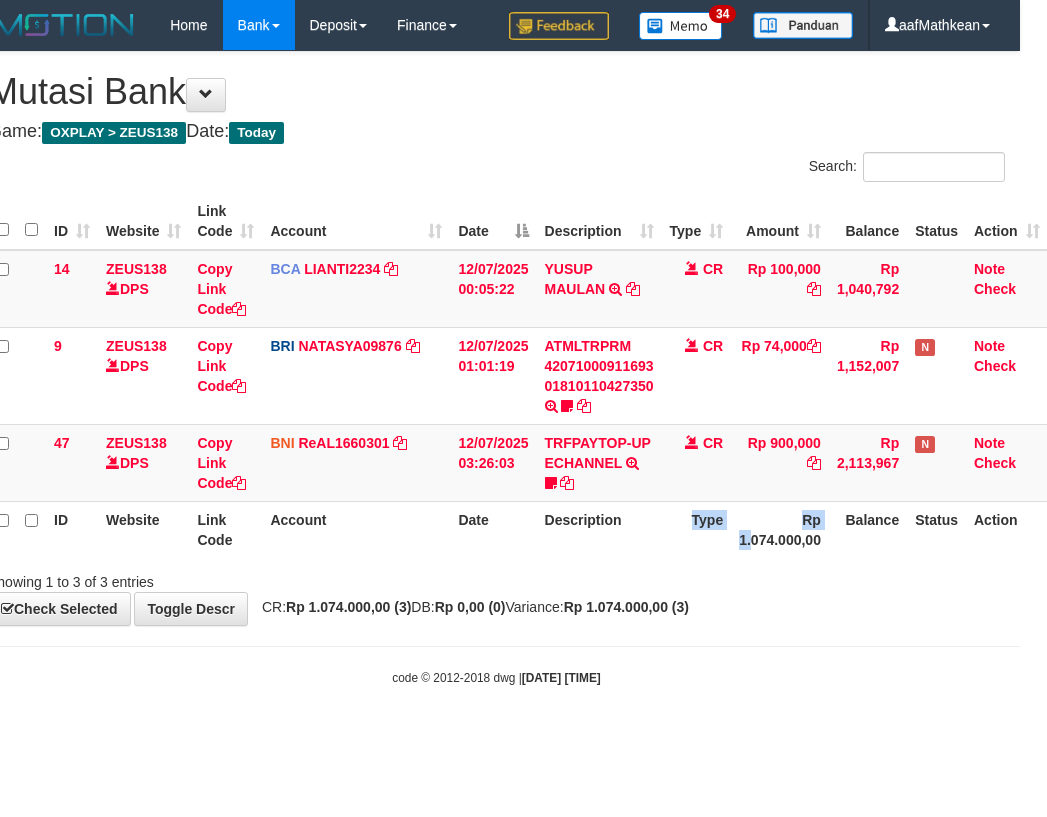 drag, startPoint x: 698, startPoint y: 541, endPoint x: 1039, endPoint y: 553, distance: 341.2111 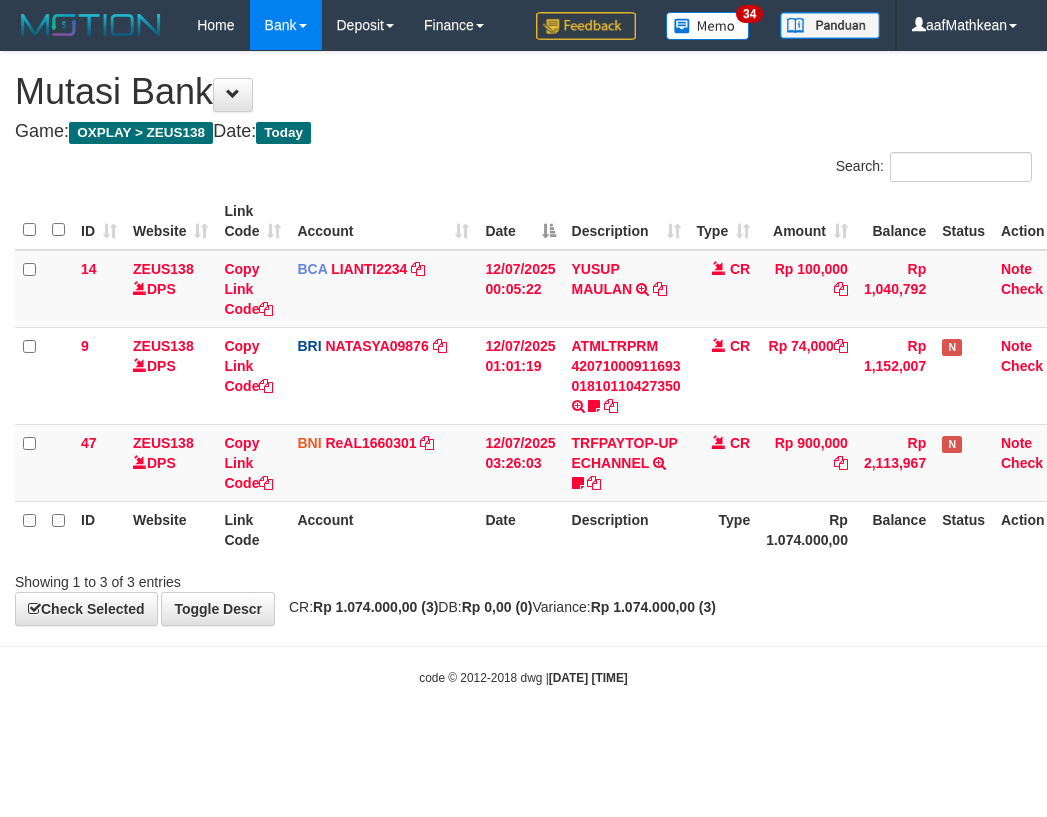 scroll, scrollTop: 0, scrollLeft: 27, axis: horizontal 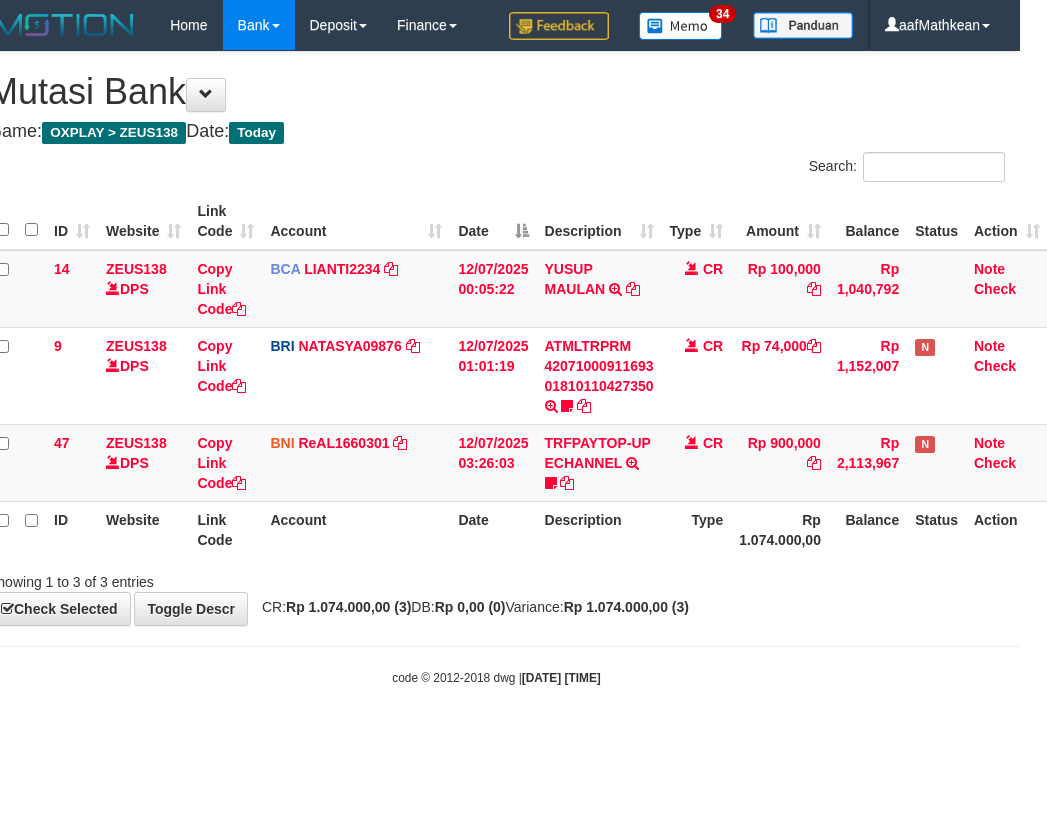 click on "ID Website Link Code Account Date Description Type Rp 1.074.000,00 Balance Status Action" at bounding box center (518, 529) 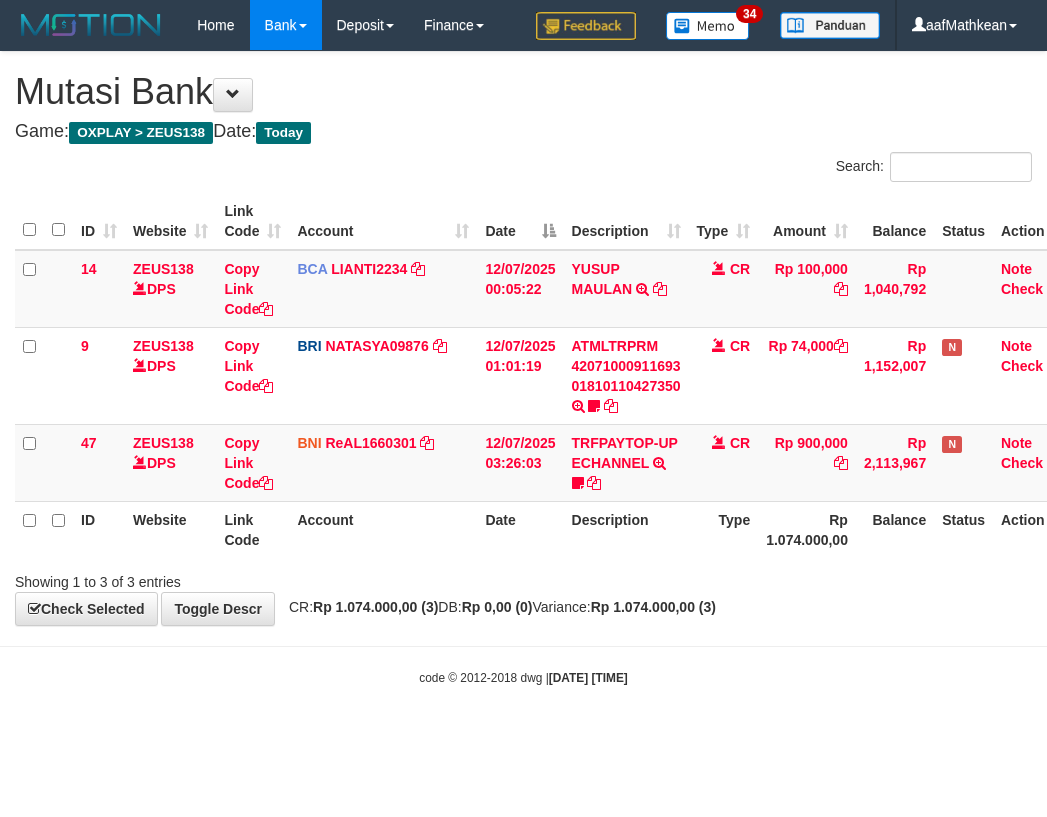 scroll, scrollTop: 0, scrollLeft: 27, axis: horizontal 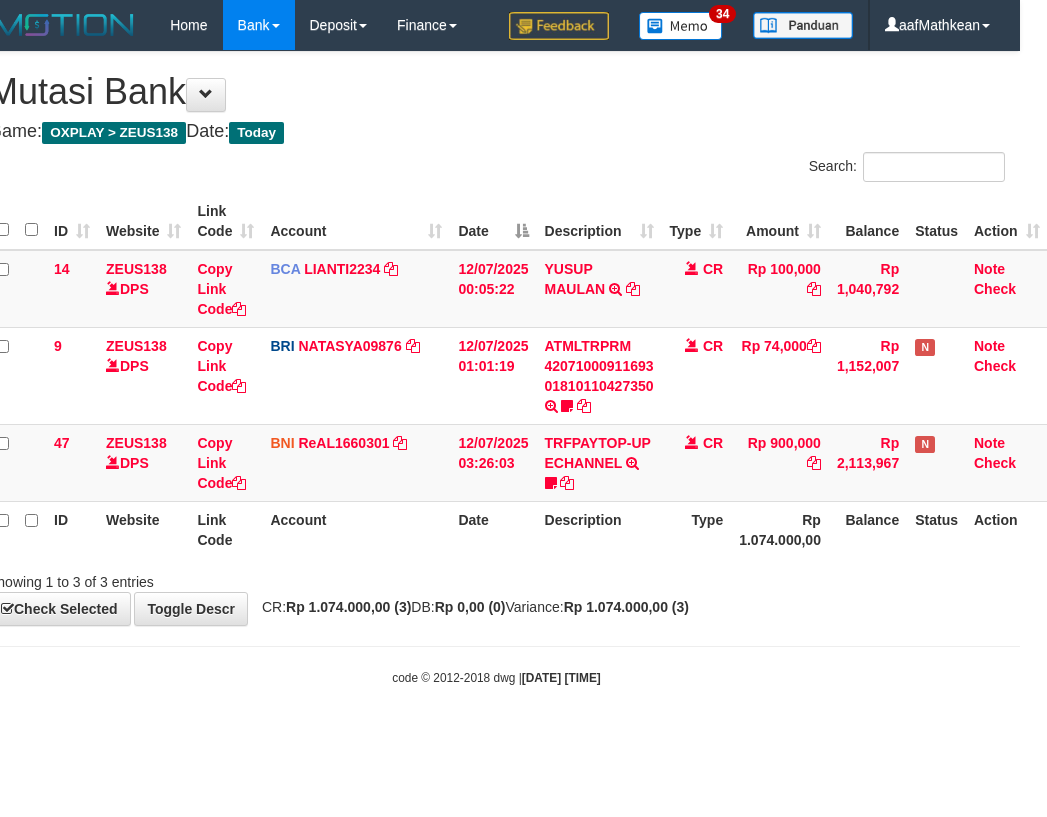 drag, startPoint x: 345, startPoint y: 635, endPoint x: 399, endPoint y: 636, distance: 54.00926 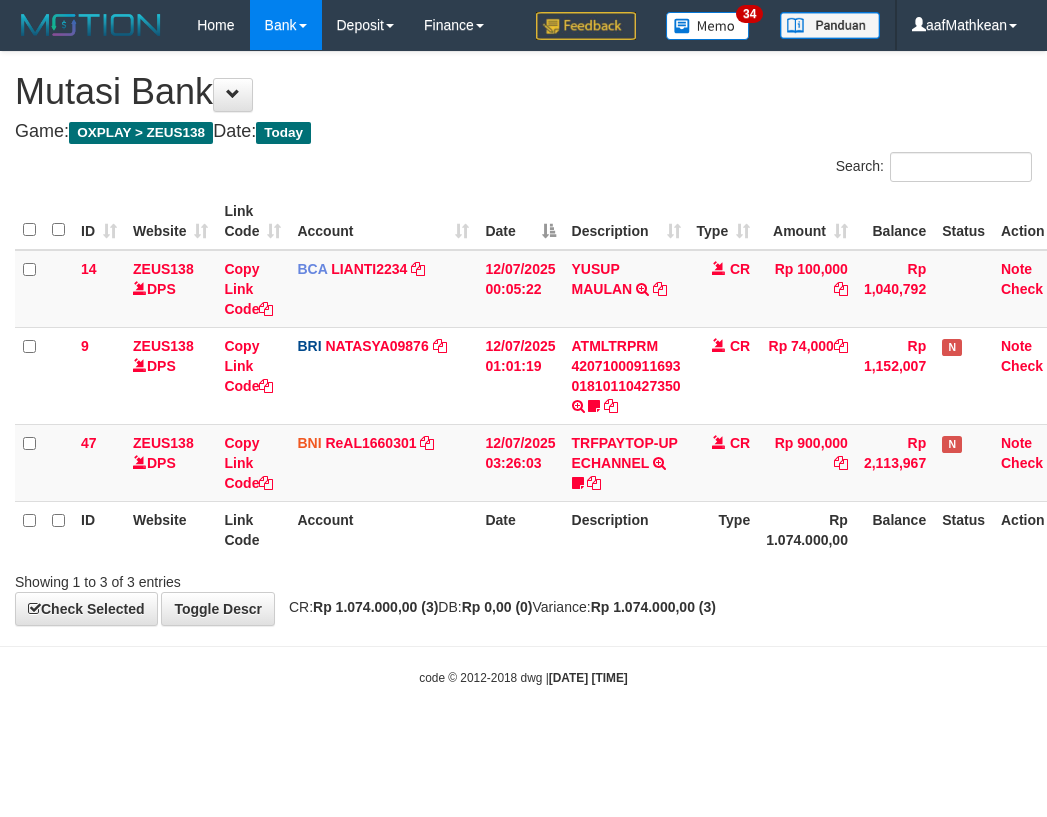 scroll, scrollTop: 0, scrollLeft: 27, axis: horizontal 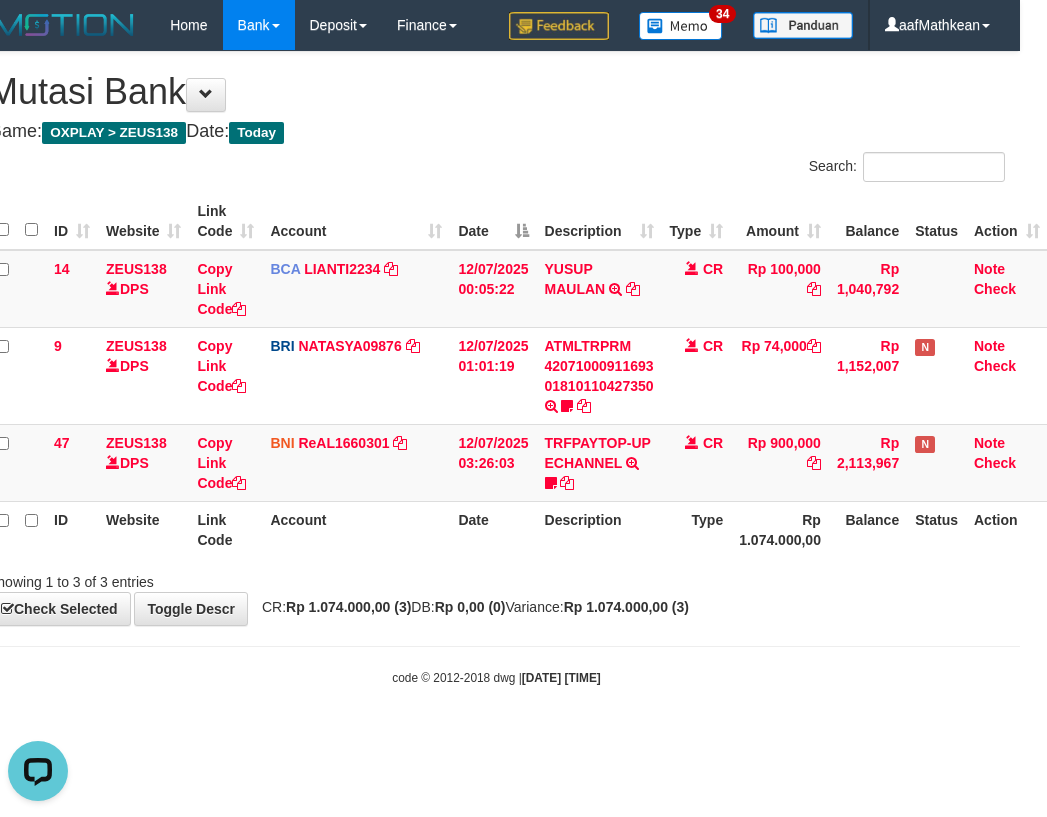 drag, startPoint x: 733, startPoint y: 541, endPoint x: 694, endPoint y: 542, distance: 39.012817 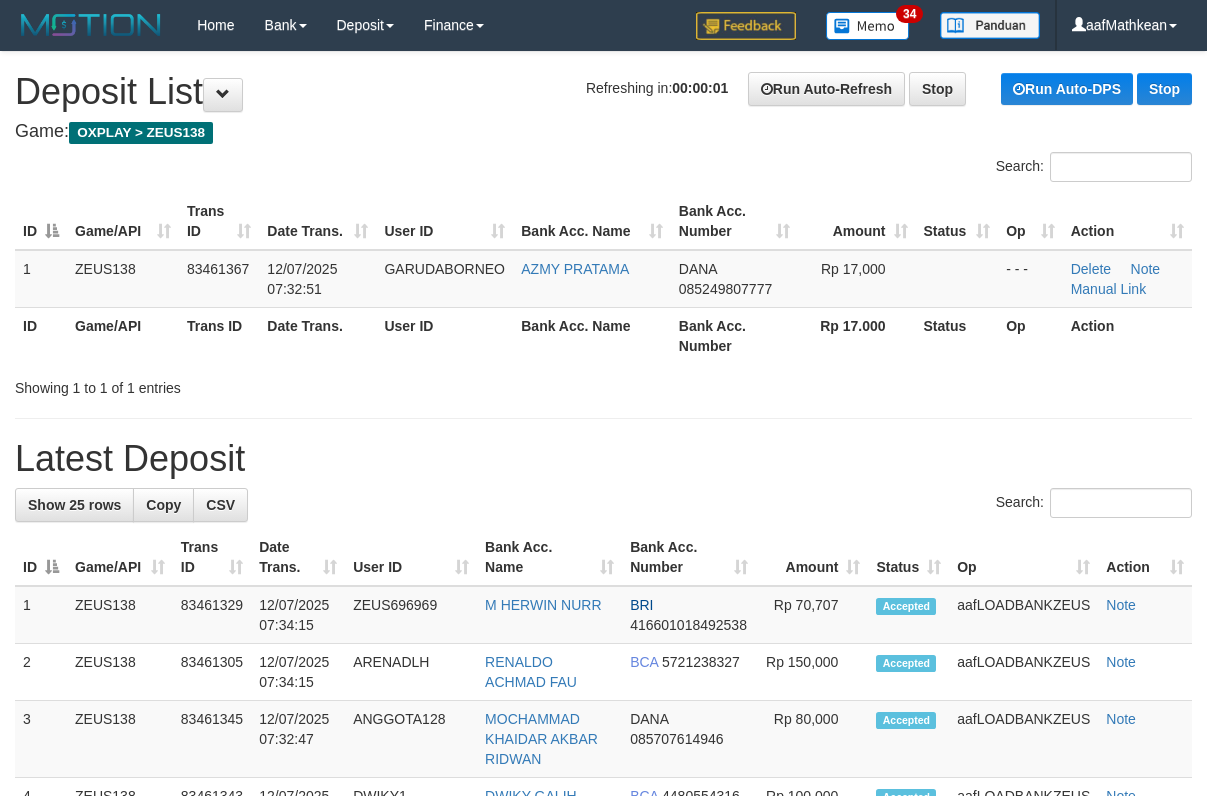 scroll, scrollTop: 0, scrollLeft: 0, axis: both 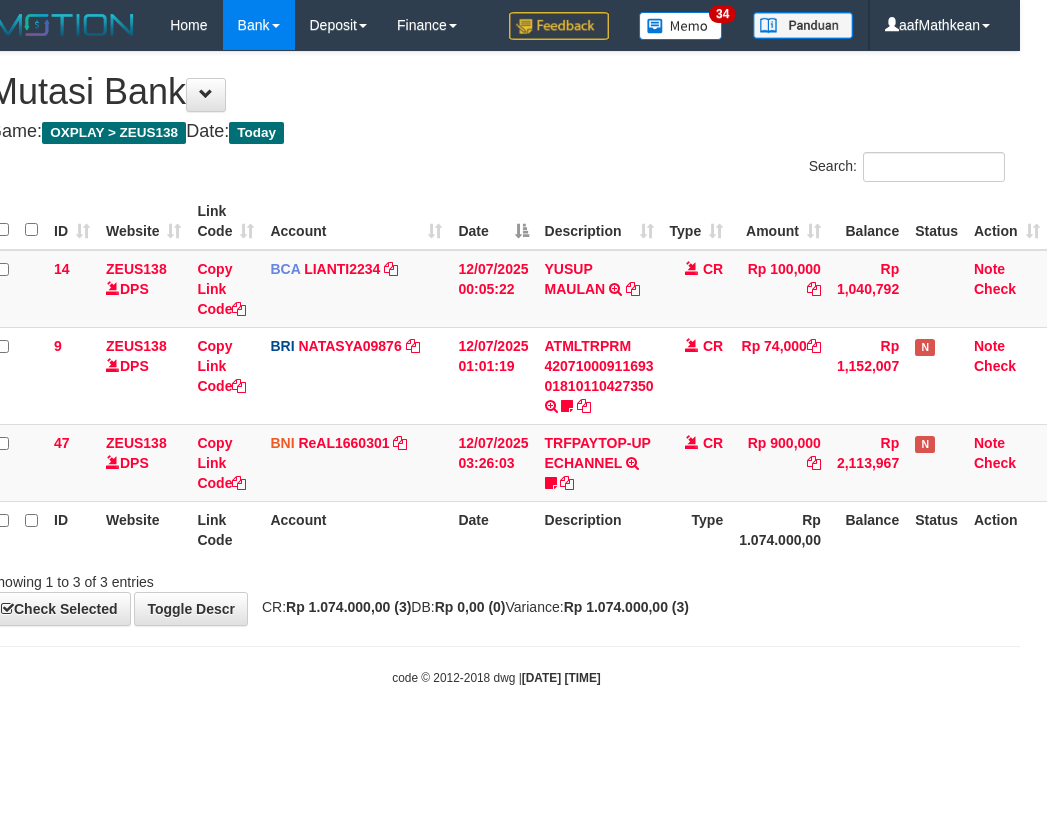 drag, startPoint x: 529, startPoint y: 459, endPoint x: 717, endPoint y: 503, distance: 193.08029 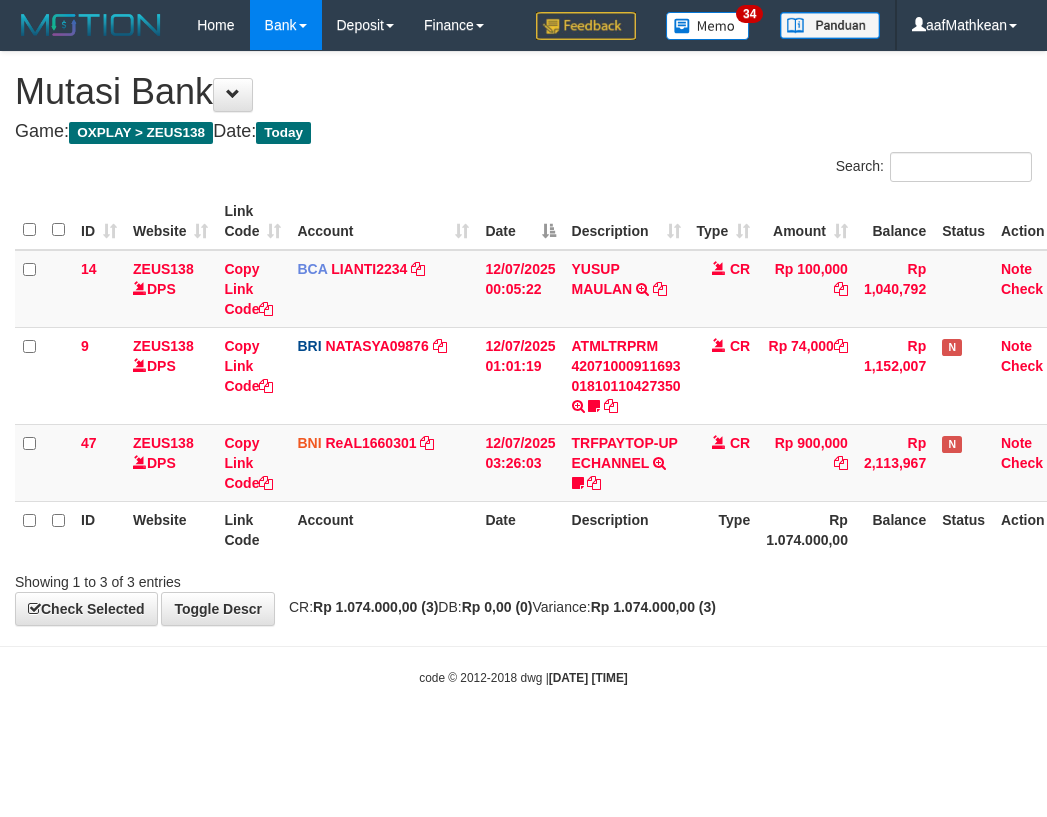 scroll, scrollTop: 0, scrollLeft: 27, axis: horizontal 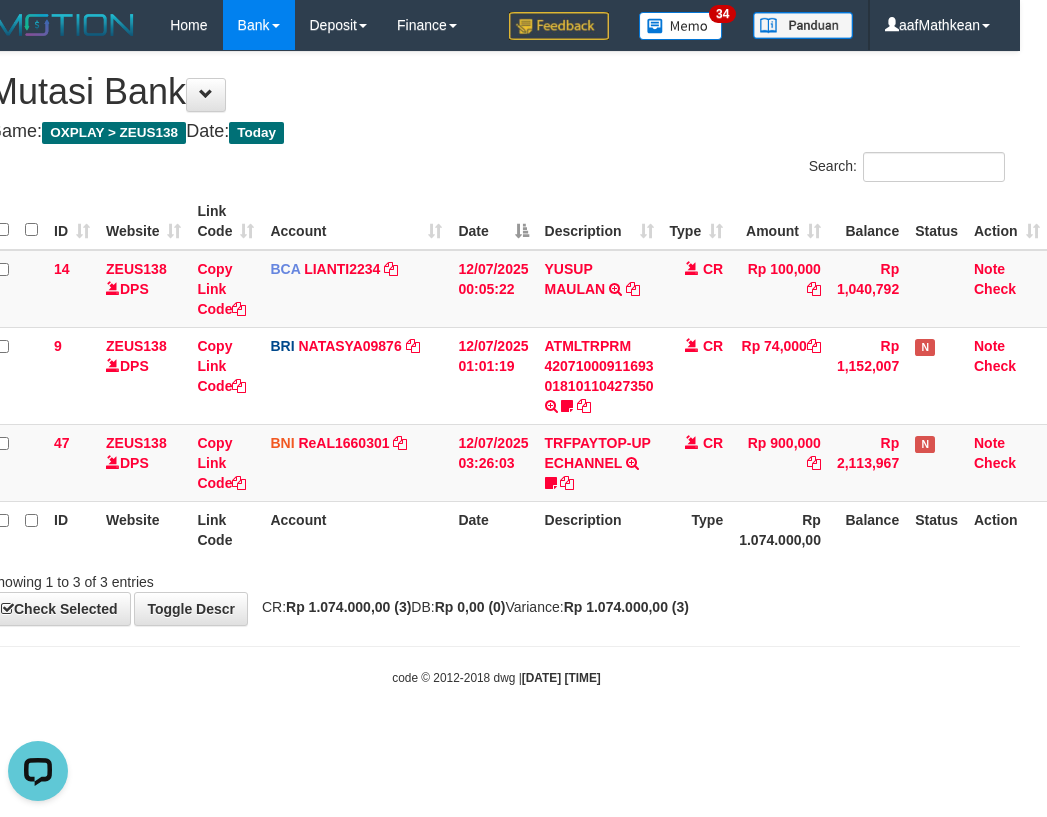click on "Toggle navigation
Home
Bank
Account List
Load
By Website
Group
[OXPLAY]													ZEUS138
By Load Group (DPS)
Sync" at bounding box center [496, 368] 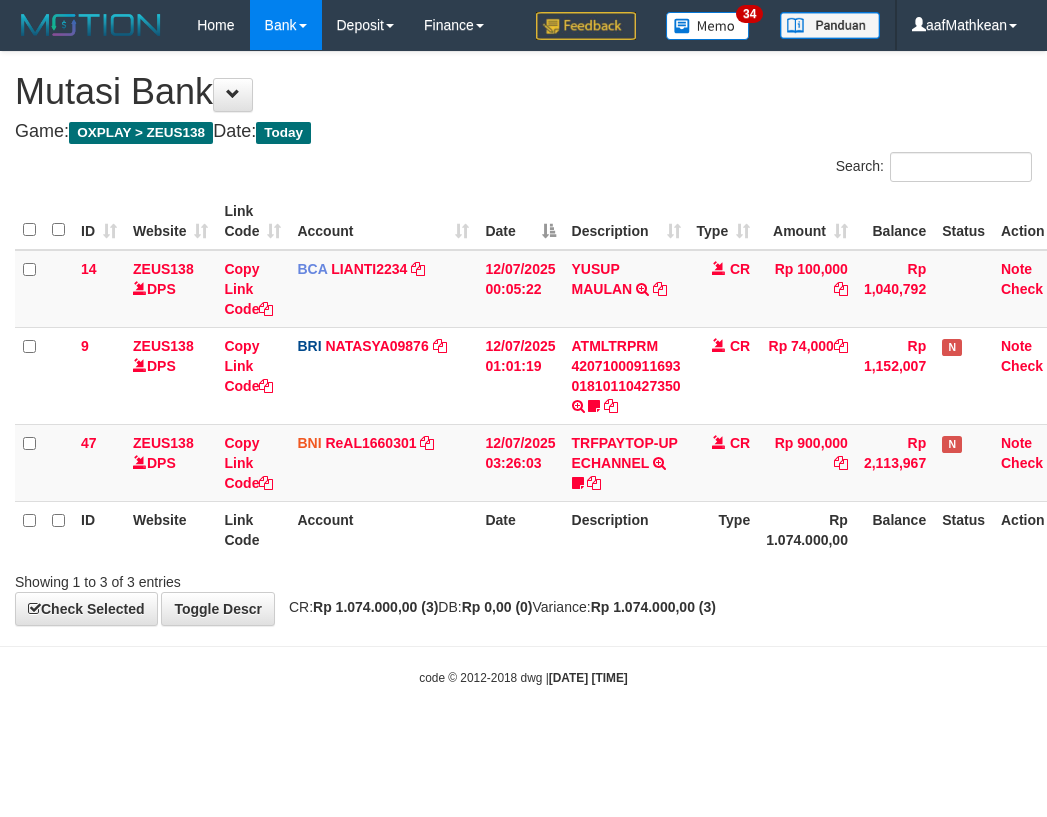 scroll, scrollTop: 0, scrollLeft: 27, axis: horizontal 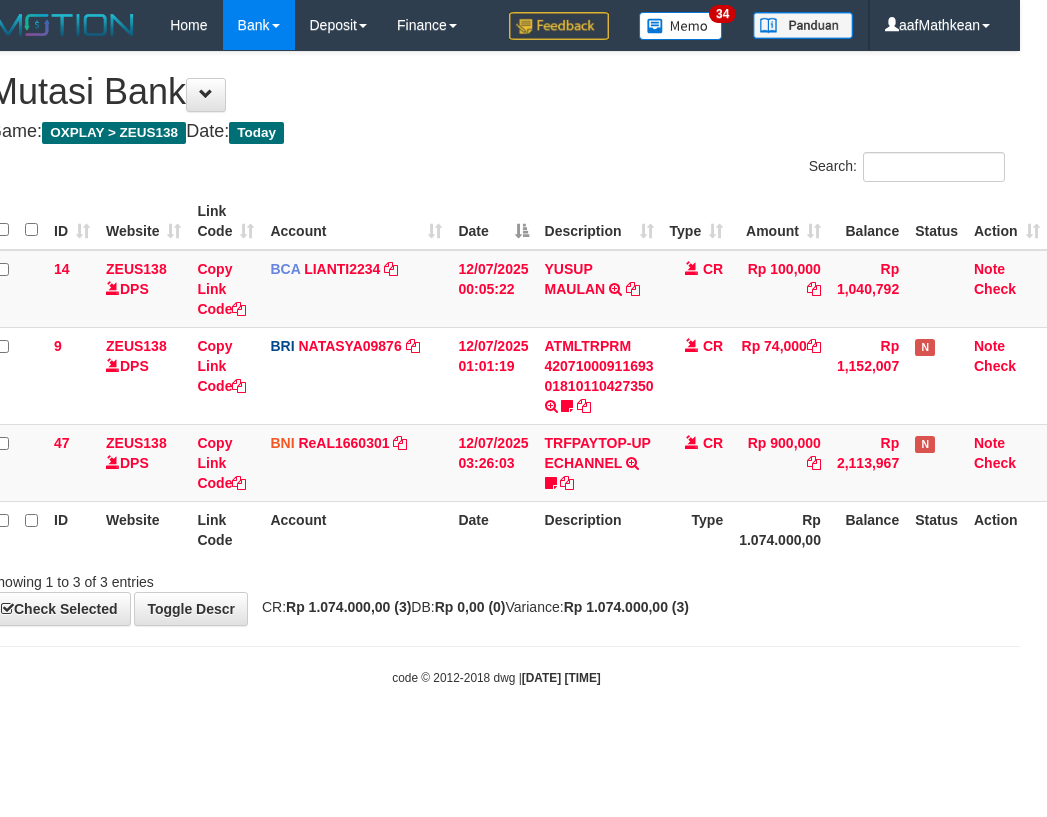 drag, startPoint x: 797, startPoint y: 597, endPoint x: 1041, endPoint y: 602, distance: 244.05122 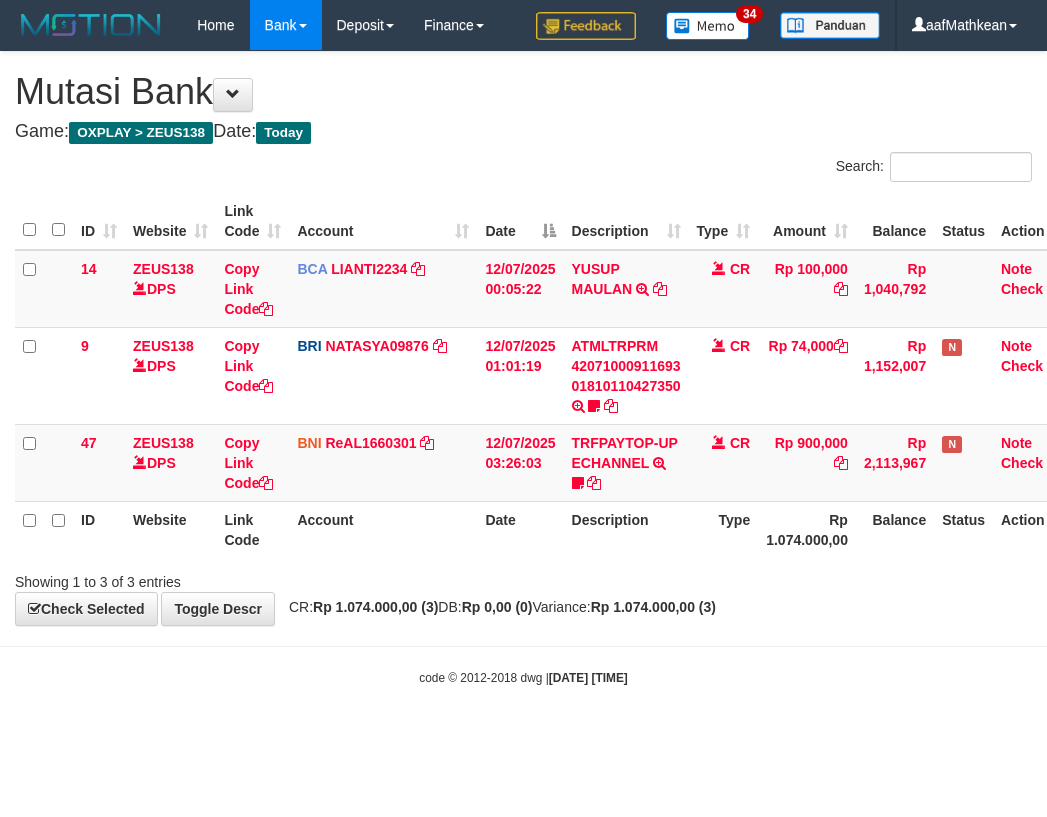scroll, scrollTop: 0, scrollLeft: 27, axis: horizontal 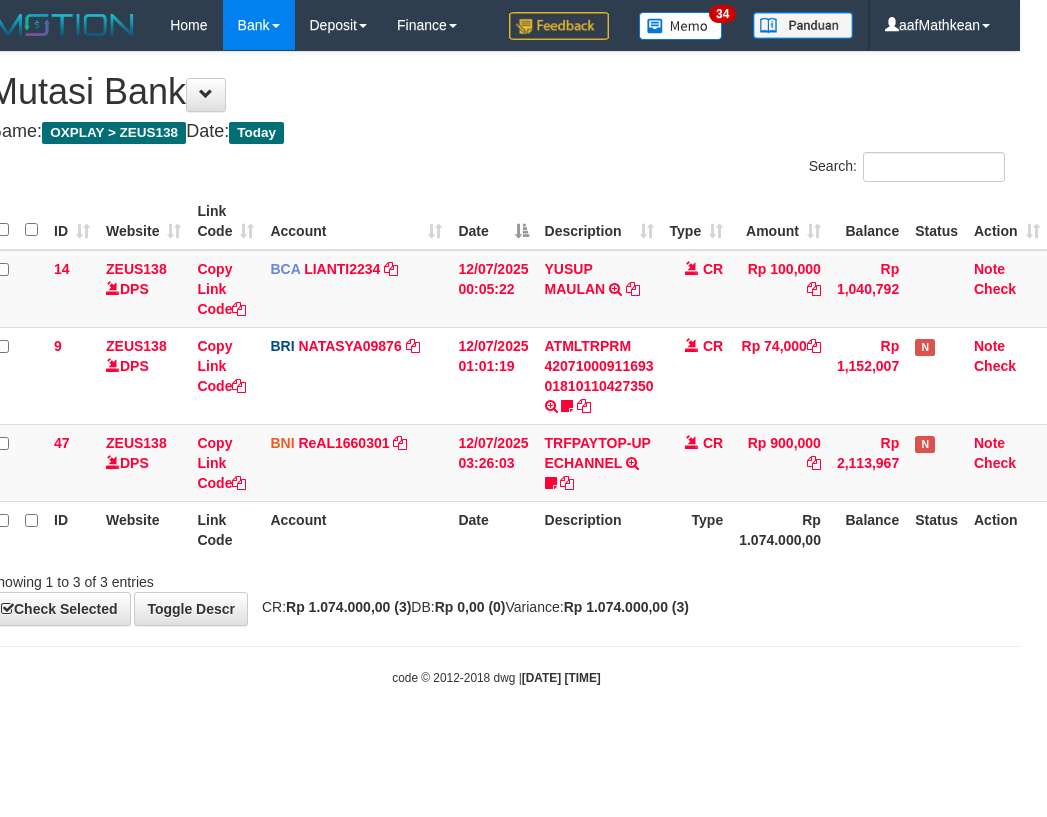 drag, startPoint x: 544, startPoint y: 632, endPoint x: 1036, endPoint y: 658, distance: 492.68652 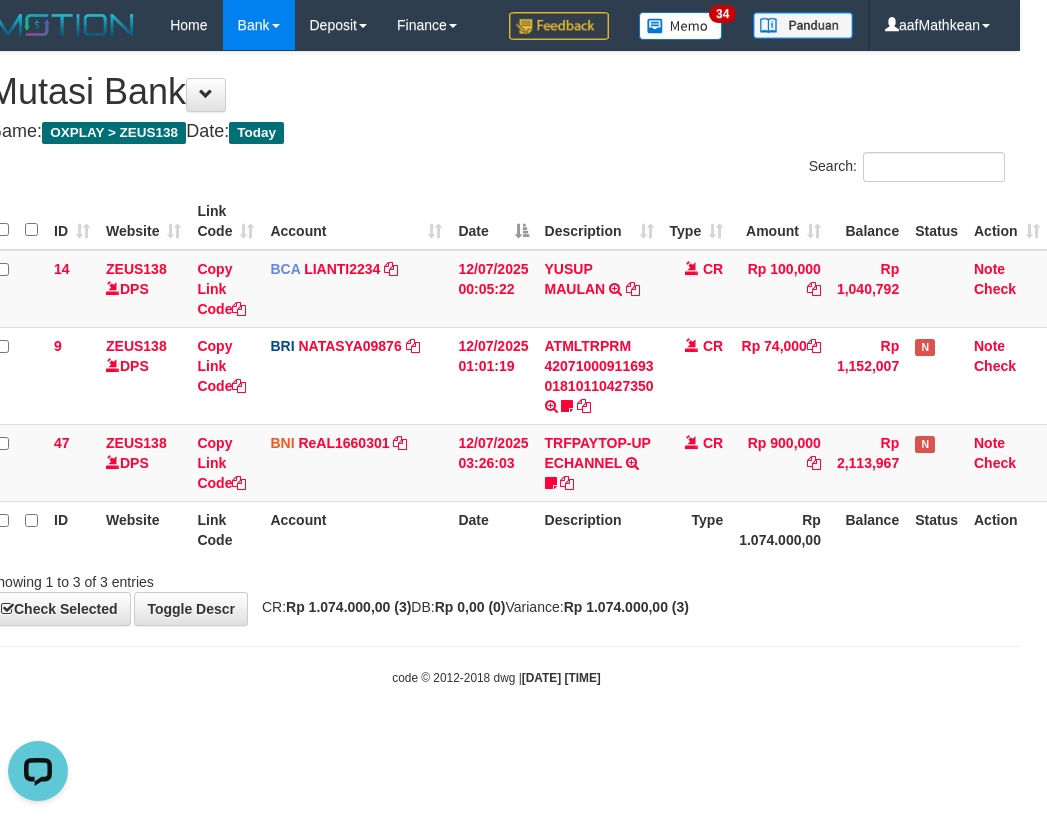 scroll, scrollTop: 0, scrollLeft: 0, axis: both 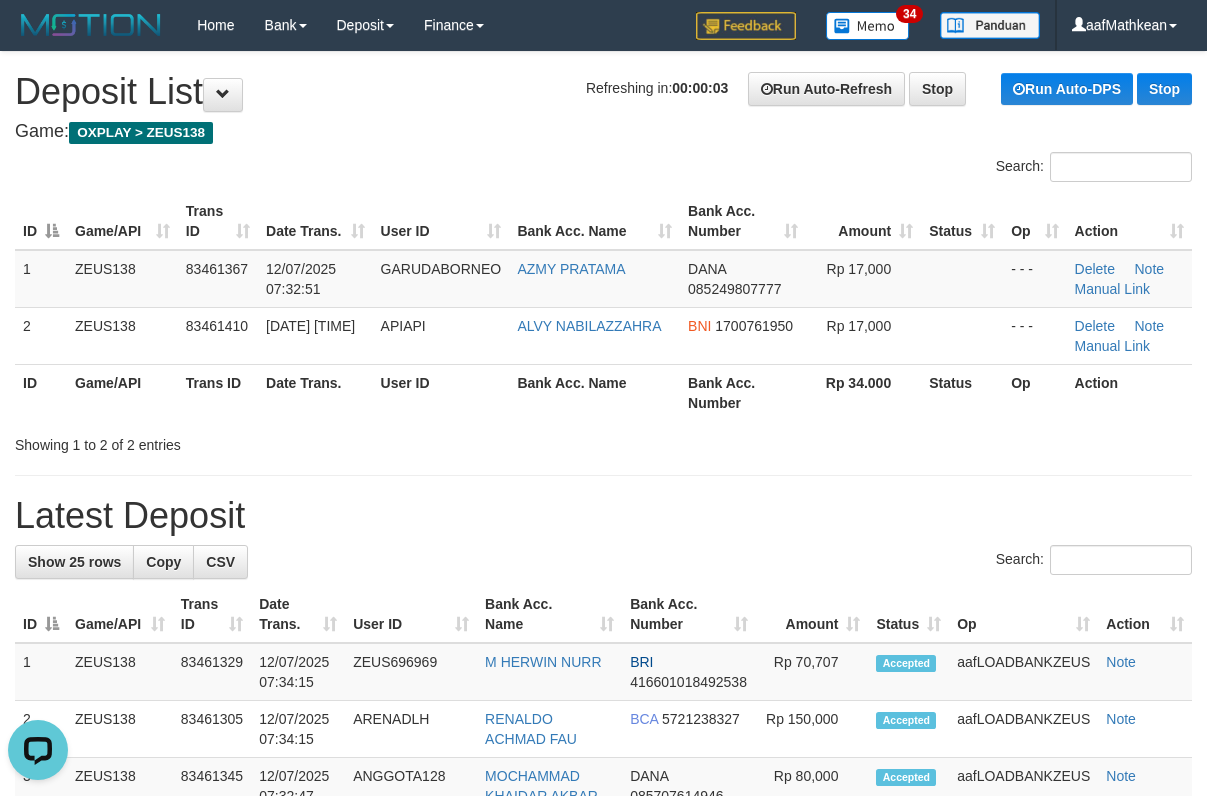 click on "**********" at bounding box center (603, 1137) 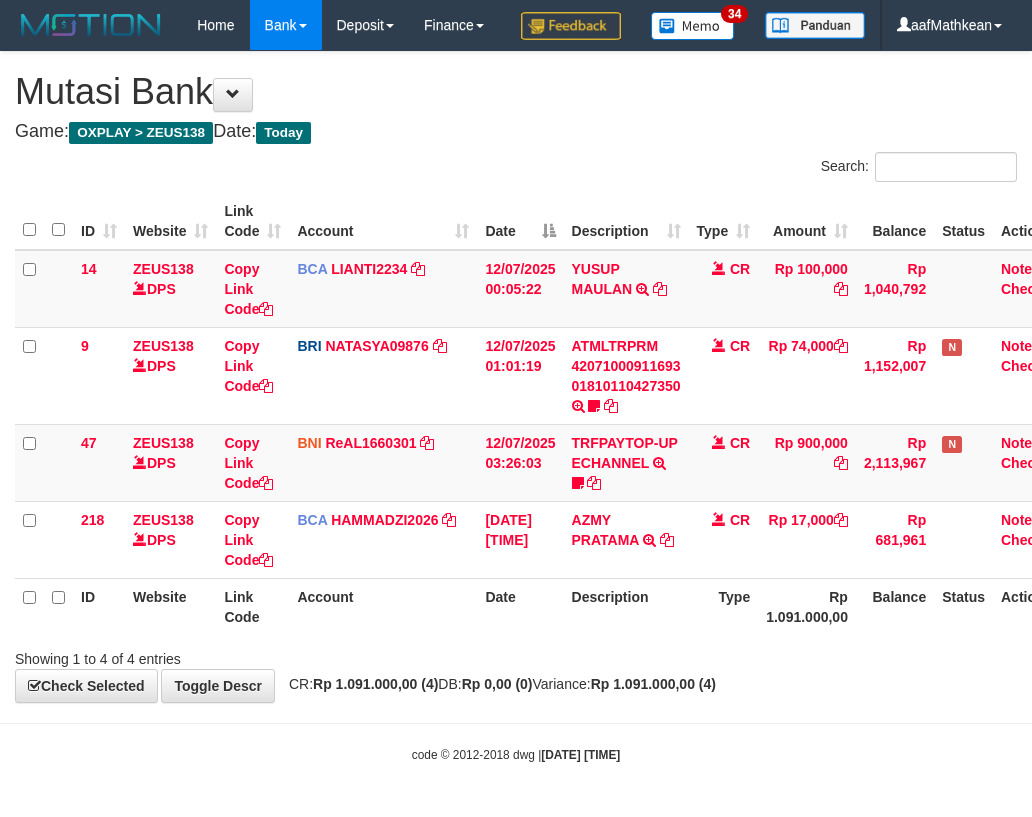 scroll, scrollTop: 0, scrollLeft: 27, axis: horizontal 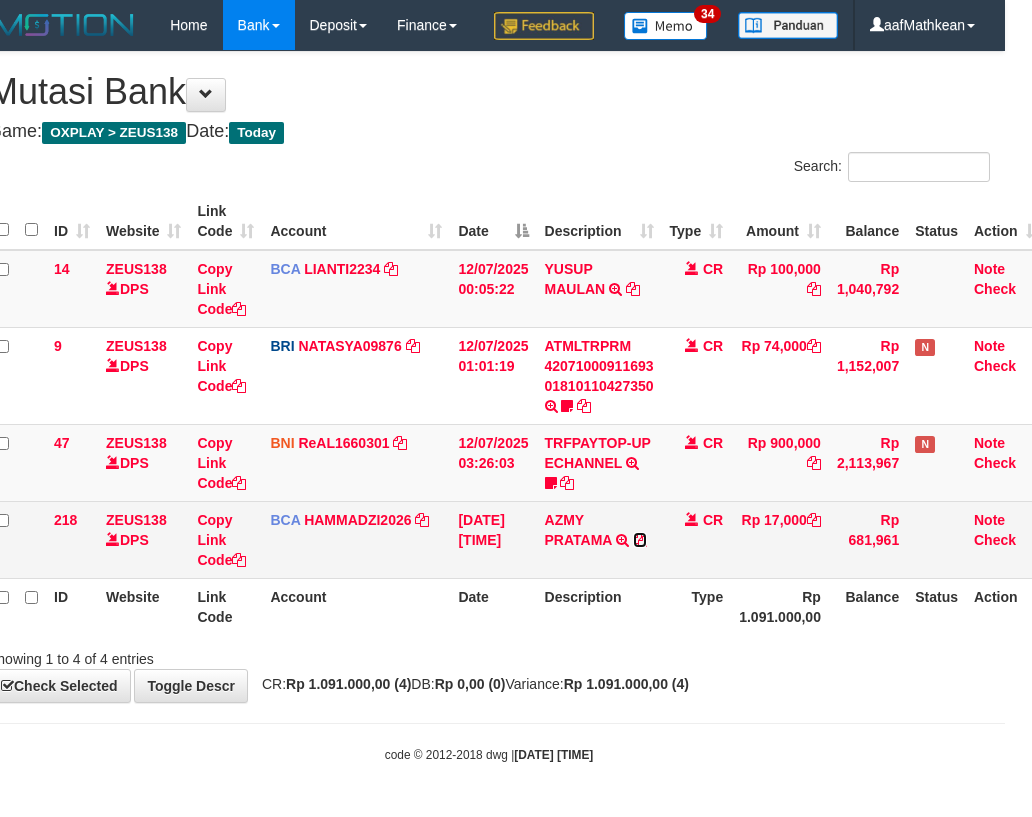 click at bounding box center [640, 540] 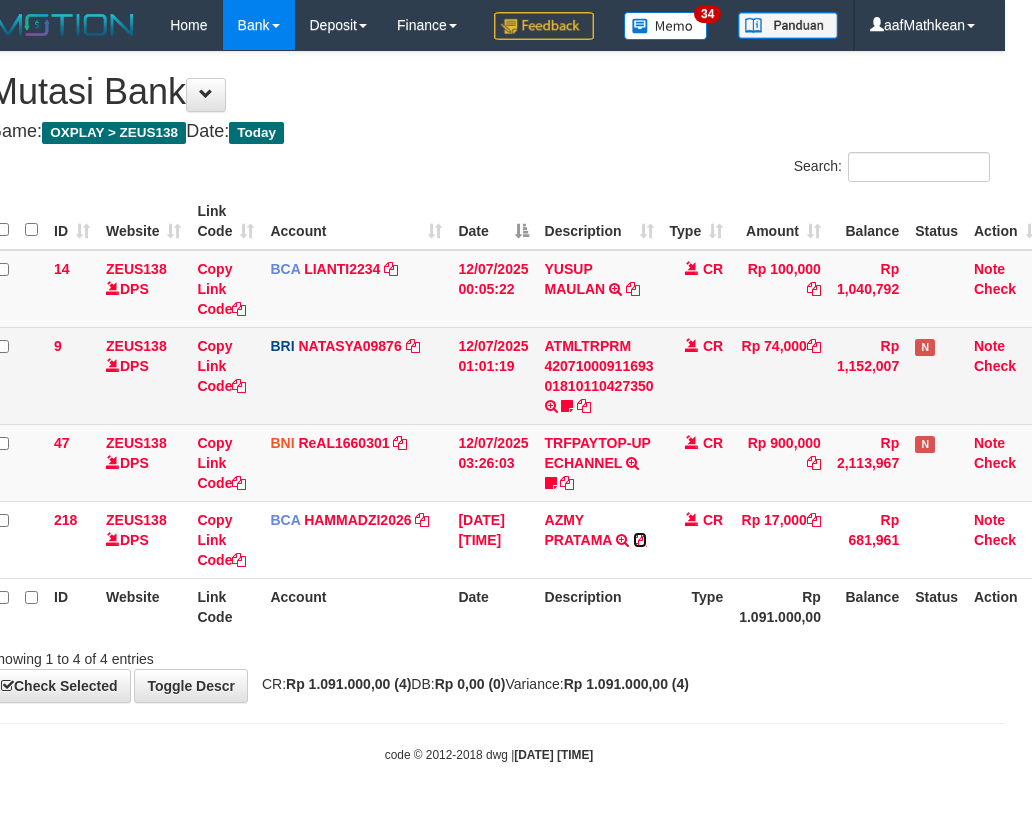 drag, startPoint x: 641, startPoint y: 591, endPoint x: 921, endPoint y: 463, distance: 307.87012 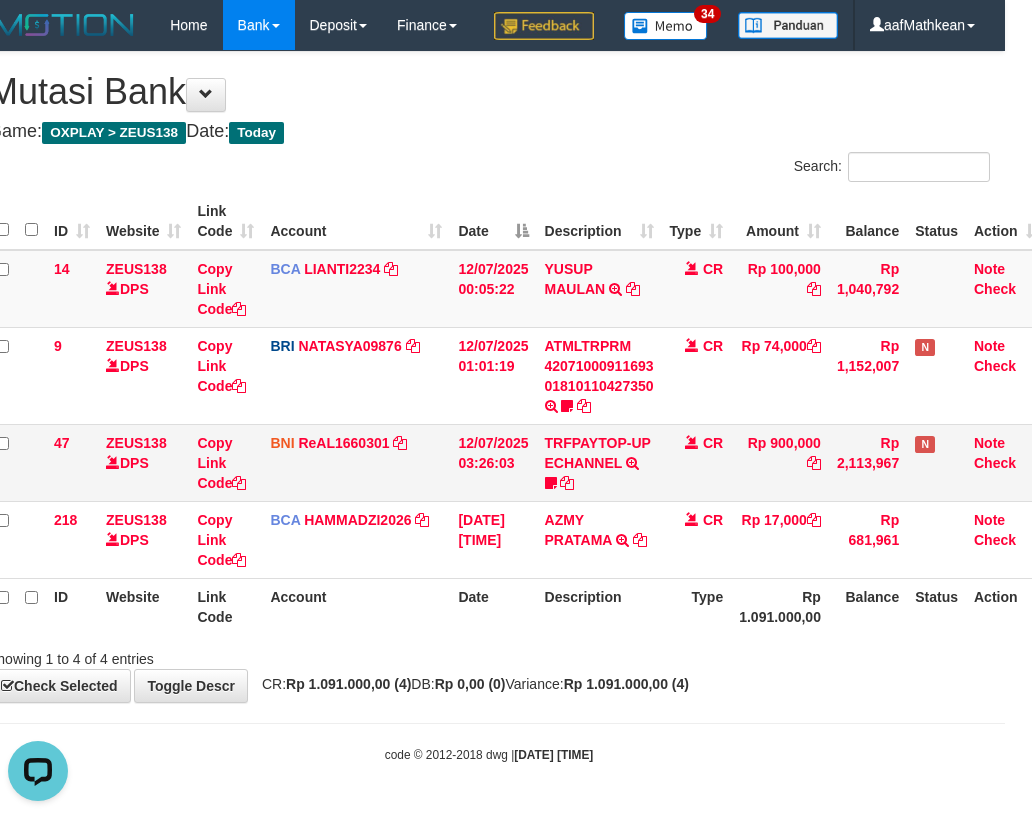 scroll, scrollTop: 0, scrollLeft: 0, axis: both 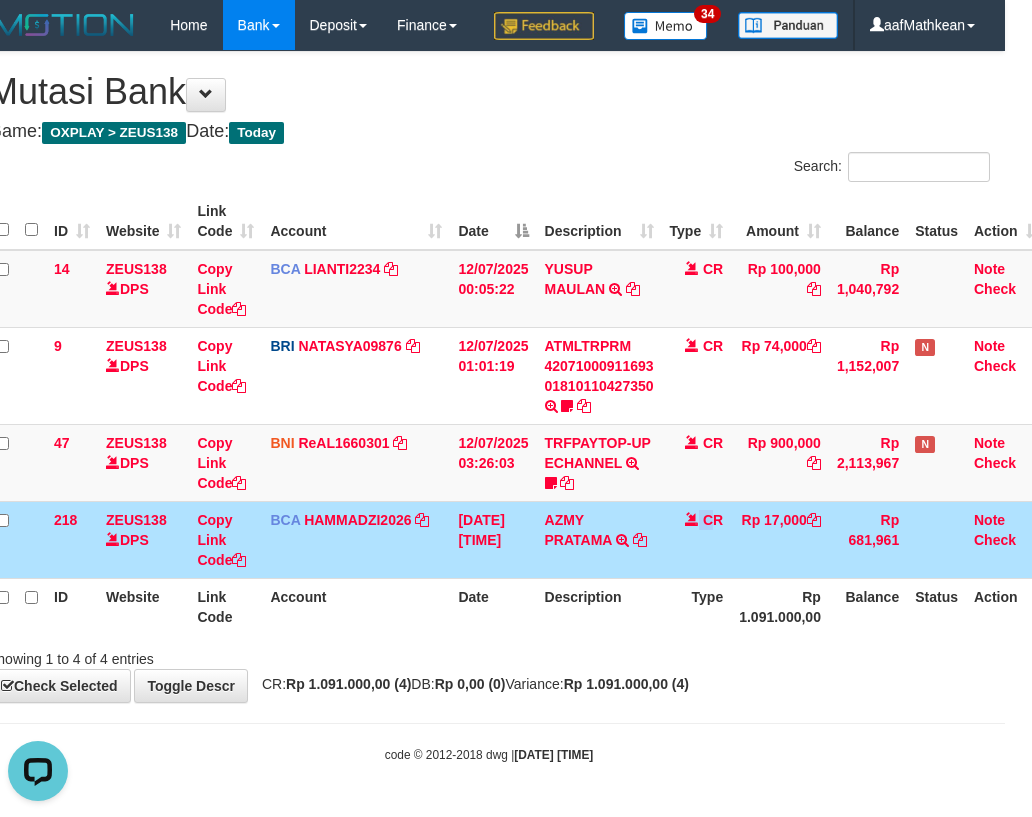 drag, startPoint x: 457, startPoint y: 591, endPoint x: 626, endPoint y: 625, distance: 172.3862 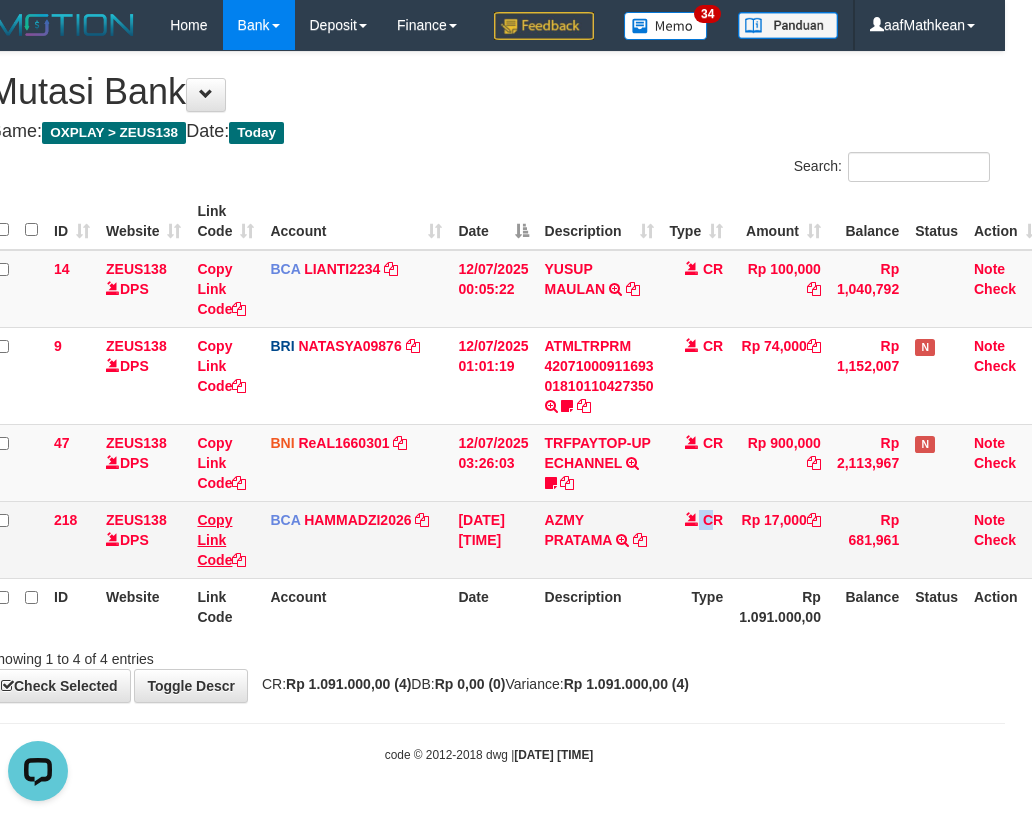 drag, startPoint x: 140, startPoint y: 541, endPoint x: 231, endPoint y: 574, distance: 96.79876 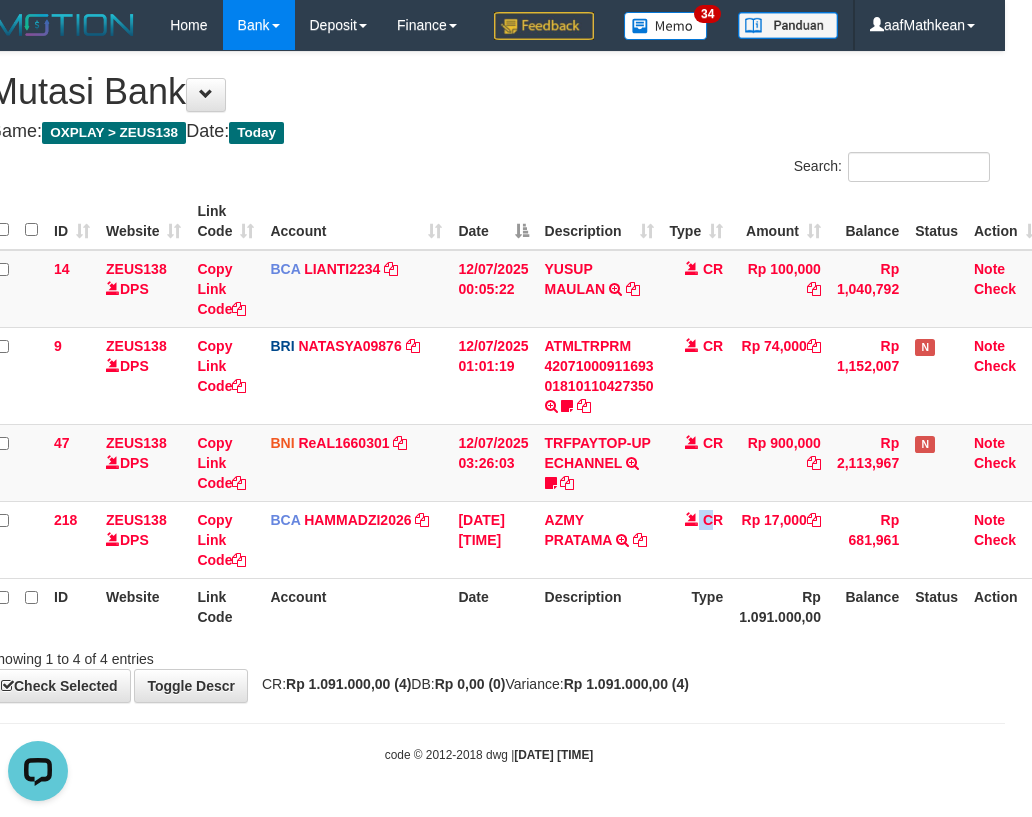 click on "47
ZEUS138    DPS
Copy Link Code
BNI
ReAL1660301
DPS
REYHAN ALMANSYAH
mutasi_20250712_4647 | 47
mutasi_20250712_4647 | 47
12/07/2025 03:26:03
TRFPAYTOP-UP ECHANNEL            TRF/PAY/TOP-UP ECHANNEL    Egoythea
CR
Rp 900,000
Rp 2,113,967
N
Note
Check" at bounding box center (518, 462) 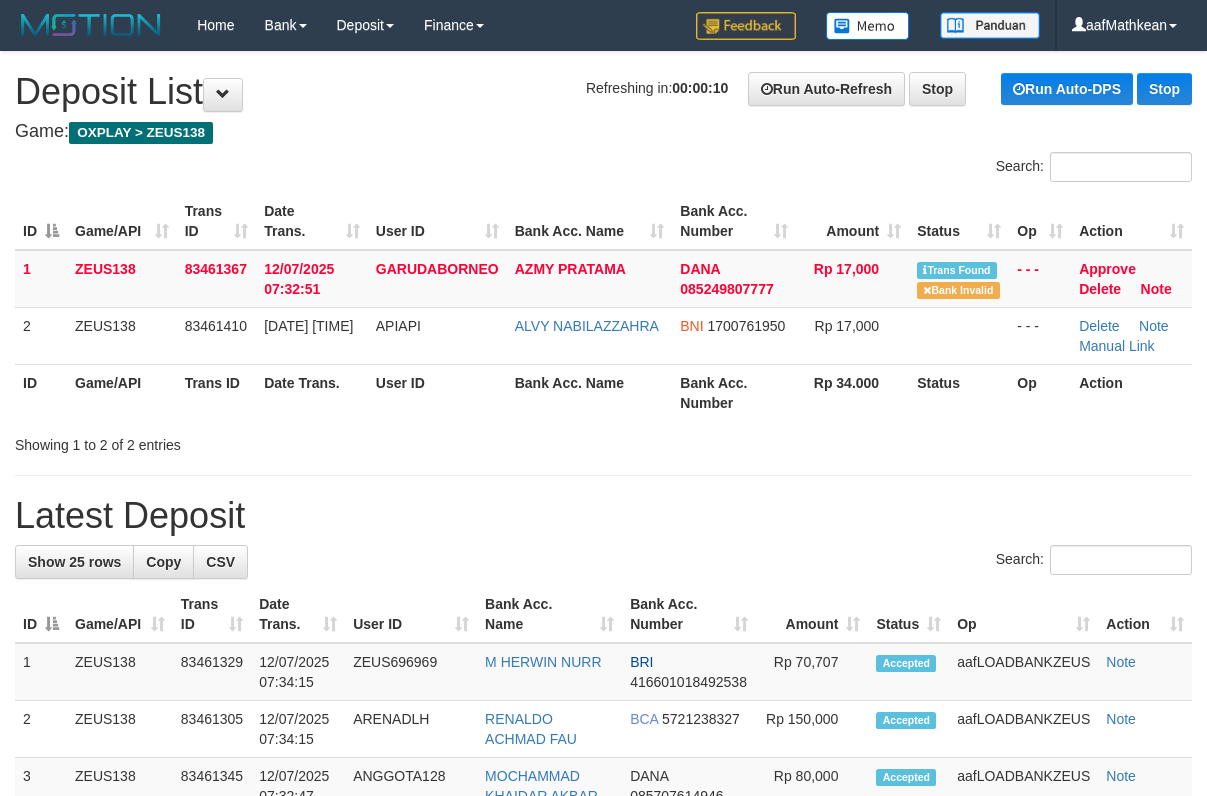 scroll, scrollTop: 0, scrollLeft: 0, axis: both 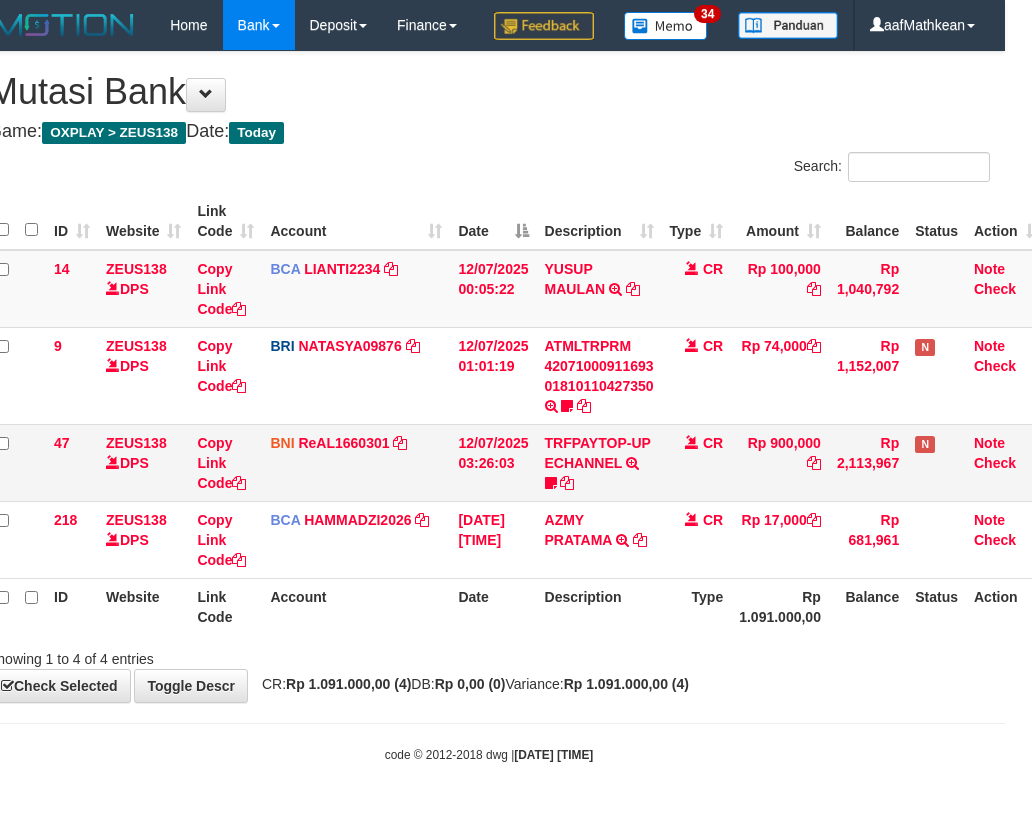 click on "BNI
ReAL1660301
DPS
REYHAN ALMANSYAH
mutasi_20250712_4647 | 47
mutasi_20250712_4647 | 47" at bounding box center (356, 462) 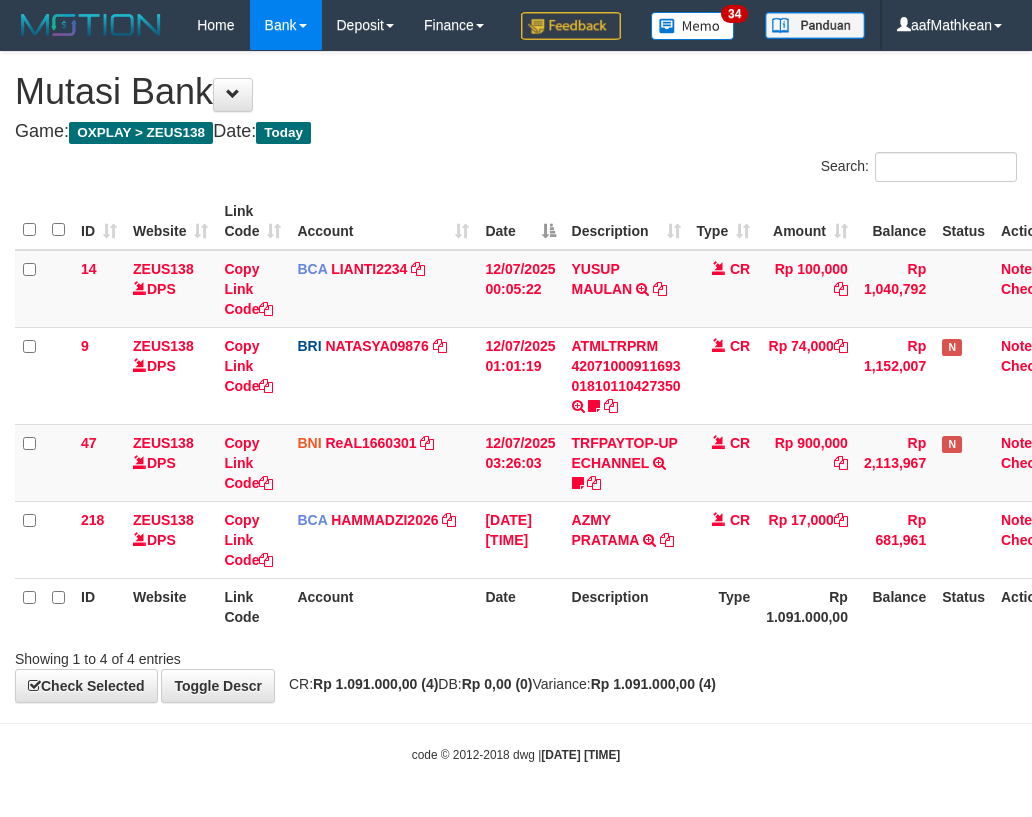 scroll, scrollTop: 0, scrollLeft: 27, axis: horizontal 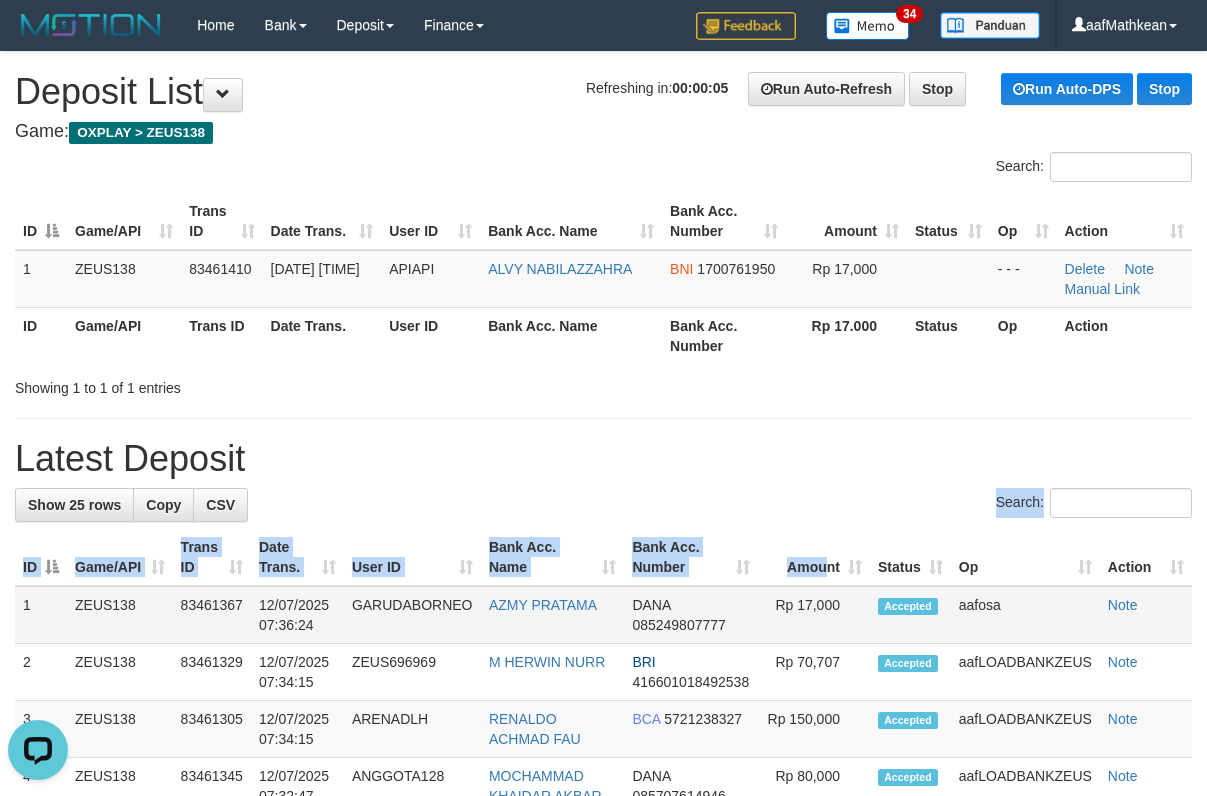 drag, startPoint x: 861, startPoint y: 505, endPoint x: 799, endPoint y: 596, distance: 110.11358 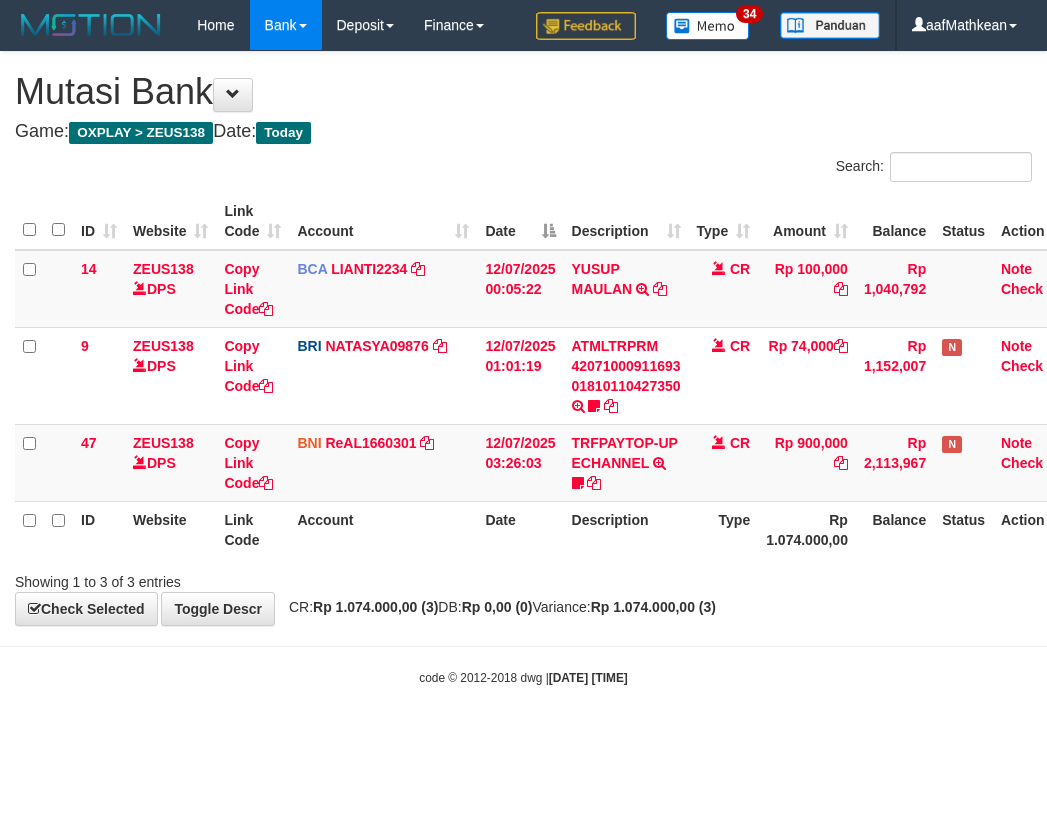 scroll, scrollTop: 0, scrollLeft: 27, axis: horizontal 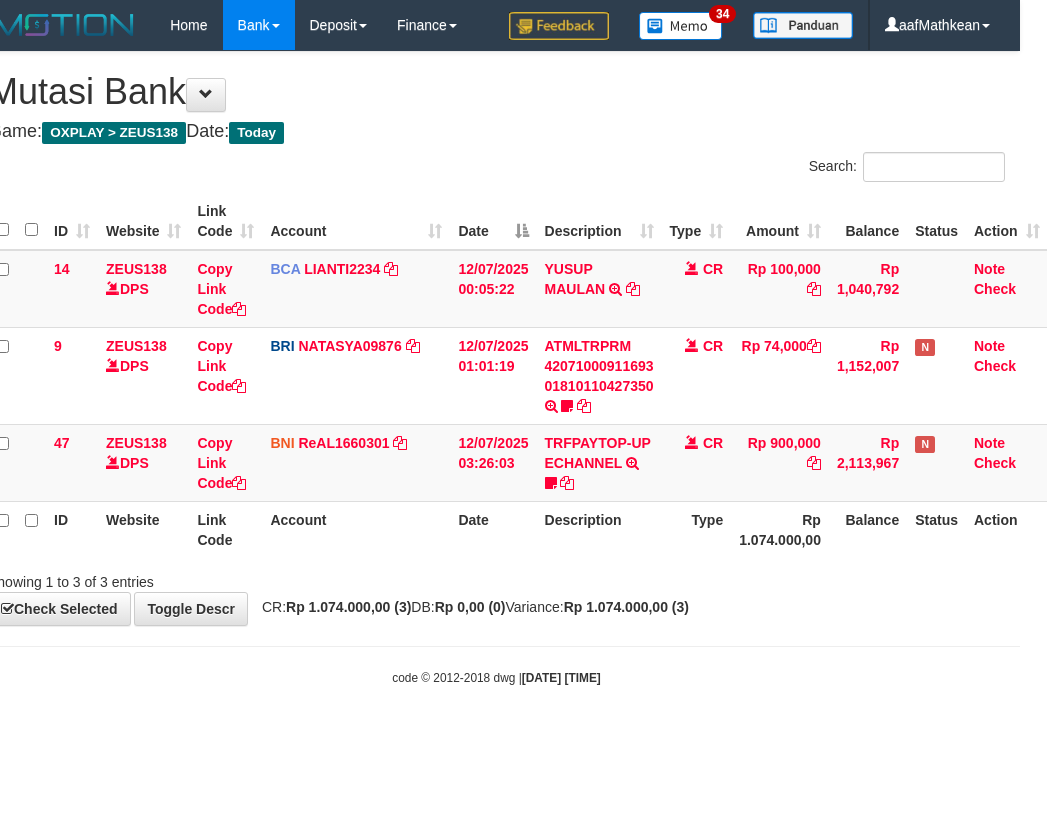 drag, startPoint x: 753, startPoint y: 576, endPoint x: 1044, endPoint y: 575, distance: 291.0017 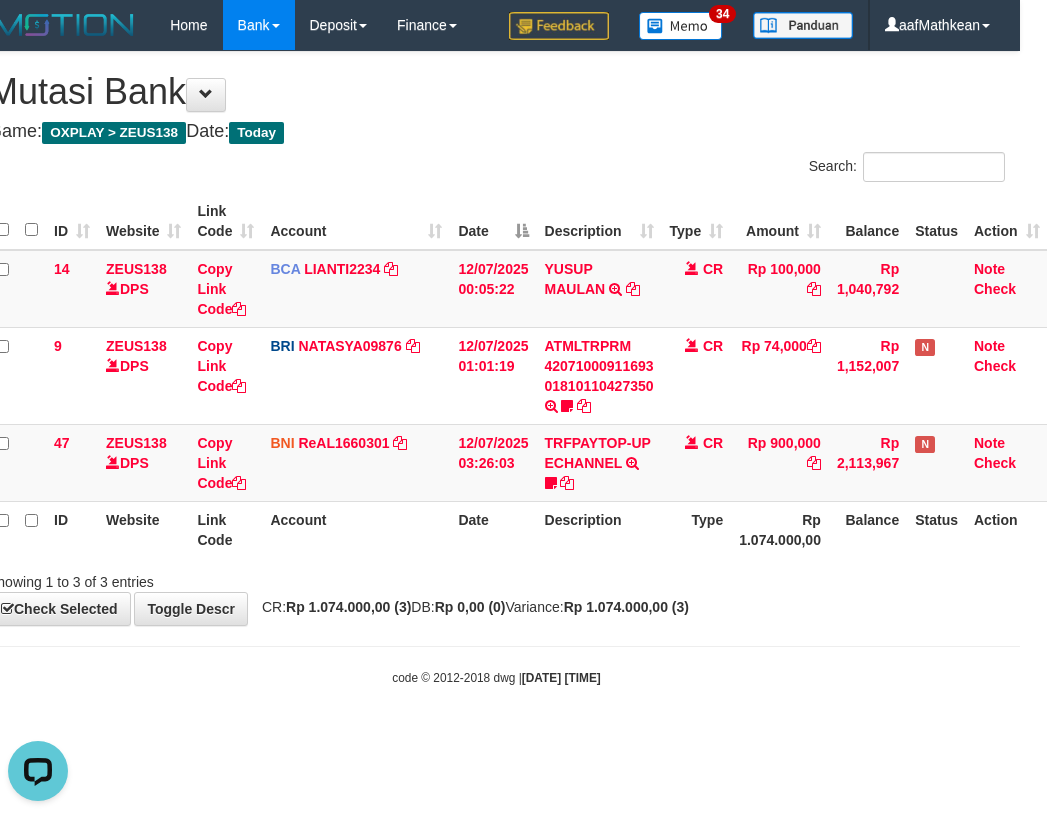 scroll, scrollTop: 0, scrollLeft: 0, axis: both 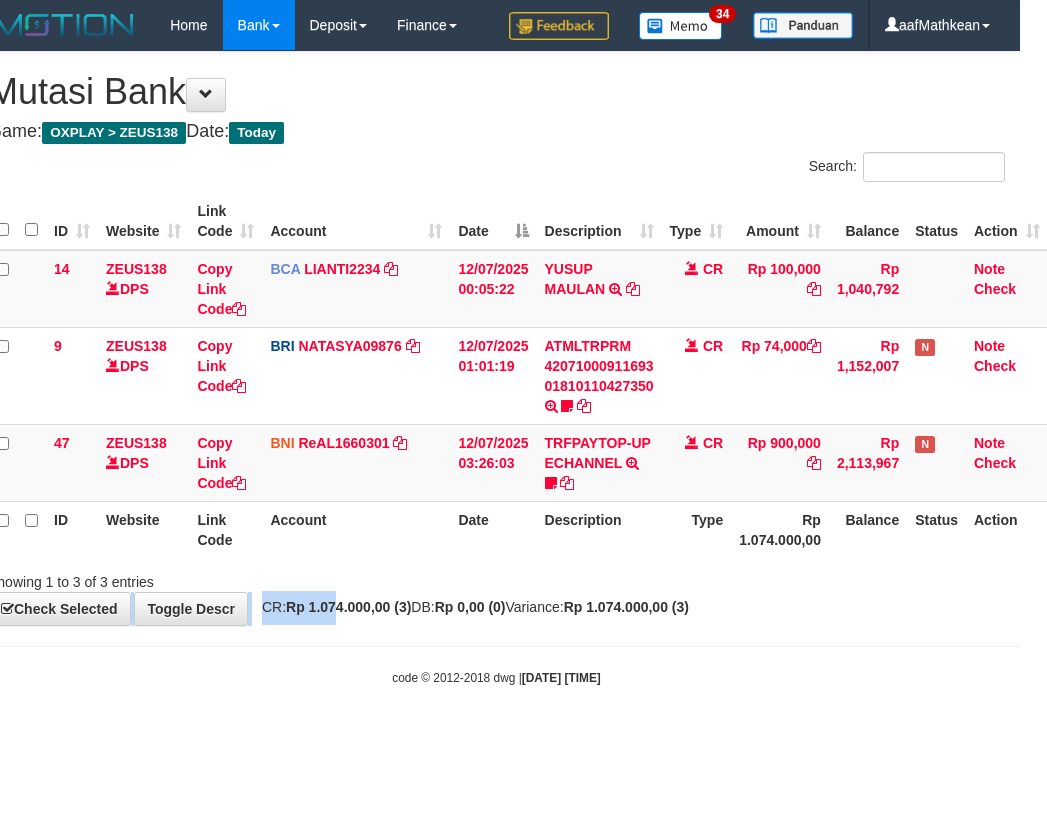 drag, startPoint x: 350, startPoint y: 601, endPoint x: 400, endPoint y: 590, distance: 51.1957 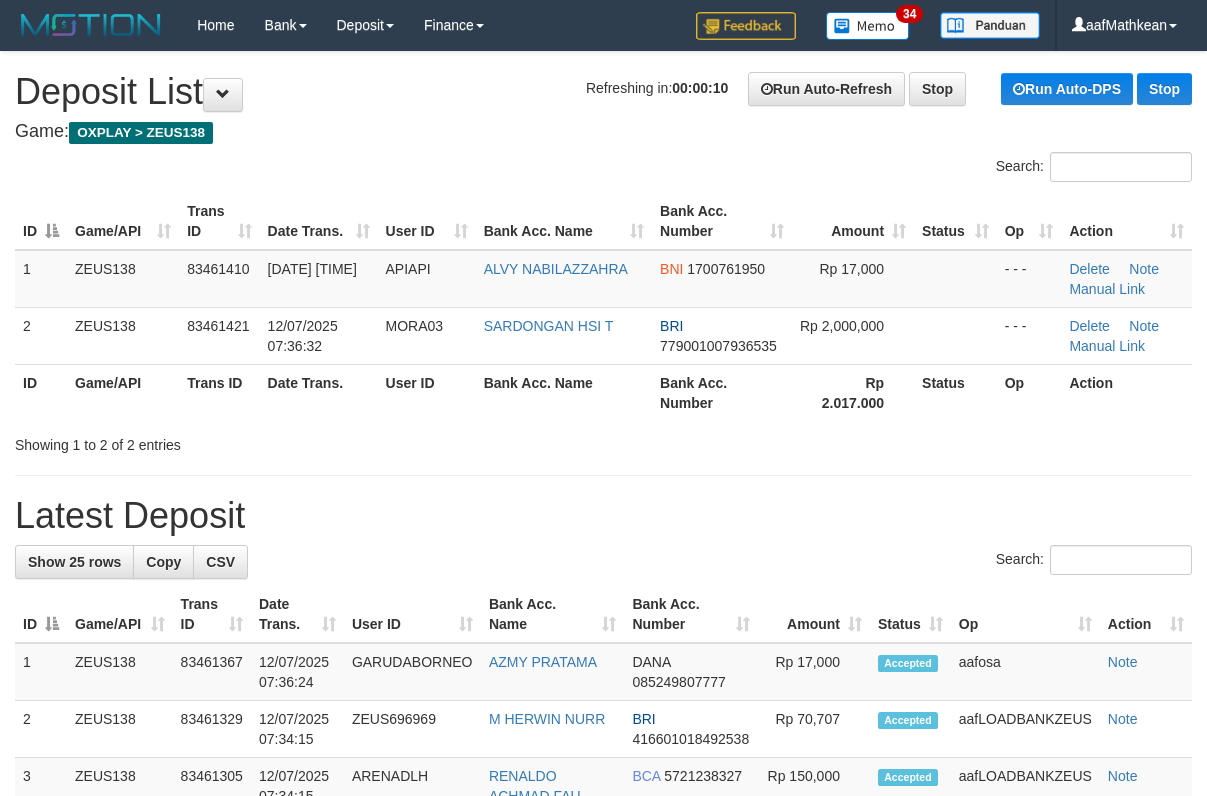 scroll, scrollTop: 0, scrollLeft: 0, axis: both 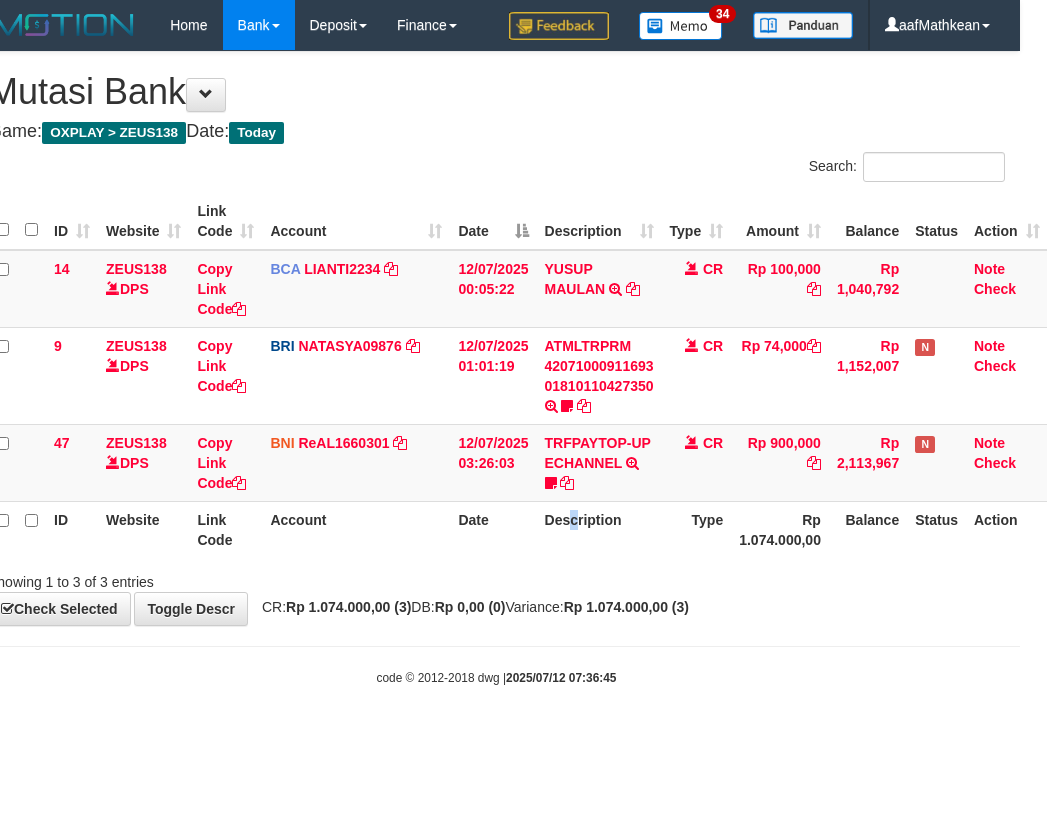 drag, startPoint x: 0, startPoint y: 0, endPoint x: 585, endPoint y: 553, distance: 805.0056 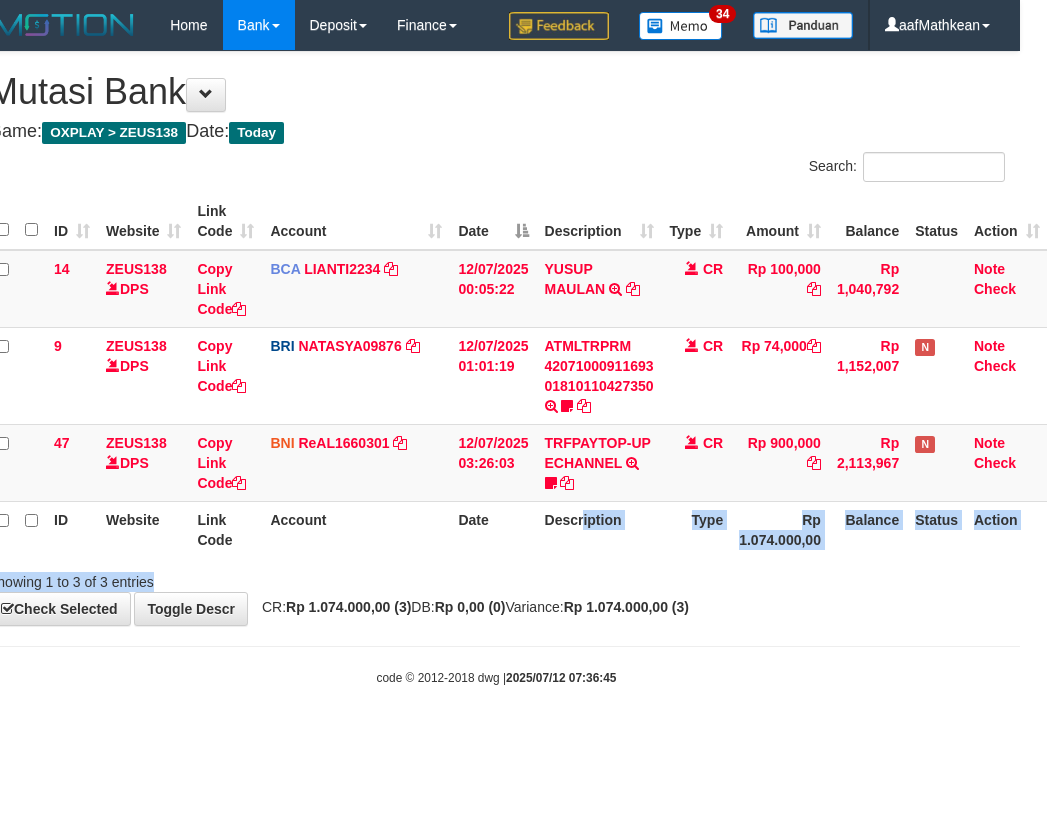 drag, startPoint x: 585, startPoint y: 553, endPoint x: 588, endPoint y: 569, distance: 16.27882 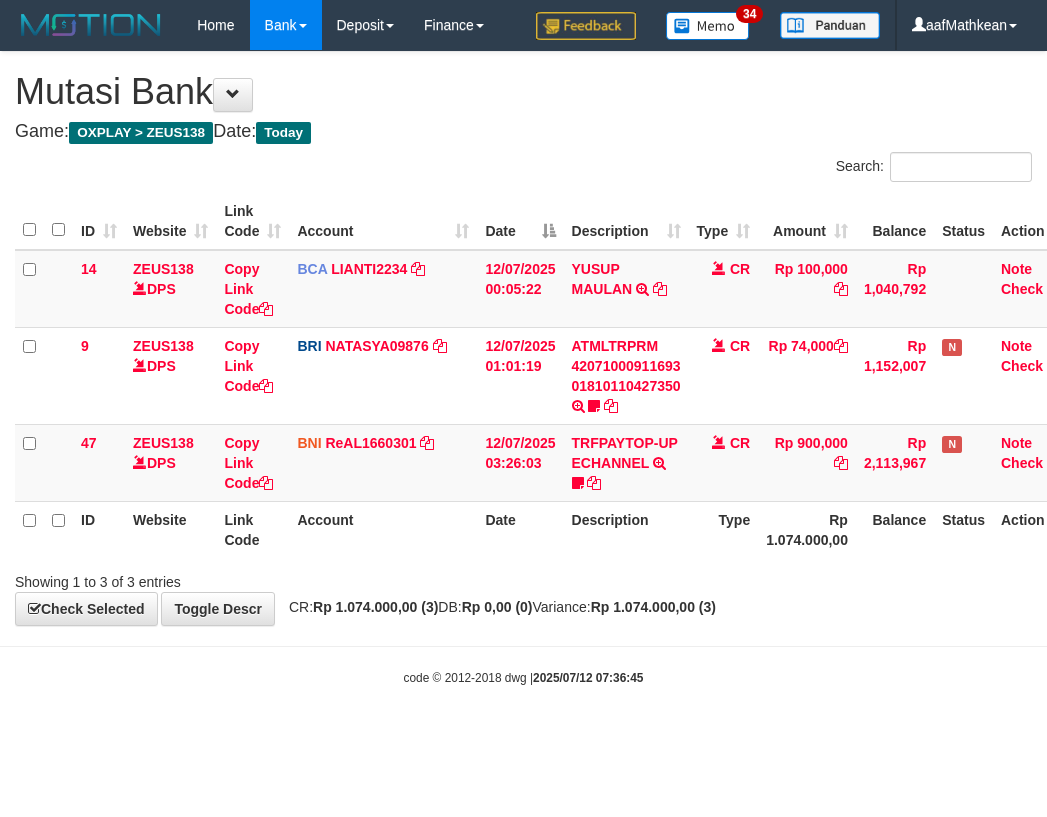 scroll, scrollTop: 0, scrollLeft: 27, axis: horizontal 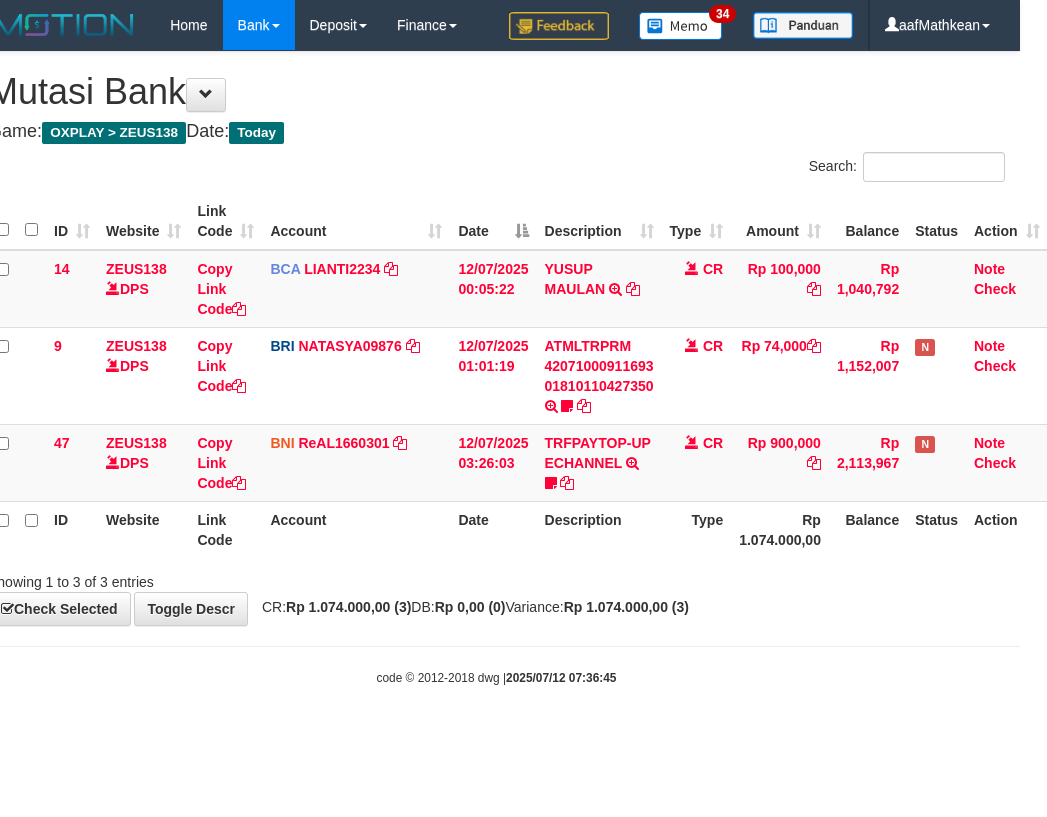 drag, startPoint x: 590, startPoint y: 564, endPoint x: 567, endPoint y: 573, distance: 24.698177 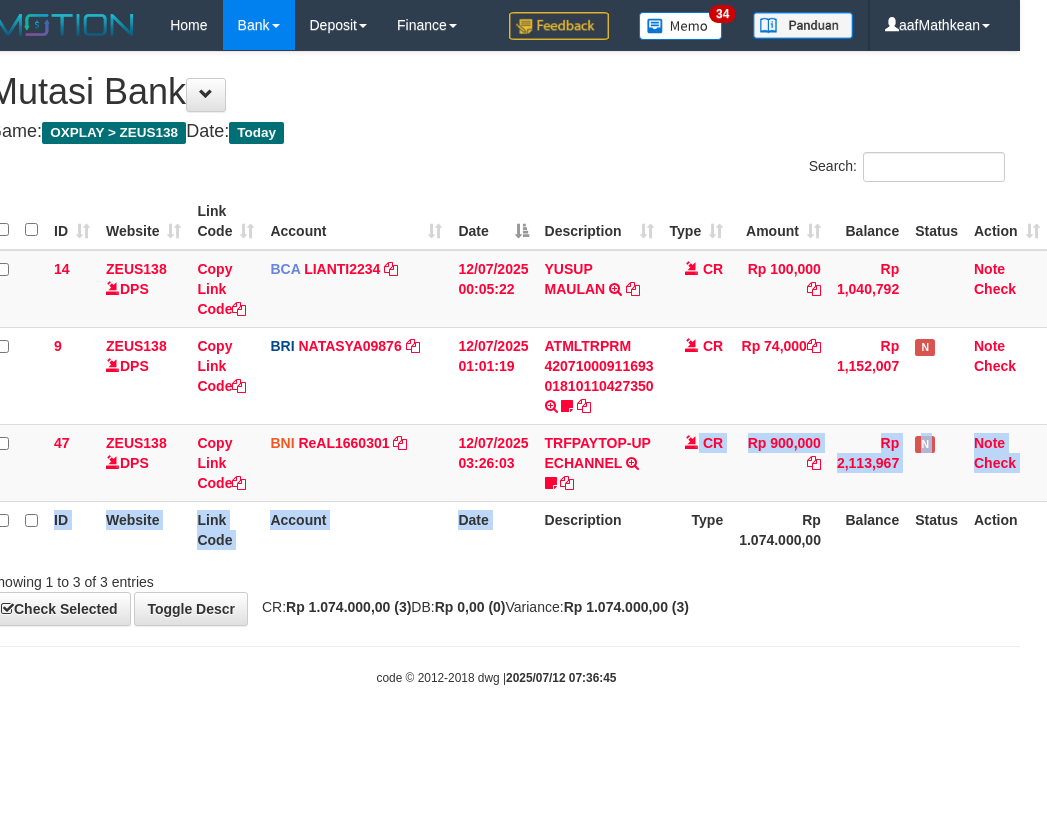 click on "ID Website Link Code Account Date Description Type Amount Balance Status Action
14
ZEUS138    DPS
Copy Link Code
BCA
LIANTI2234
DPS
YULIANTI
mutasi_20250712_4646 | 14
mutasi_20250712_4646 | 14
12/07/2025 00:05:22
YUSUP MAULAN         TRSF E-BANKING CR 1207/FTSCY/WS95051
100000.002025071262819090 TRFDN-YUSUP MAULANESPAY DEBIT INDONE
CR
Rp 100,000
Rp 1,040,792
Note
Check
9
ZEUS138    DPS
Copy Link Code
BRI
NATASYA09876
DPS" at bounding box center (518, 375) 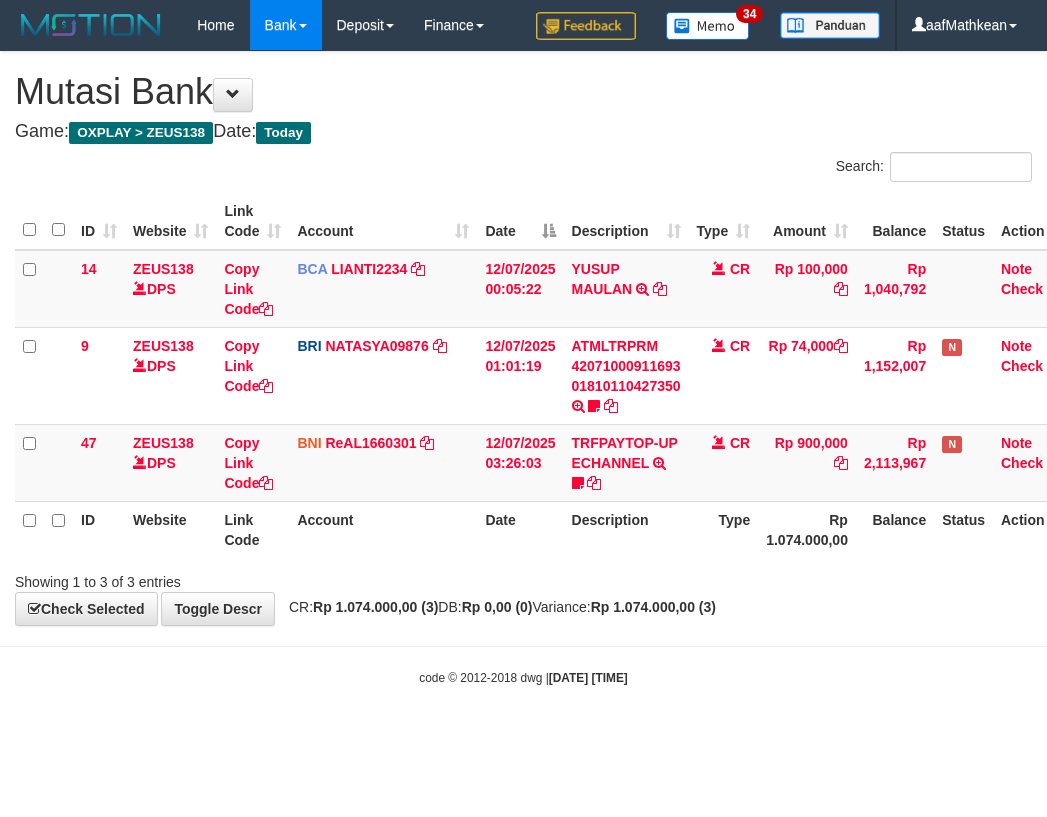 scroll, scrollTop: 0, scrollLeft: 27, axis: horizontal 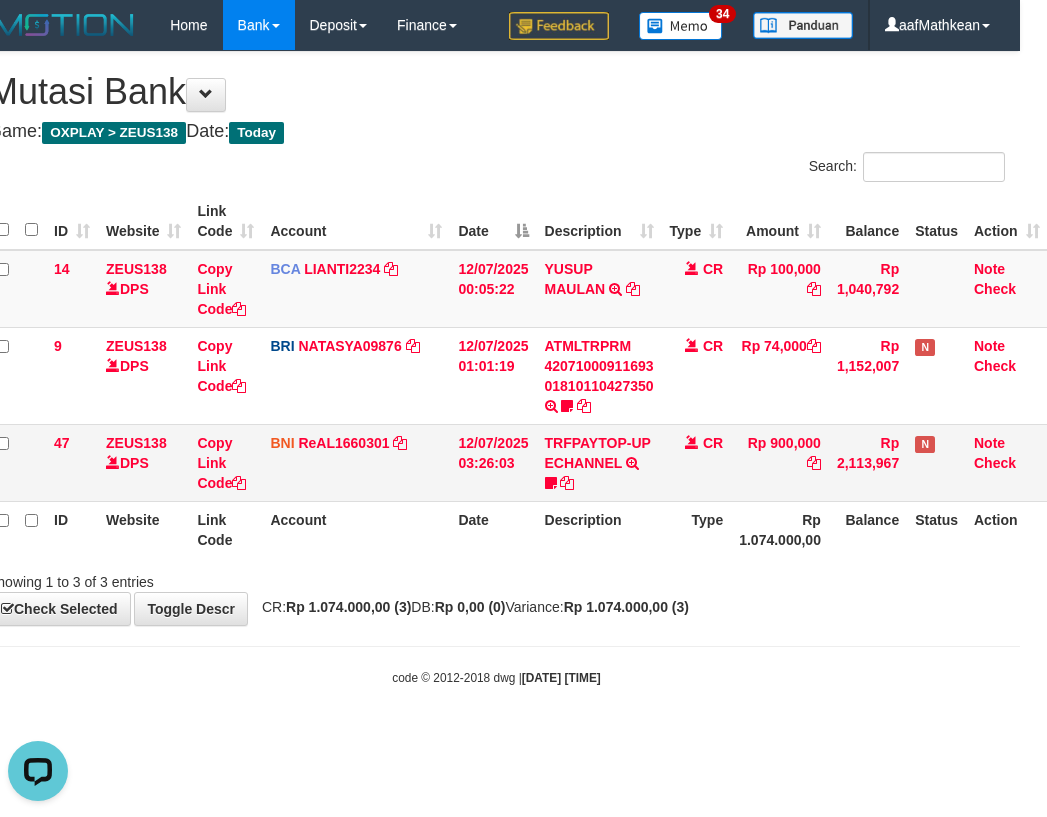 click on "Rp 900,000" at bounding box center [780, 462] 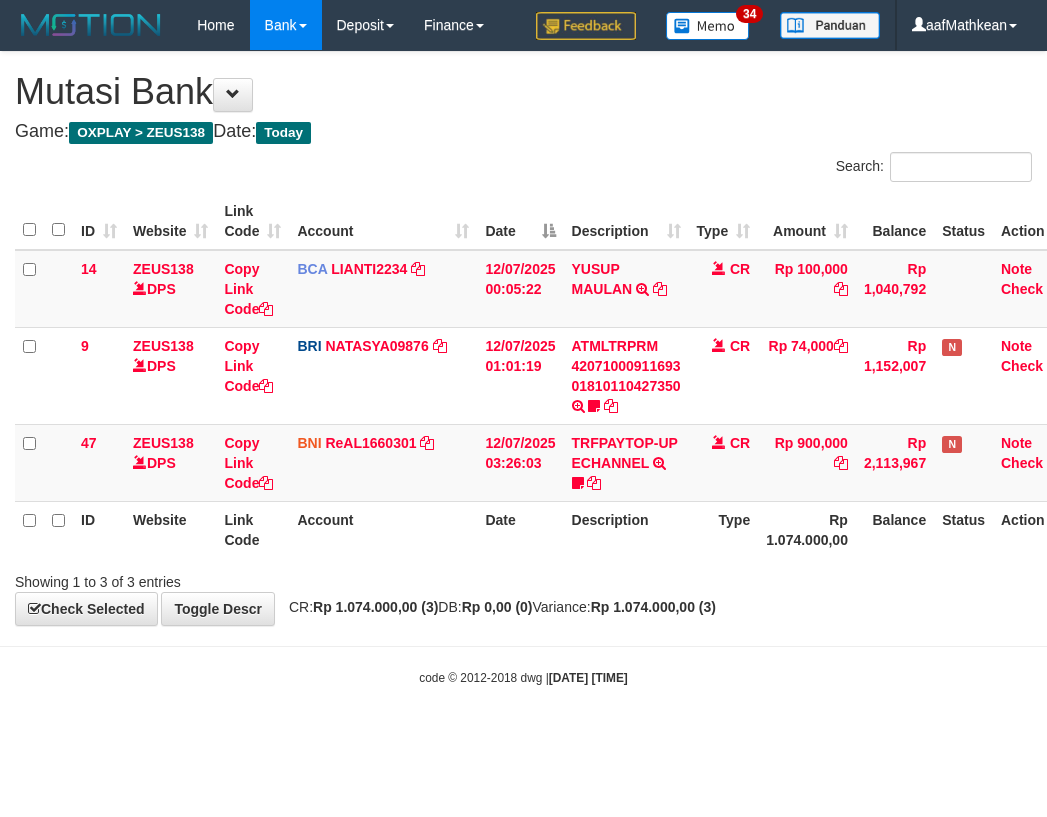 scroll, scrollTop: 0, scrollLeft: 27, axis: horizontal 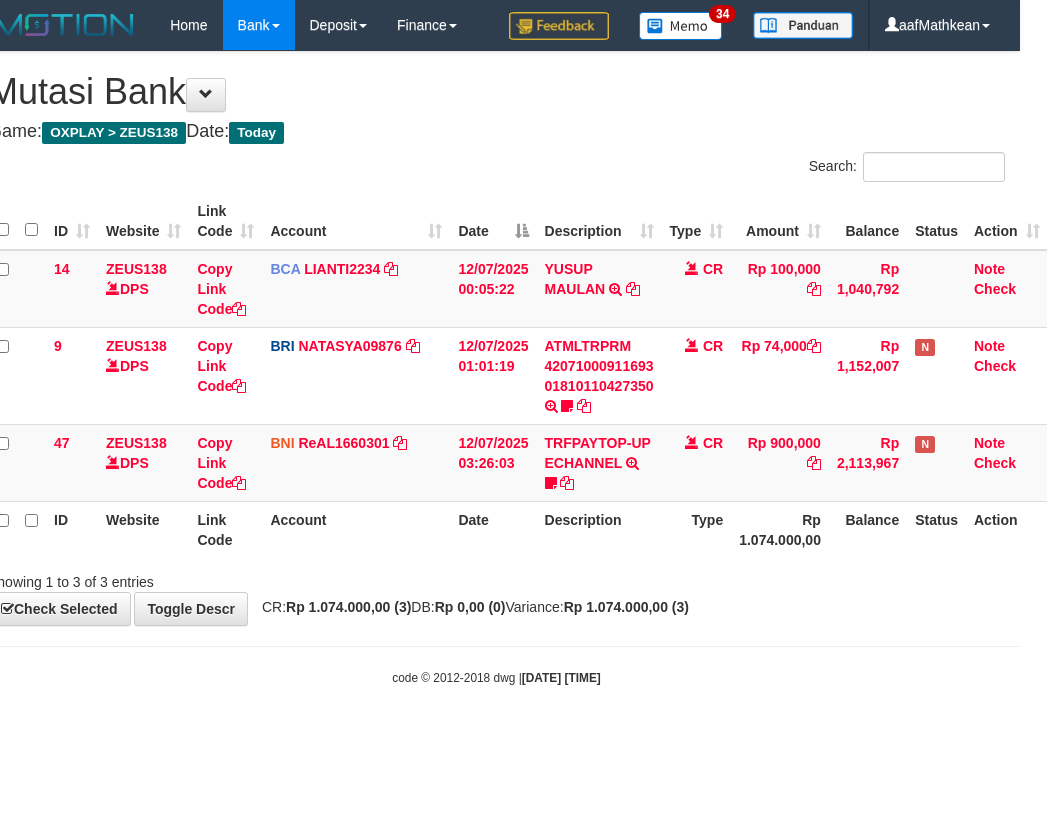 click on "Showing 1 to 3 of 3 entries" at bounding box center [496, 578] 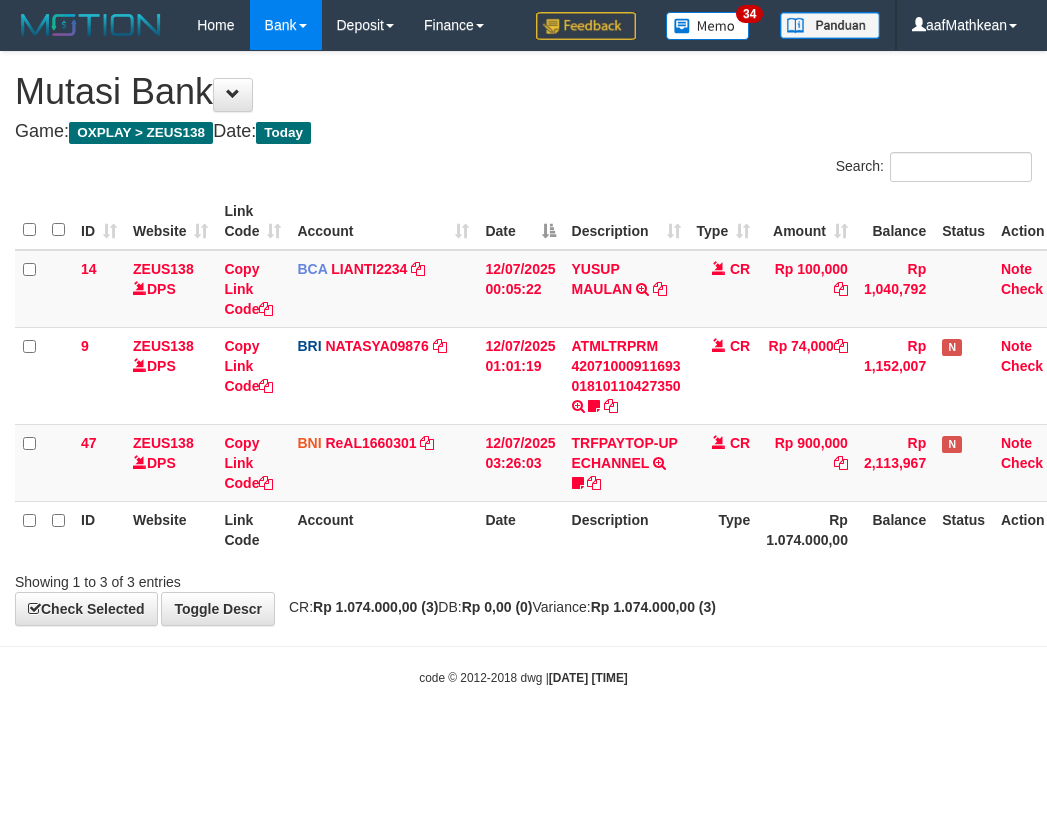 scroll, scrollTop: 0, scrollLeft: 27, axis: horizontal 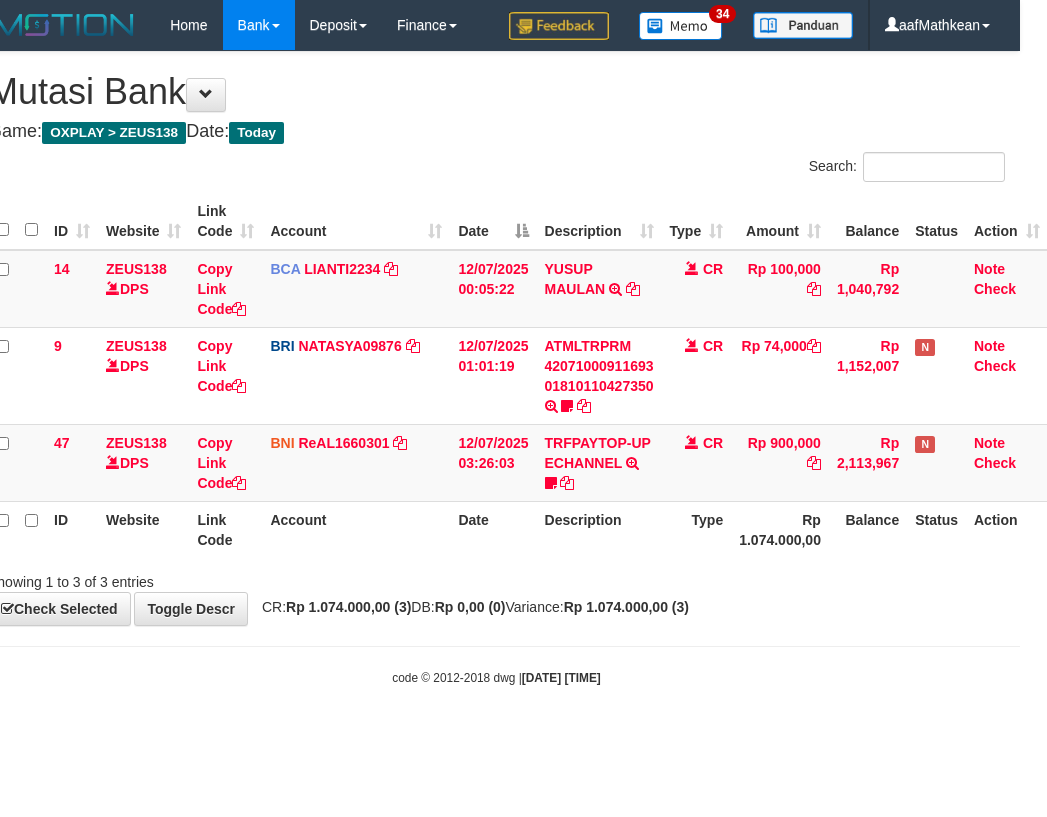 click on "CR:  Rp 1.074.000,00 (3)      DB:  Rp 0,00 (0)      Variance:  Rp 1.074.000,00 (3)" at bounding box center (470, 607) 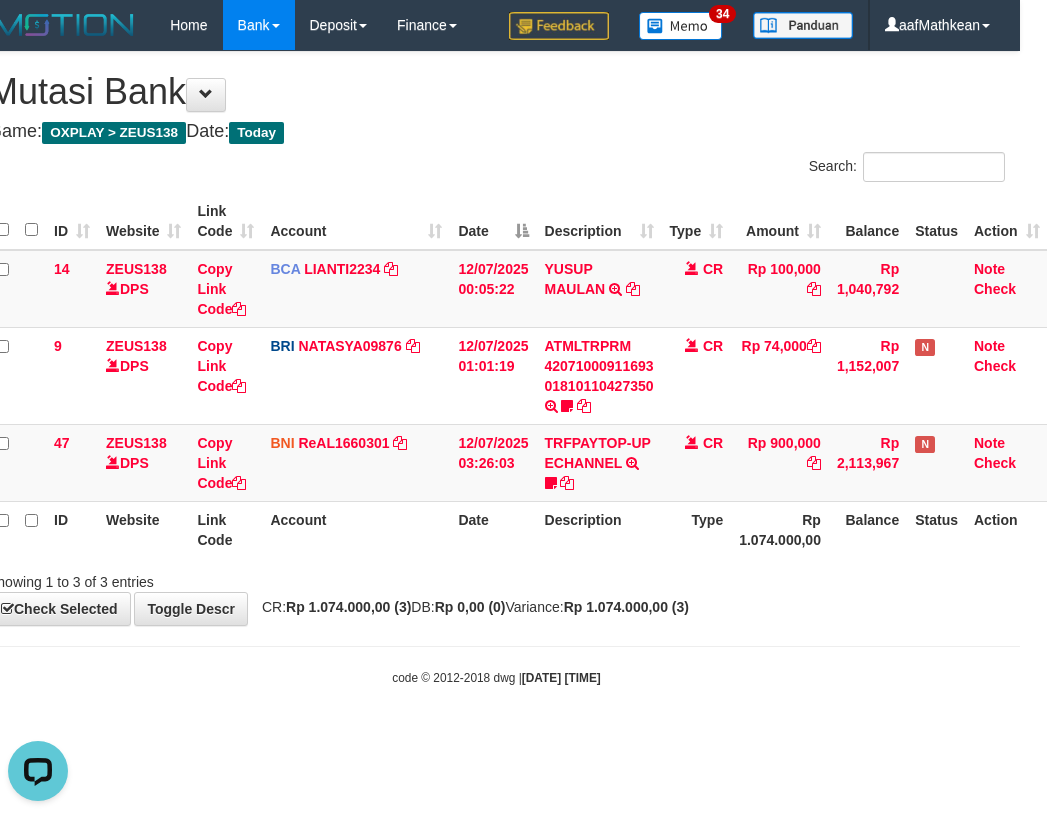 scroll, scrollTop: 0, scrollLeft: 0, axis: both 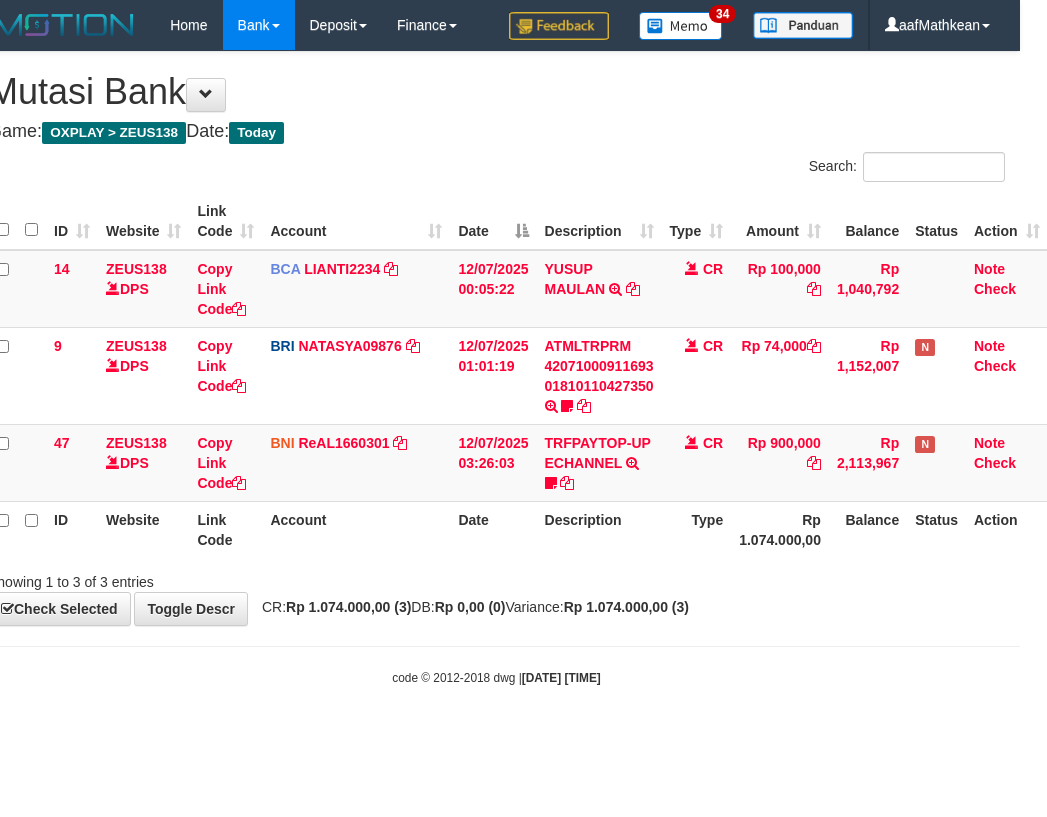 drag, startPoint x: 461, startPoint y: 561, endPoint x: 611, endPoint y: 552, distance: 150.26976 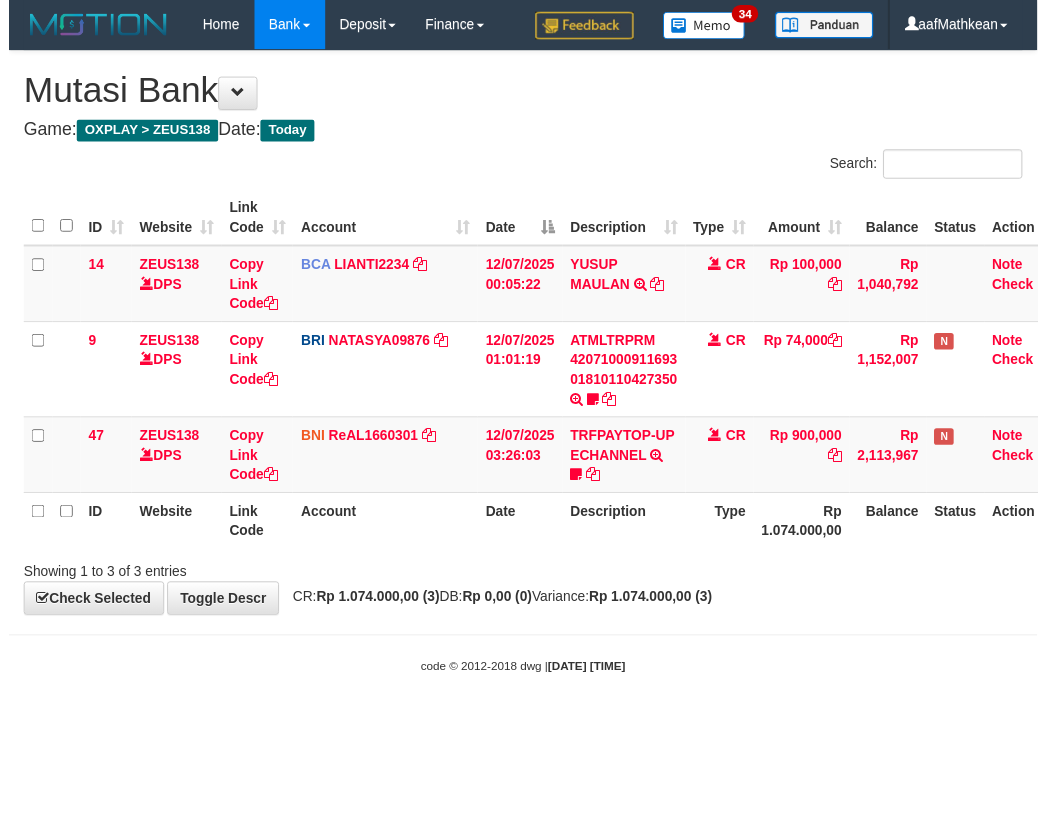 scroll, scrollTop: 0, scrollLeft: 27, axis: horizontal 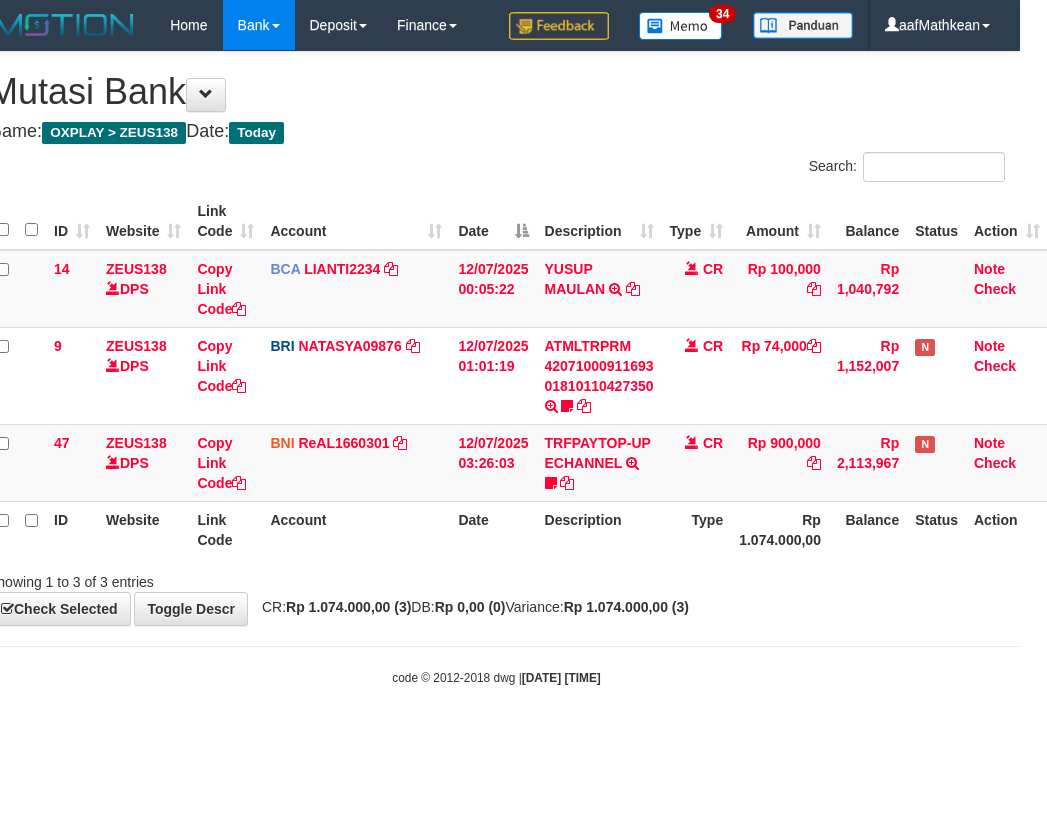 drag, startPoint x: 509, startPoint y: 527, endPoint x: 532, endPoint y: 537, distance: 25.079872 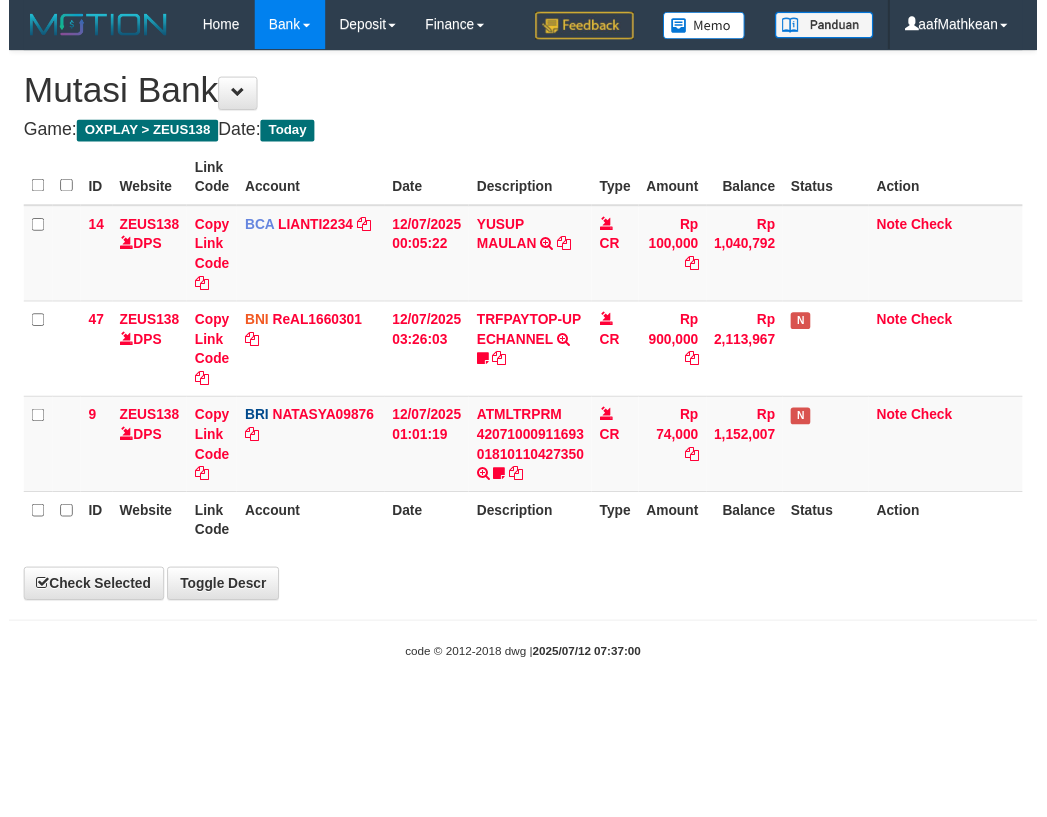 scroll, scrollTop: 0, scrollLeft: 27, axis: horizontal 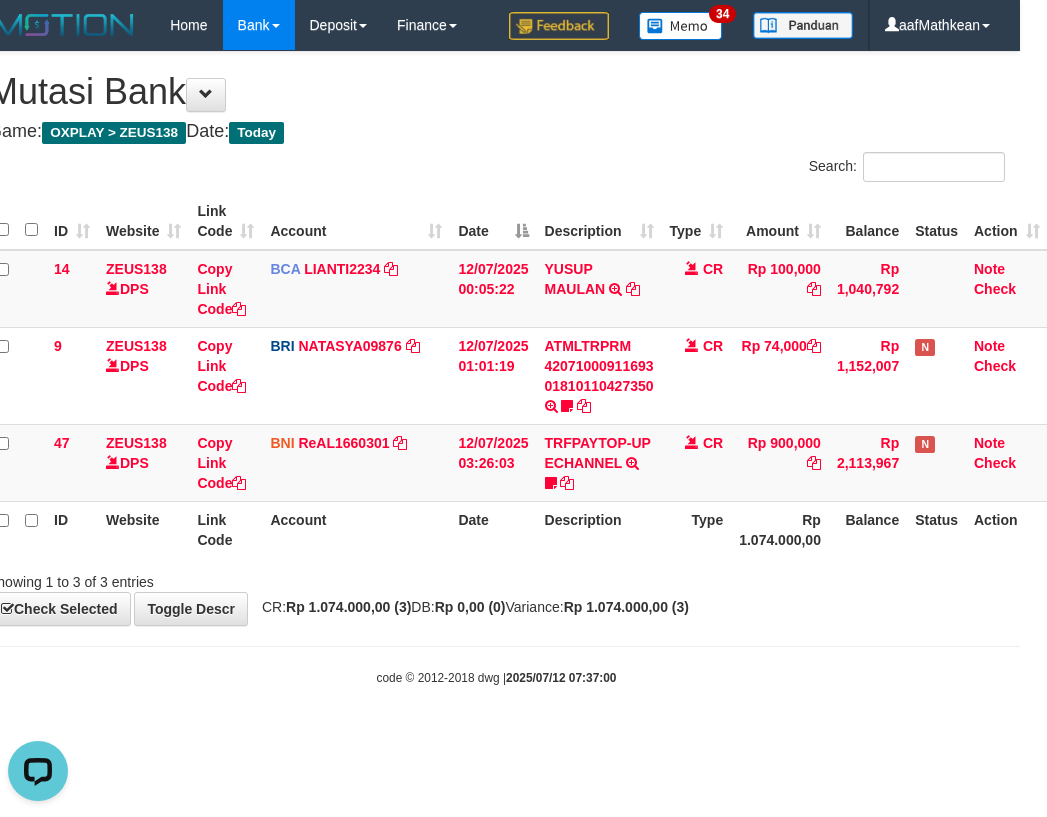 drag, startPoint x: 464, startPoint y: 583, endPoint x: 645, endPoint y: 567, distance: 181.70581 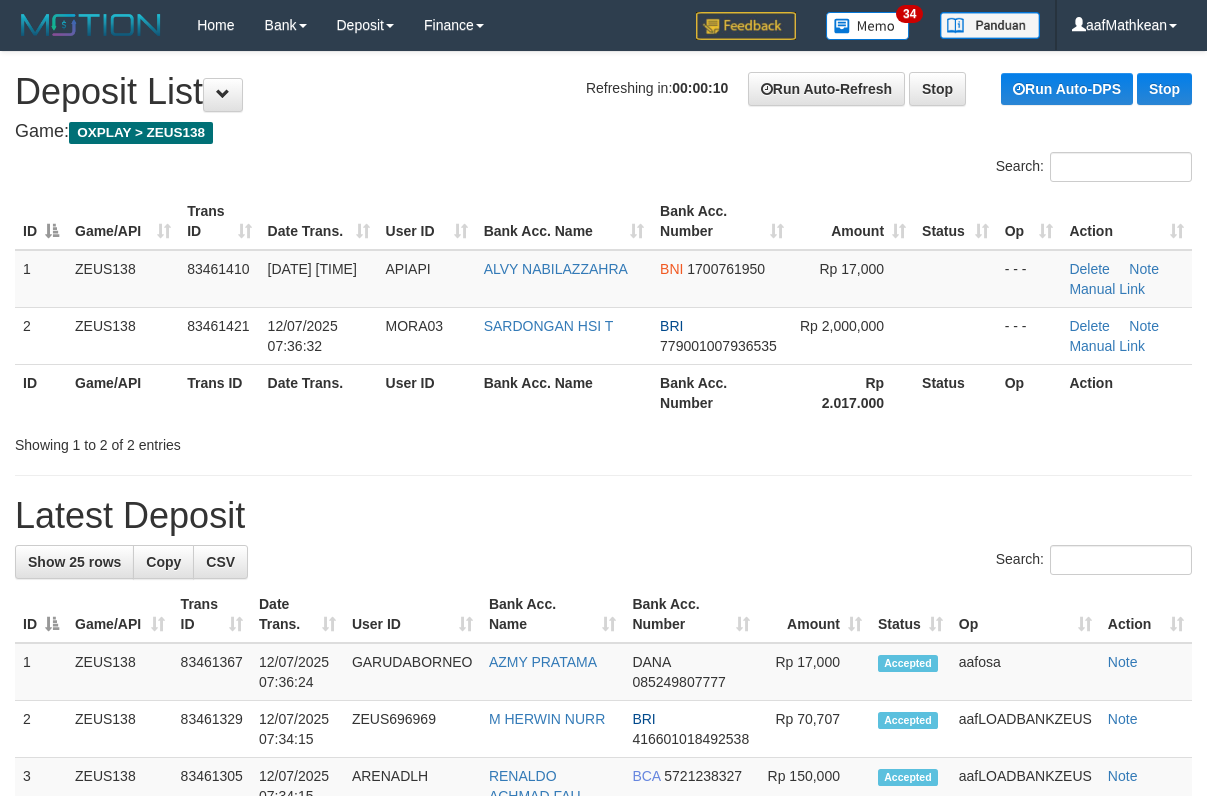 scroll, scrollTop: 0, scrollLeft: 0, axis: both 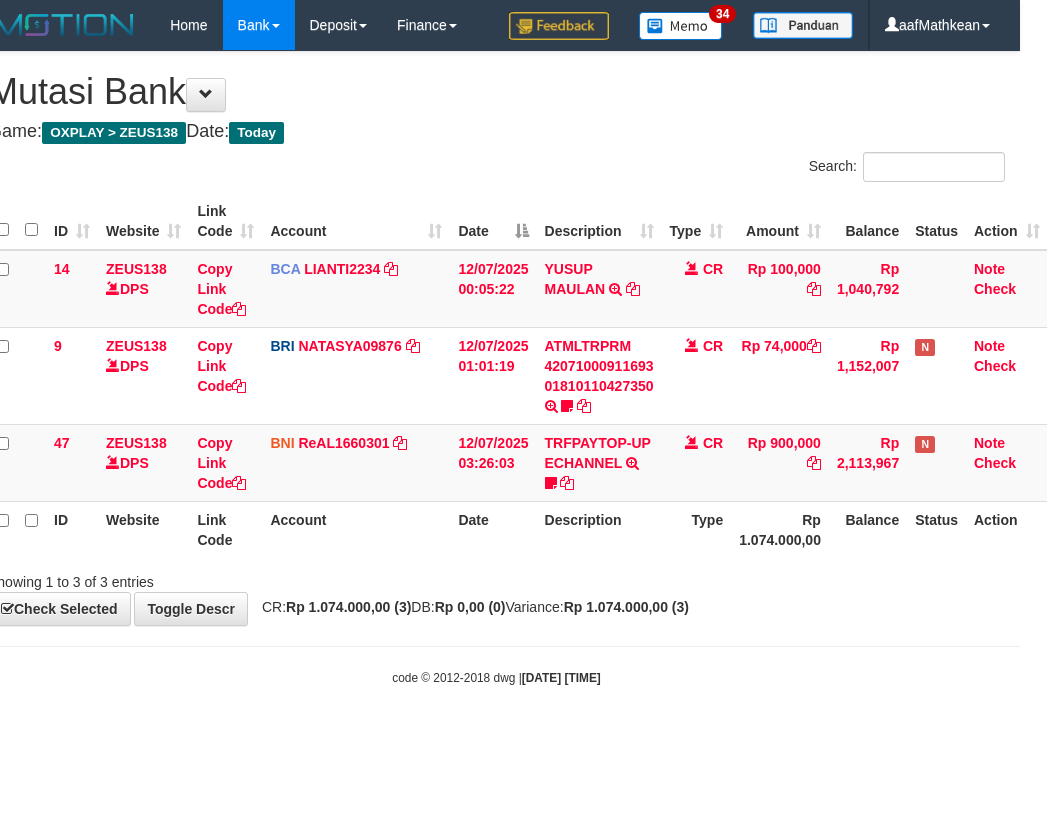 click on "code © 2012-2018 dwg |  [DATE] [TIME]" at bounding box center [496, 677] 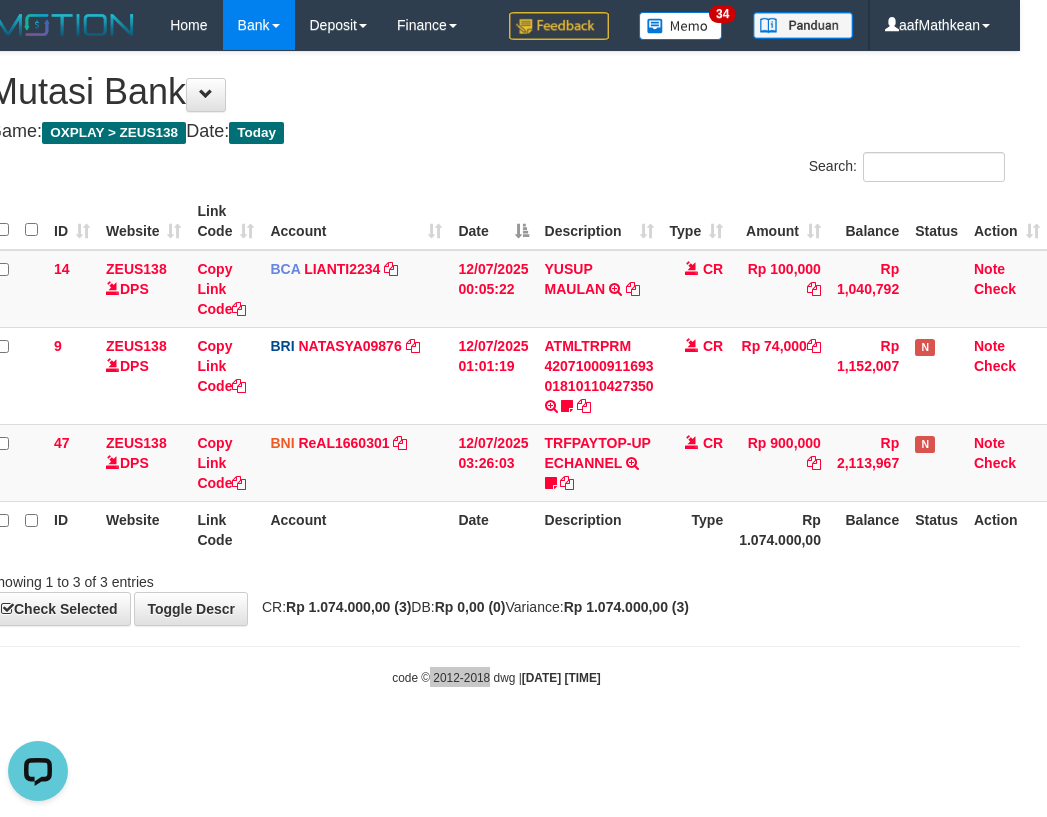 scroll, scrollTop: 0, scrollLeft: 0, axis: both 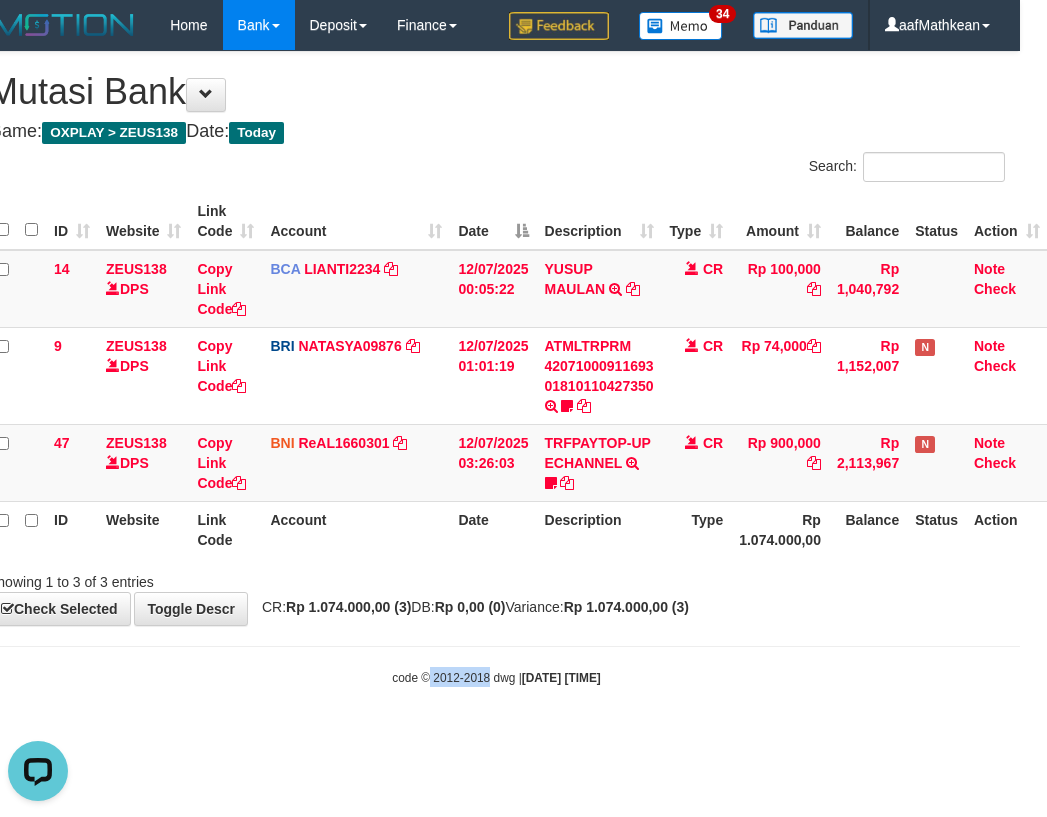 click on "Account" at bounding box center [356, 529] 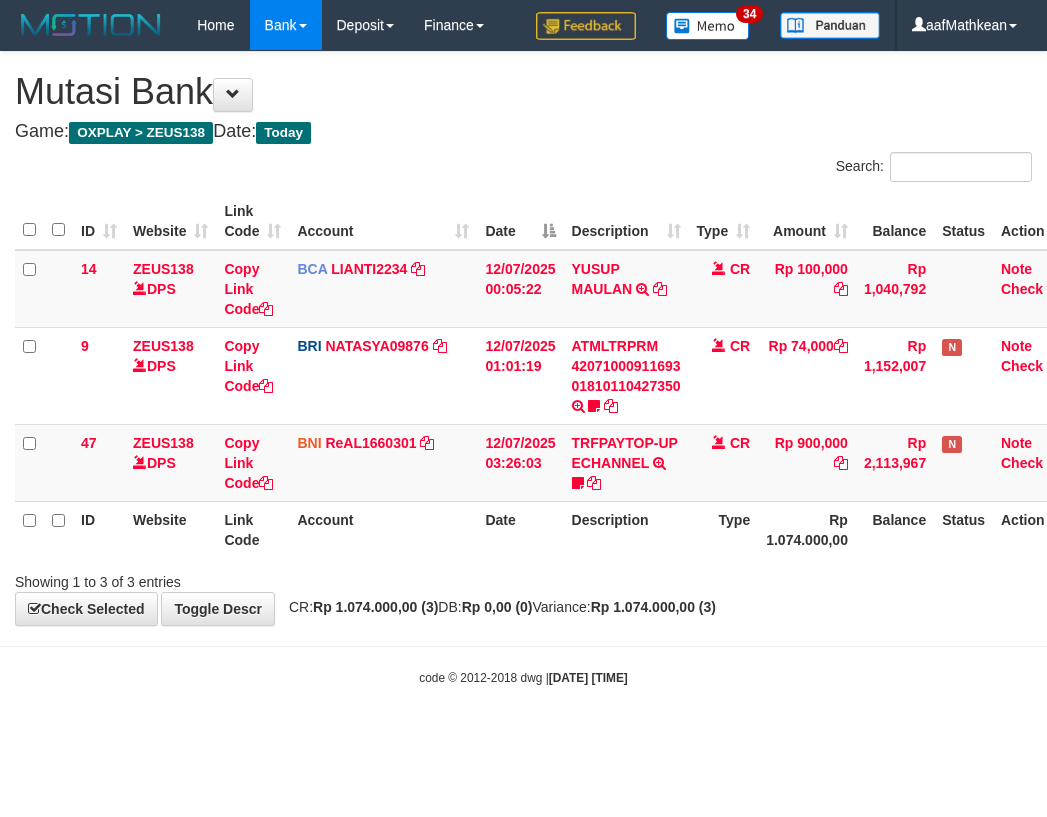 scroll, scrollTop: 0, scrollLeft: 27, axis: horizontal 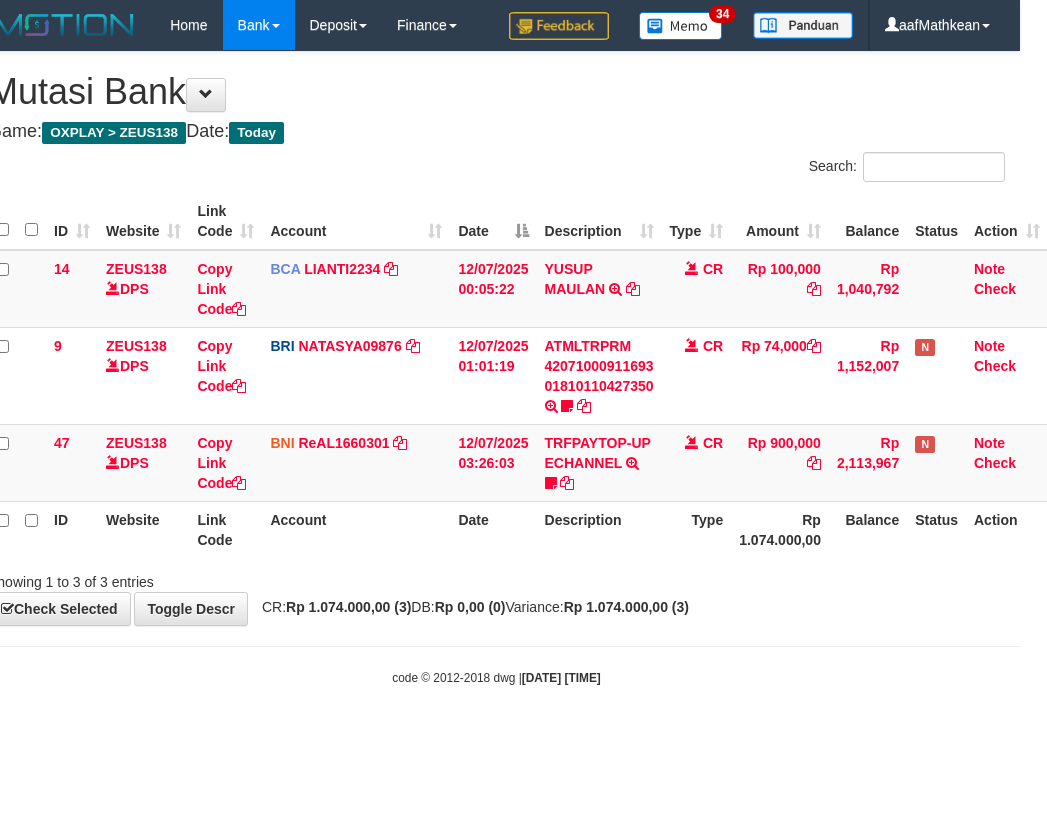 click on "Toggle navigation
Home
Bank
Account List
Load
By Website
Group
[OXPLAY]													ZEUS138
By Load Group (DPS)" at bounding box center (496, 368) 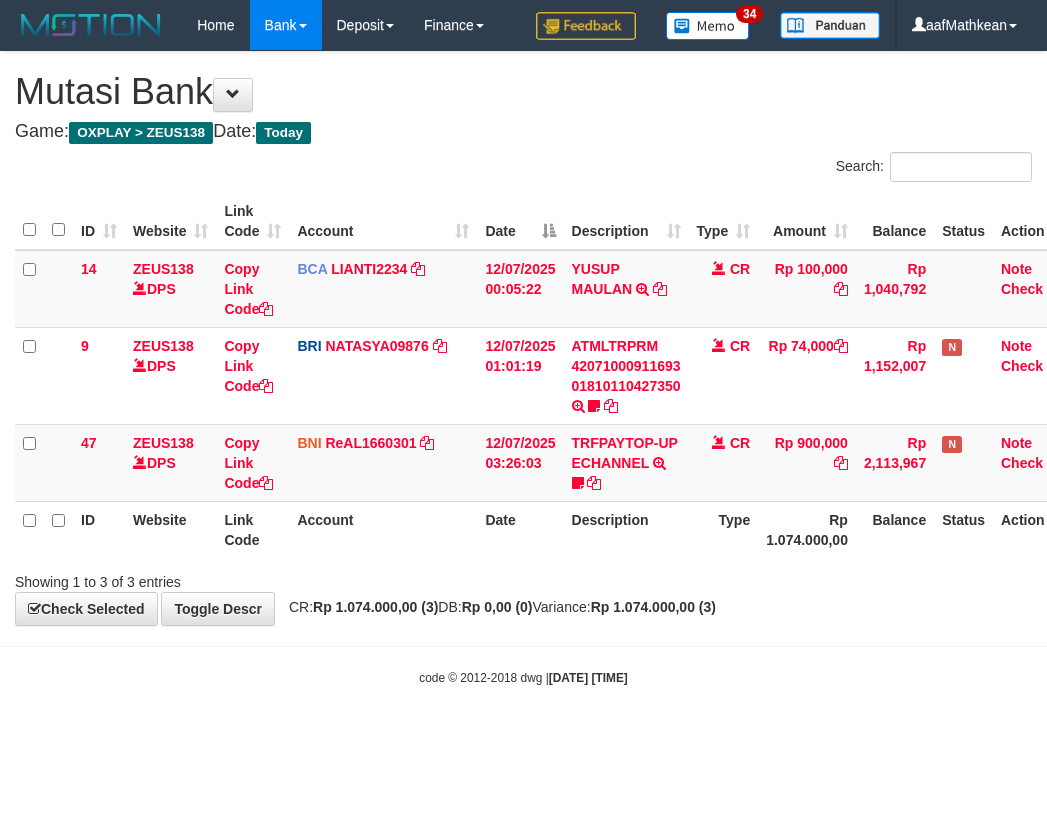 scroll, scrollTop: 0, scrollLeft: 27, axis: horizontal 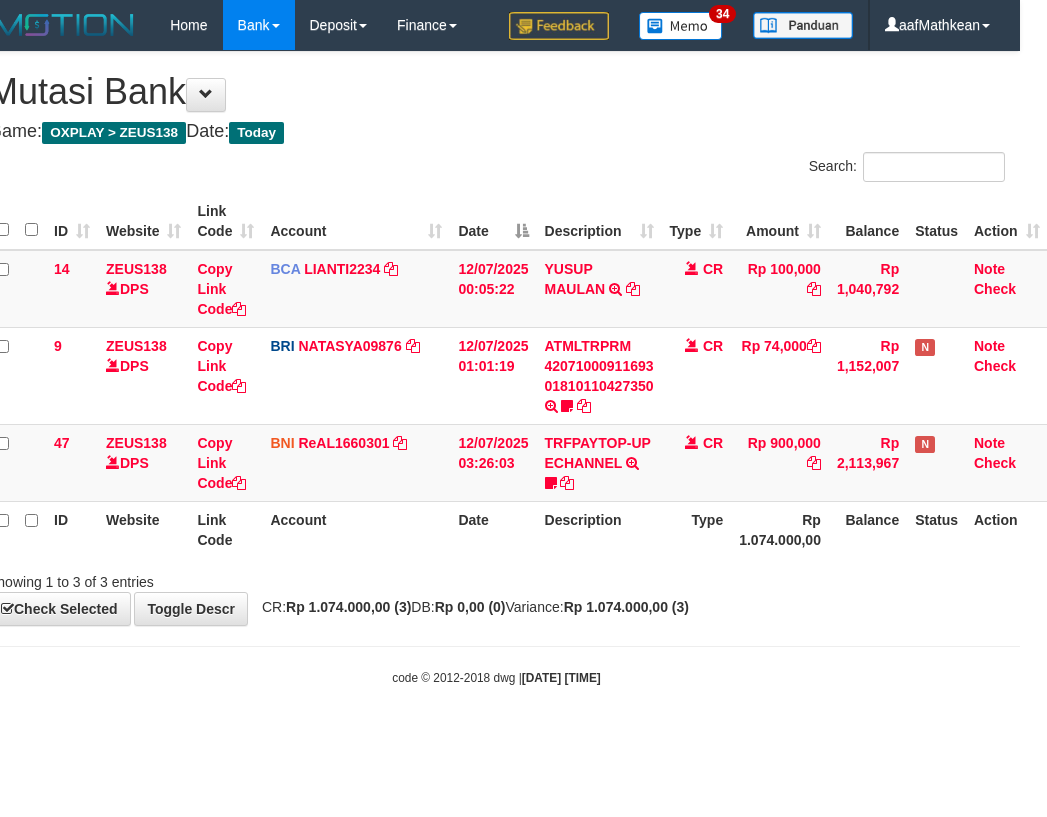 drag, startPoint x: 367, startPoint y: 731, endPoint x: 1046, endPoint y: 695, distance: 679.9537 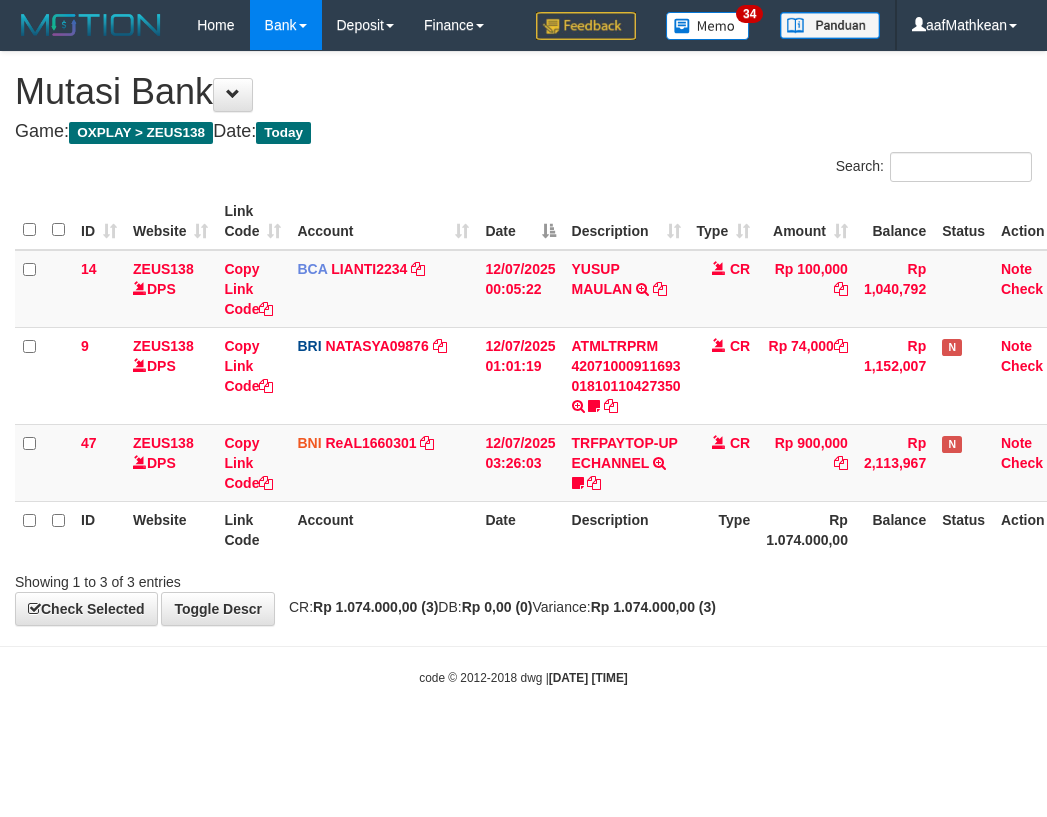 scroll, scrollTop: 0, scrollLeft: 27, axis: horizontal 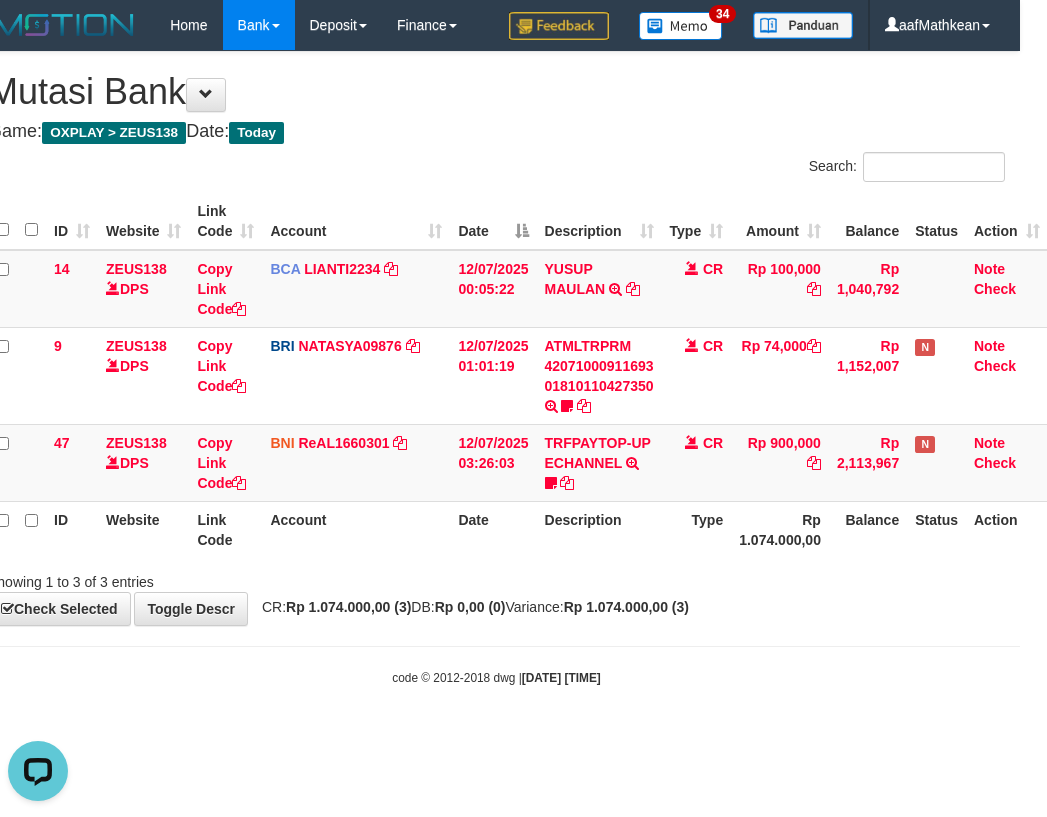 click on "Showing 1 to 3 of 3 entries" at bounding box center (496, 578) 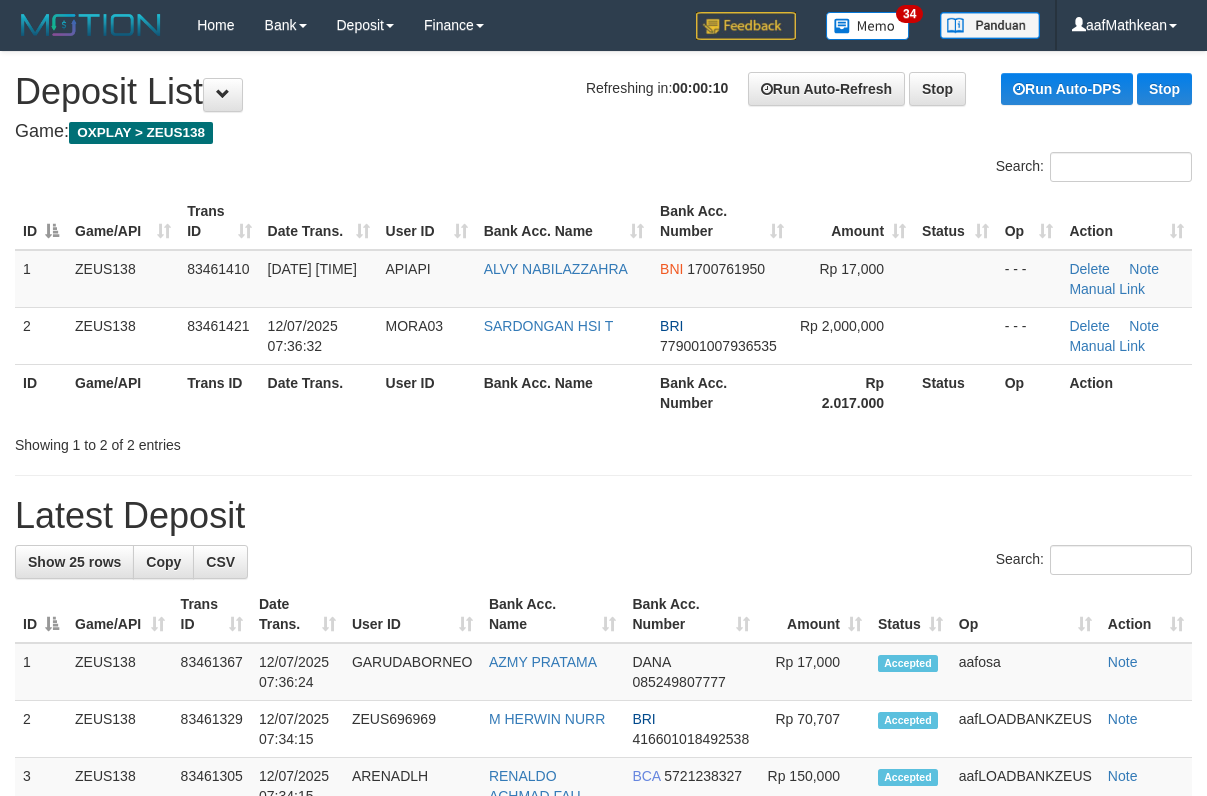 scroll, scrollTop: 0, scrollLeft: 0, axis: both 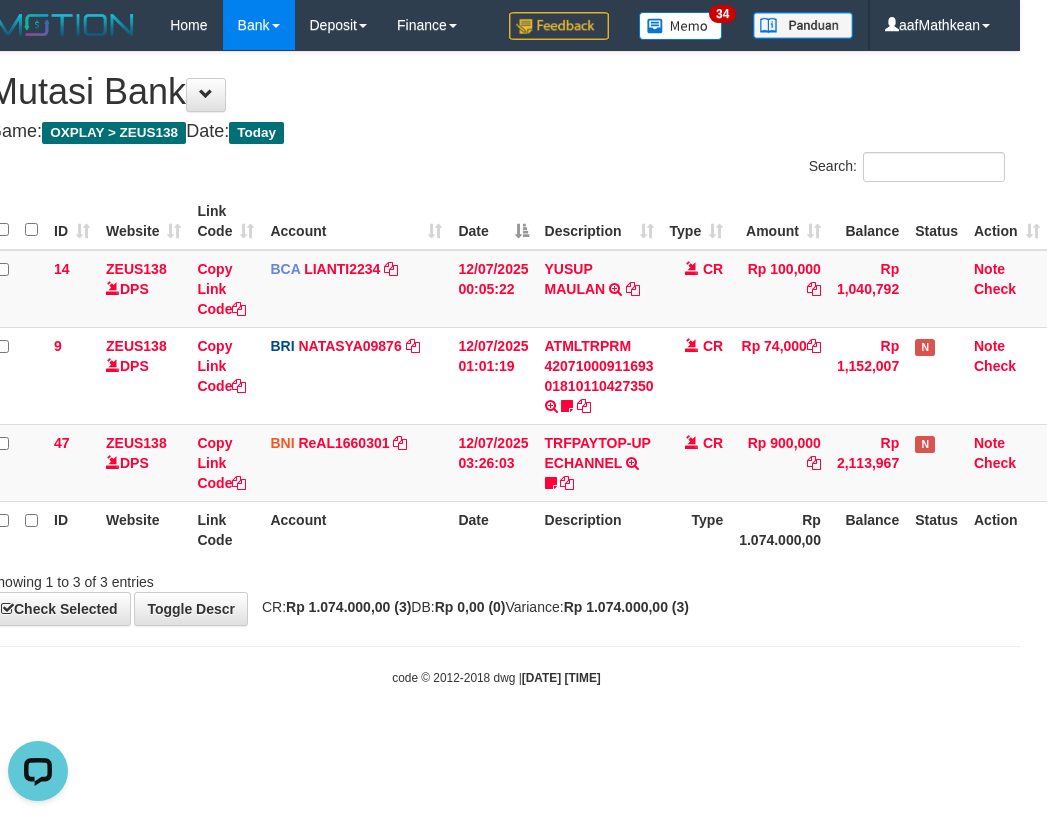 click on "Showing 1 to 3 of 3 entries" at bounding box center (496, 578) 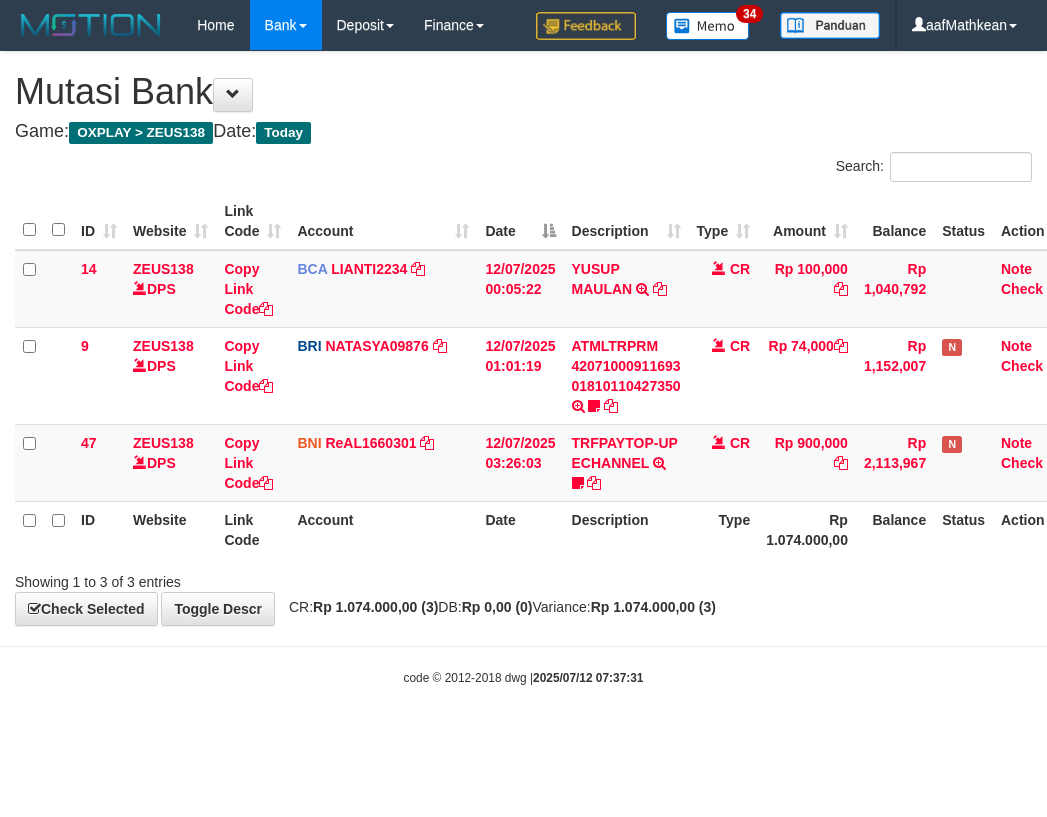 scroll, scrollTop: 0, scrollLeft: 27, axis: horizontal 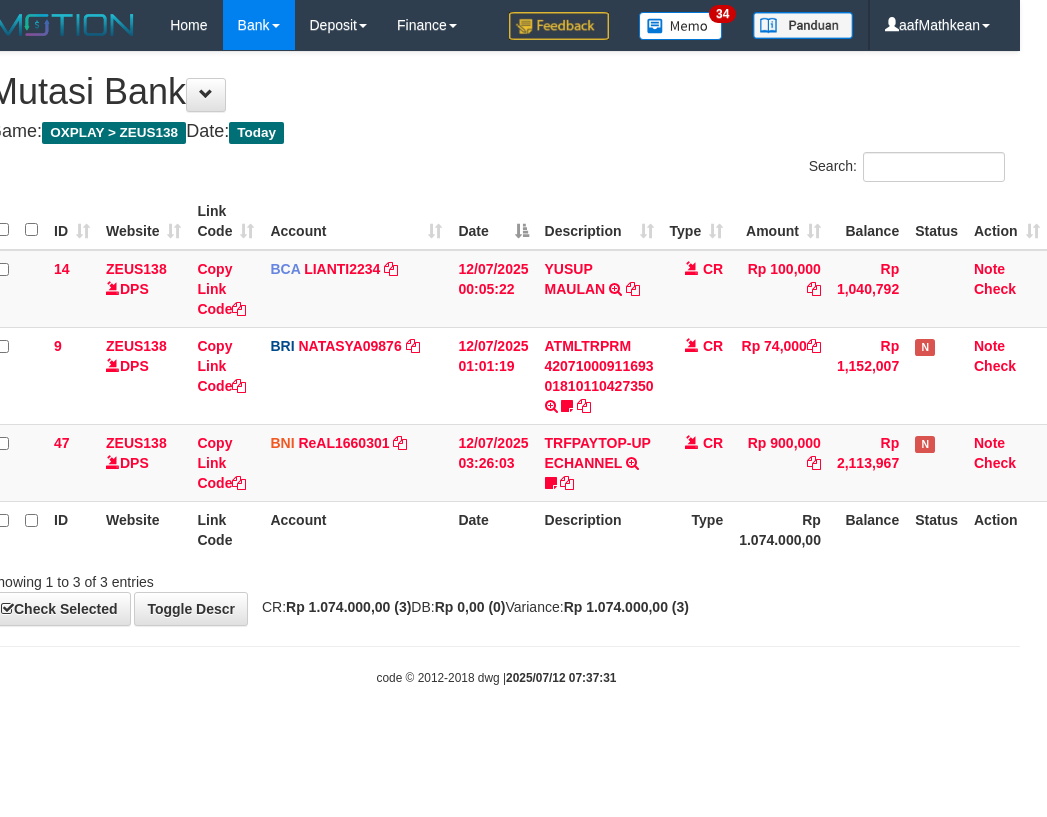 click on "Toggle navigation
Home
Bank
Account List
Load
By Website
Group
[OXPLAY]													ZEUS138
By Load Group (DPS)" at bounding box center [496, 368] 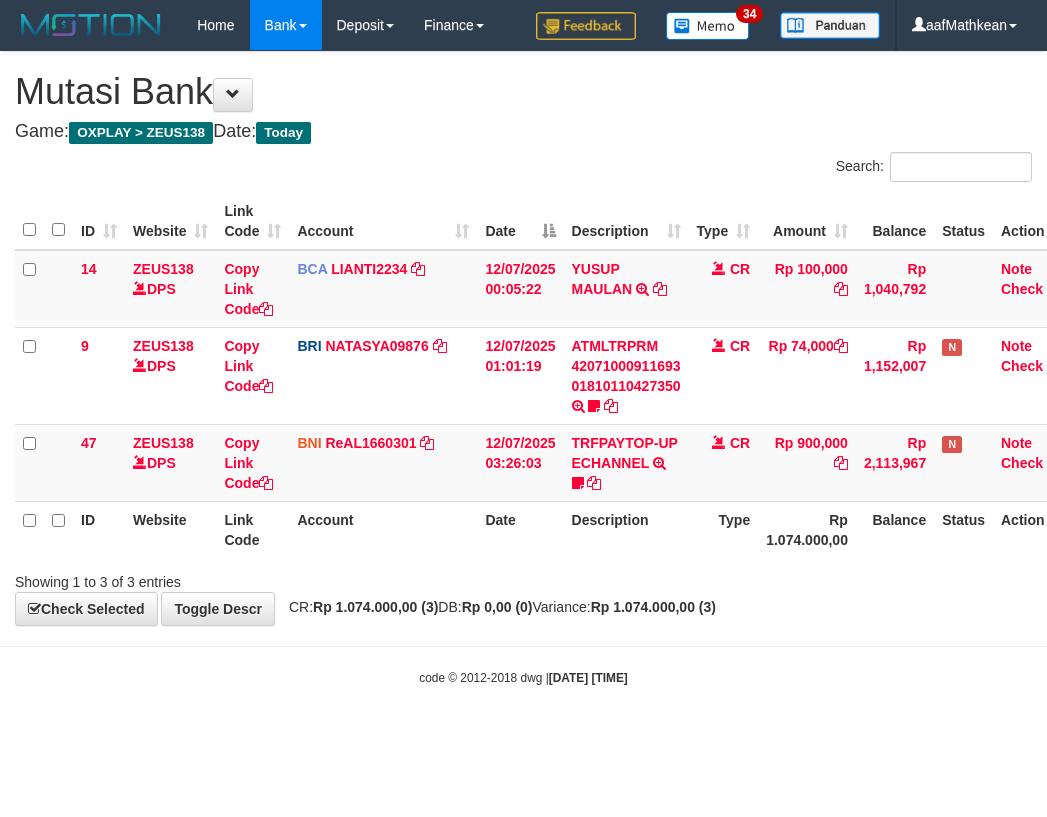 scroll, scrollTop: 0, scrollLeft: 27, axis: horizontal 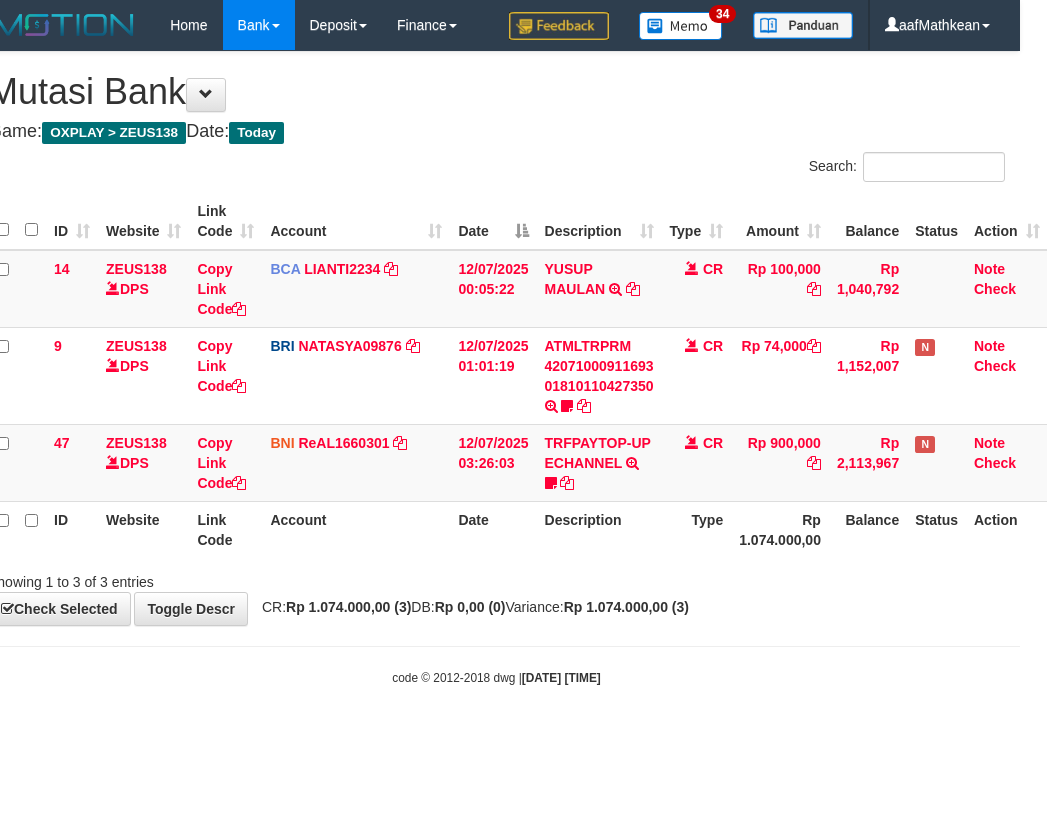 drag, startPoint x: 777, startPoint y: 623, endPoint x: 829, endPoint y: 635, distance: 53.366657 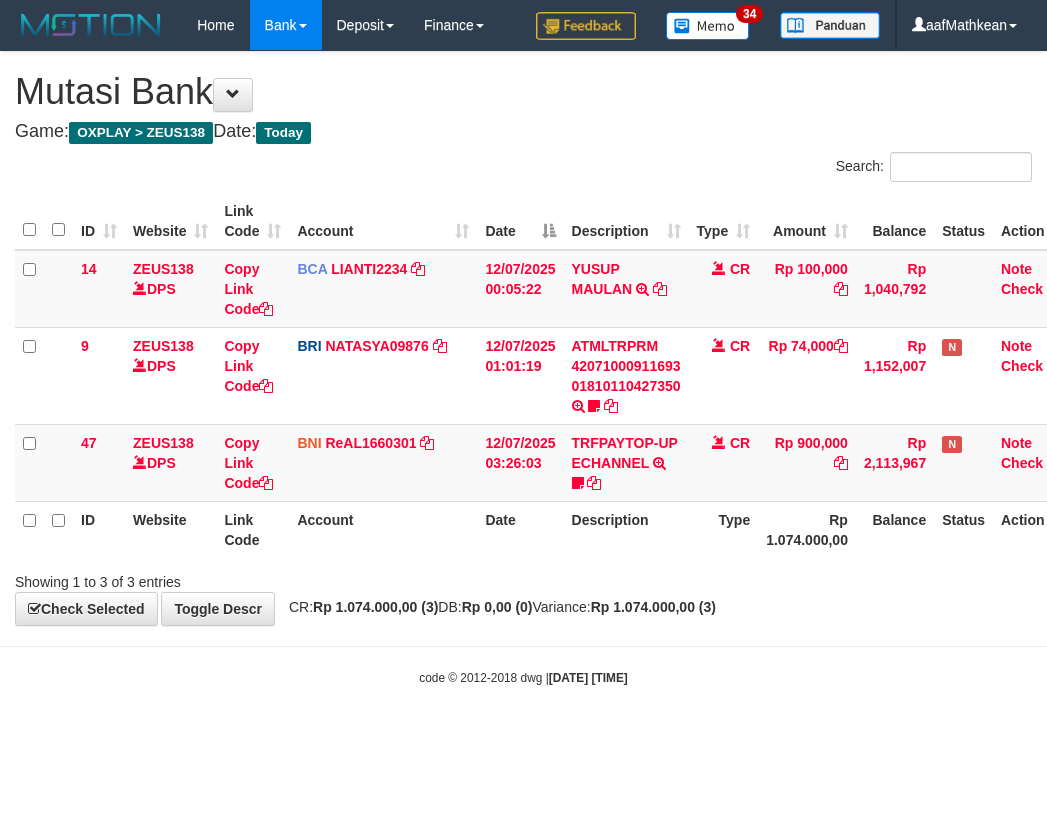 scroll, scrollTop: 0, scrollLeft: 27, axis: horizontal 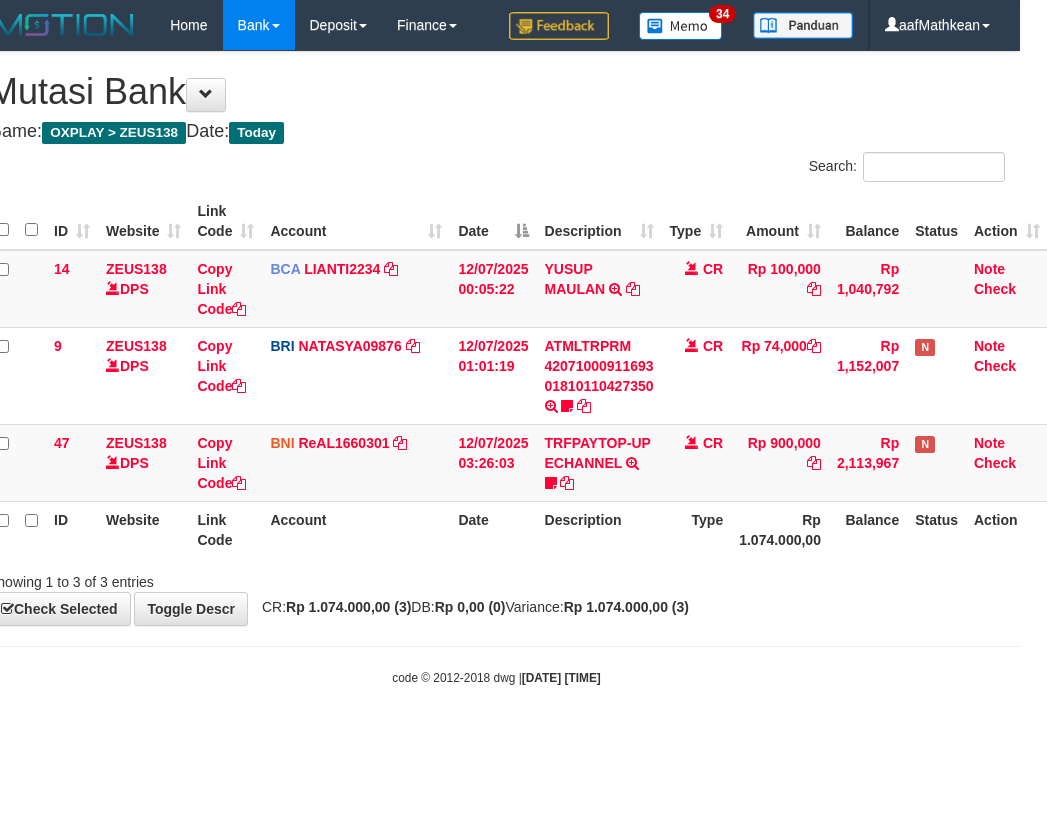 drag, startPoint x: 634, startPoint y: 640, endPoint x: 734, endPoint y: 645, distance: 100.12492 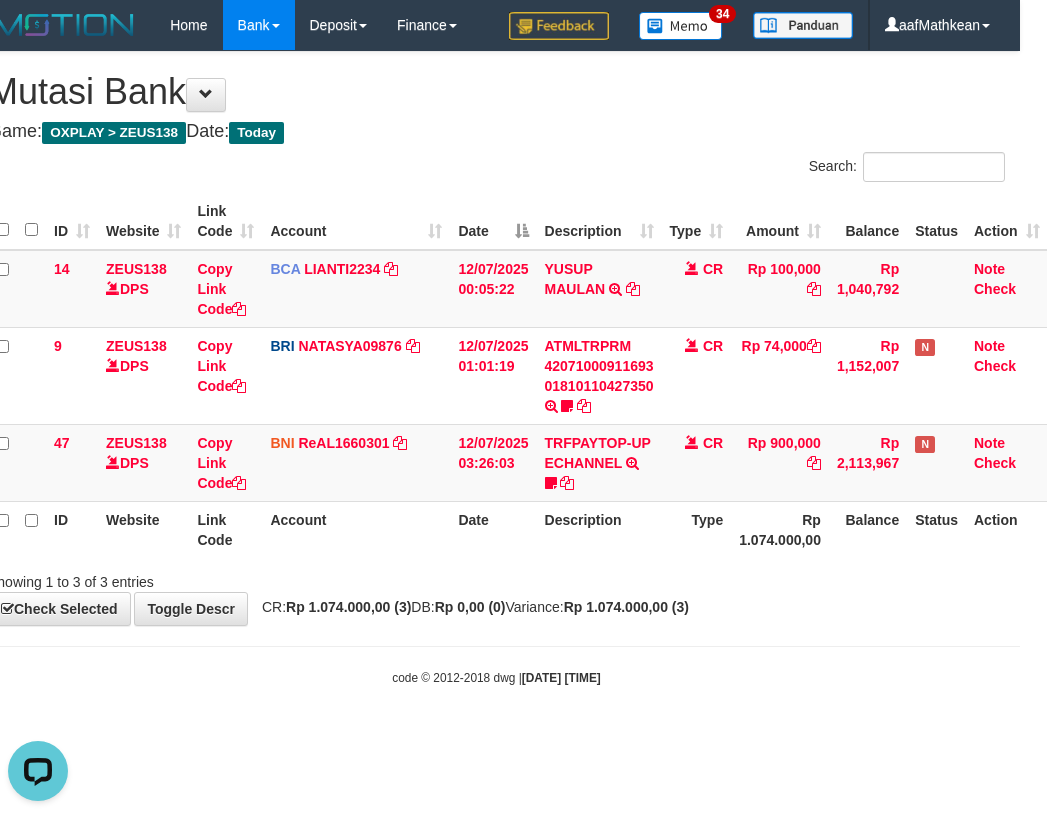 scroll, scrollTop: 0, scrollLeft: 0, axis: both 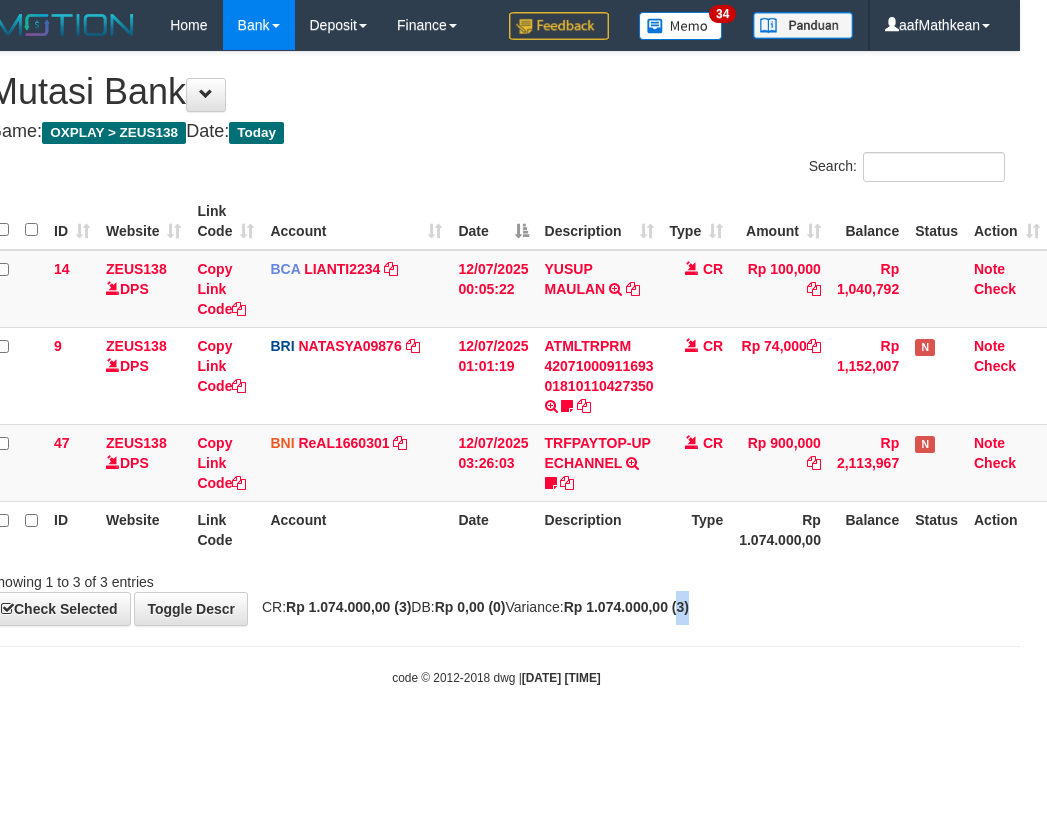 click on "**********" at bounding box center (496, 338) 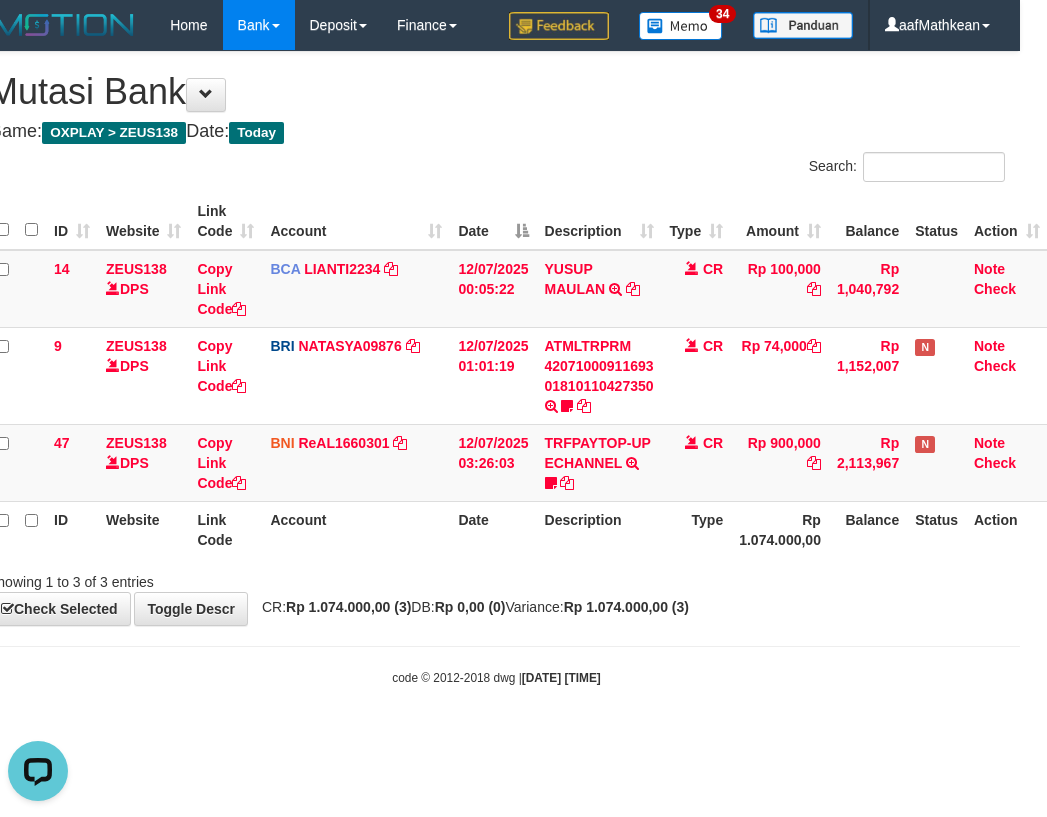 scroll, scrollTop: 0, scrollLeft: 0, axis: both 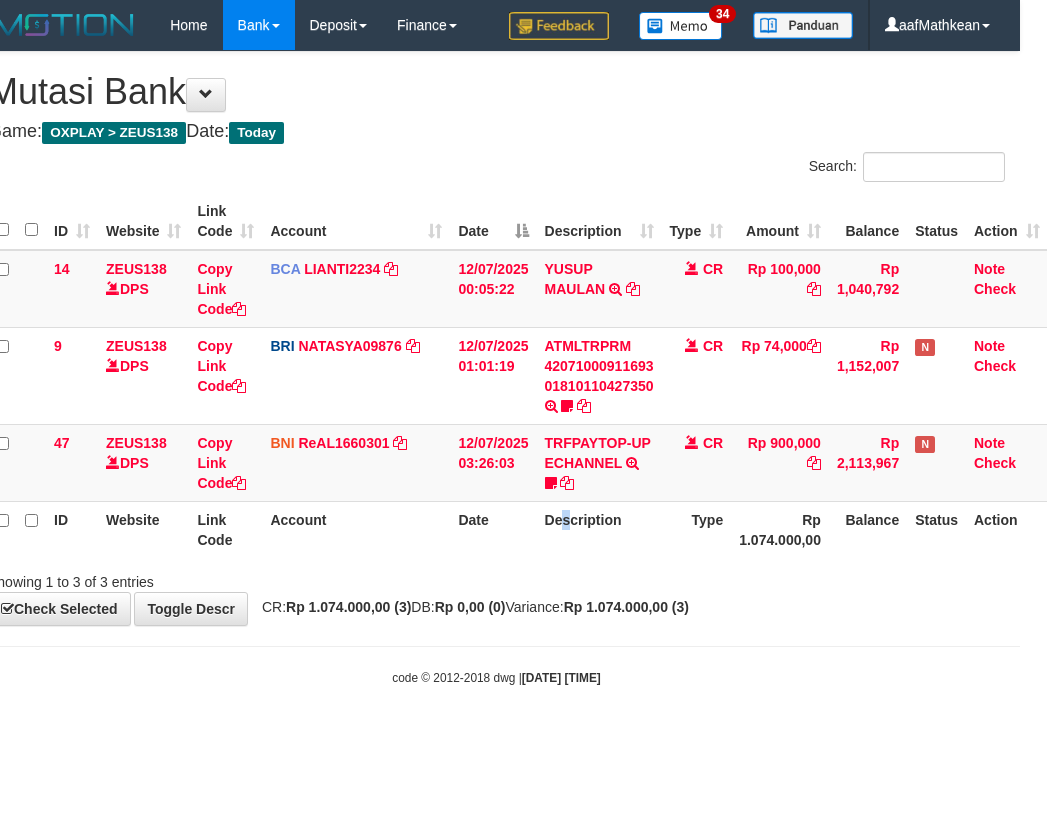 click on "Description" at bounding box center [599, 529] 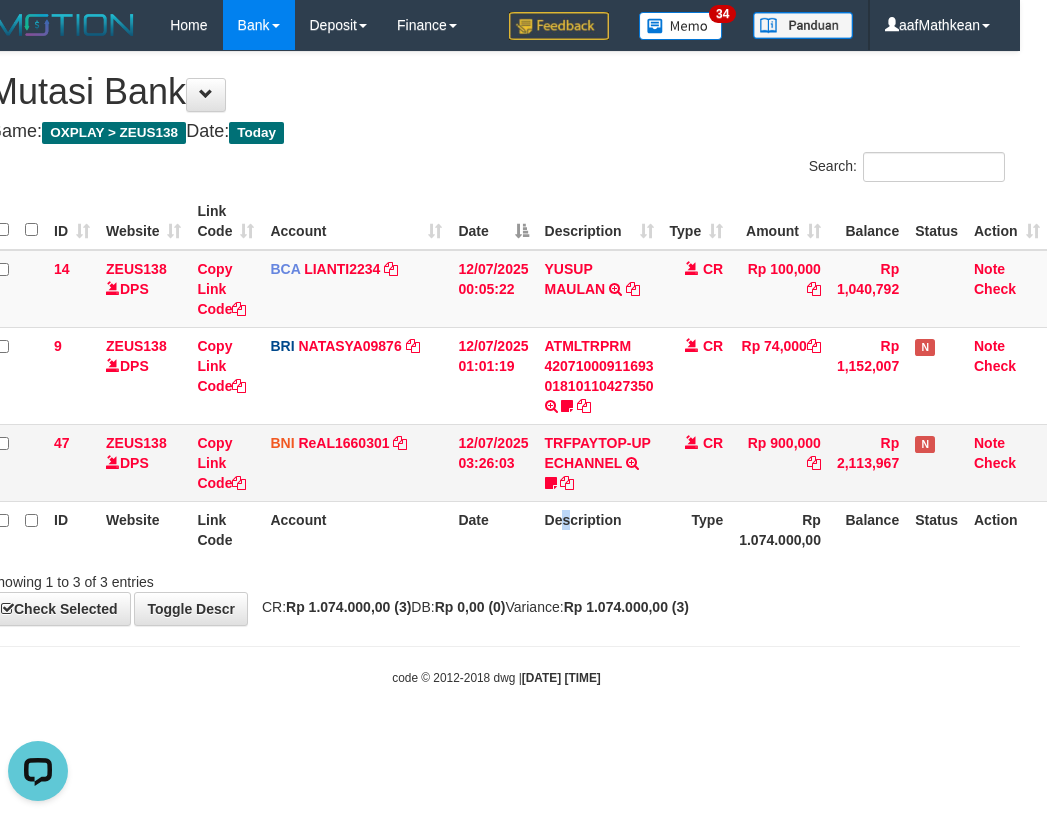 scroll, scrollTop: 0, scrollLeft: 0, axis: both 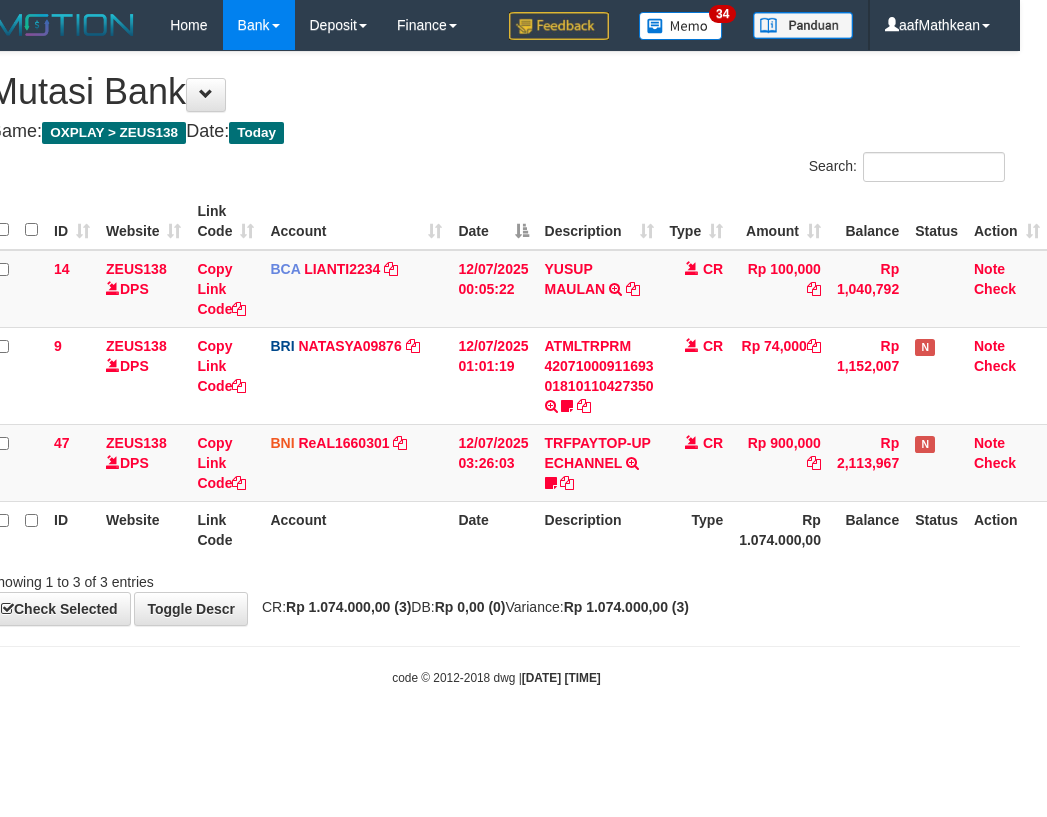click on "Date" at bounding box center [493, 529] 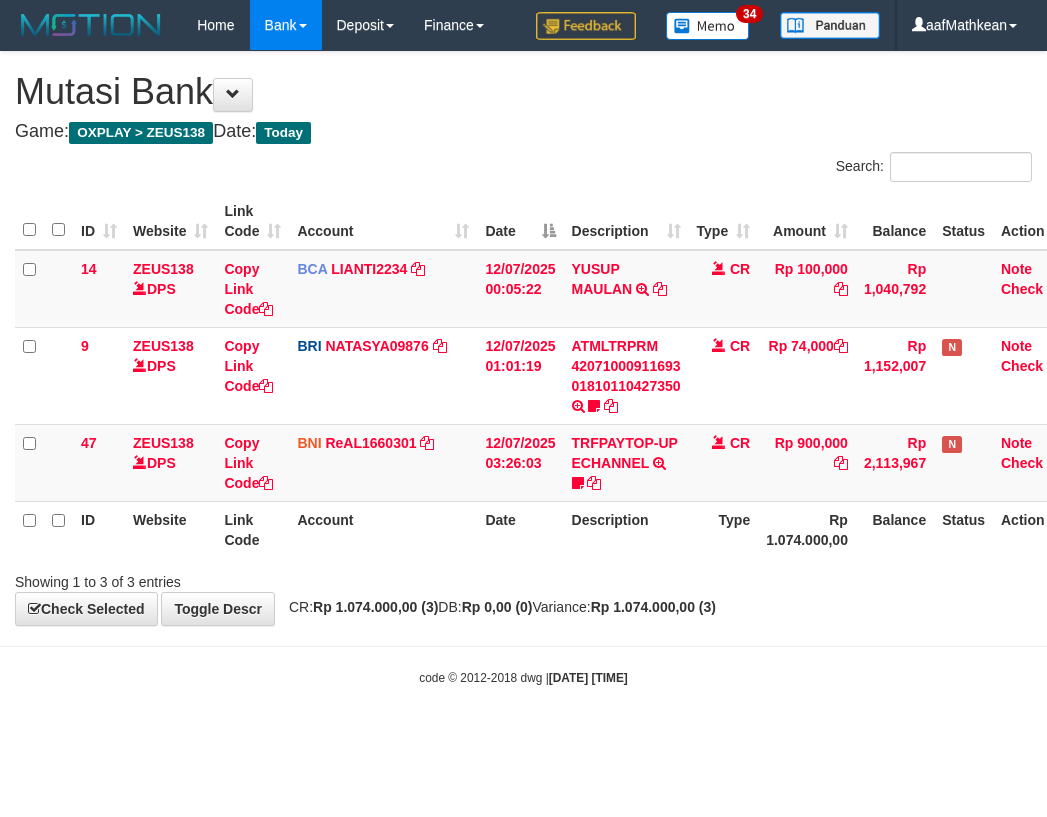 scroll, scrollTop: 0, scrollLeft: 27, axis: horizontal 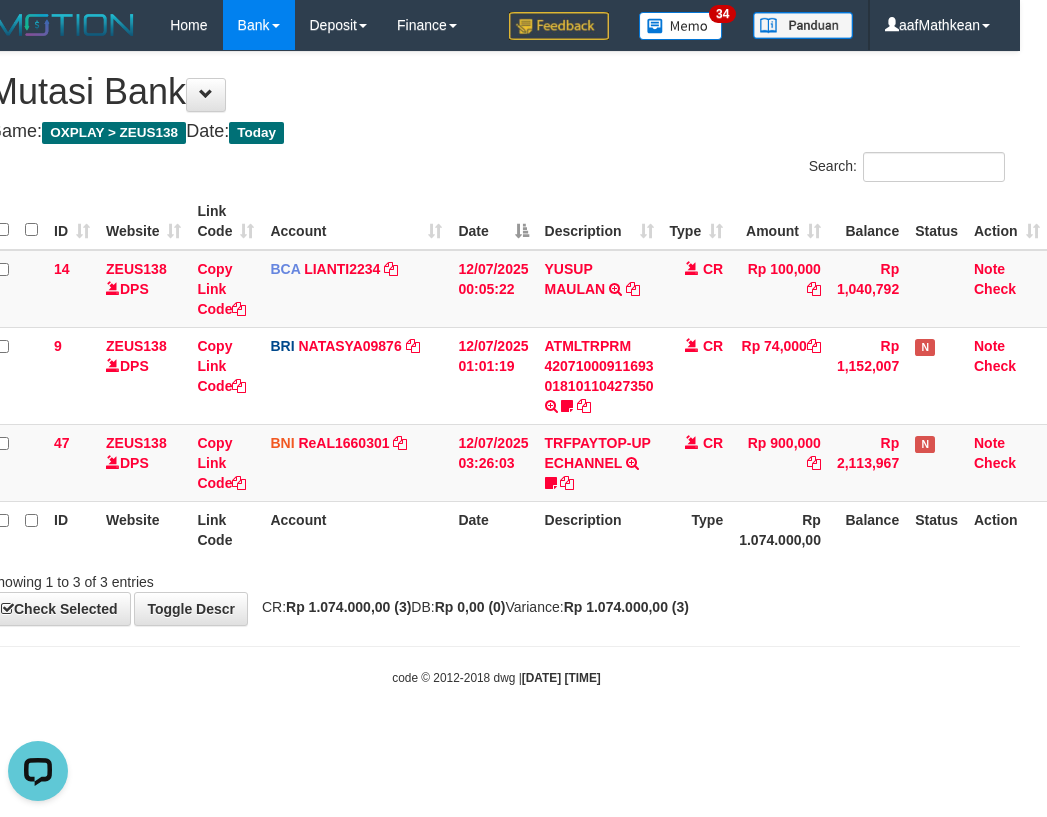 drag, startPoint x: 370, startPoint y: 559, endPoint x: 1038, endPoint y: 541, distance: 668.2425 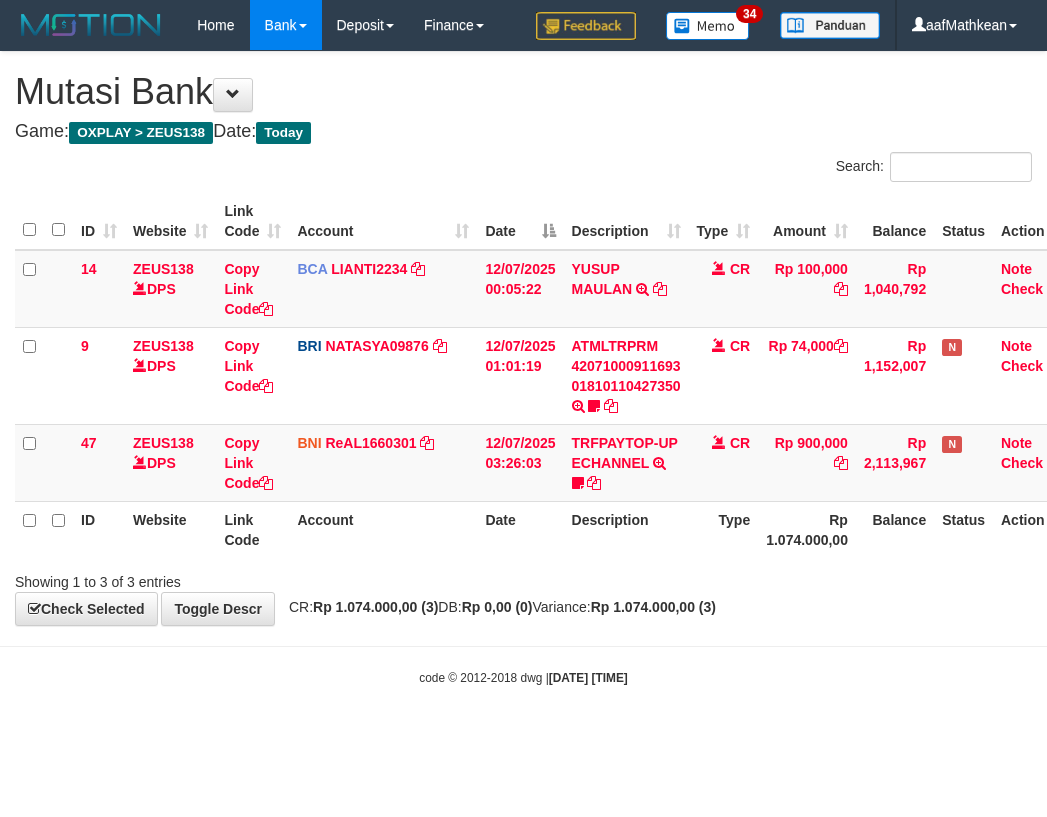 scroll, scrollTop: 0, scrollLeft: 27, axis: horizontal 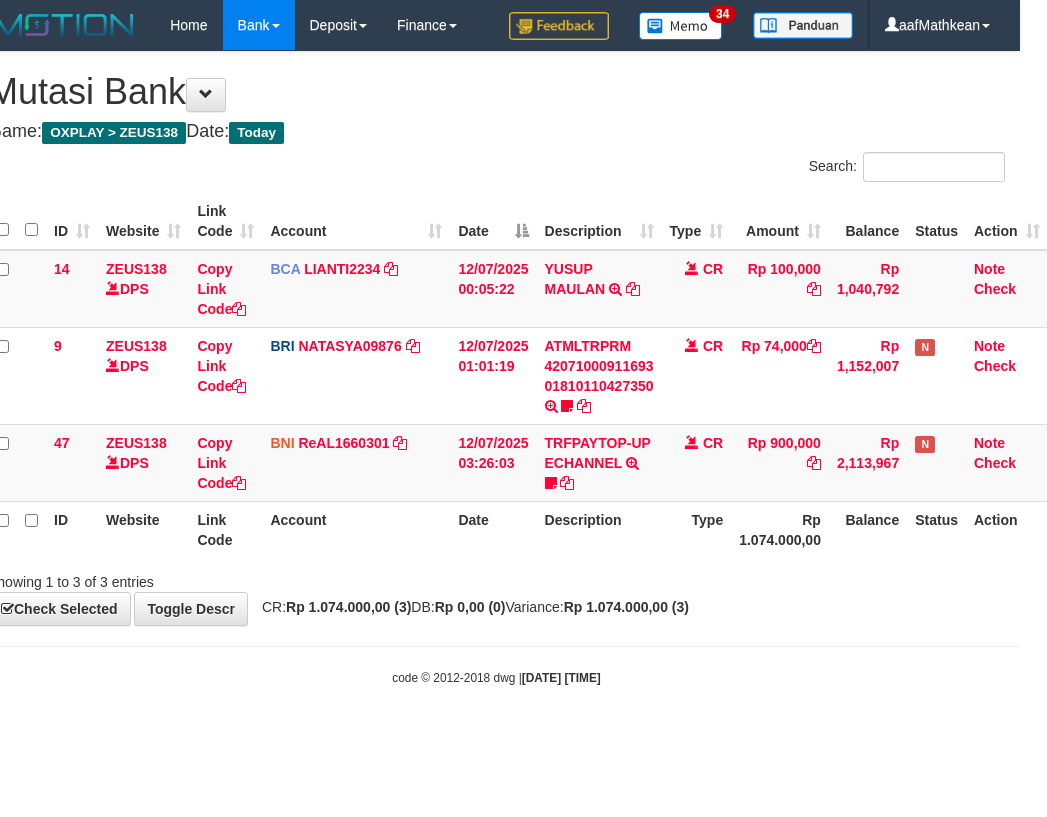 click on "Date" at bounding box center [493, 529] 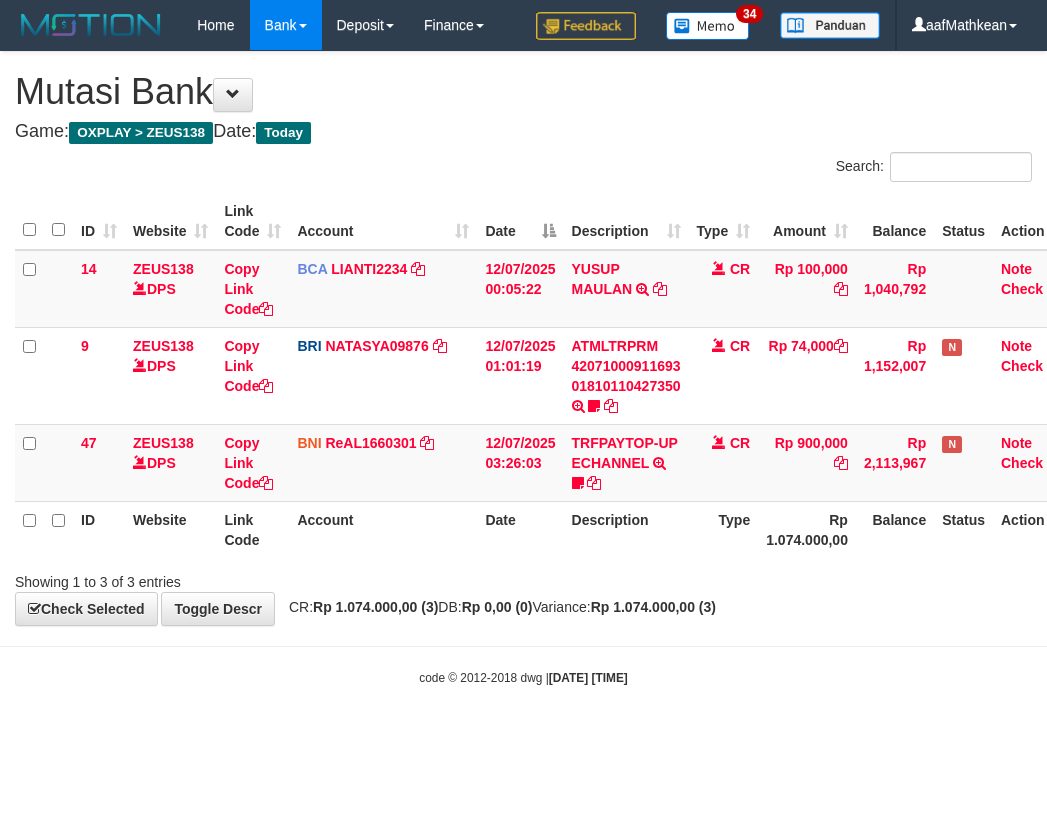 scroll, scrollTop: 0, scrollLeft: 27, axis: horizontal 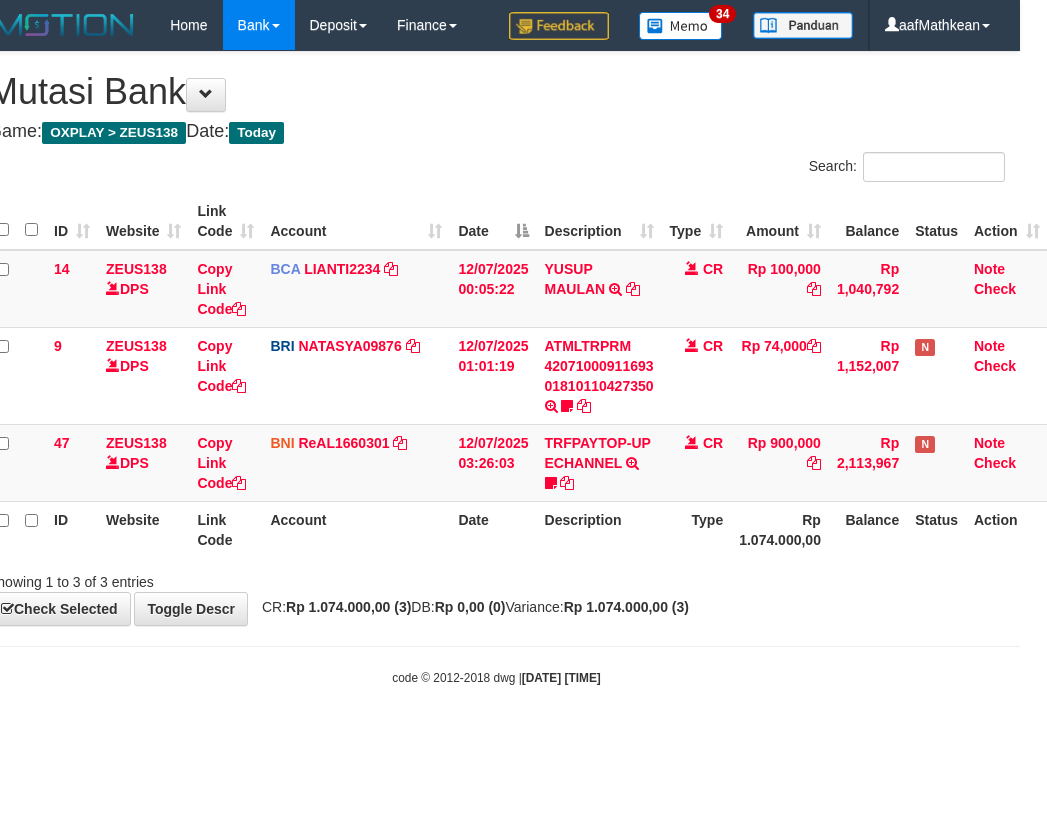 drag, startPoint x: 664, startPoint y: 532, endPoint x: 710, endPoint y: 544, distance: 47.539455 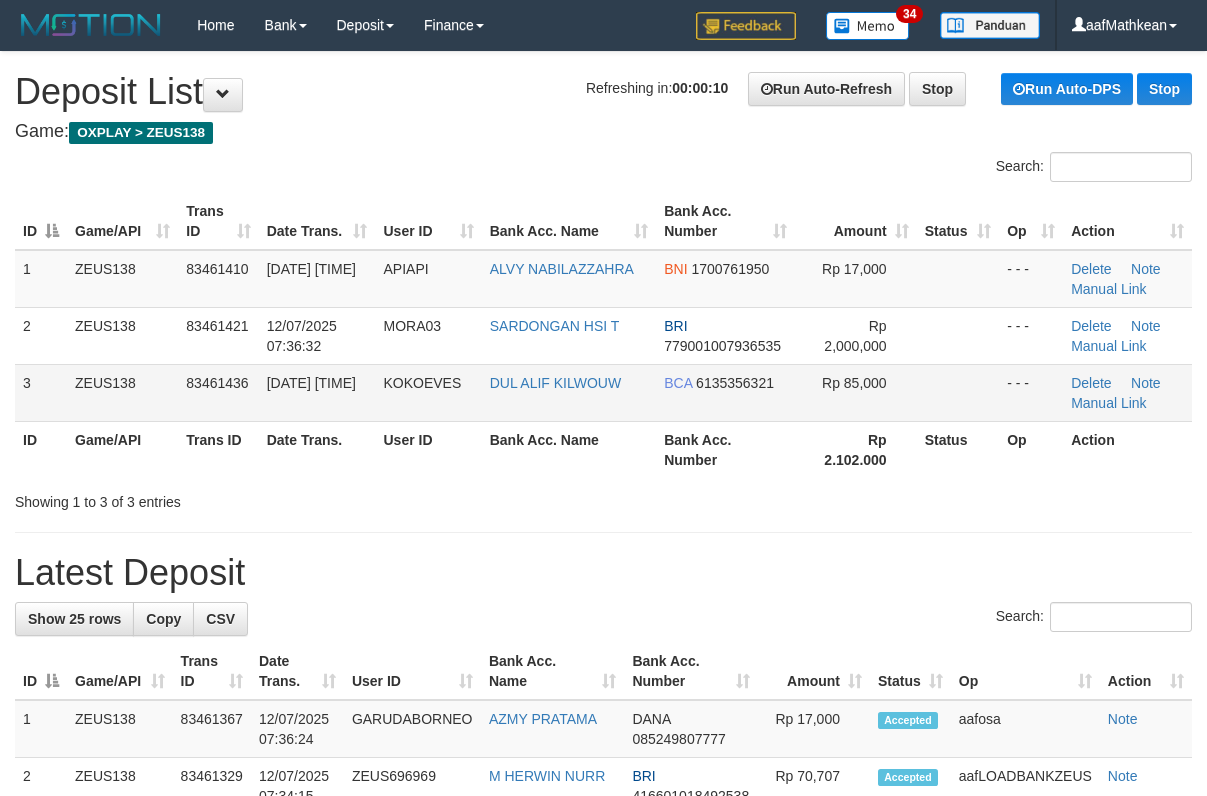 scroll, scrollTop: 0, scrollLeft: 0, axis: both 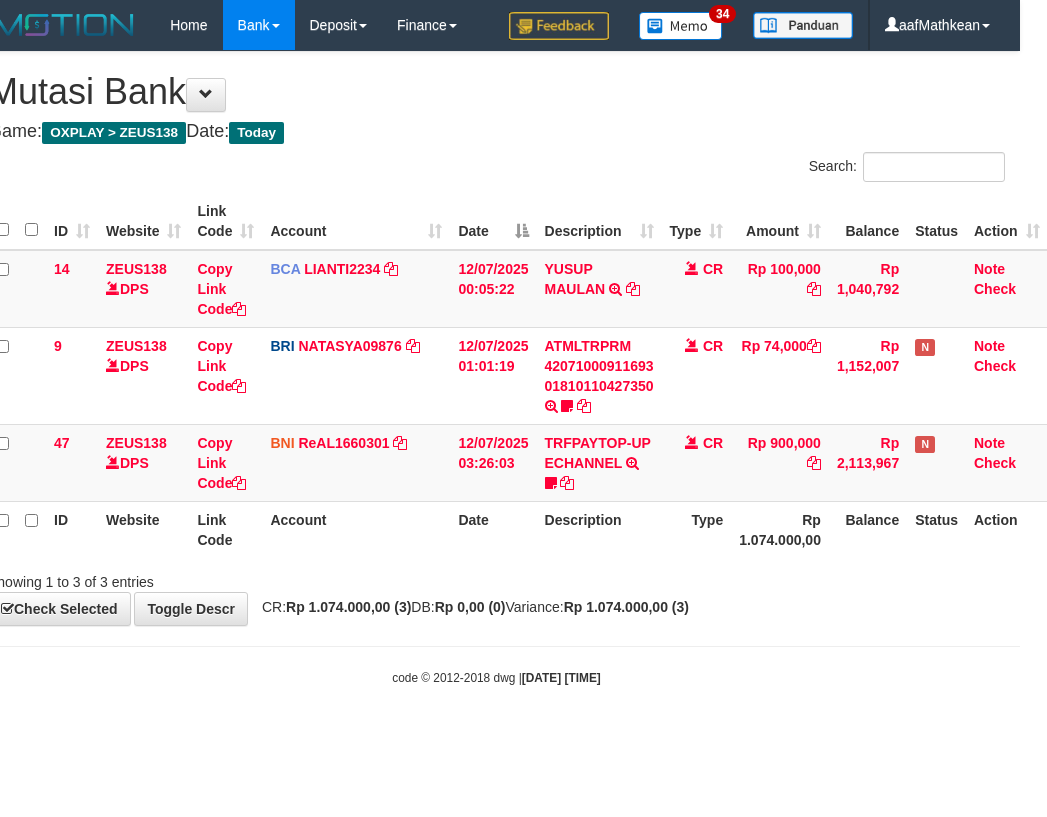 drag, startPoint x: 527, startPoint y: 500, endPoint x: 703, endPoint y: 518, distance: 176.91806 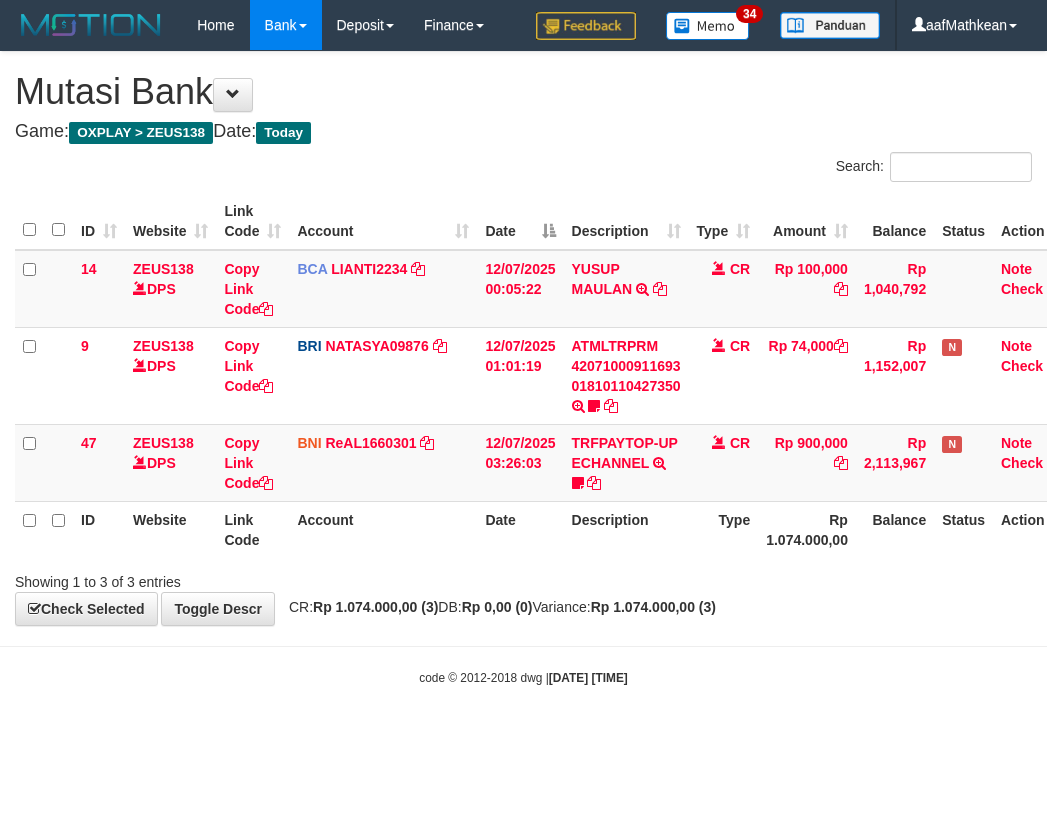 scroll, scrollTop: 0, scrollLeft: 27, axis: horizontal 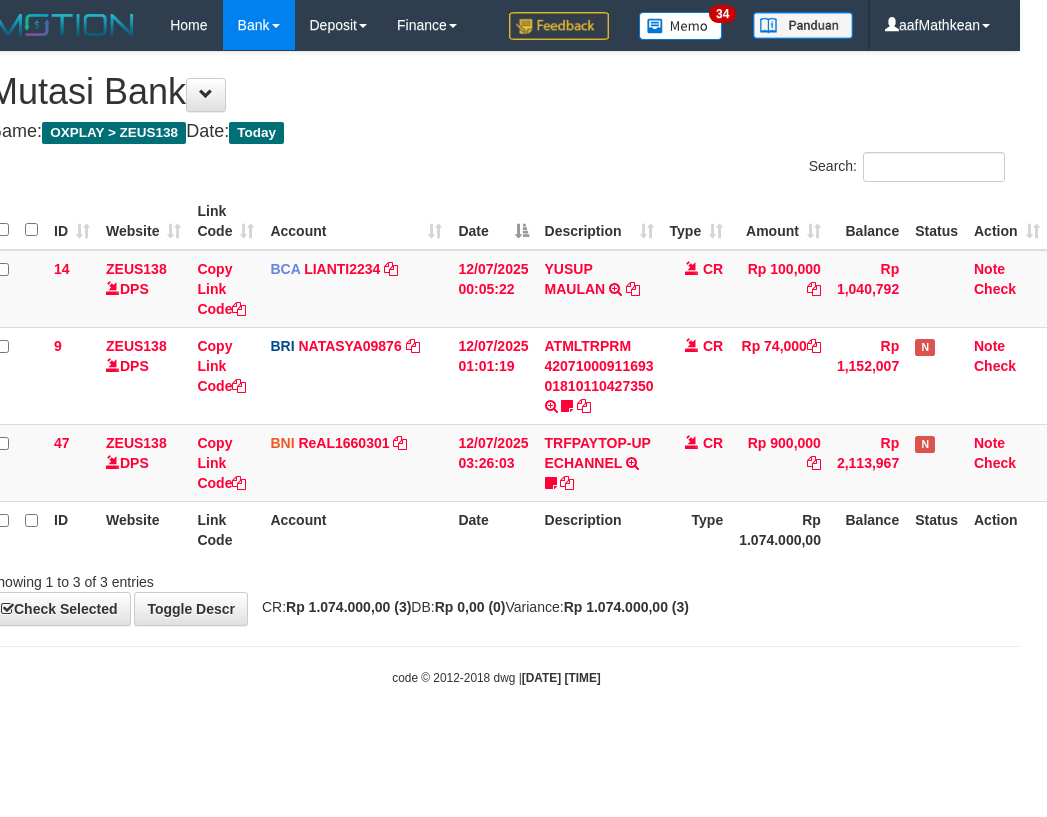 drag, startPoint x: 402, startPoint y: 526, endPoint x: 1034, endPoint y: 542, distance: 632.2025 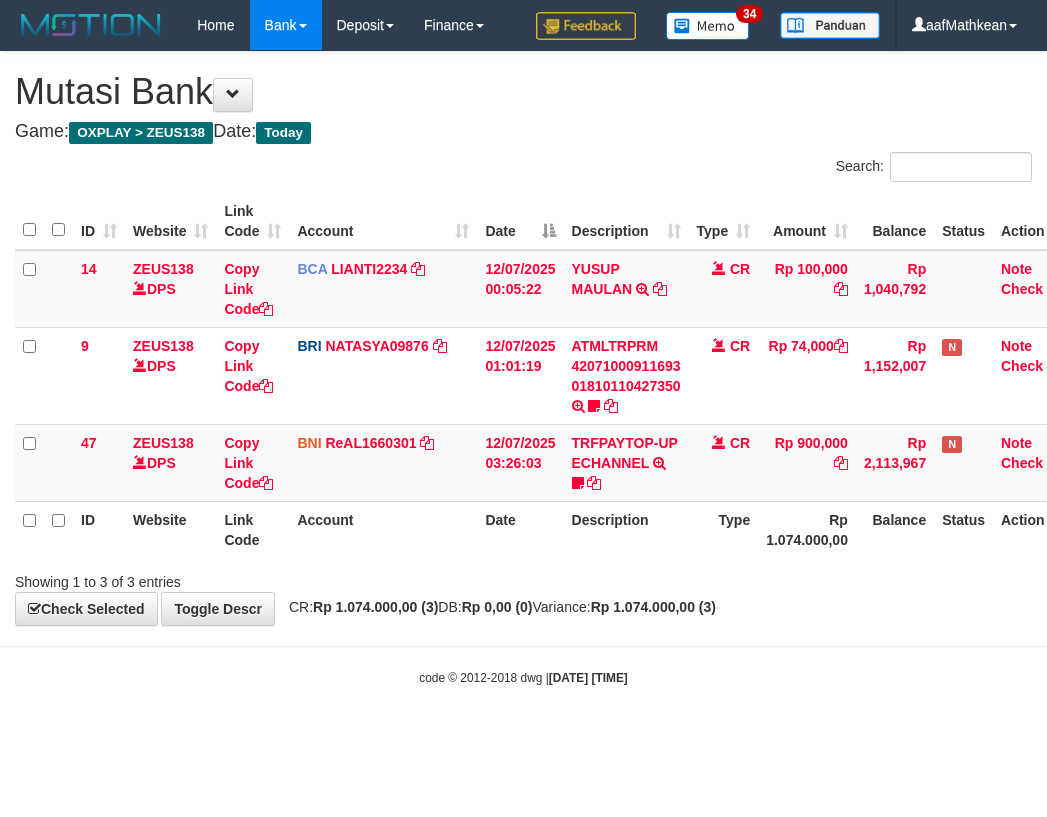 scroll, scrollTop: 0, scrollLeft: 27, axis: horizontal 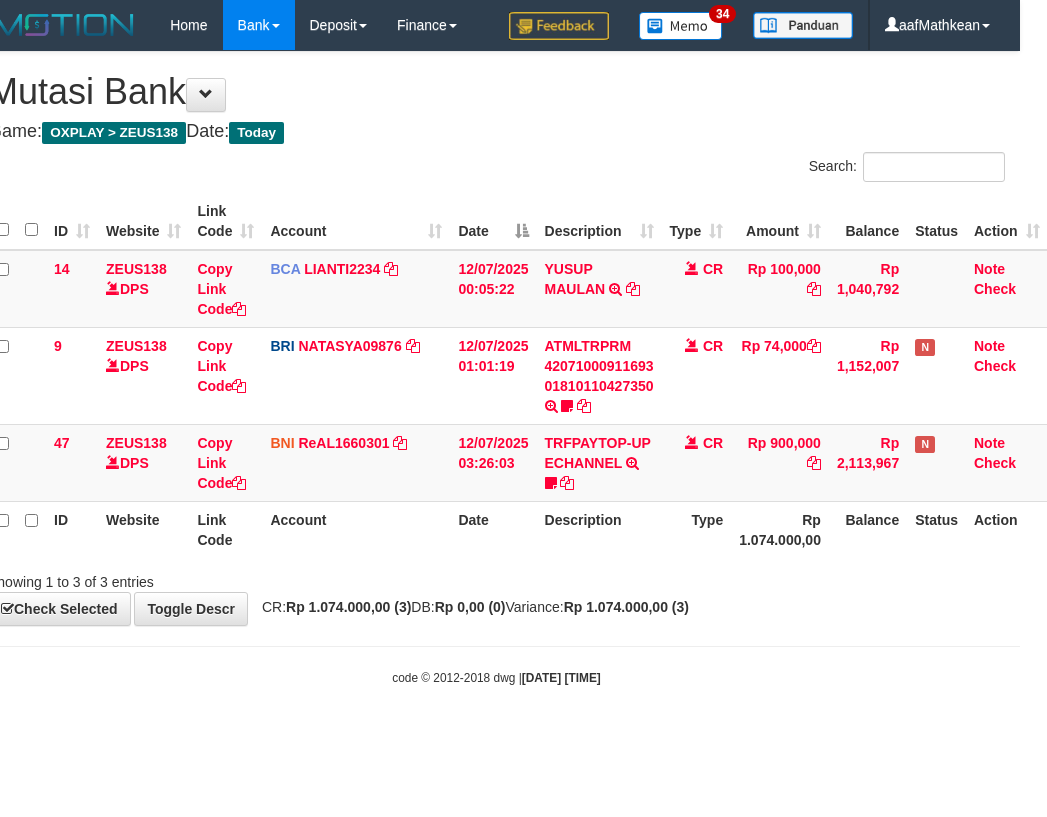 drag, startPoint x: 695, startPoint y: 571, endPoint x: 764, endPoint y: 568, distance: 69.065186 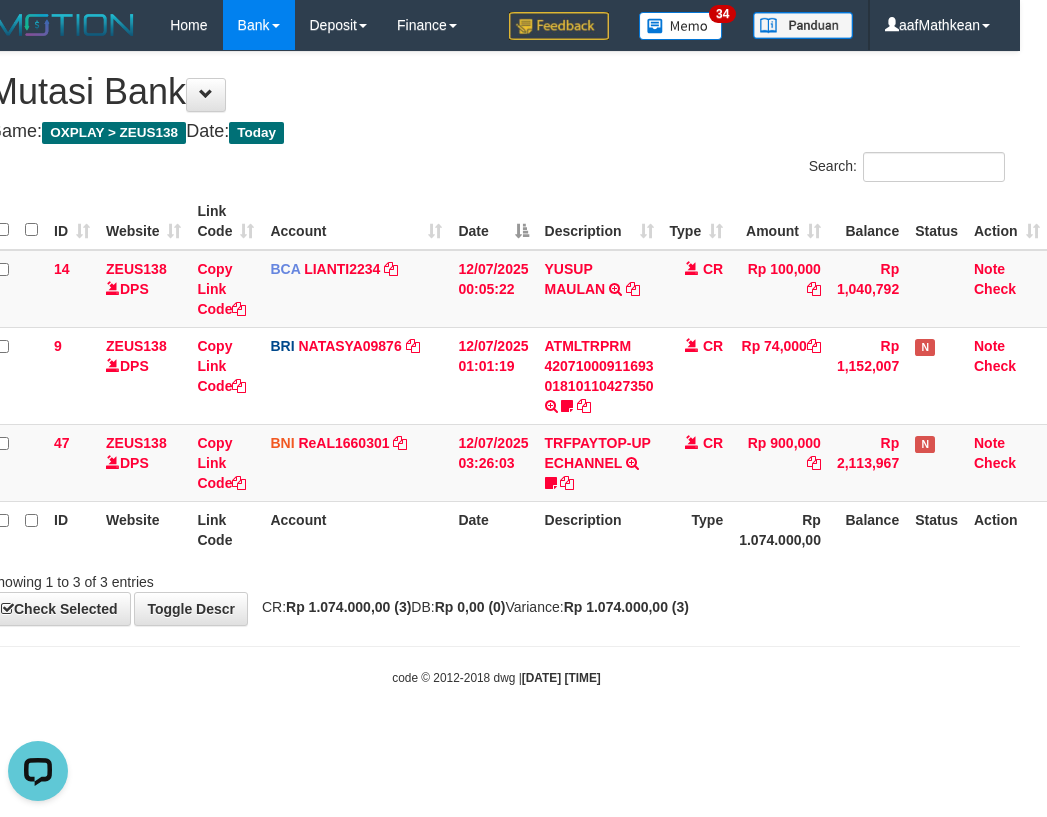 scroll, scrollTop: 0, scrollLeft: 0, axis: both 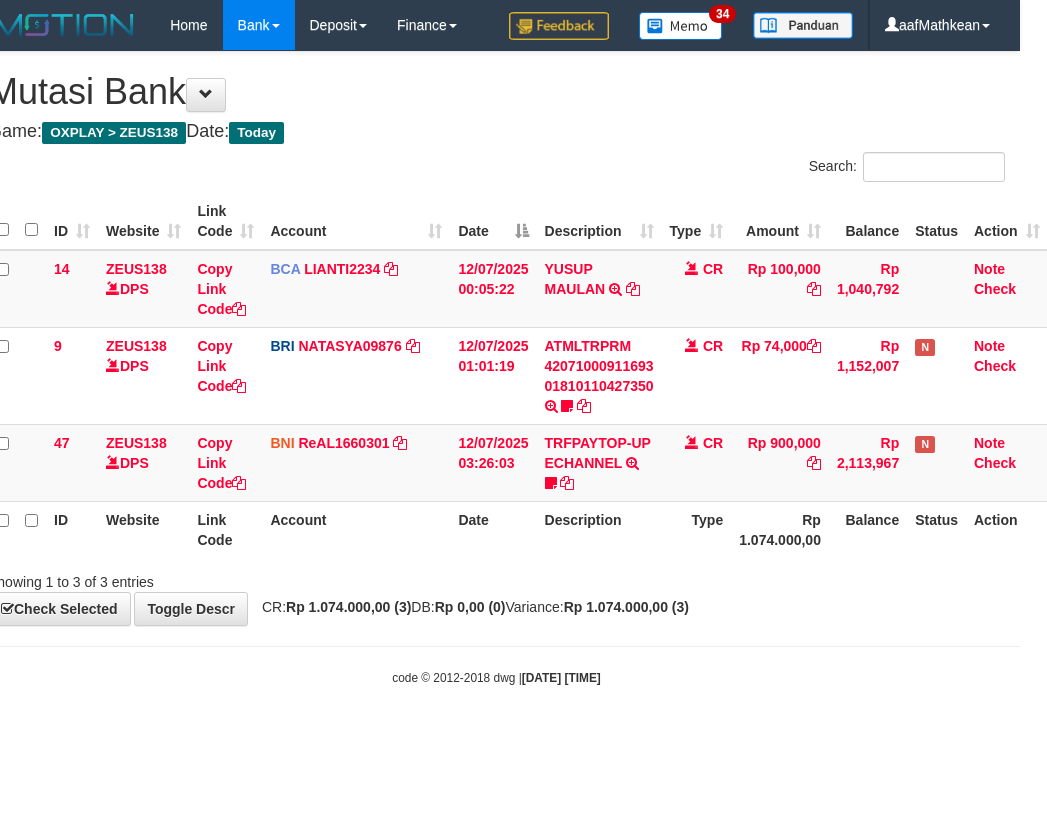 click on "Showing 1 to 3 of 3 entries" at bounding box center [496, 578] 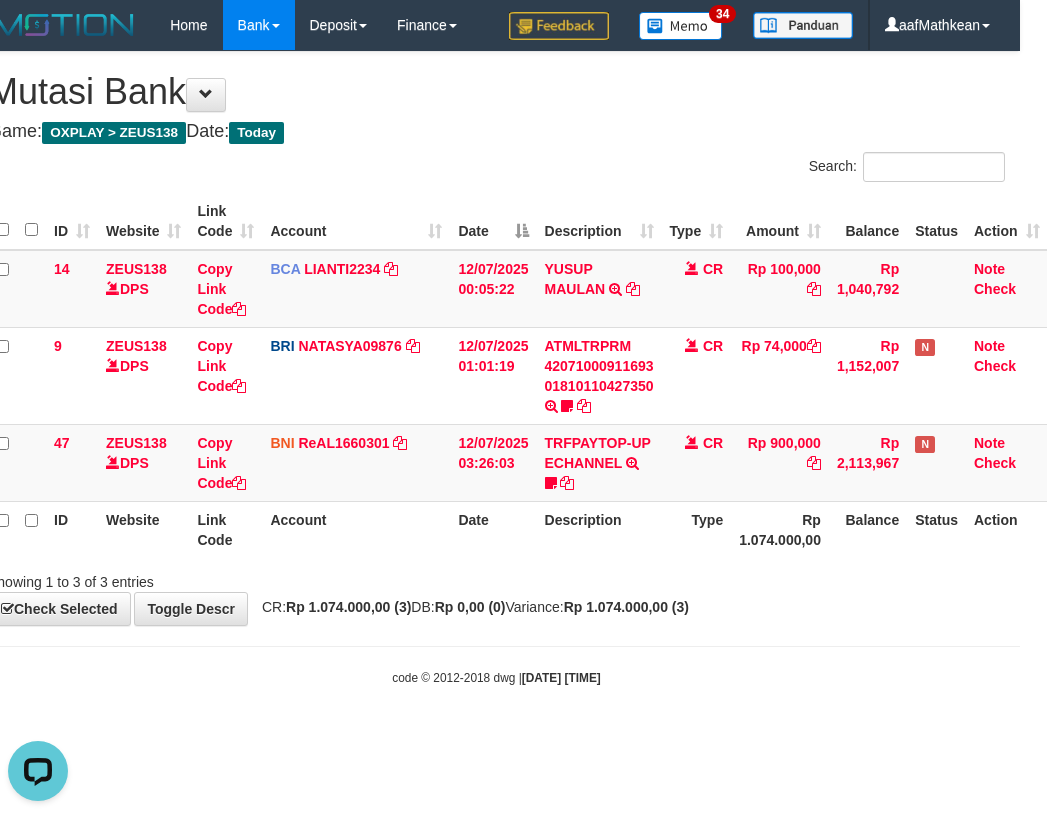 scroll, scrollTop: 0, scrollLeft: 0, axis: both 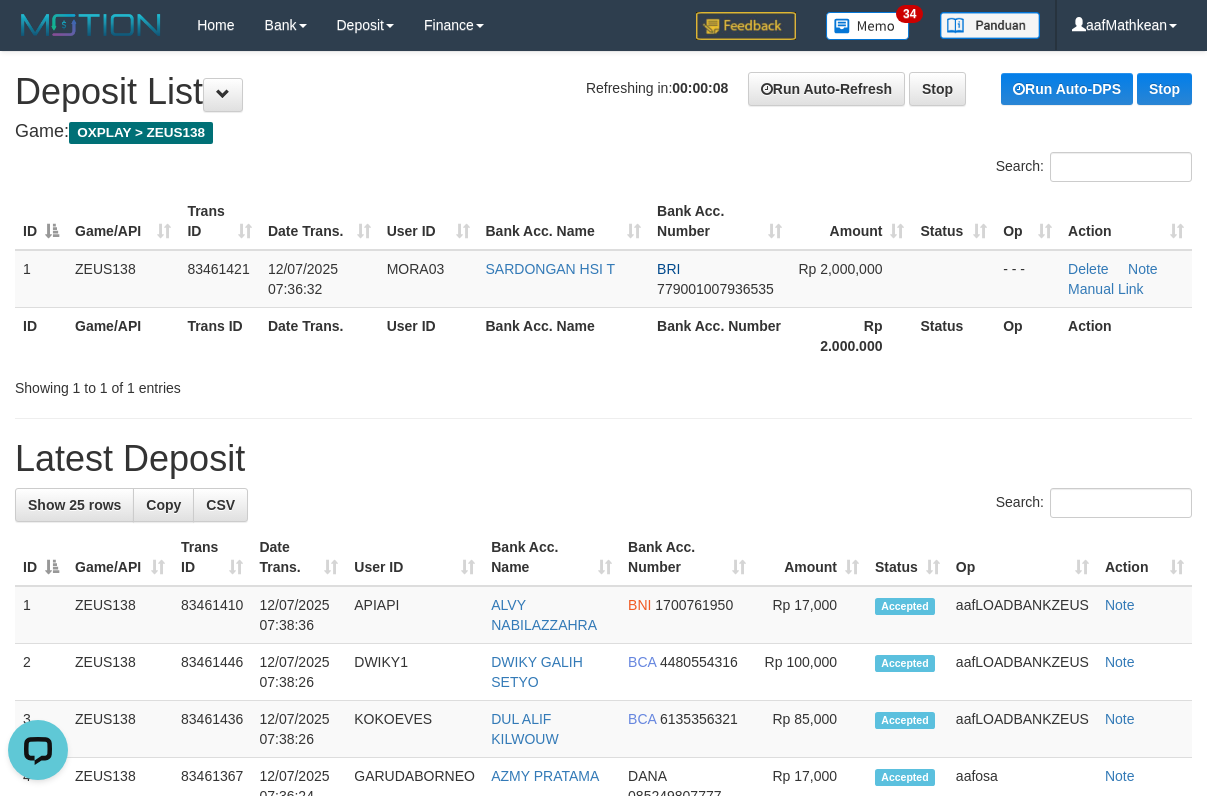 drag, startPoint x: 480, startPoint y: 117, endPoint x: 474, endPoint y: 136, distance: 19.924858 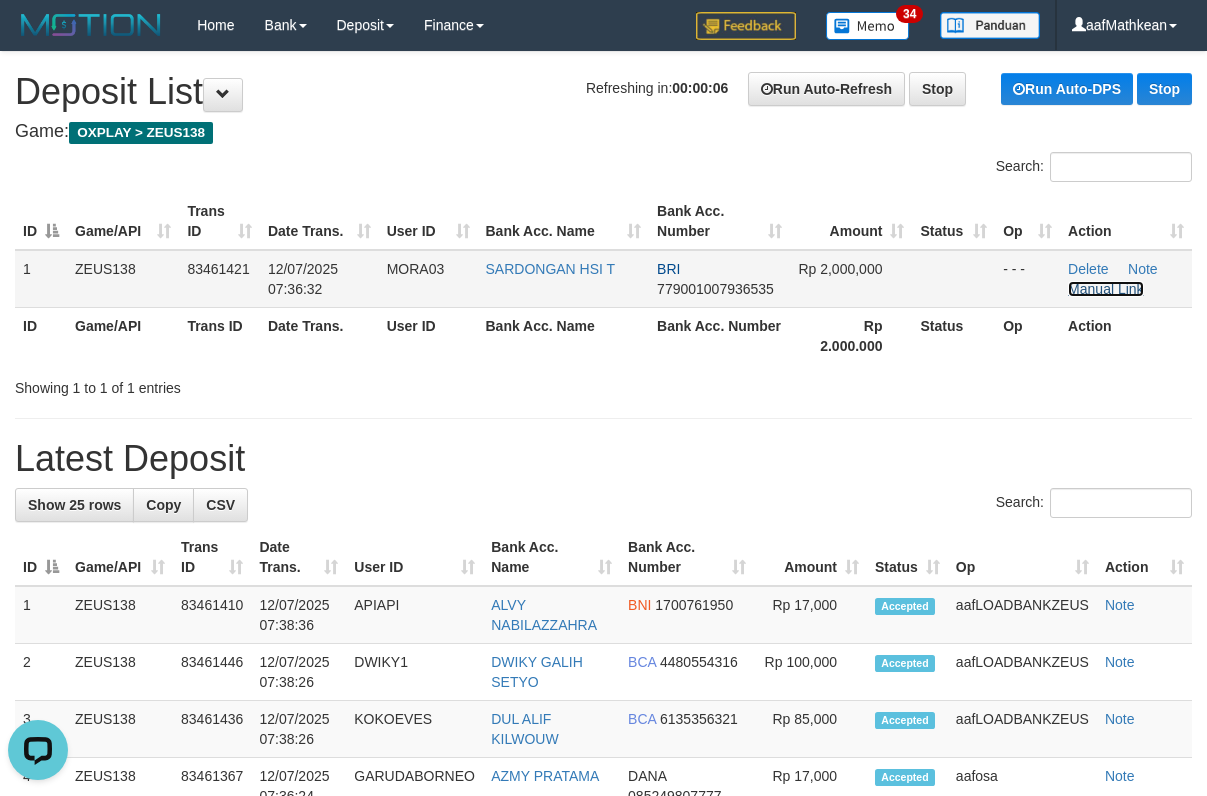click on "Manual Link" at bounding box center (1106, 289) 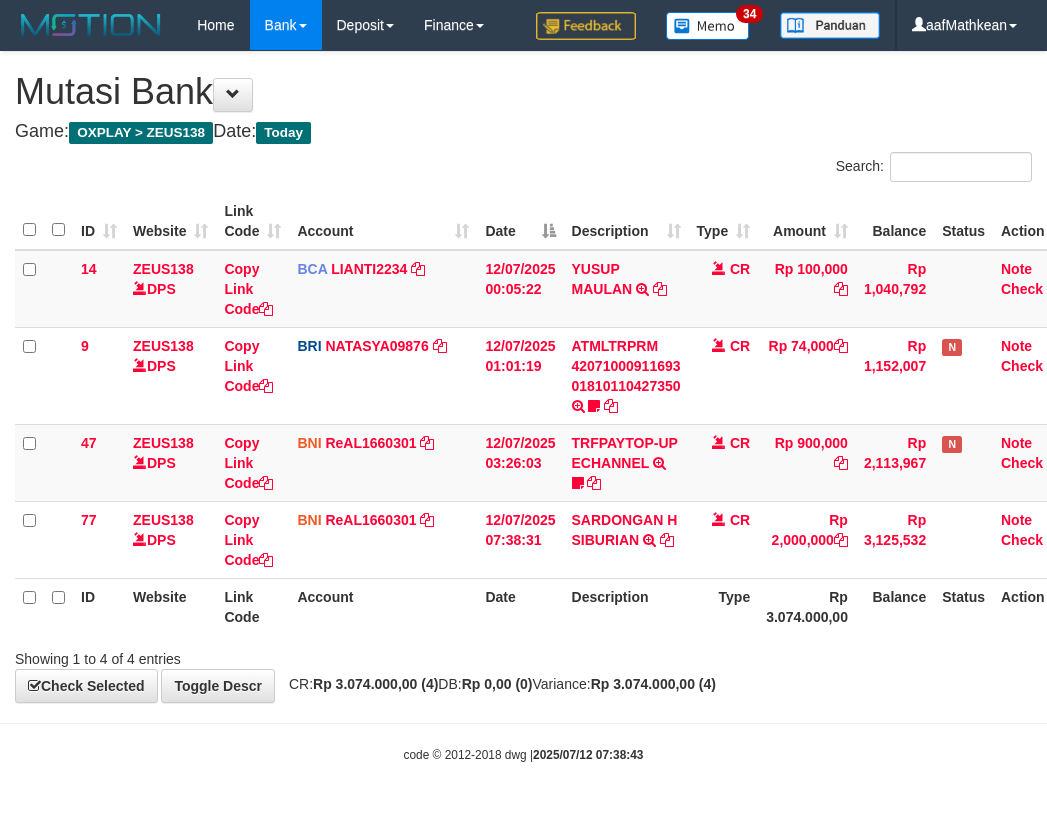 scroll, scrollTop: 0, scrollLeft: 27, axis: horizontal 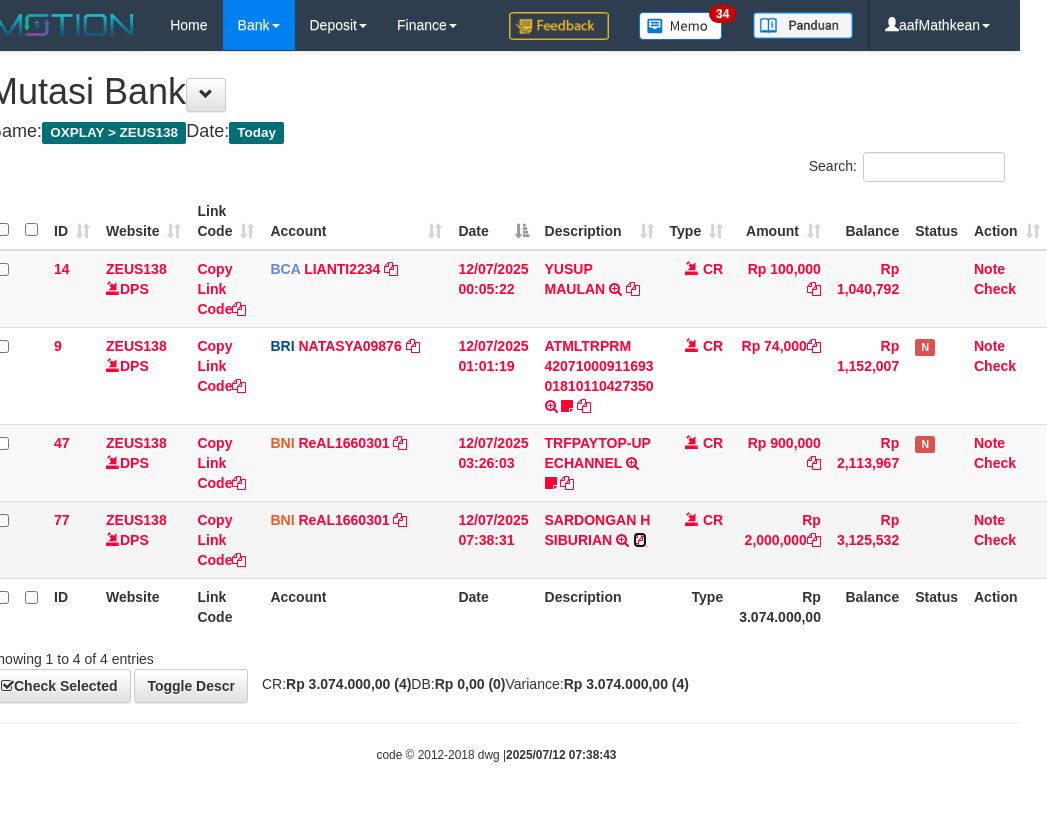 click at bounding box center [640, 540] 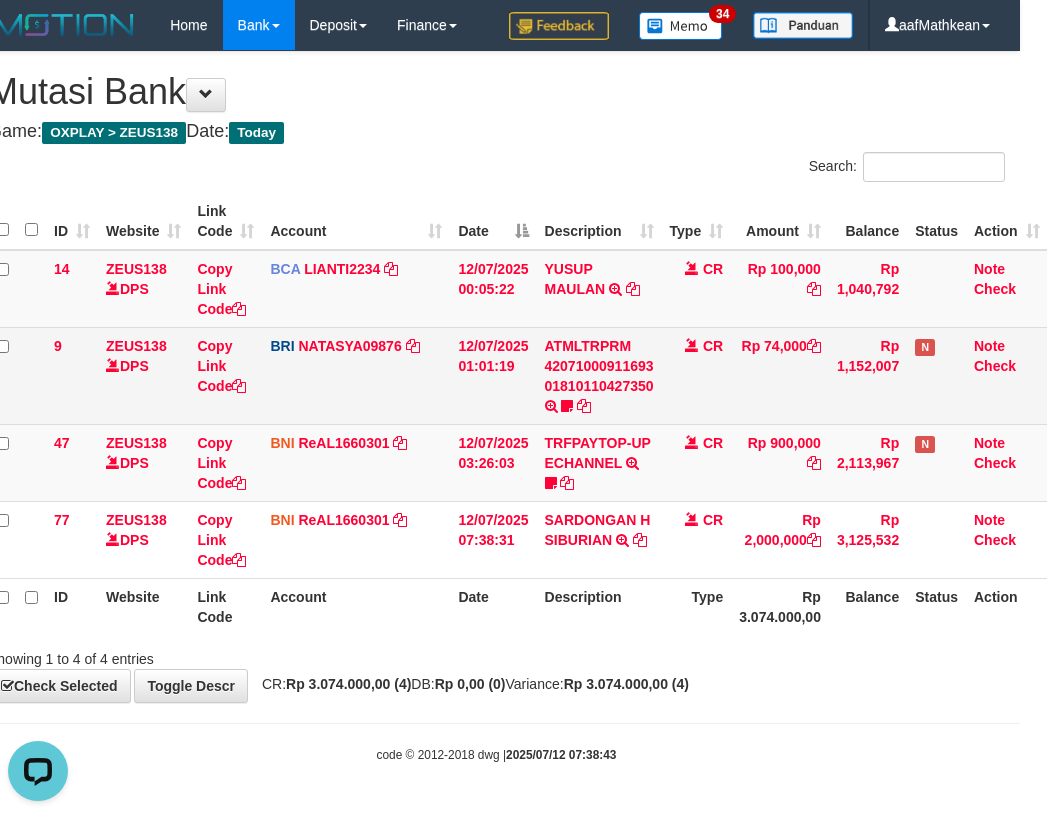 scroll, scrollTop: 0, scrollLeft: 0, axis: both 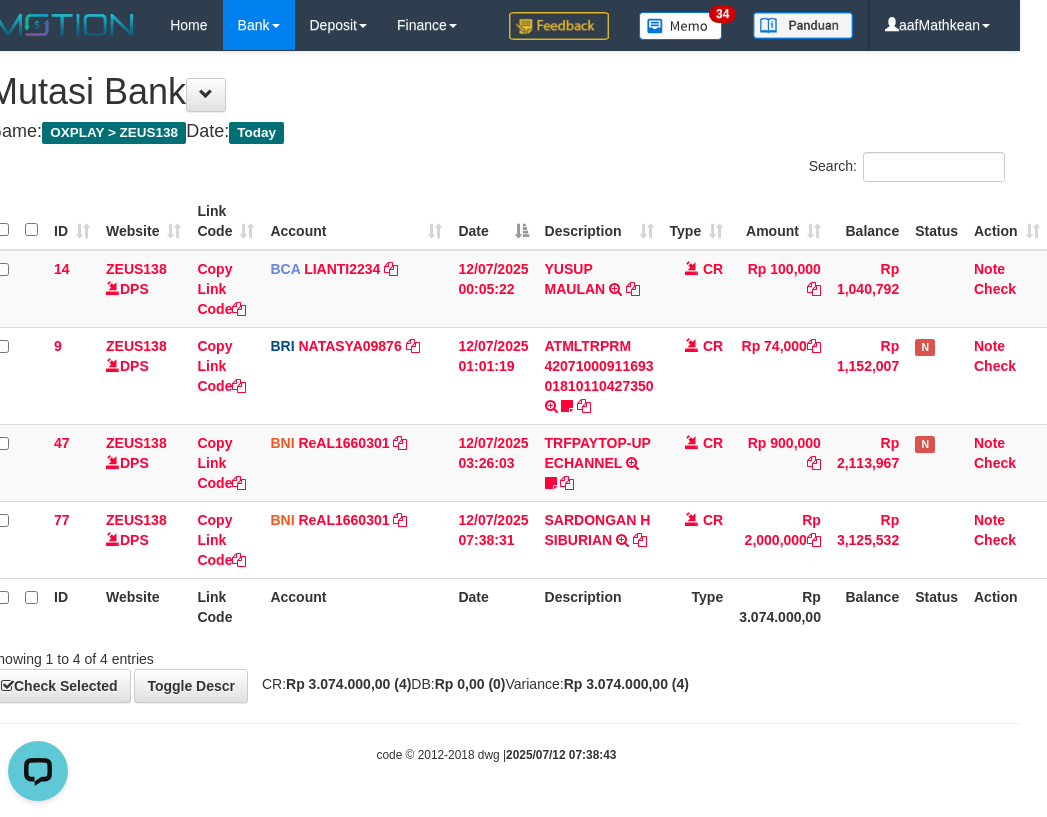 click on "Account" at bounding box center (356, 606) 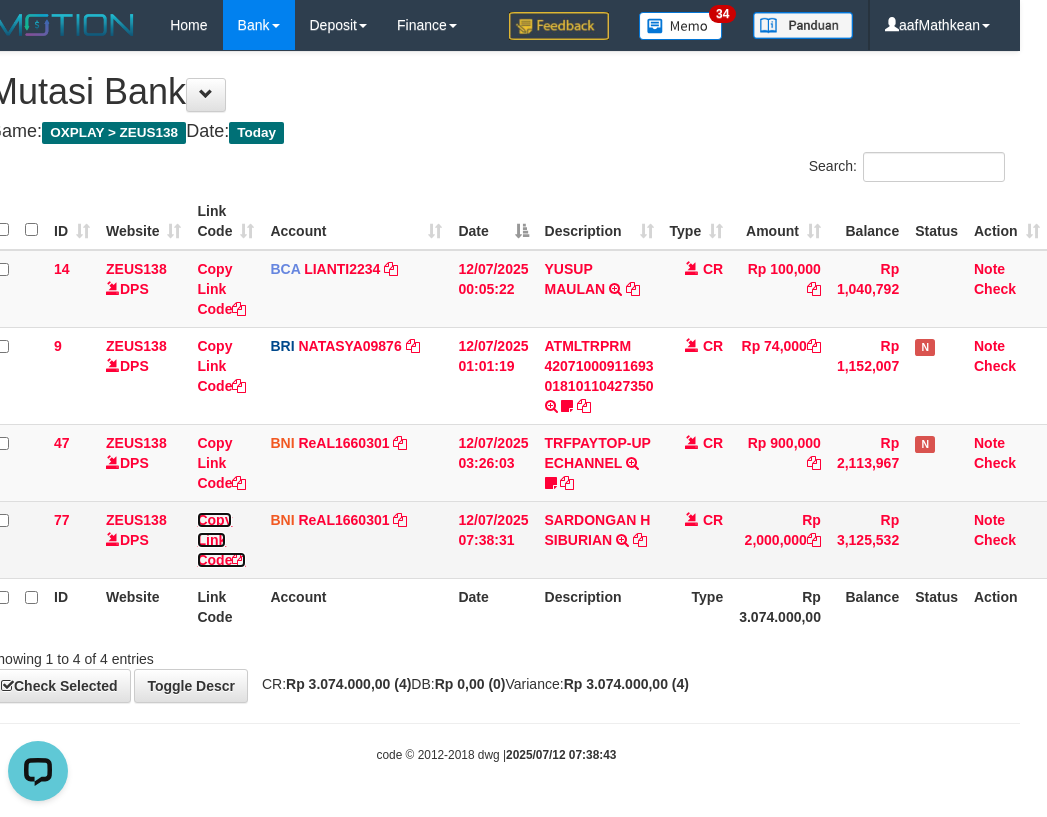 click on "Copy Link Code" at bounding box center [221, 540] 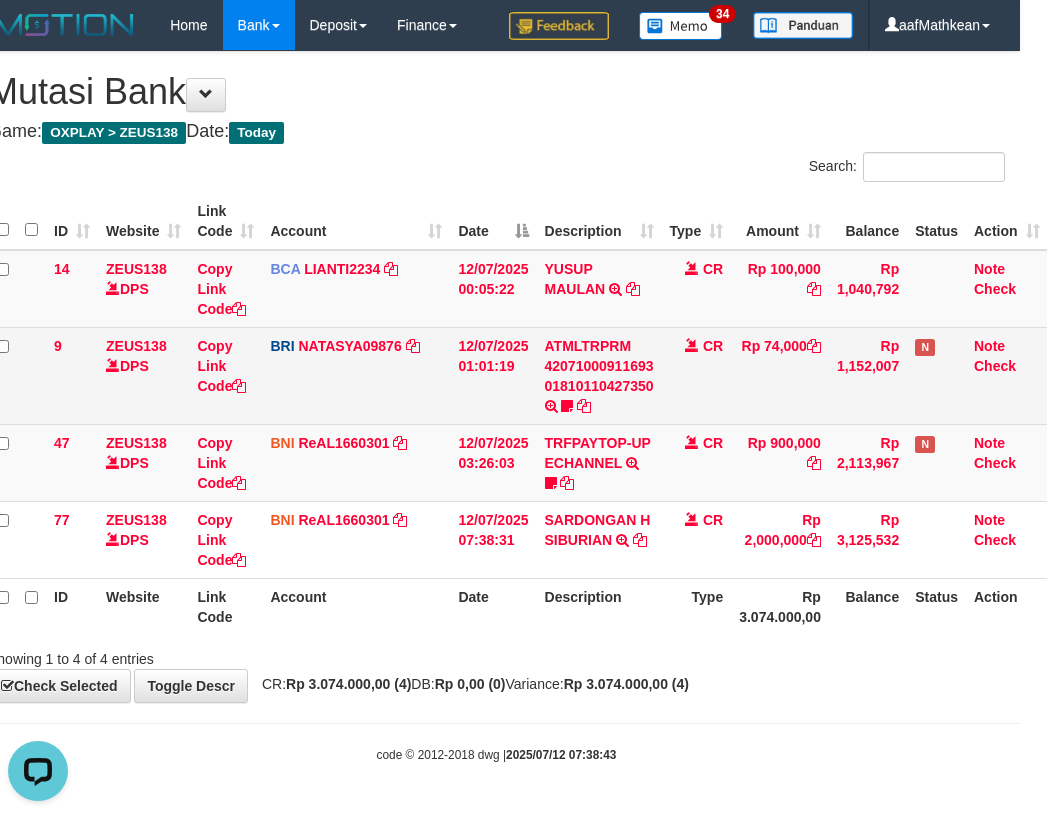 scroll, scrollTop: 274, scrollLeft: 0, axis: vertical 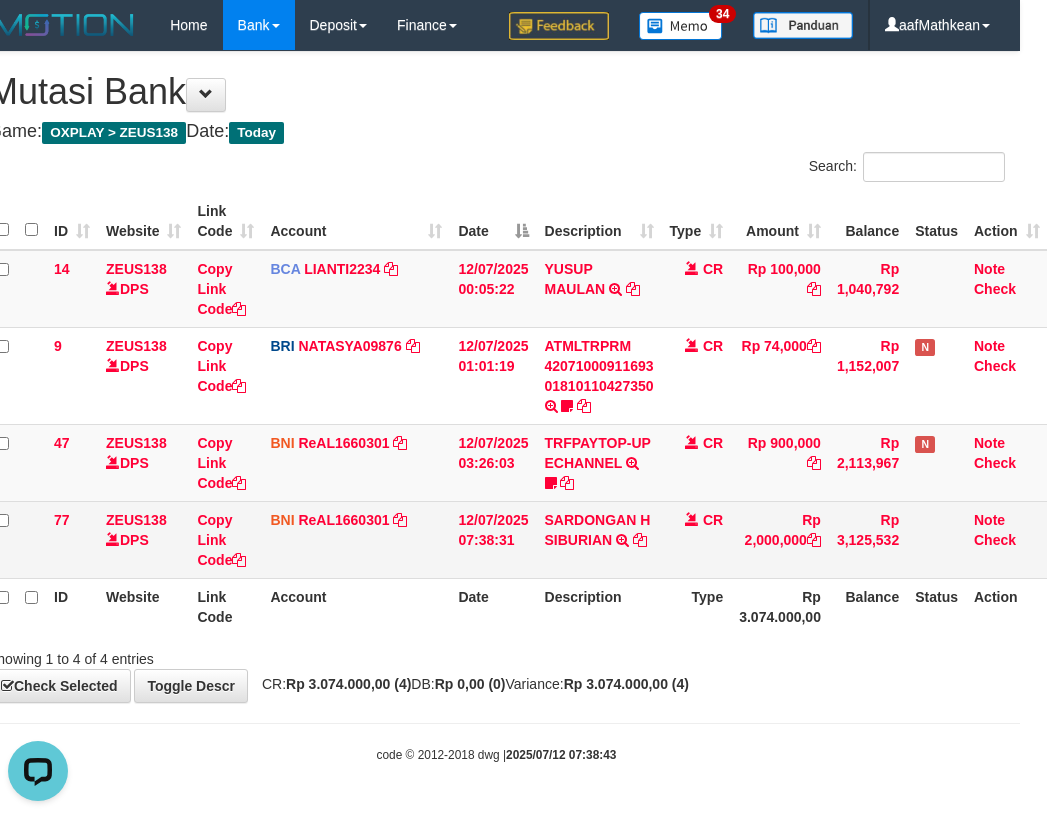 click on "14
ZEUS138    DPS
Copy Link Code
BCA
LIANTI2234
DPS
YULIANTI
mutasi_20250712_4646 | 14
mutasi_20250712_4646 | 14
12/07/2025 00:05:22
YUSUP MAULAN         TRSF E-BANKING CR 1207/FTSCY/WS95051
100000.002025071262819090 TRFDN-YUSUP MAULANESPAY DEBIT INDONE
CR
Rp 100,000
Rp 1,040,792
Note
Check
9
ZEUS138    DPS
Copy Link Code
BRI
NATASYA09876
DPS
SITI NURLITA SAPITRI
mutasi_20250712_3126 | 9" at bounding box center [518, 414] 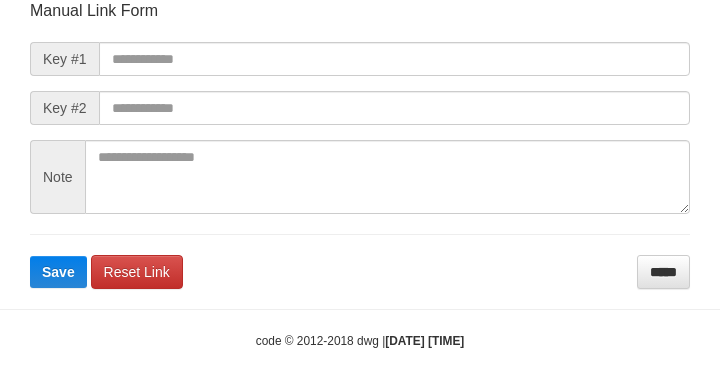scroll, scrollTop: 233, scrollLeft: 0, axis: vertical 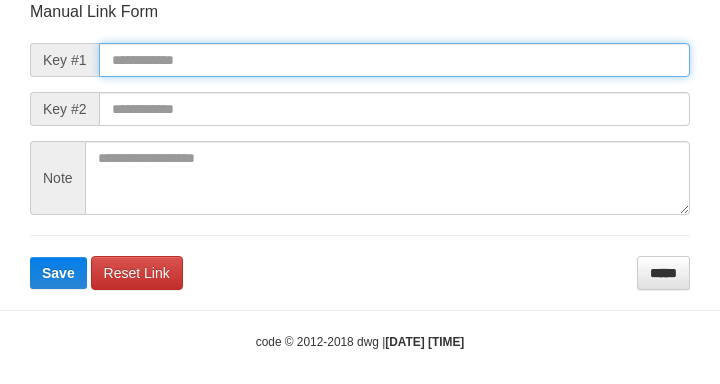drag, startPoint x: 203, startPoint y: 58, endPoint x: 309, endPoint y: 78, distance: 107.87029 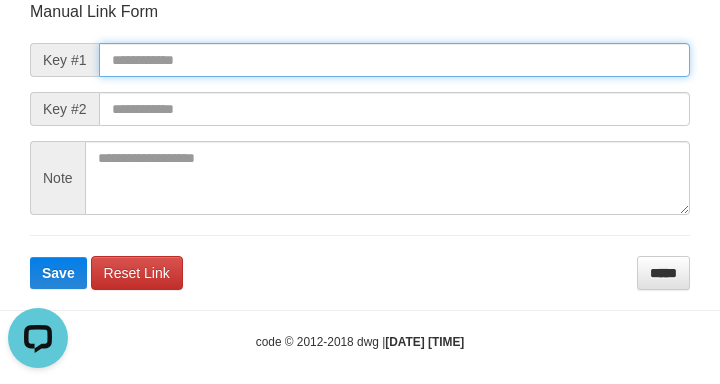 scroll, scrollTop: 0, scrollLeft: 0, axis: both 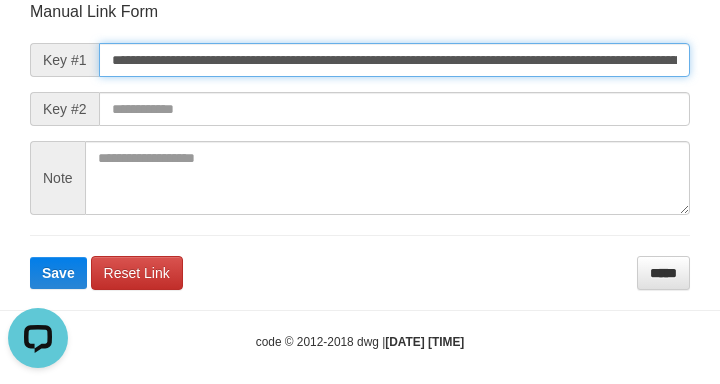 type on "**********" 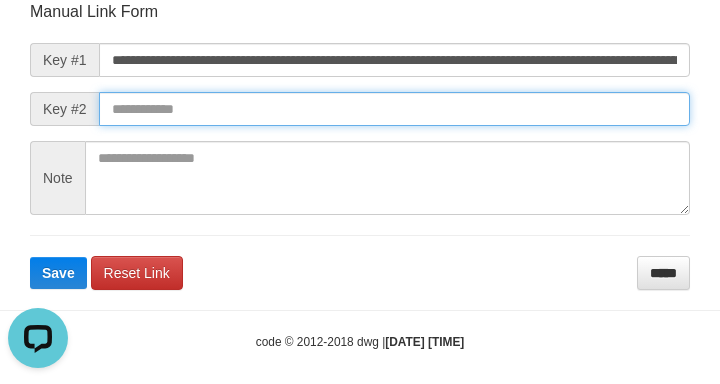 scroll, scrollTop: 0, scrollLeft: 0, axis: both 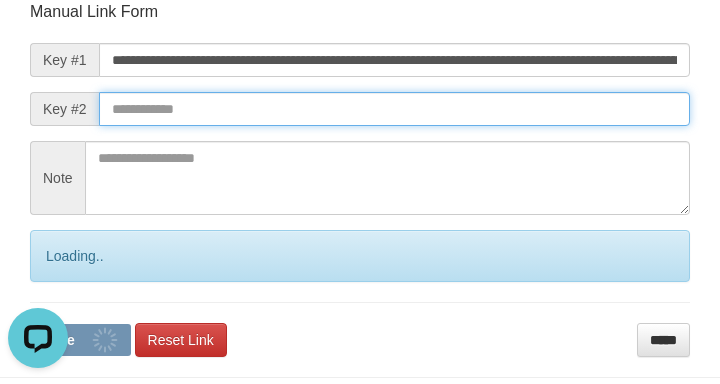 click at bounding box center [394, 109] 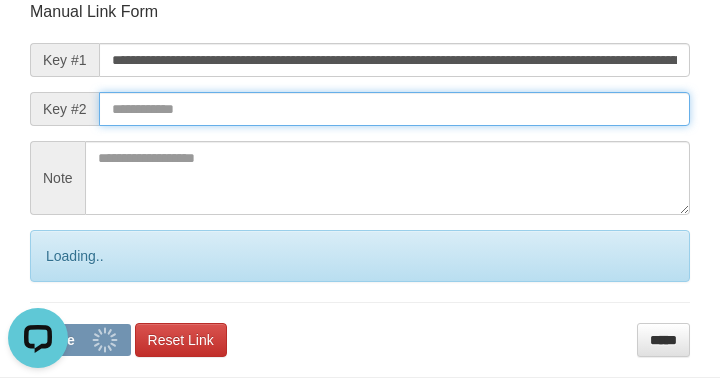 click at bounding box center (394, 109) 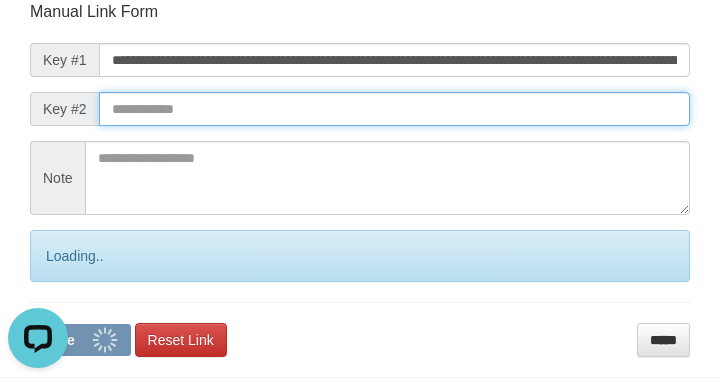 click at bounding box center (394, 109) 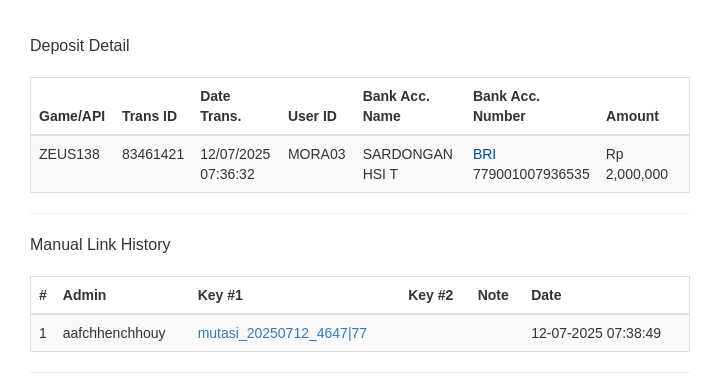 click on "SARDONGAN H SIBURIAN
TRANSFER DARI BPK SARDONGAN H SIBURIAN" at bounding box center (358, 552) 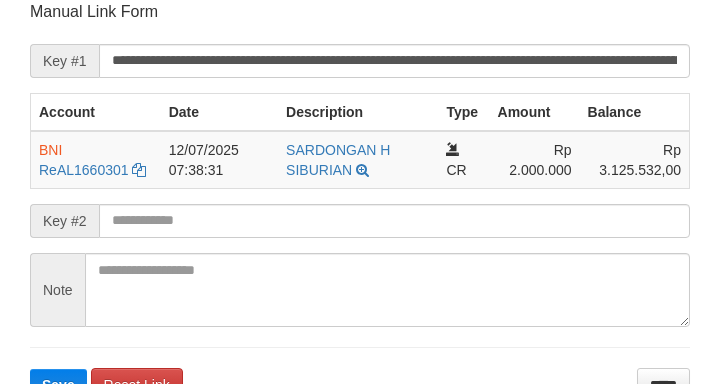 click on "**********" at bounding box center (360, 201) 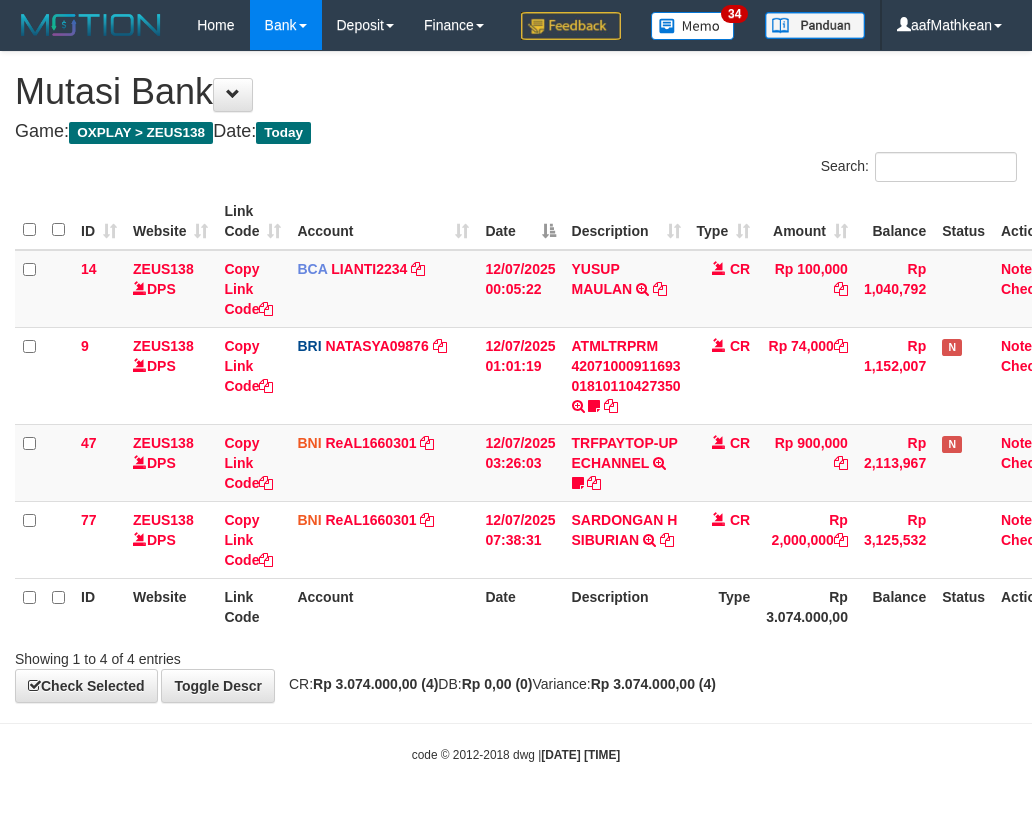 scroll, scrollTop: 0, scrollLeft: 27, axis: horizontal 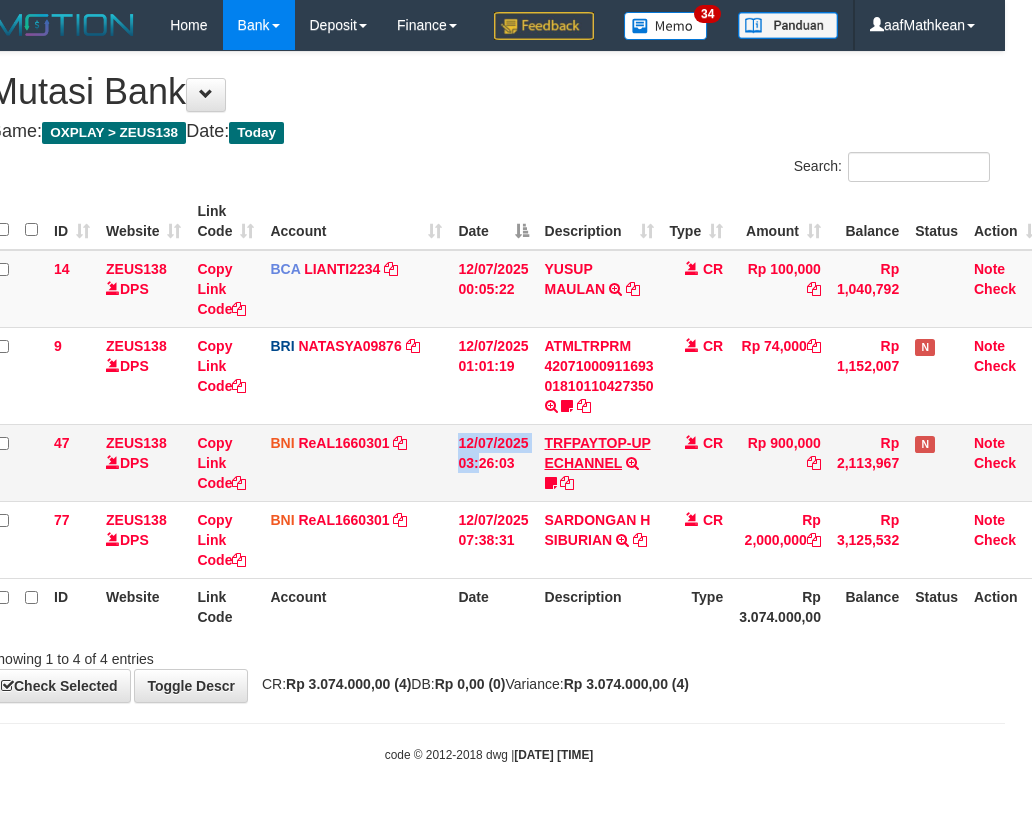 click on "47
ZEUS138    DPS
Copy Link Code
BNI
ReAL1660301
DPS
REYHAN ALMANSYAH
mutasi_20250712_4647 | 47
mutasi_20250712_4647 | 47
12/07/2025 03:26:03
TRFPAYTOP-UP ECHANNEL            TRF/PAY/TOP-UP ECHANNEL    Egoythea
CR
Rp 900,000
Rp 2,113,967
N
Note
Check" at bounding box center [518, 462] 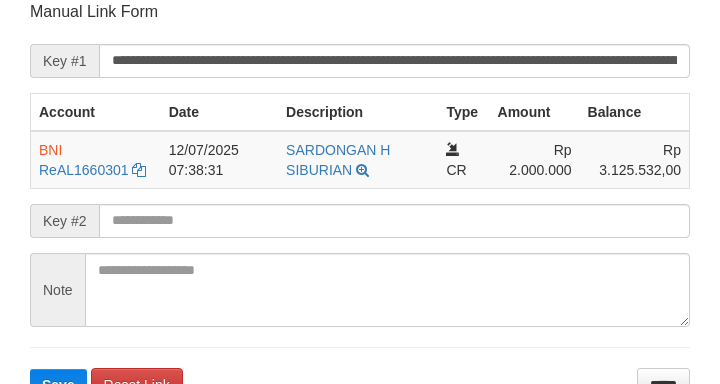 drag, startPoint x: 424, startPoint y: 177, endPoint x: 381, endPoint y: 229, distance: 67.47592 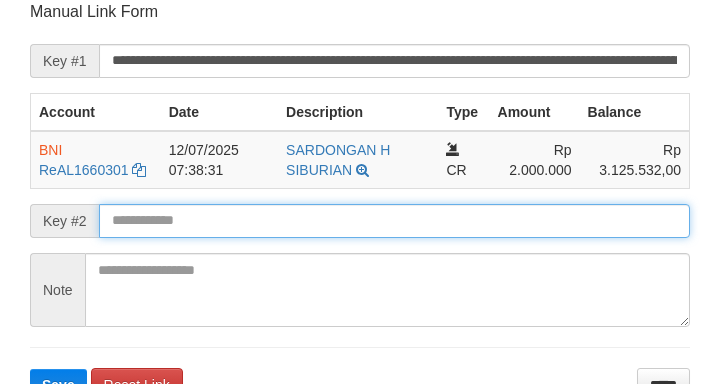 click on "Save" at bounding box center (58, 385) 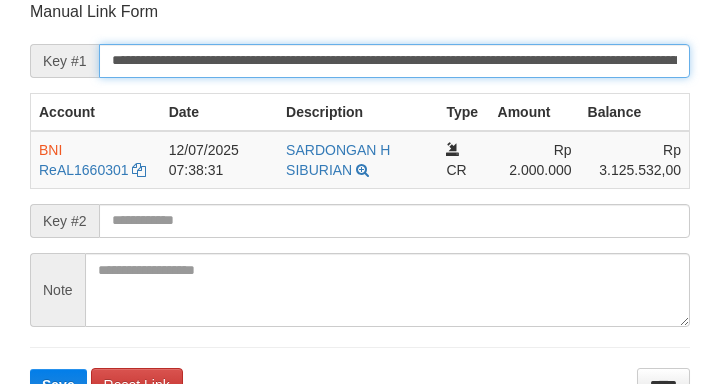 scroll, scrollTop: 233, scrollLeft: 0, axis: vertical 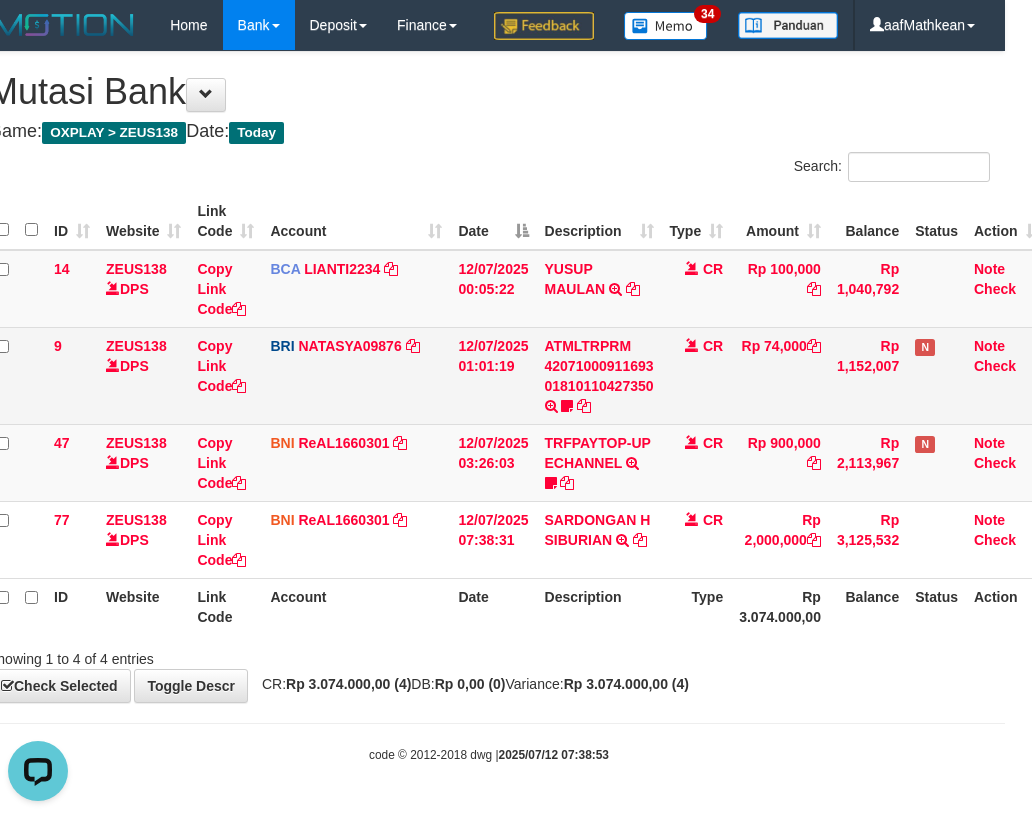 click on "14
ZEUS138    DPS
Copy Link Code
BCA
LIANTI2234
DPS
YULIANTI
mutasi_20250712_4646 | 14
mutasi_20250712_4646 | 14
12/07/2025 00:05:22
YUSUP MAULAN         TRSF E-BANKING CR 1207/FTSCY/WS95051
100000.002025071262819090 TRFDN-YUSUP MAULANESPAY DEBIT INDONE
CR
Rp 100,000
Rp 1,040,792
Note
Check
9
ZEUS138    DPS
Copy Link Code
BRI
NATASYA09876
DPS
SITI NURLITA SAPITRI
mutasi_20250712_3126 | 9" at bounding box center [518, 414] 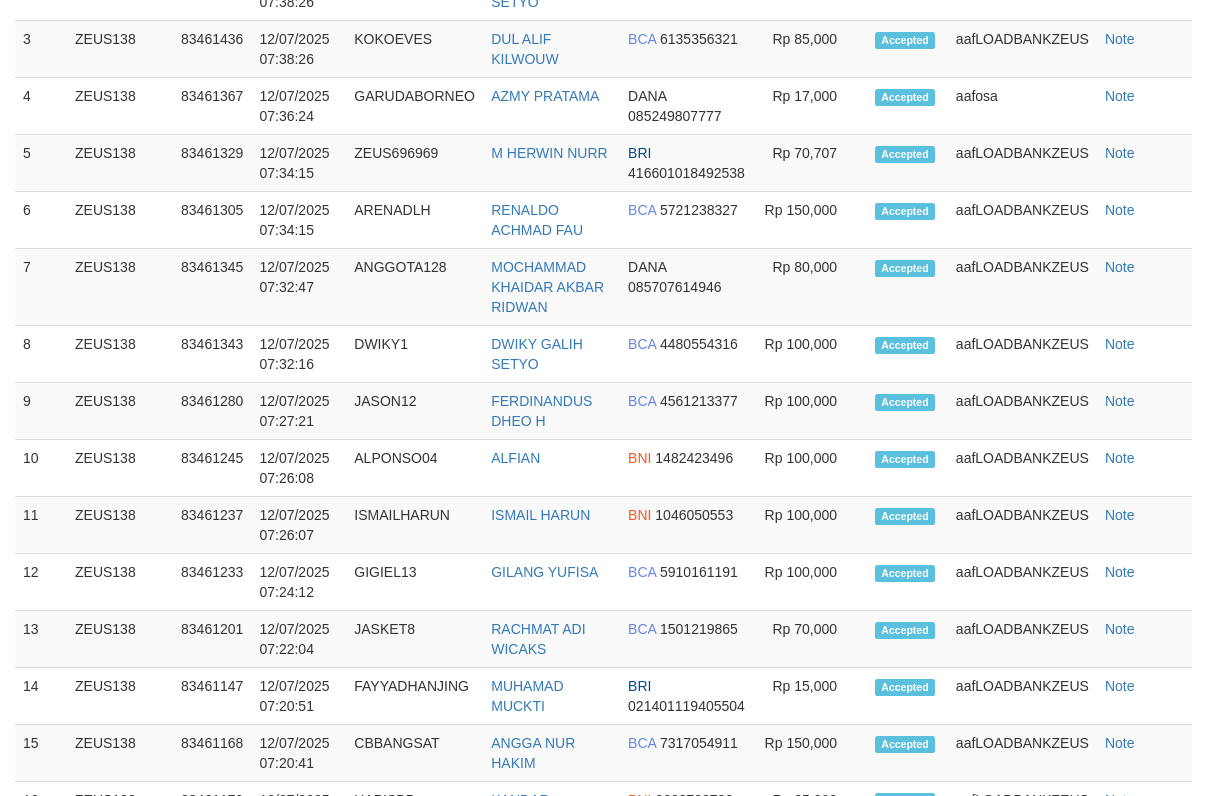 scroll, scrollTop: 700, scrollLeft: 0, axis: vertical 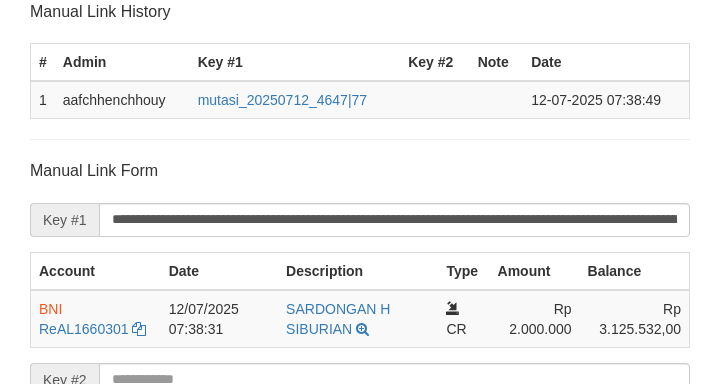 drag, startPoint x: 66, startPoint y: 133, endPoint x: 113, endPoint y: 146, distance: 48.76474 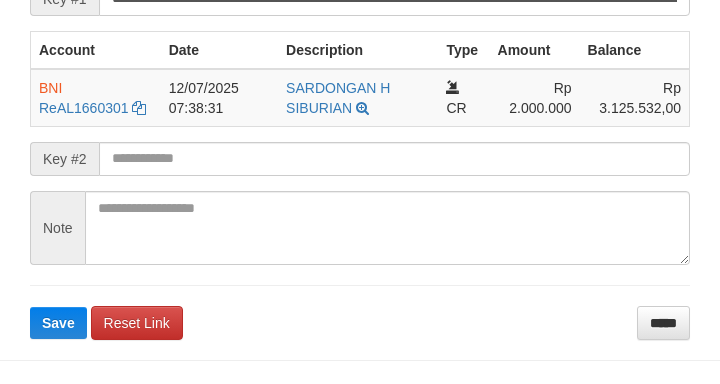 scroll, scrollTop: 521, scrollLeft: 0, axis: vertical 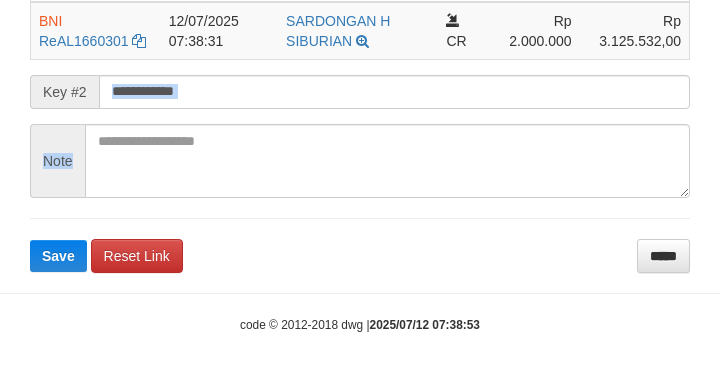 click on "**********" at bounding box center (360, 72) 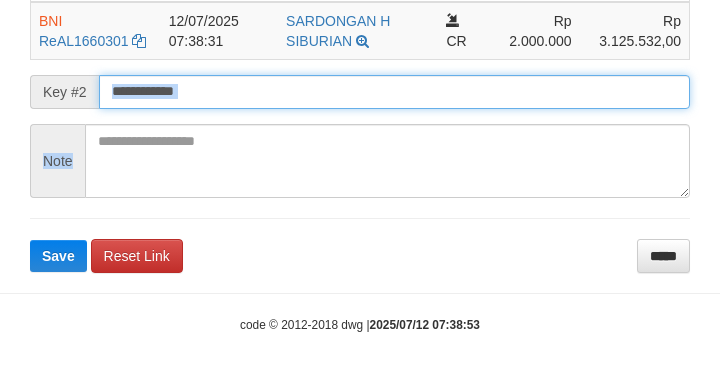 click at bounding box center [394, 92] 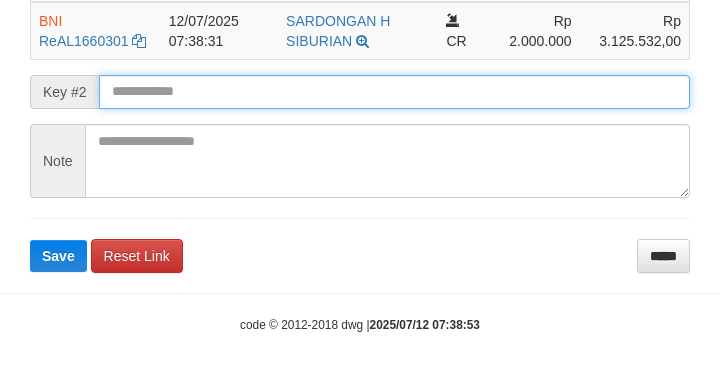 click on "Save" at bounding box center [58, 256] 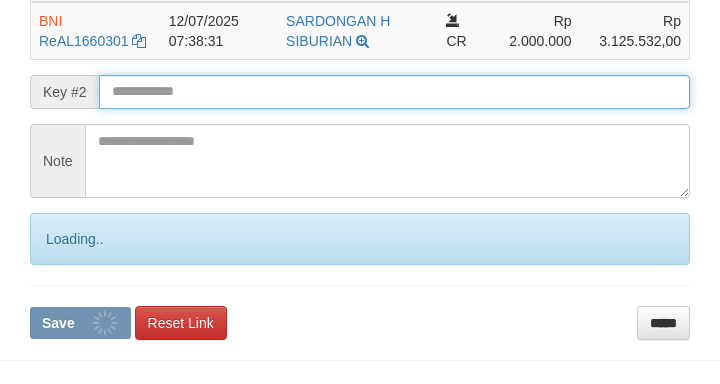 click at bounding box center [394, 92] 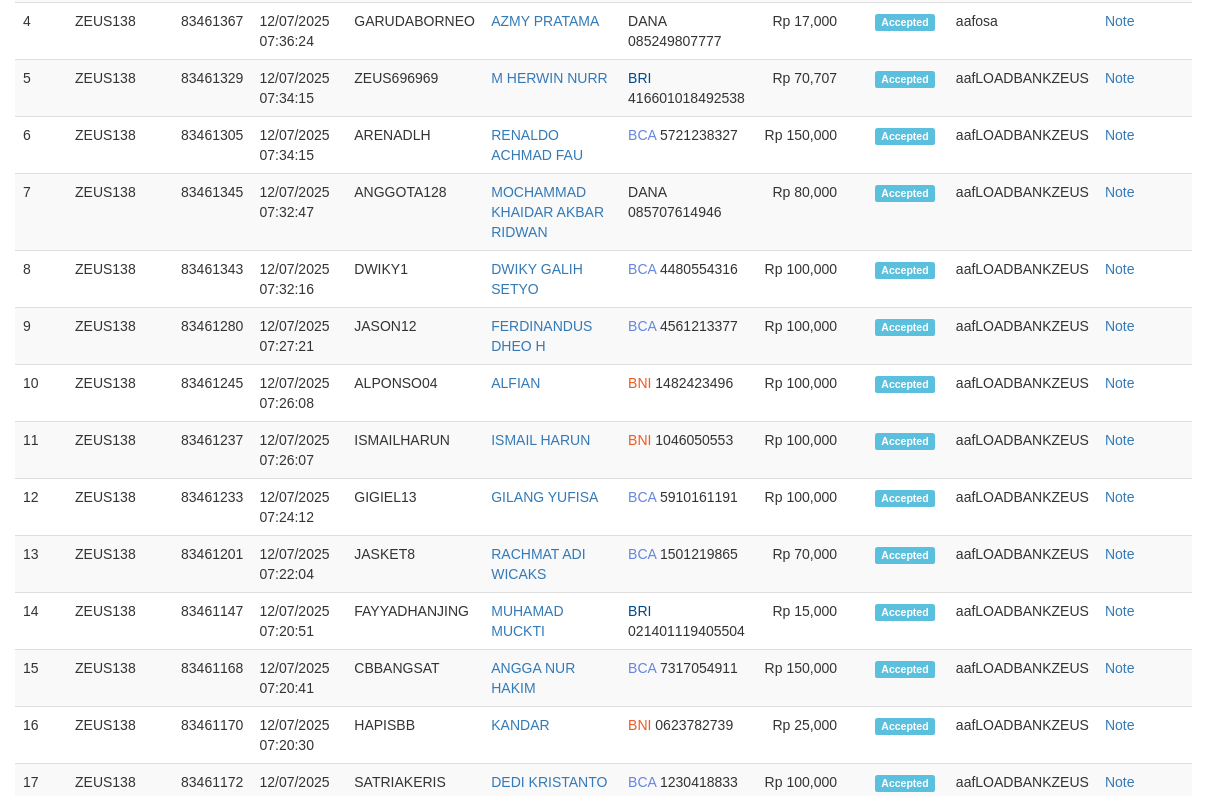 scroll, scrollTop: 700, scrollLeft: 0, axis: vertical 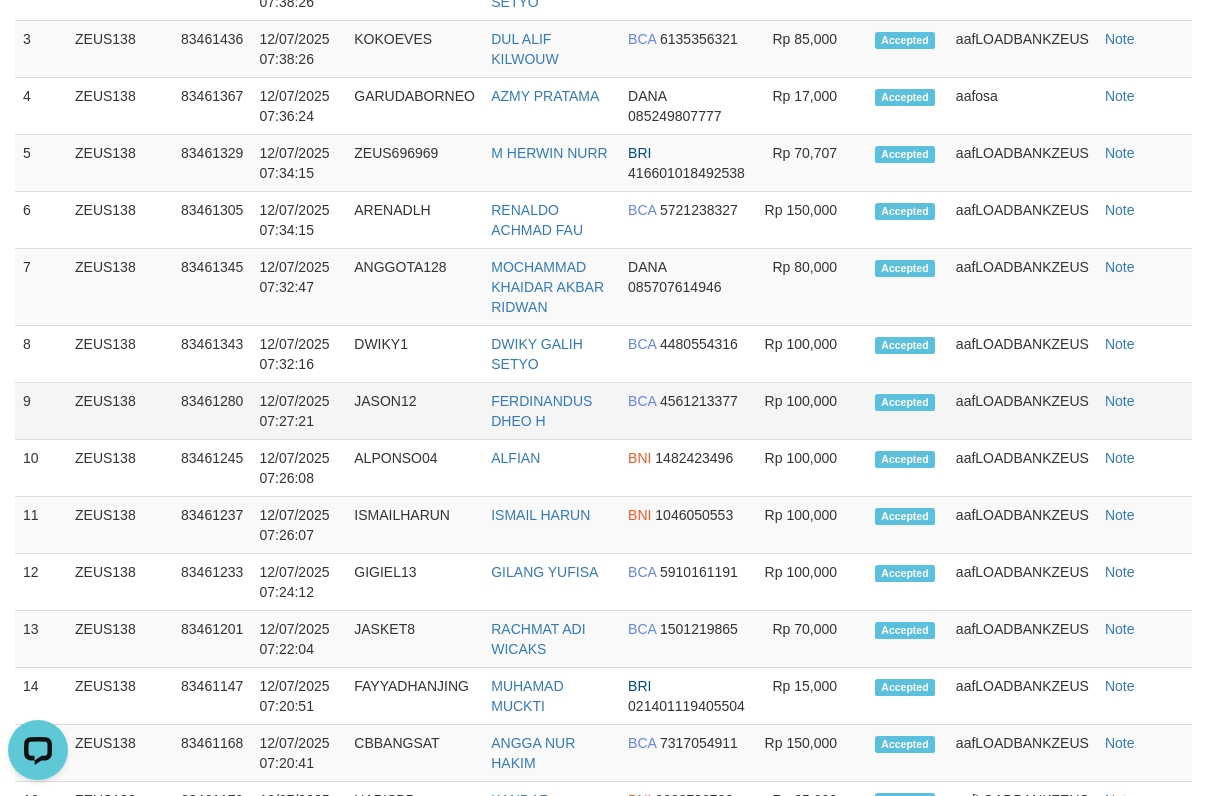 click on "12/07/2025 07:27:21" at bounding box center [298, 411] 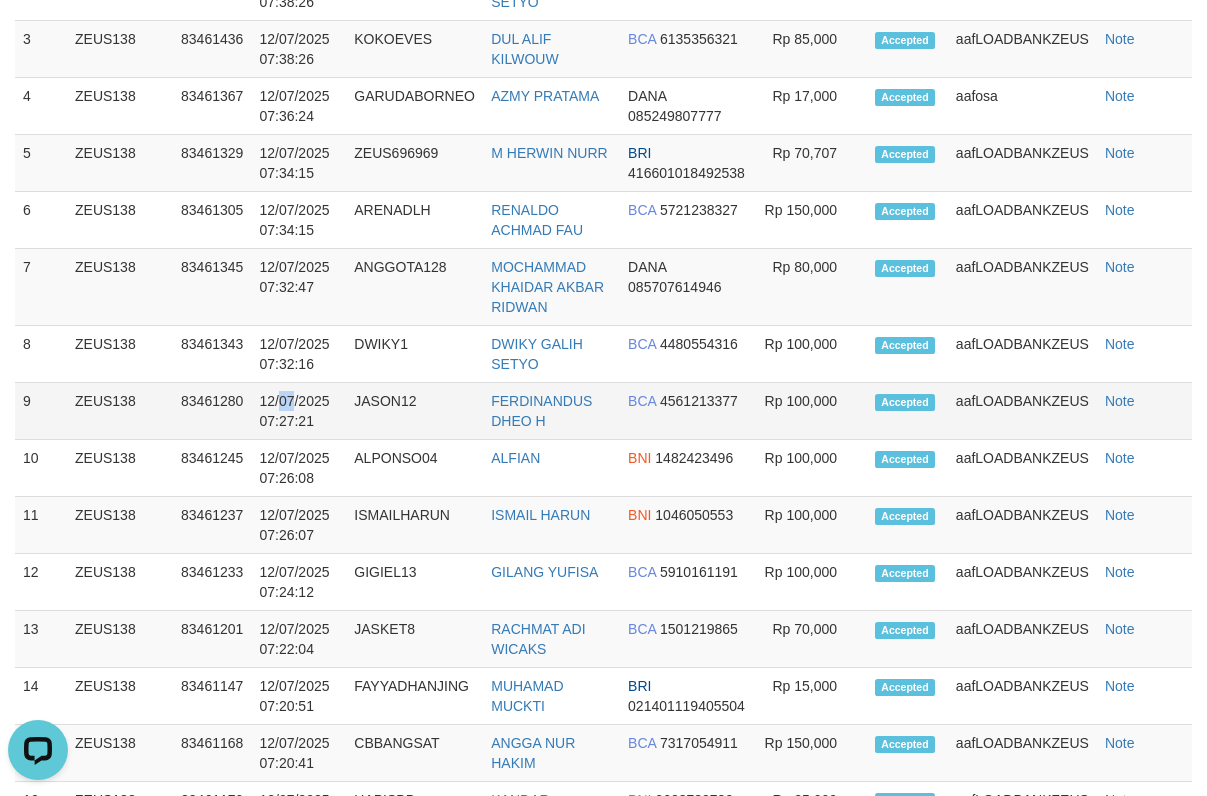 click on "12/07/2025 07:27:21" at bounding box center (298, 411) 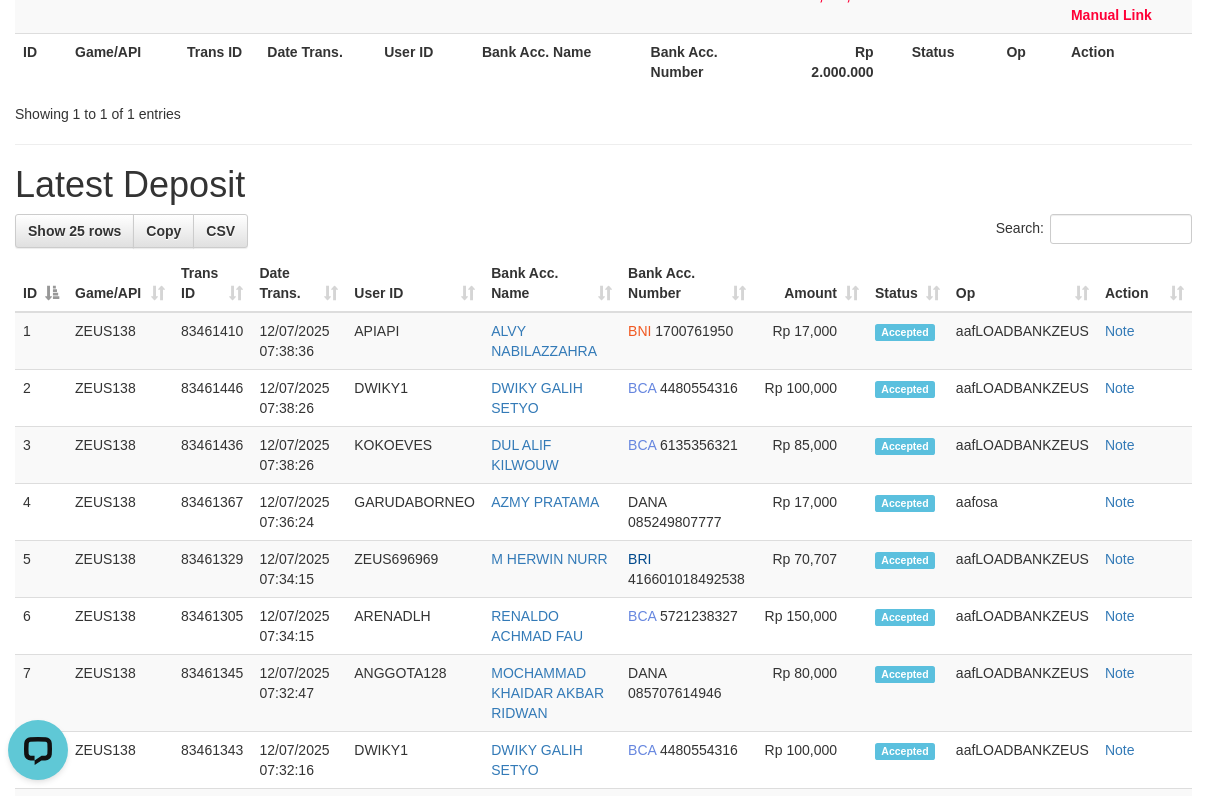scroll, scrollTop: 200, scrollLeft: 0, axis: vertical 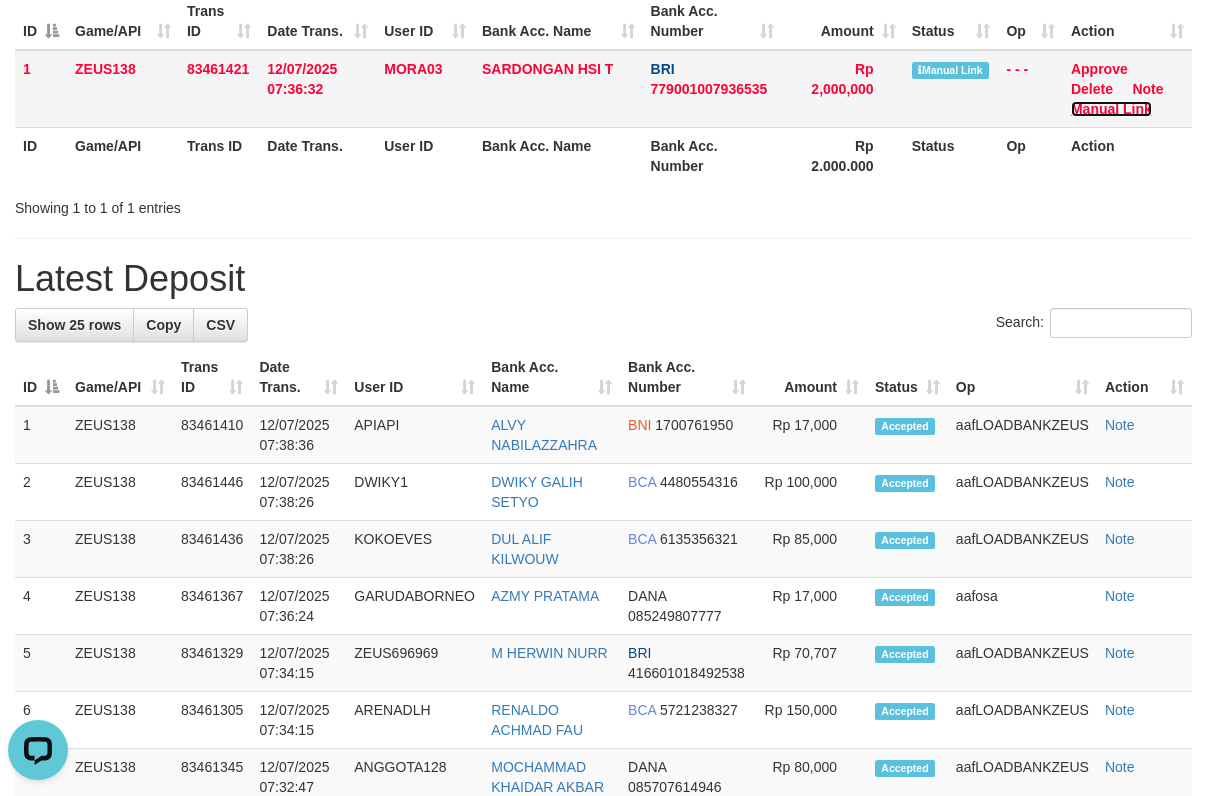 click on "Manual Link" at bounding box center [1111, 109] 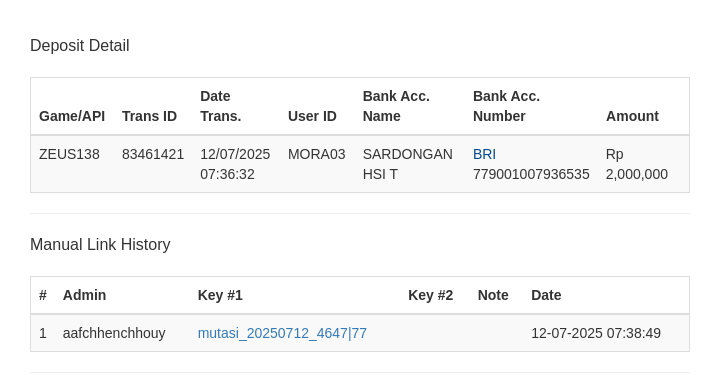 scroll, scrollTop: 521, scrollLeft: 0, axis: vertical 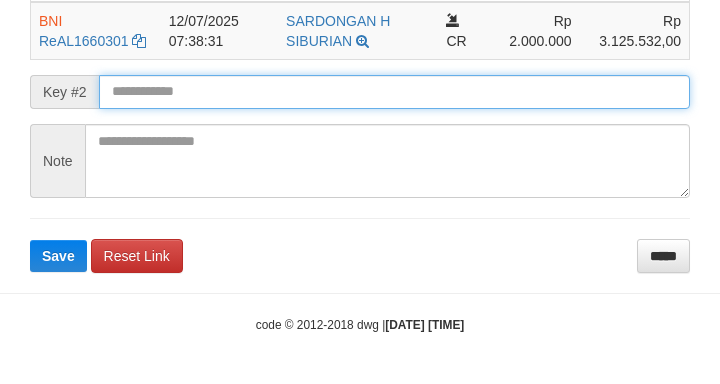click on "Save" at bounding box center [58, 256] 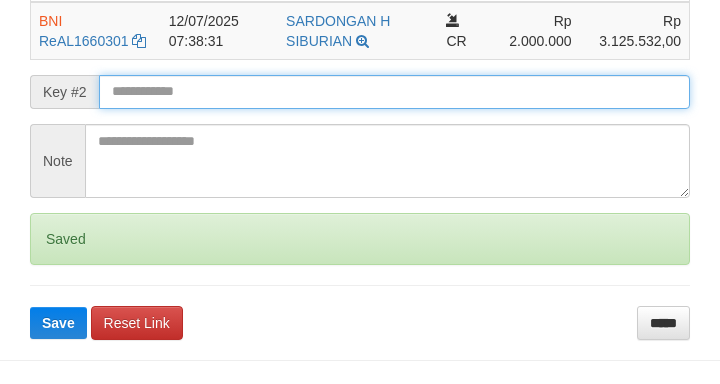 click on "Save" at bounding box center (58, 323) 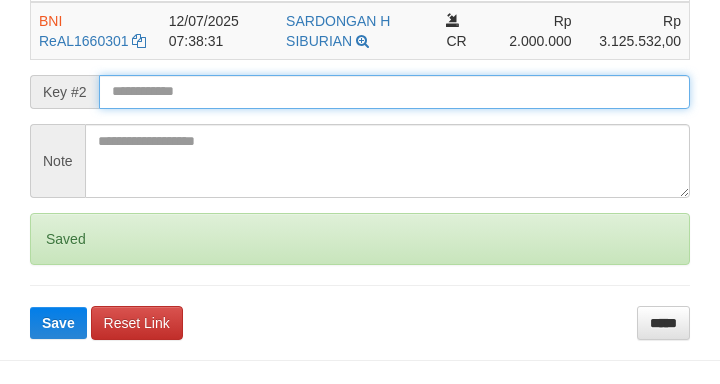 click at bounding box center [394, 92] 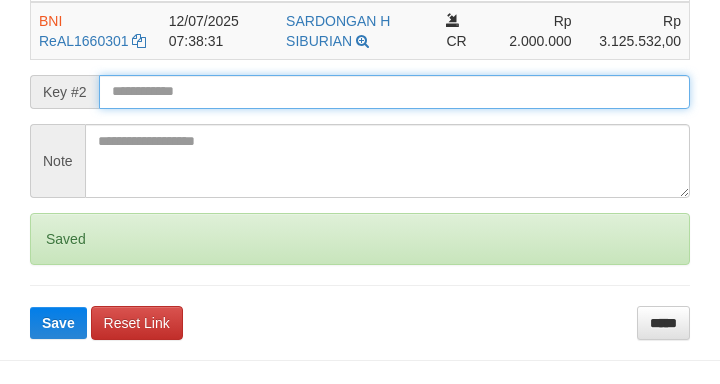 click on "Save" at bounding box center [58, 323] 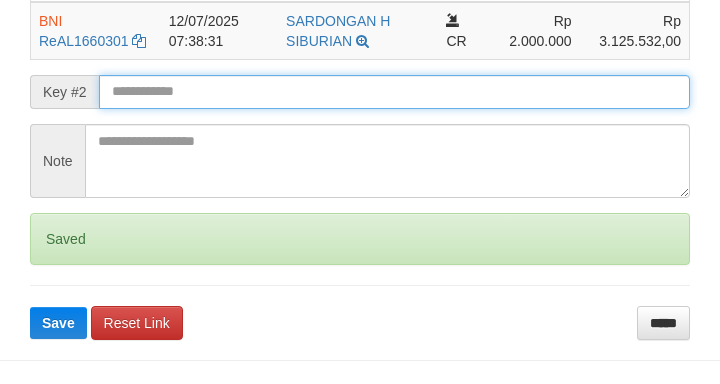 drag, startPoint x: 587, startPoint y: 87, endPoint x: 434, endPoint y: 109, distance: 154.57361 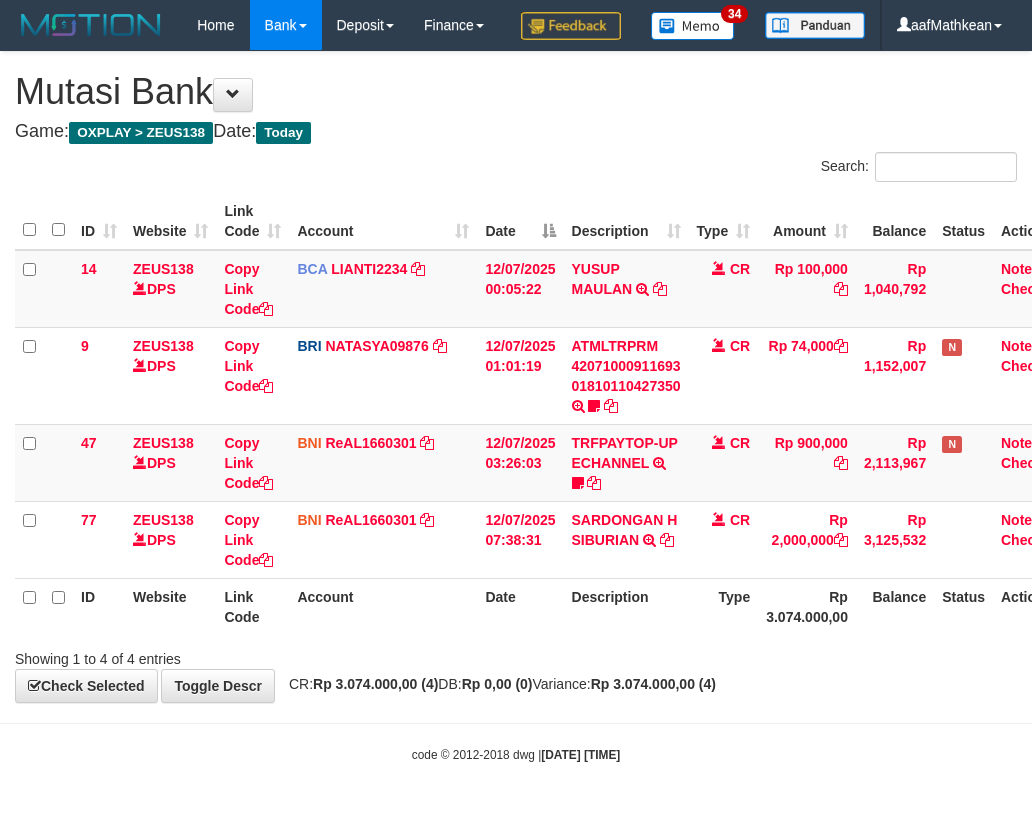 scroll, scrollTop: 0, scrollLeft: 27, axis: horizontal 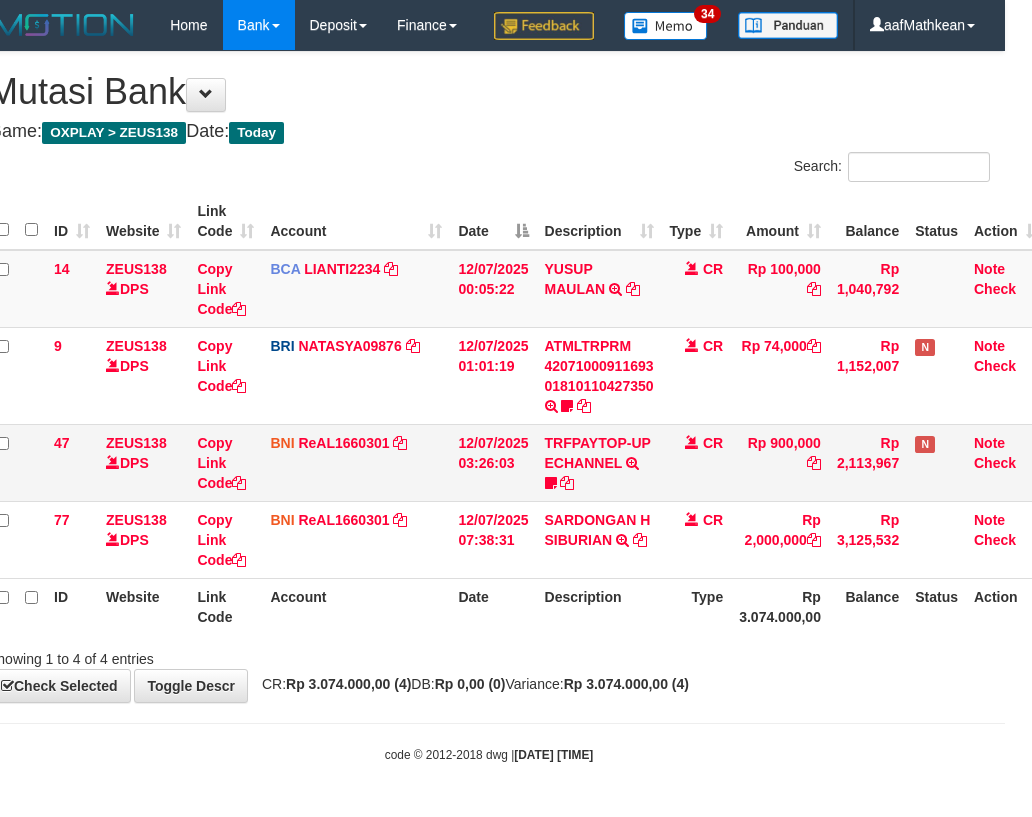 click on "TRFPAYTOP-UP ECHANNEL            TRF/PAY/TOP-UP ECHANNEL    Egoythea" at bounding box center (599, 462) 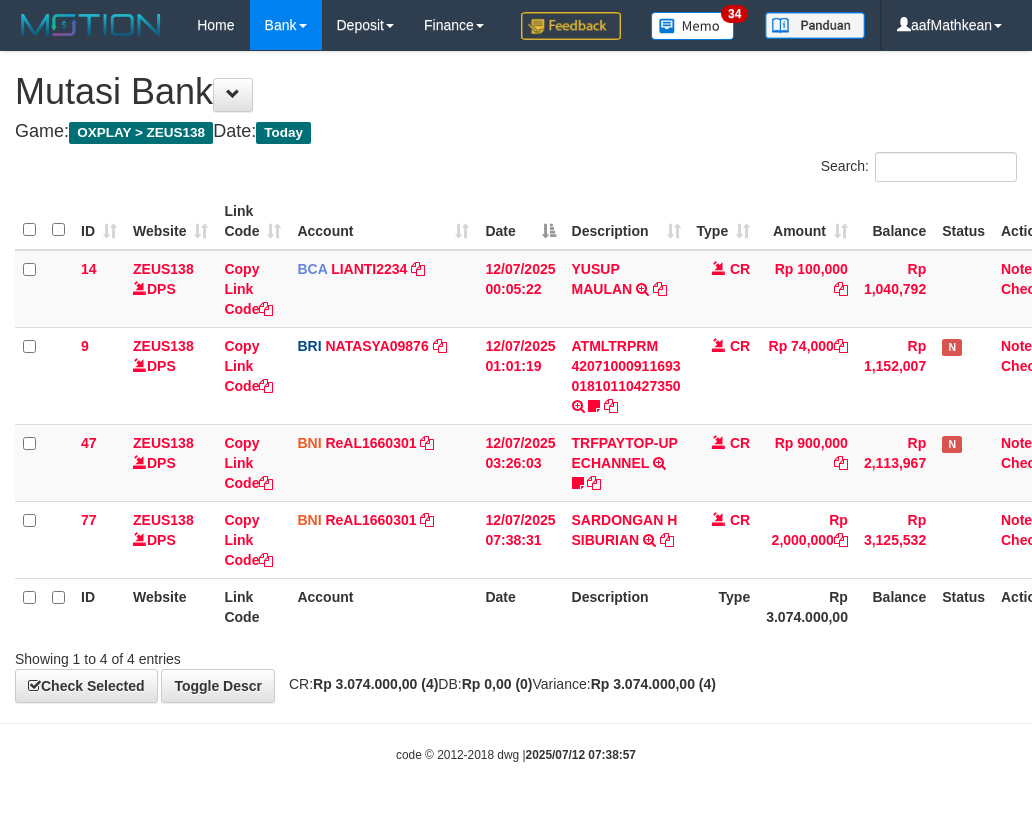 scroll, scrollTop: 0, scrollLeft: 27, axis: horizontal 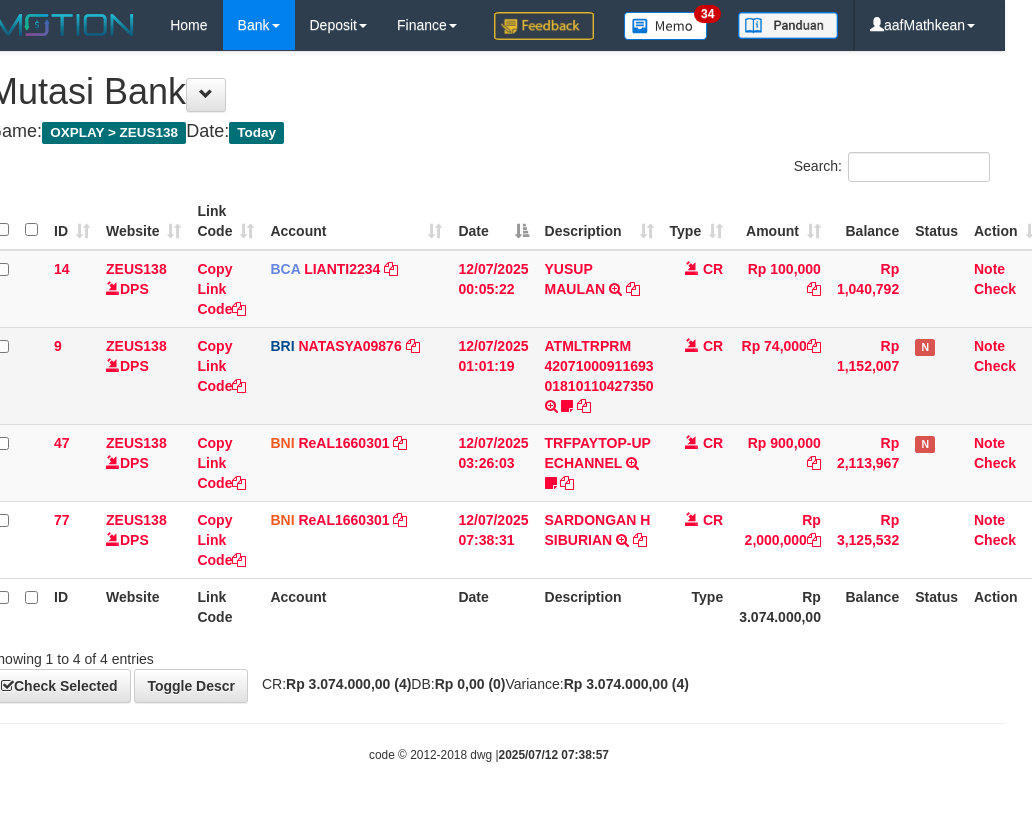 drag, startPoint x: 558, startPoint y: 471, endPoint x: 878, endPoint y: 443, distance: 321.22266 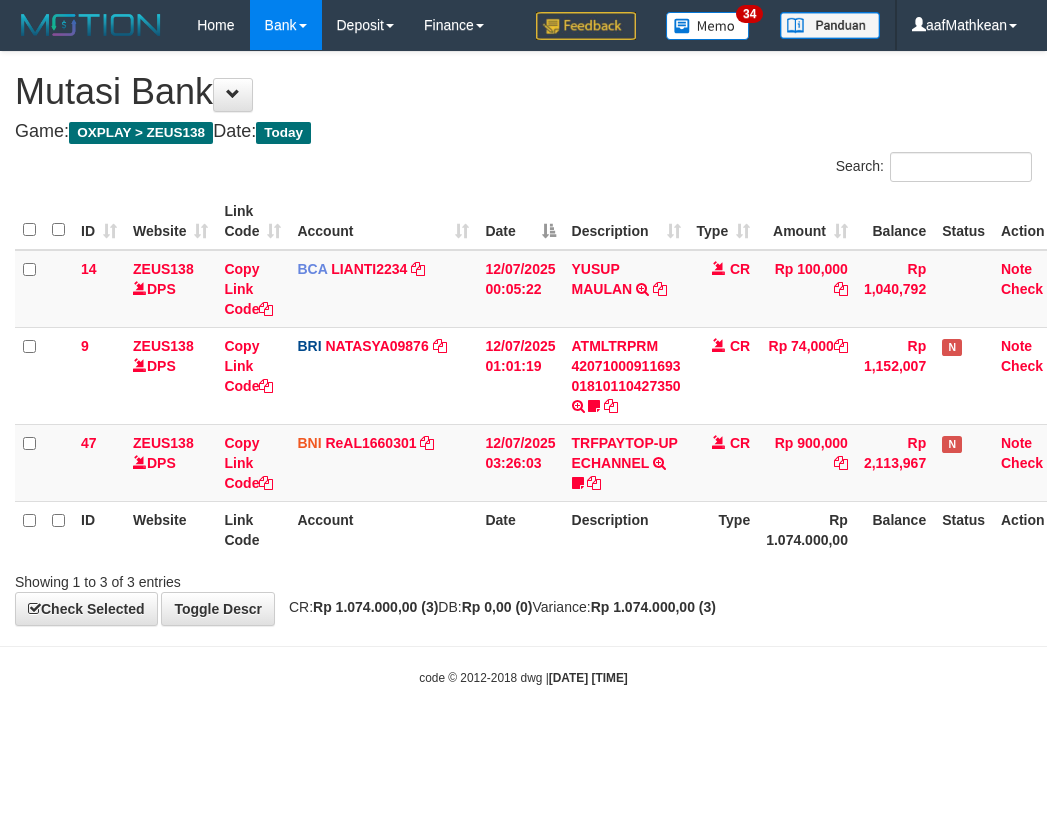 scroll, scrollTop: 0, scrollLeft: 27, axis: horizontal 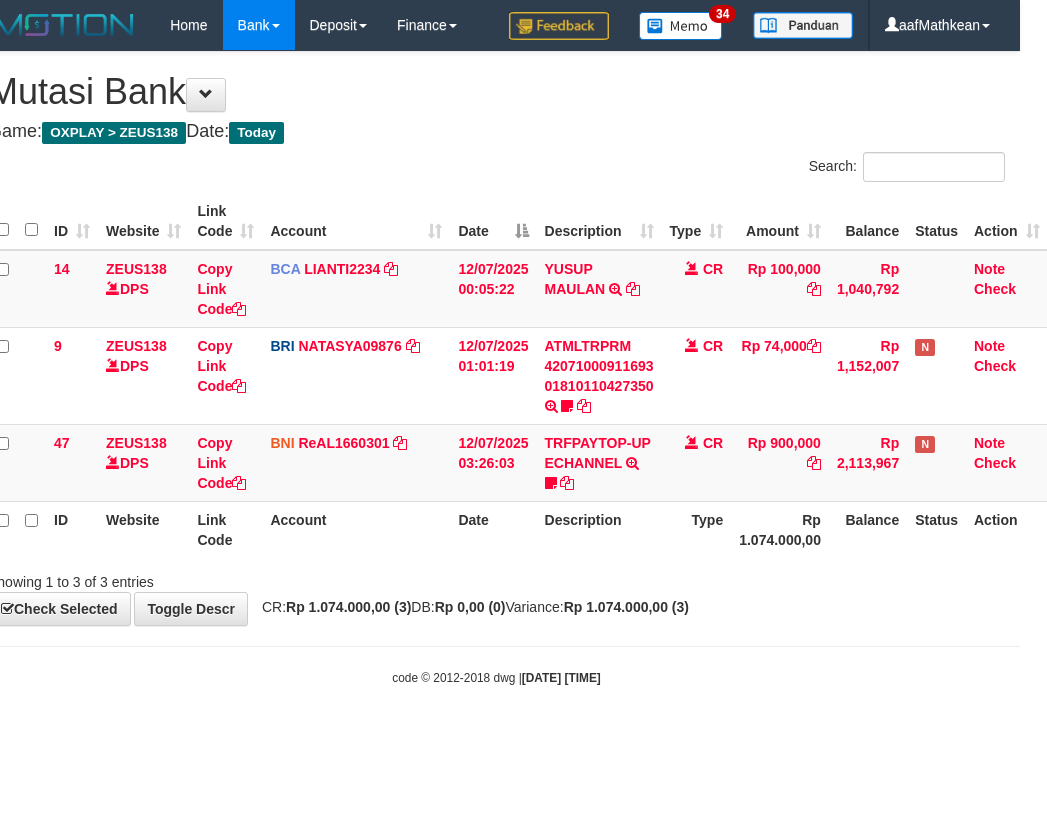 click on "ID Website Link Code Account Date Description Type Rp 1.074.000,00 Balance Status Action" at bounding box center [518, 529] 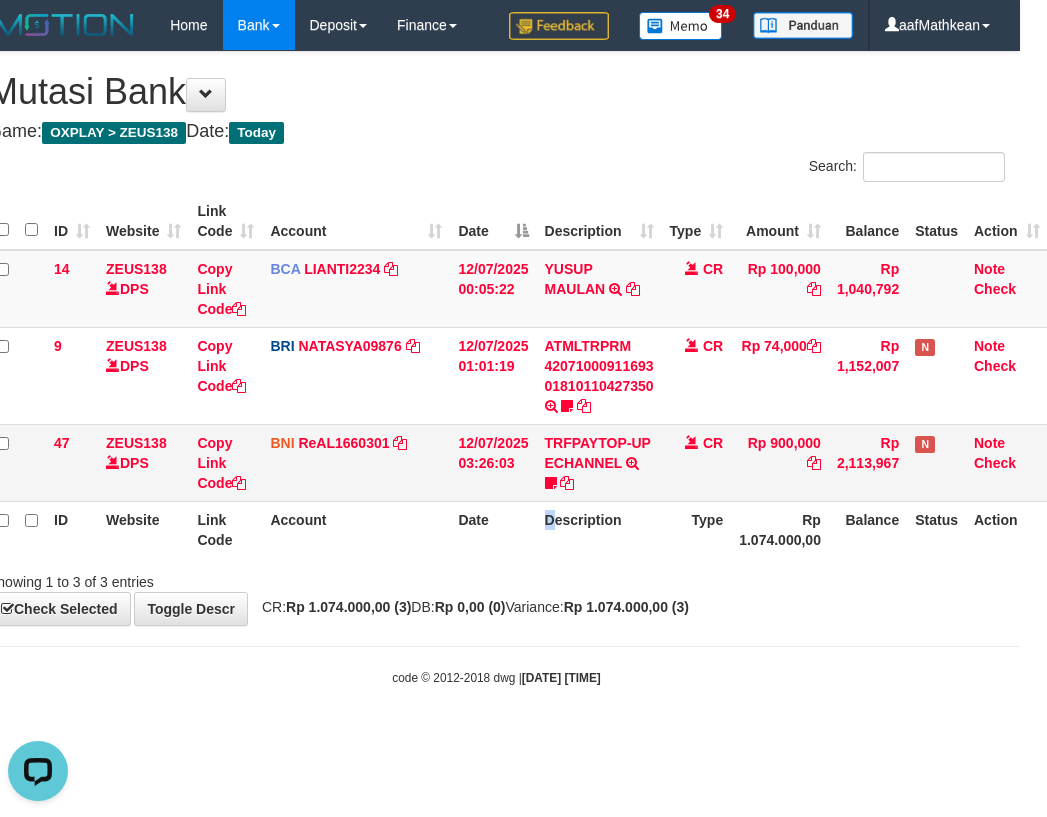 scroll, scrollTop: 0, scrollLeft: 0, axis: both 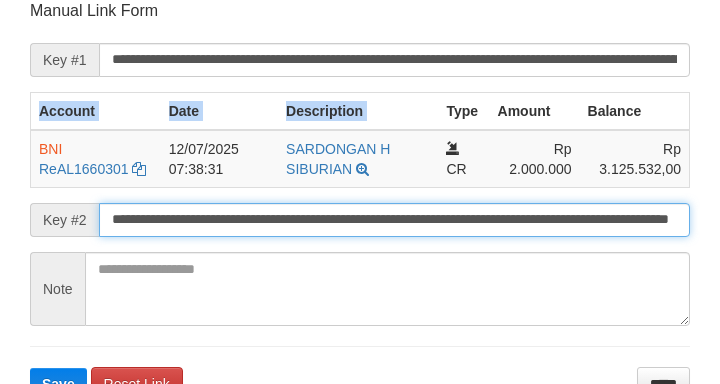 type on "**********" 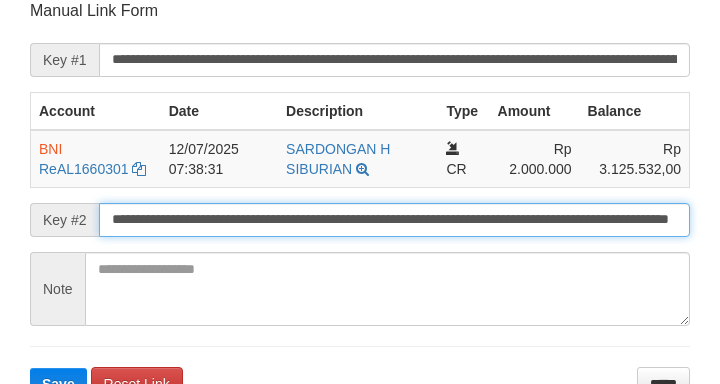 click on "**********" at bounding box center [394, 220] 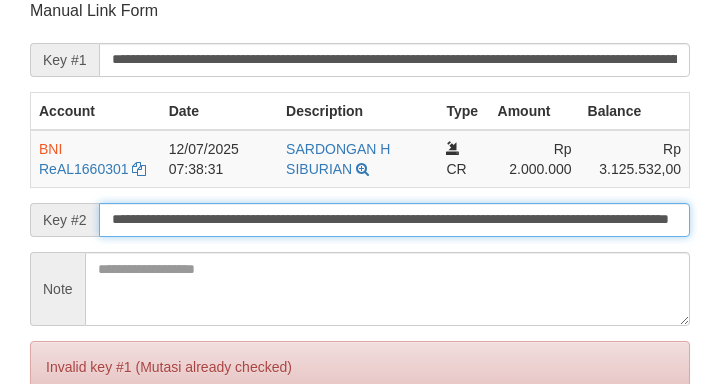 click on "Save" at bounding box center [58, 451] 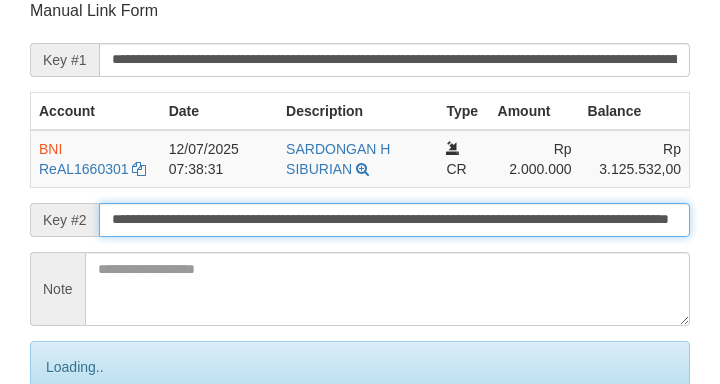 scroll, scrollTop: 392, scrollLeft: 0, axis: vertical 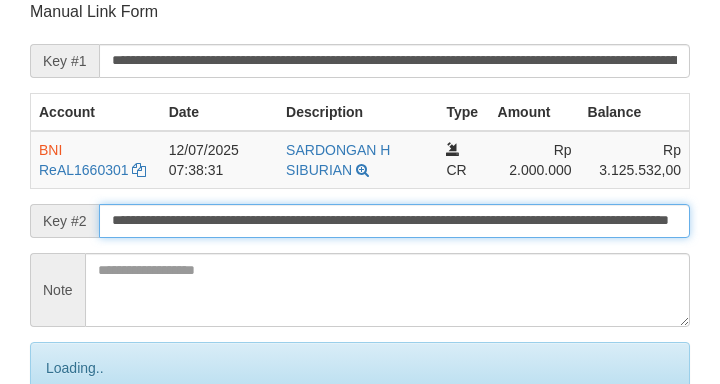 drag, startPoint x: 403, startPoint y: 211, endPoint x: 341, endPoint y: 219, distance: 62.514 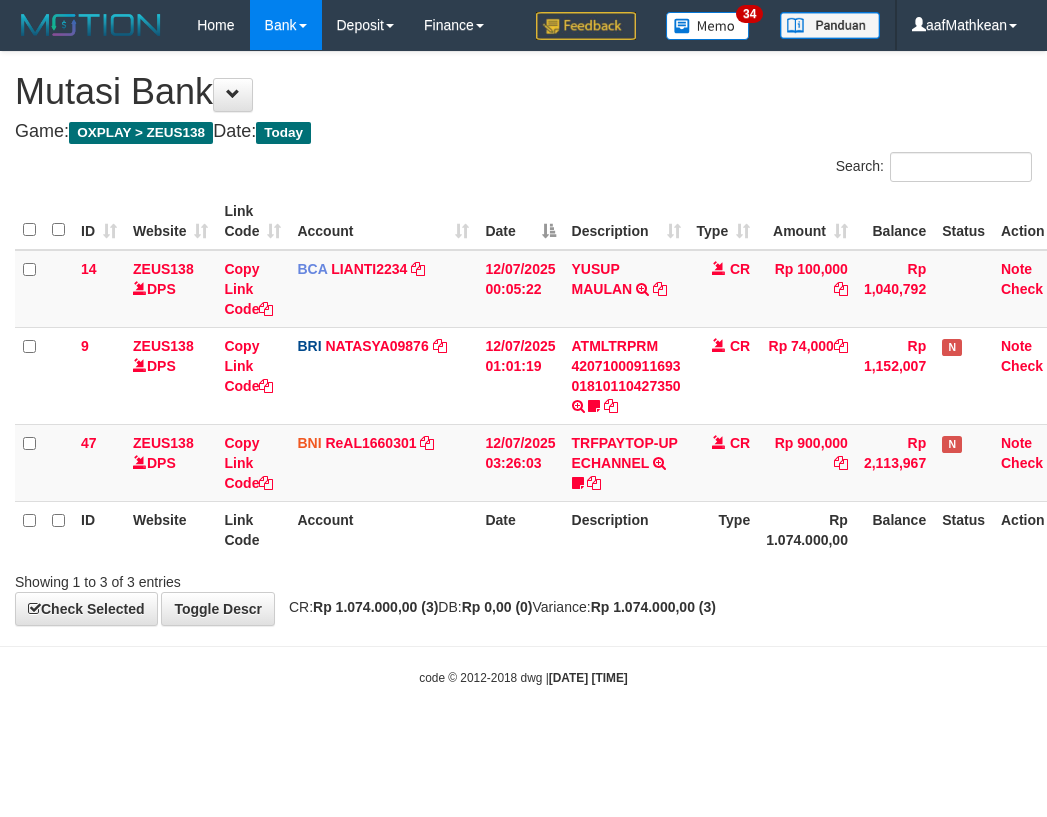 scroll, scrollTop: 0, scrollLeft: 27, axis: horizontal 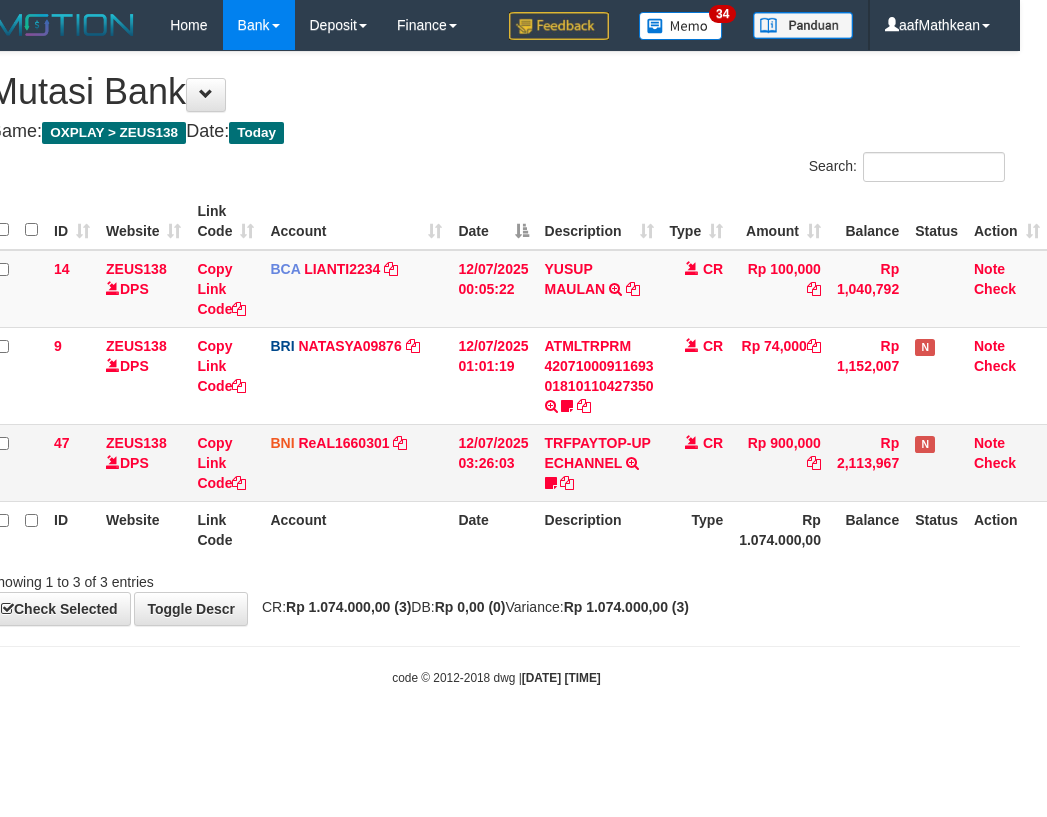 drag, startPoint x: 482, startPoint y: 461, endPoint x: 482, endPoint y: 480, distance: 19 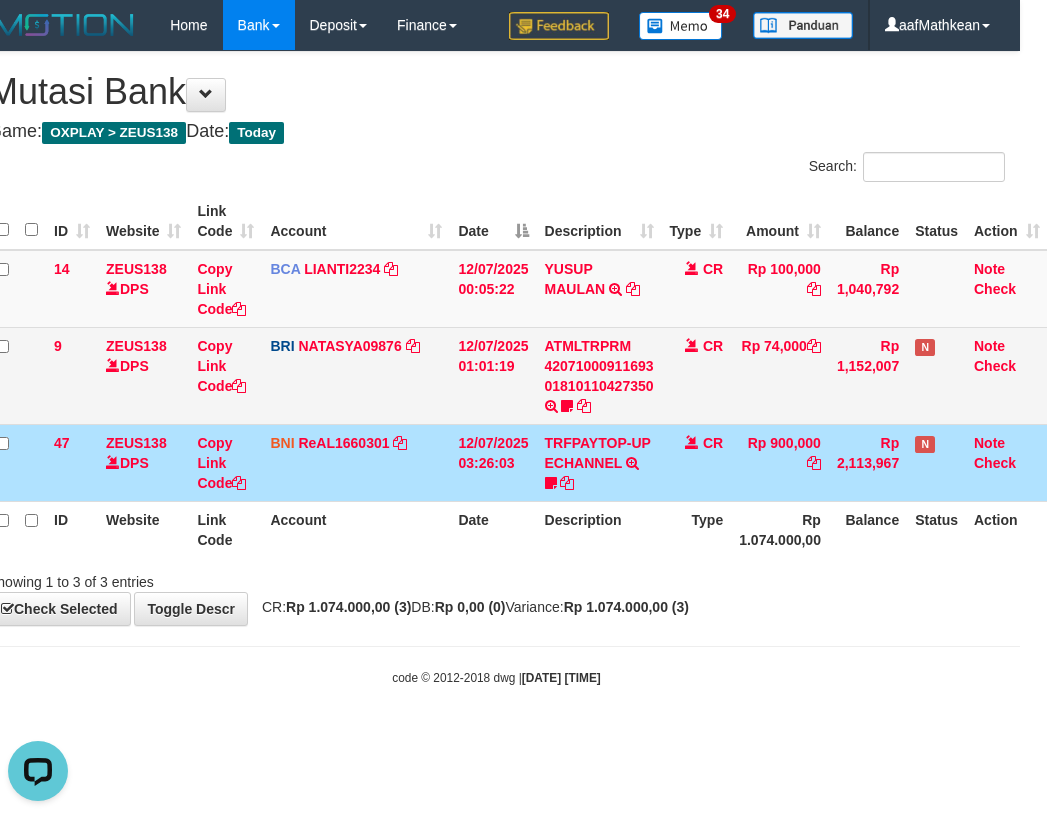 scroll, scrollTop: 0, scrollLeft: 0, axis: both 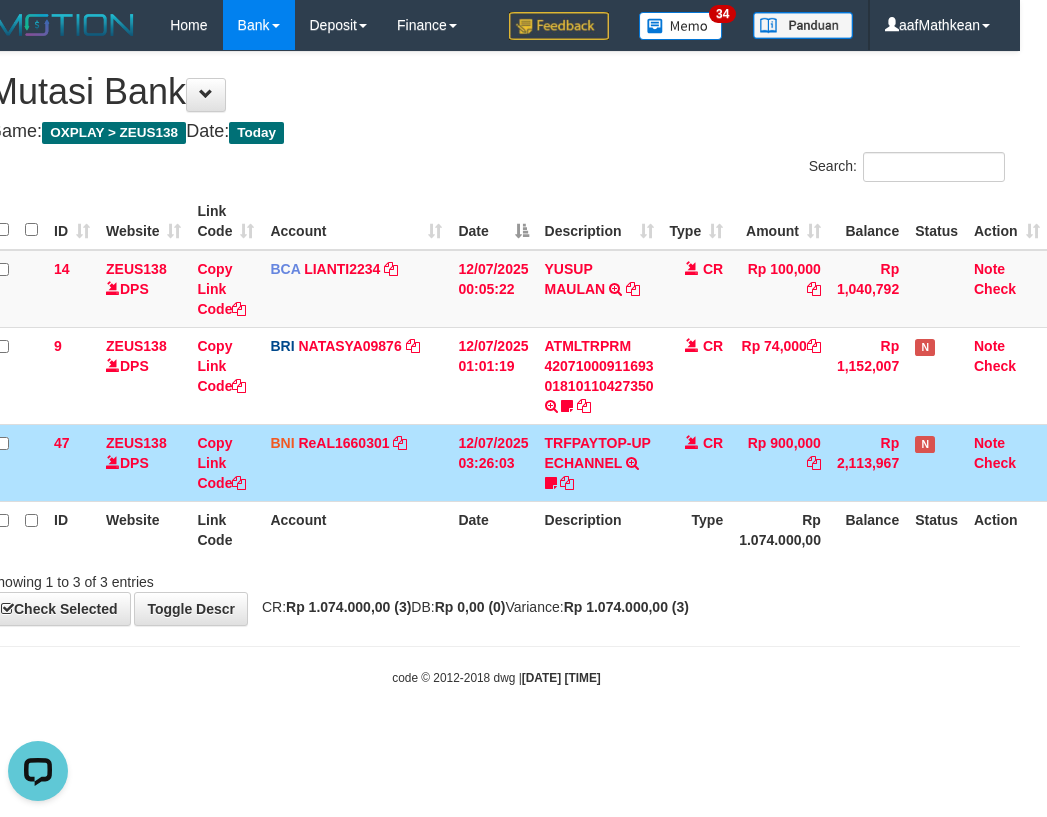 drag, startPoint x: 527, startPoint y: 342, endPoint x: 1042, endPoint y: 521, distance: 545.22107 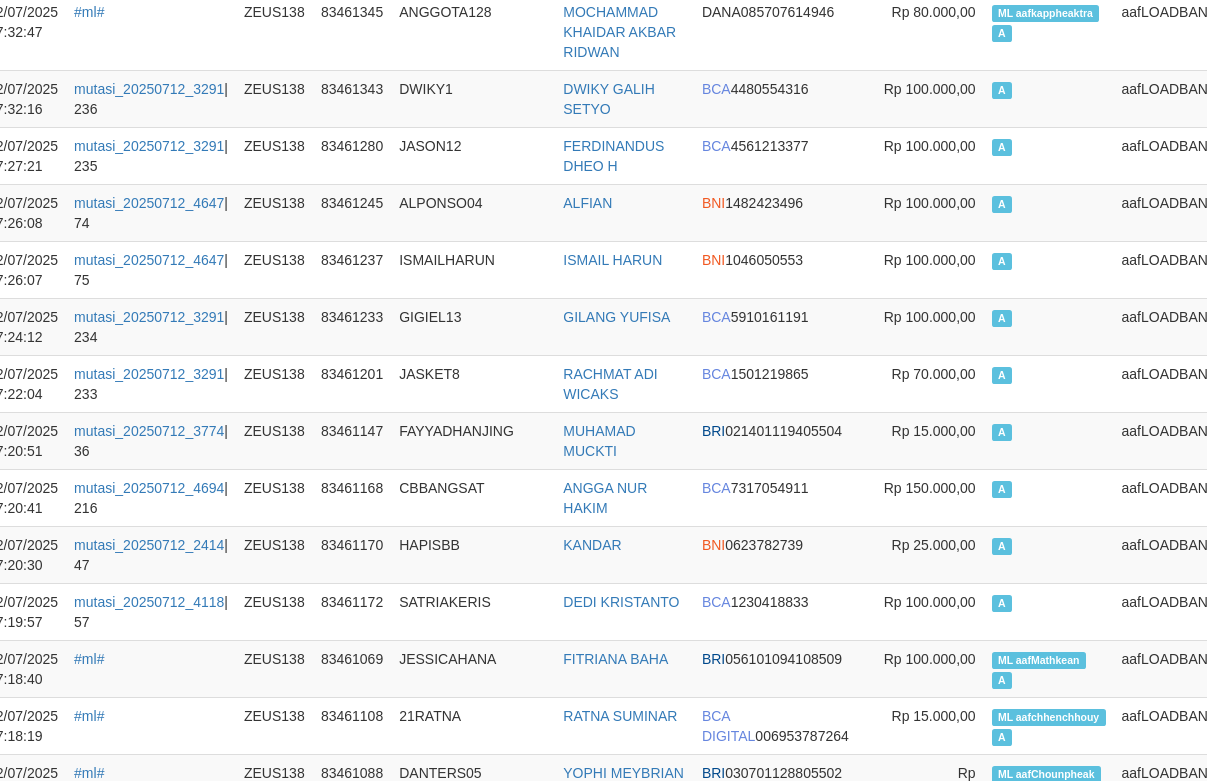 scroll, scrollTop: 0, scrollLeft: 87, axis: horizontal 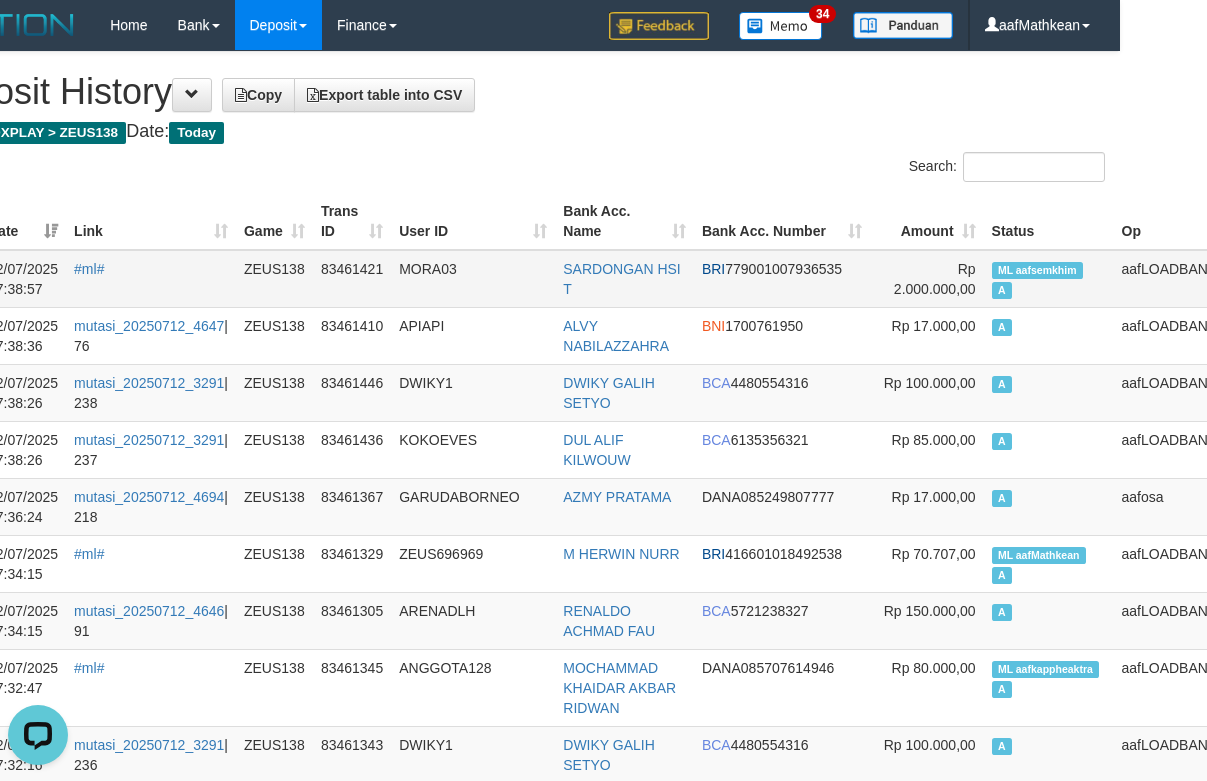 click on "MORA03" at bounding box center [473, 279] 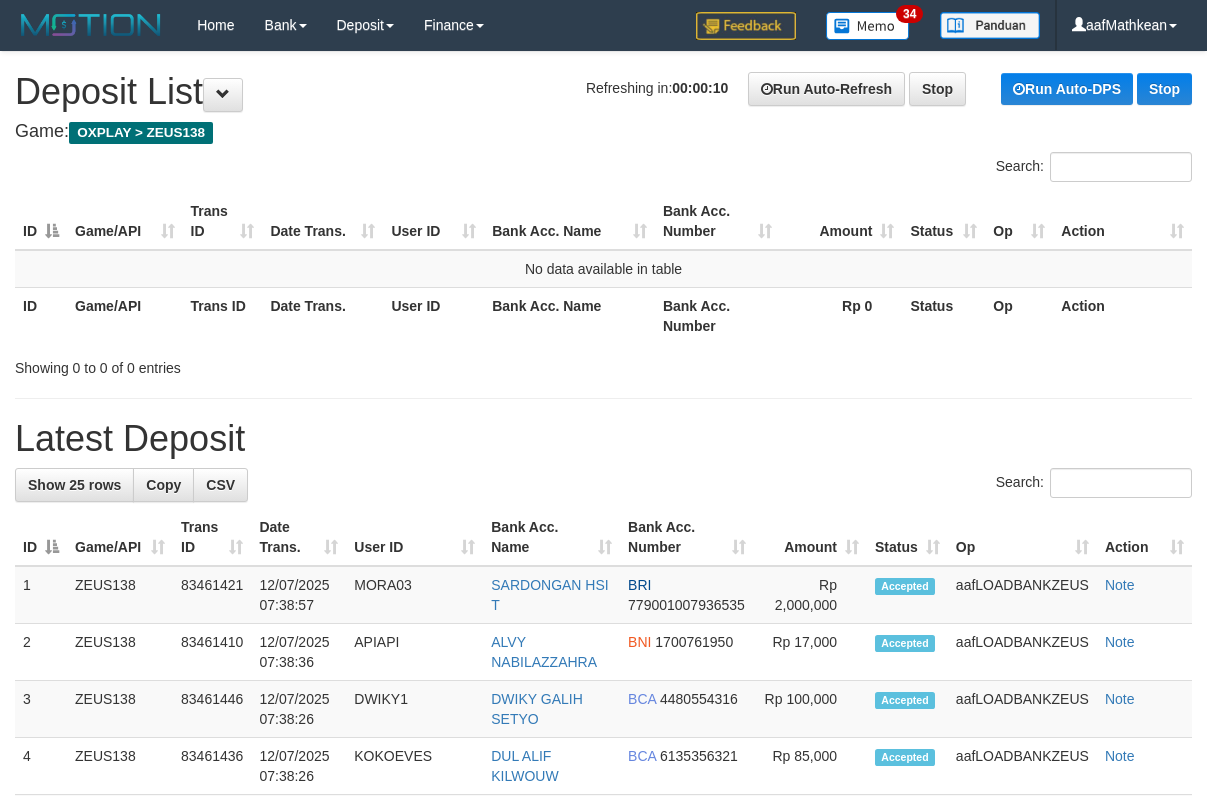 scroll, scrollTop: 0, scrollLeft: 0, axis: both 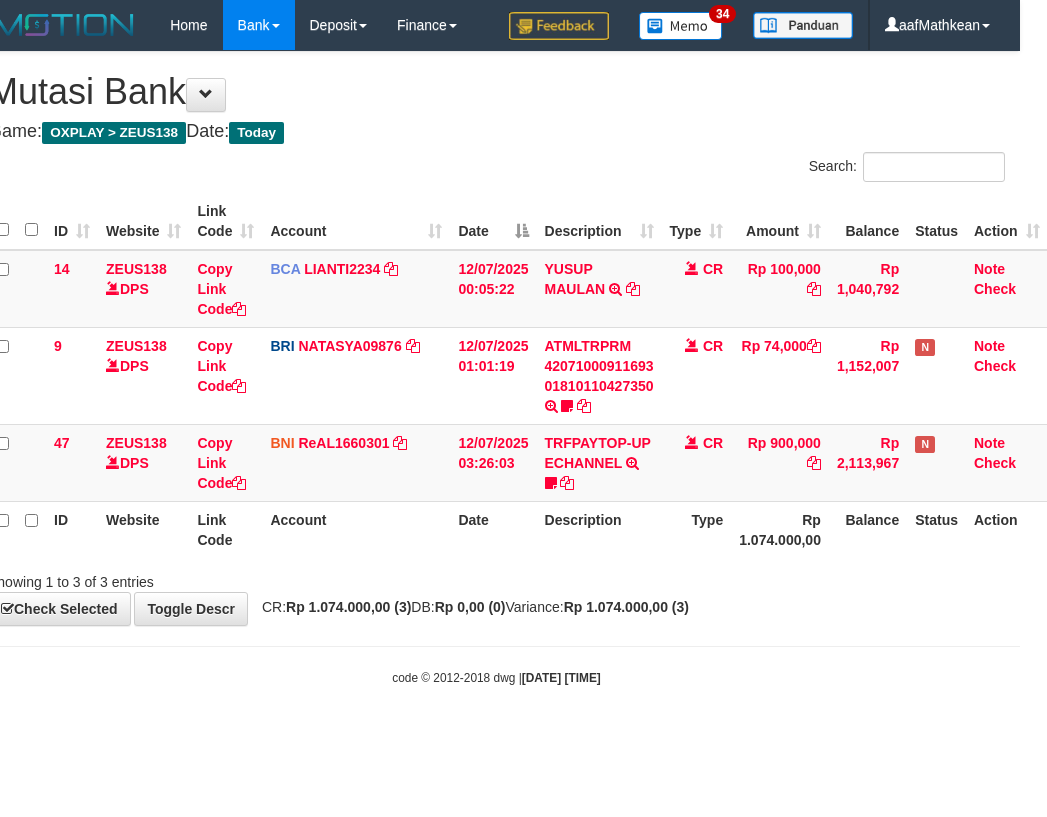 click on "Date" at bounding box center [493, 529] 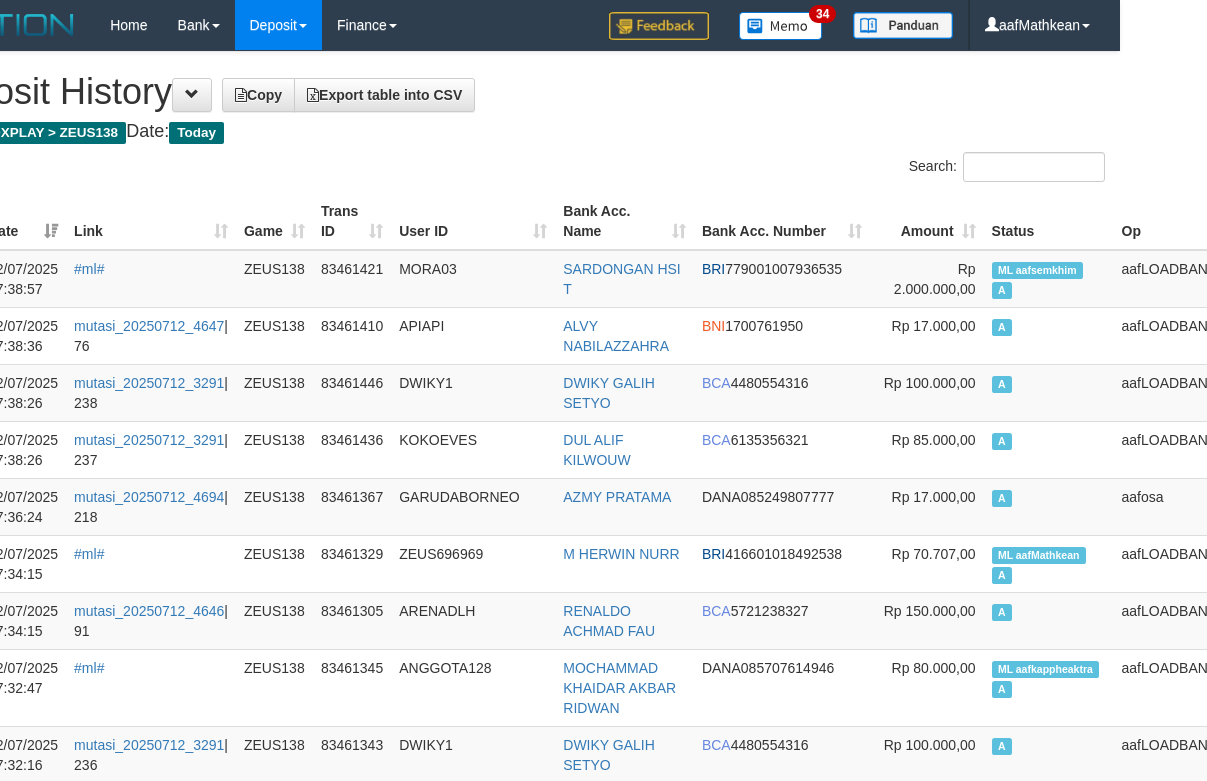 scroll, scrollTop: 0, scrollLeft: 87, axis: horizontal 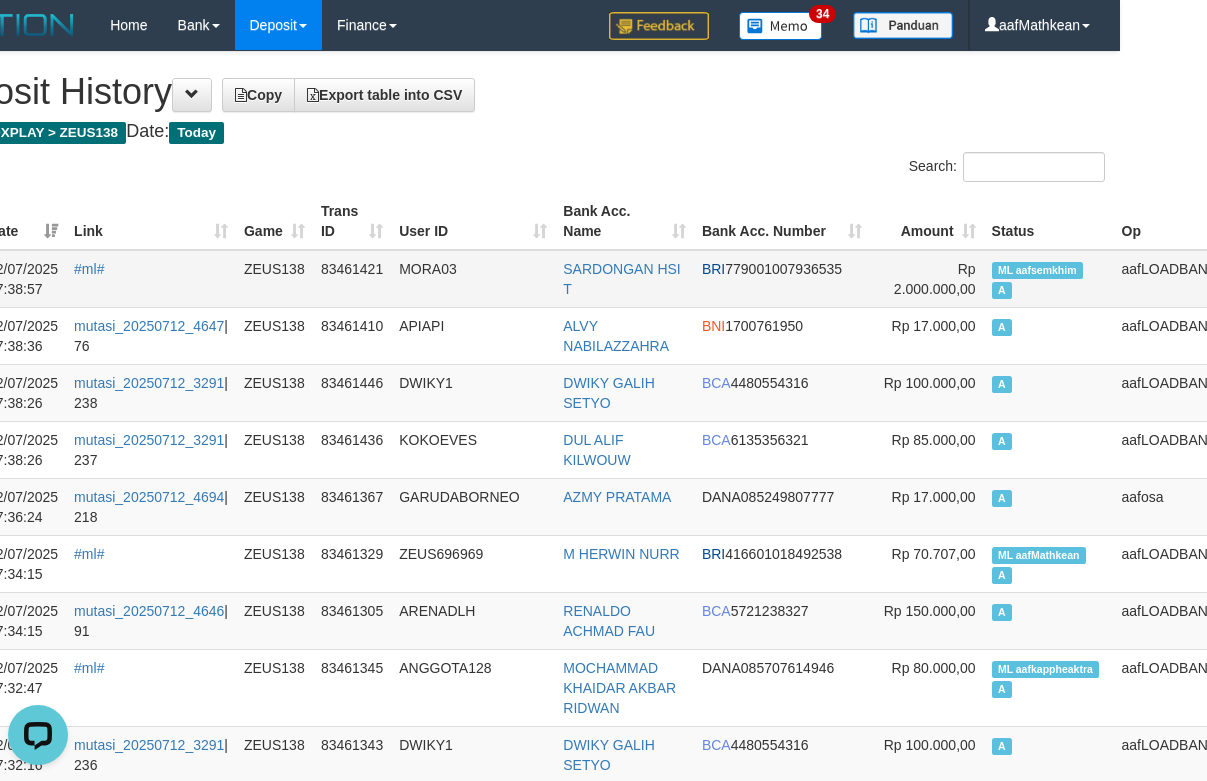 click on "3777 12/07/2025 07:38:57 #ml# ZEUS138 83461421 MORA03 SARDONGAN HSI T   BRI  779001007936535 Rp 2.000.000,00 ML aafsemkhim   A   aafLOADBANKZEUS" at bounding box center [595, 279] 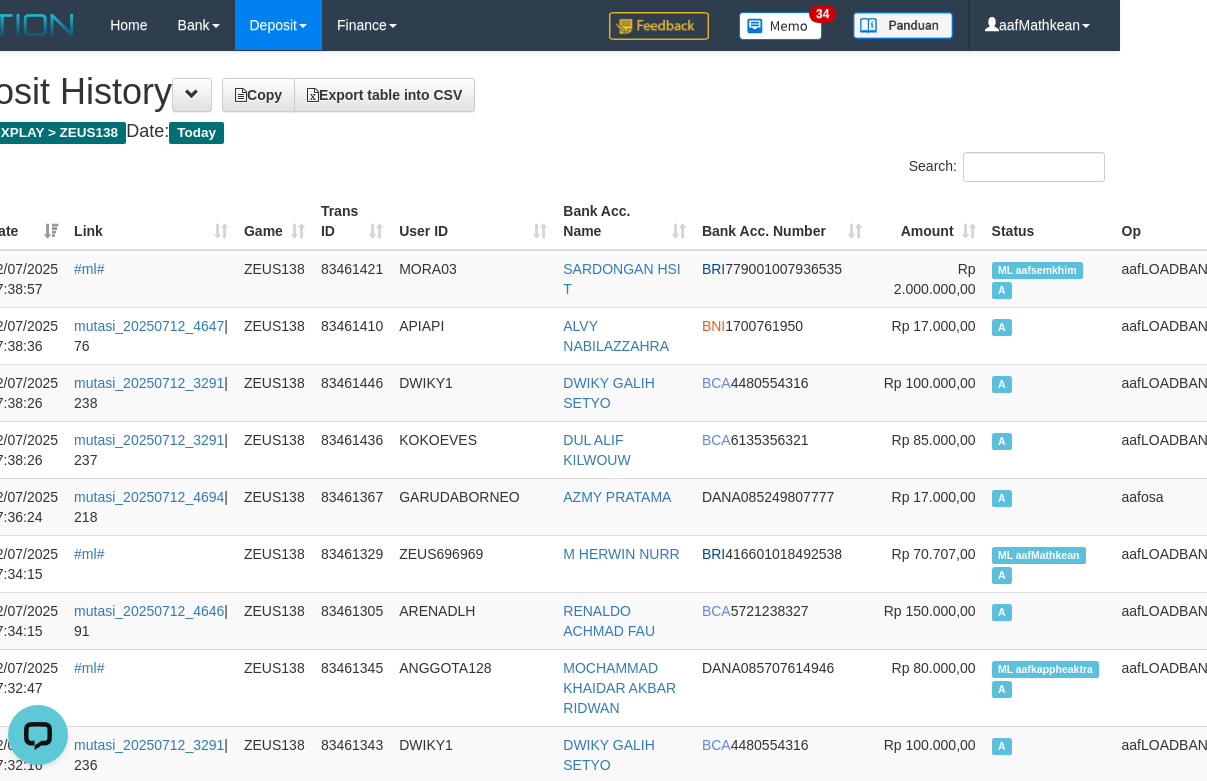 drag, startPoint x: 314, startPoint y: 284, endPoint x: 288, endPoint y: 177, distance: 110.11358 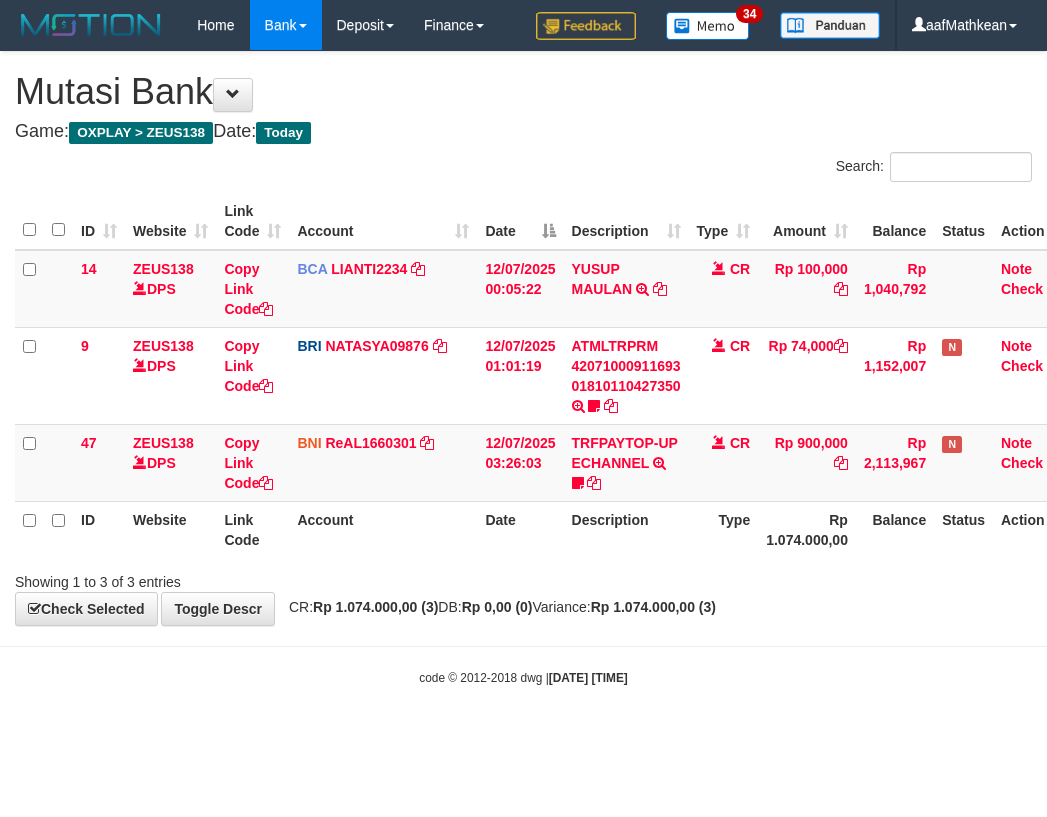 scroll, scrollTop: 0, scrollLeft: 27, axis: horizontal 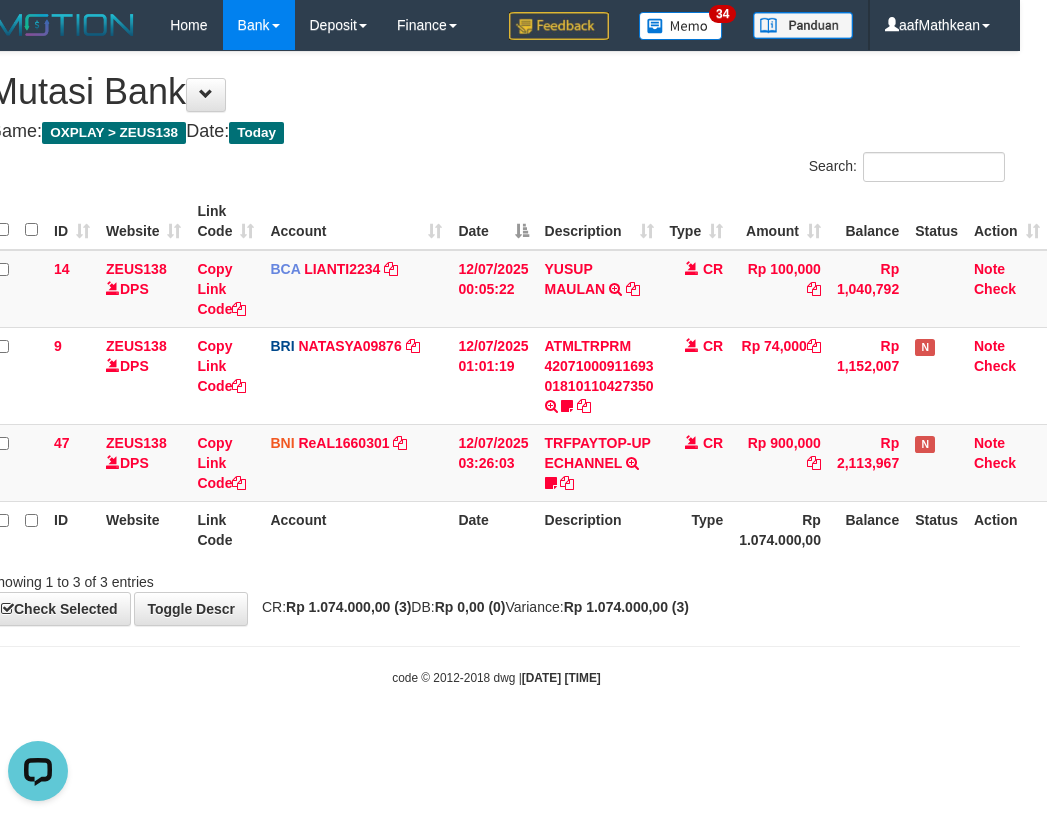 drag, startPoint x: 622, startPoint y: 637, endPoint x: 688, endPoint y: 640, distance: 66.068146 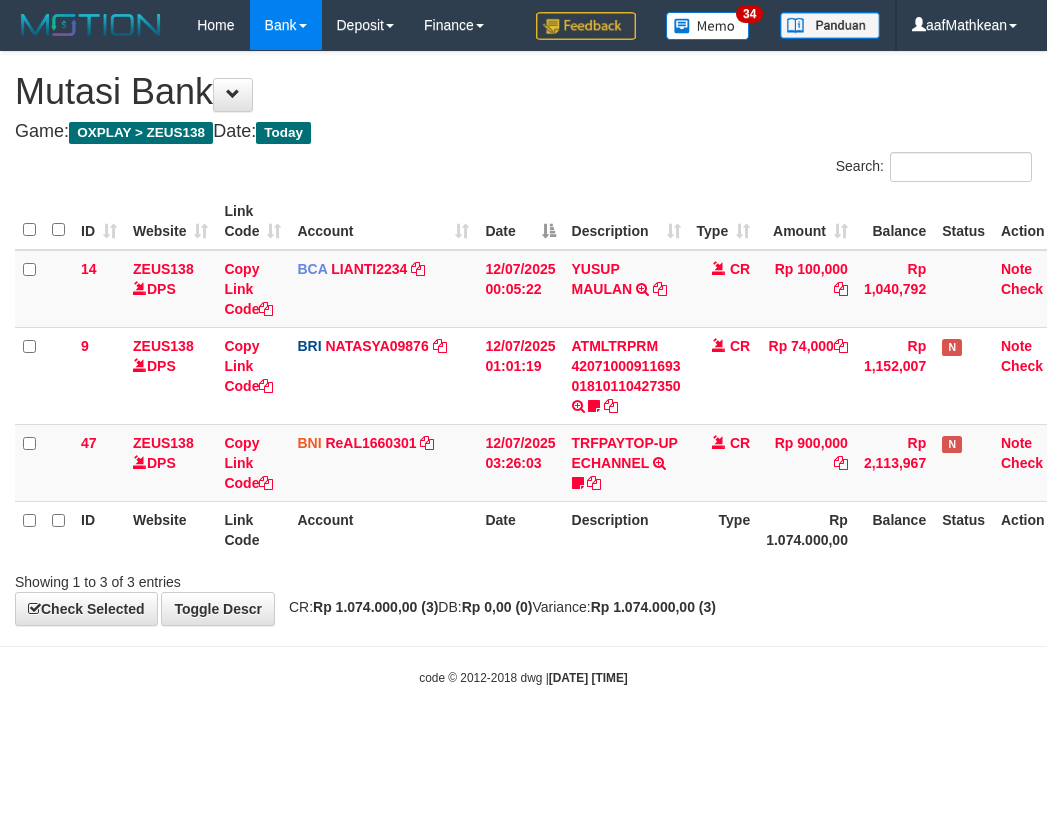 scroll, scrollTop: 0, scrollLeft: 27, axis: horizontal 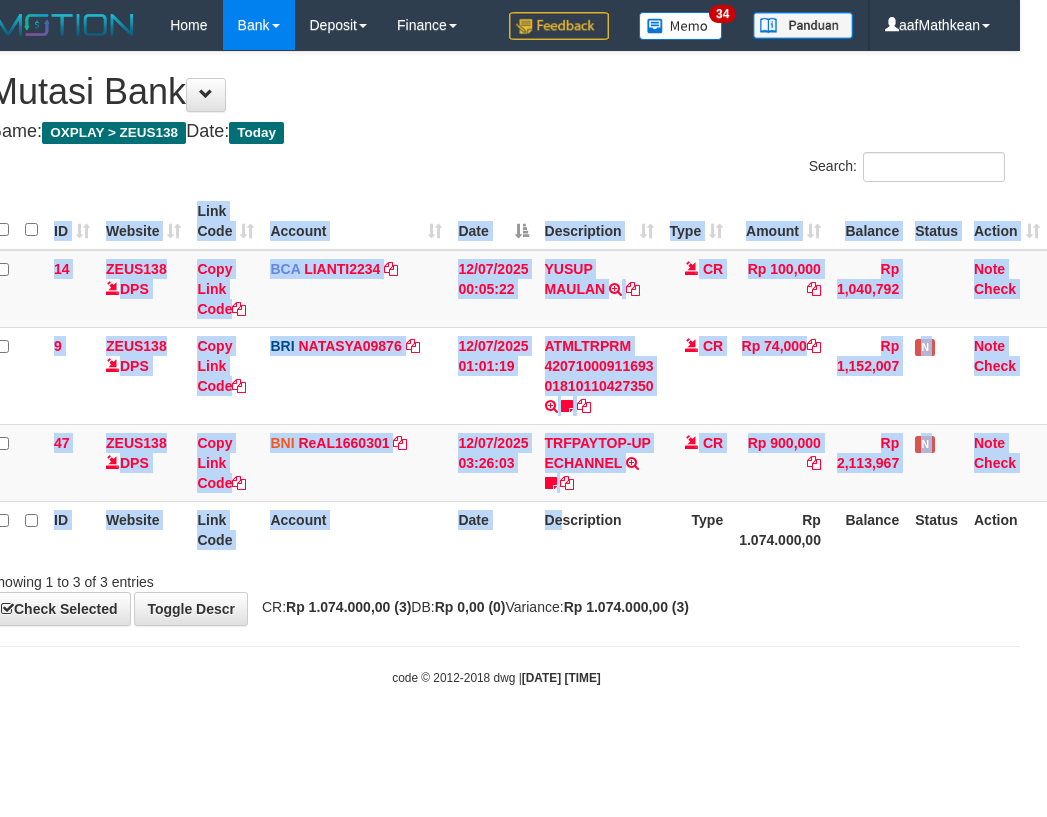 click on "ID Website Link Code Account Date Description Type Amount Balance Status Action
14
ZEUS138    DPS
Copy Link Code
BCA
LIANTI2234
DPS
[NAME]
mutasi_[DATE]_[NUMBER] | 14
mutasi_[DATE]_[NUMBER] | 14
[DATE] [TIME]
[NAME]         TRSF E-BANKING CR 1207/FTSCY/WS95051
100000.002025071262819090 TRFDN-[NAME]ESPAY DEBIT INDONE
CR
Rp 100,000
Rp 1,040,792
Note
Check
9
ZEUS138    DPS
Copy Link Code
BRI
NATASYA09876
DPS" at bounding box center (496, 375) 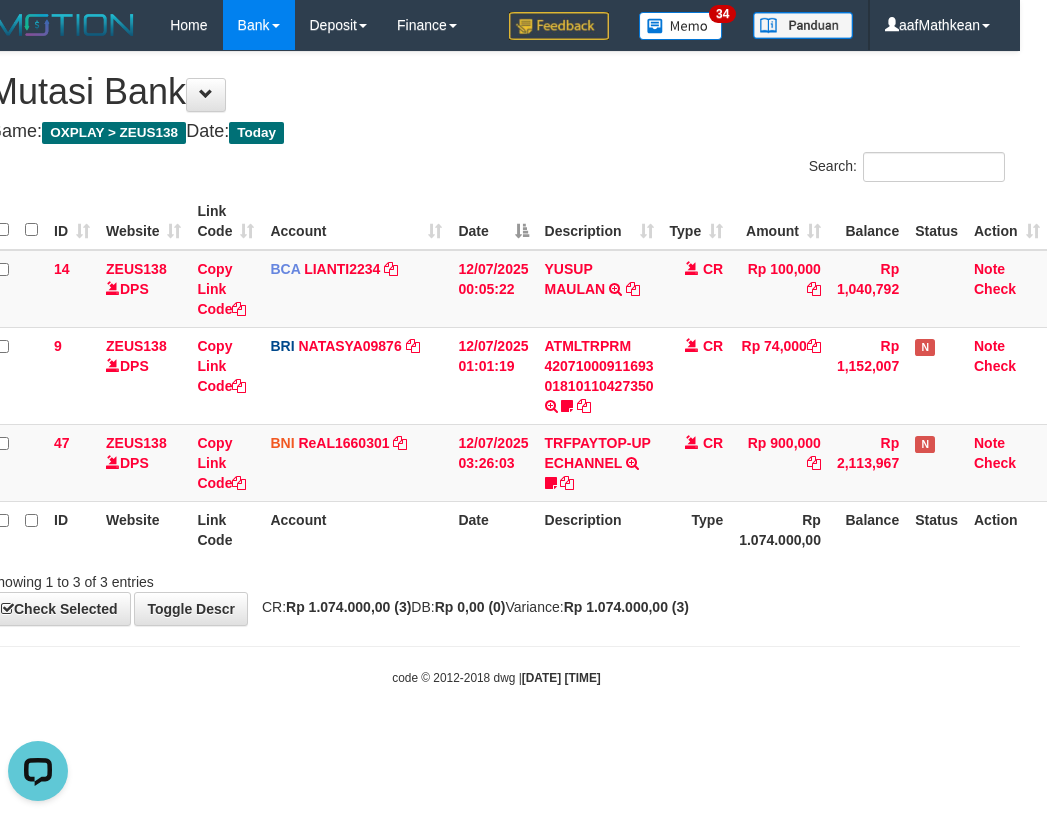 scroll, scrollTop: 0, scrollLeft: 0, axis: both 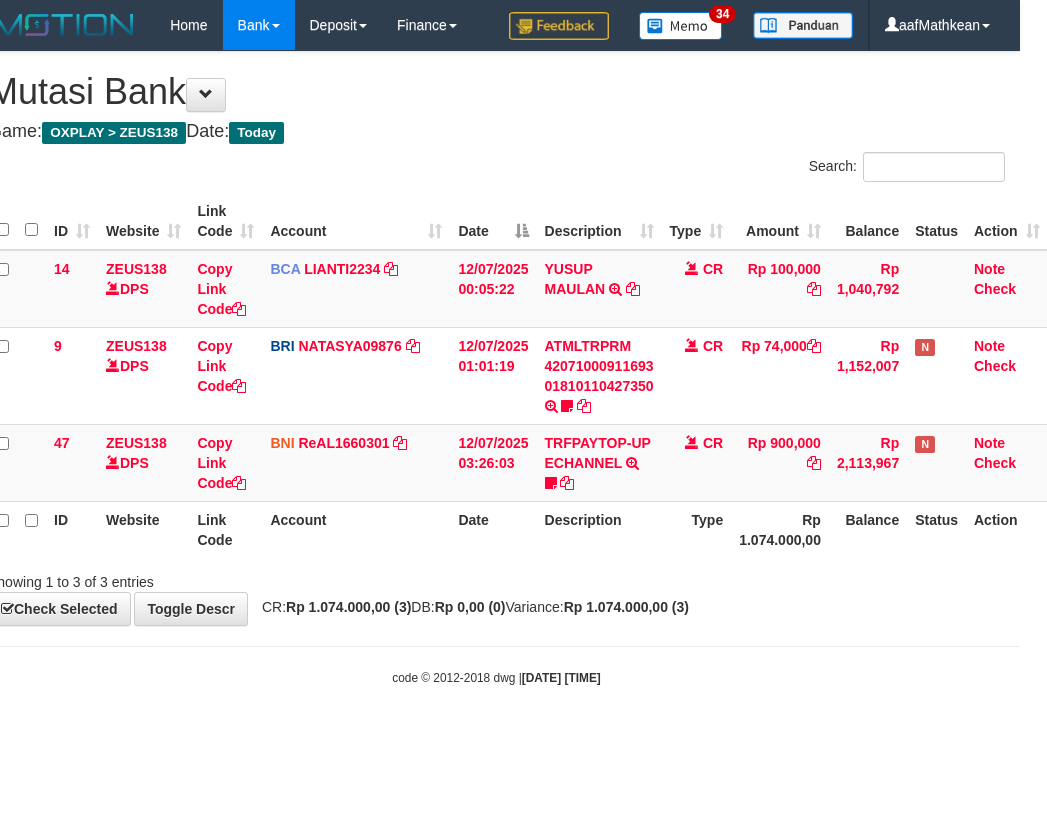 click on "Showing 1 to 3 of 3 entries" at bounding box center [496, 578] 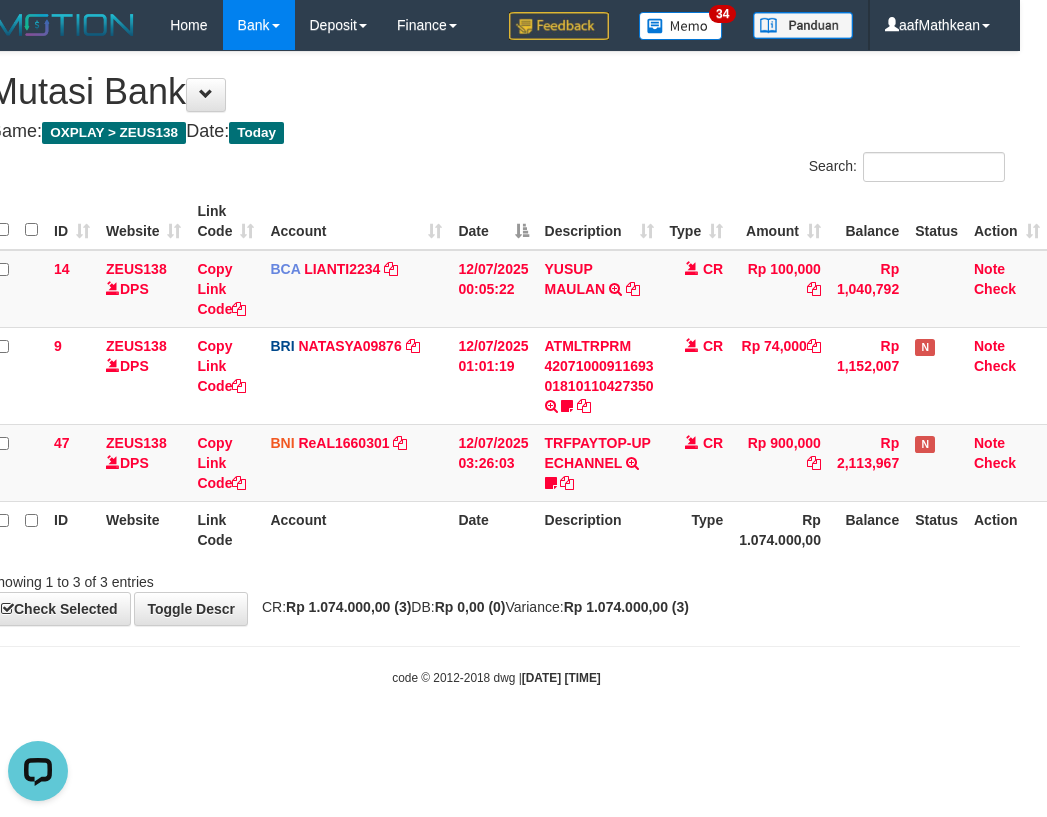 scroll, scrollTop: 0, scrollLeft: 0, axis: both 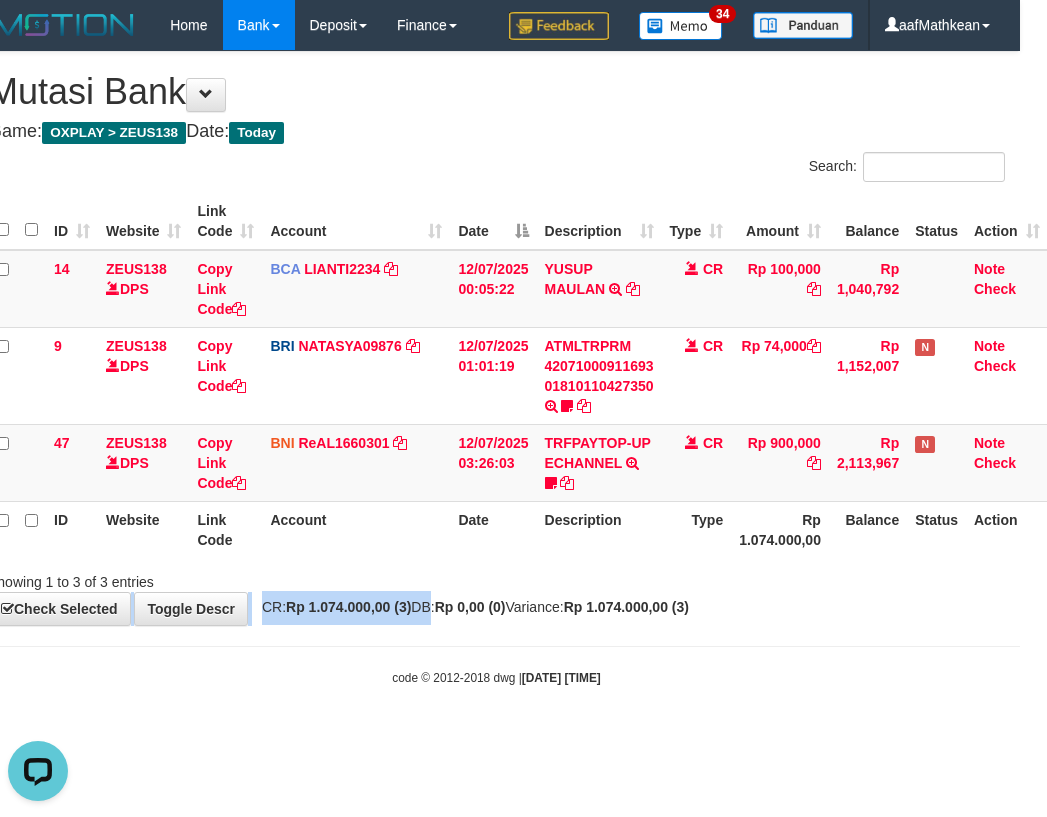 drag, startPoint x: 426, startPoint y: 592, endPoint x: 410, endPoint y: 609, distance: 23.345236 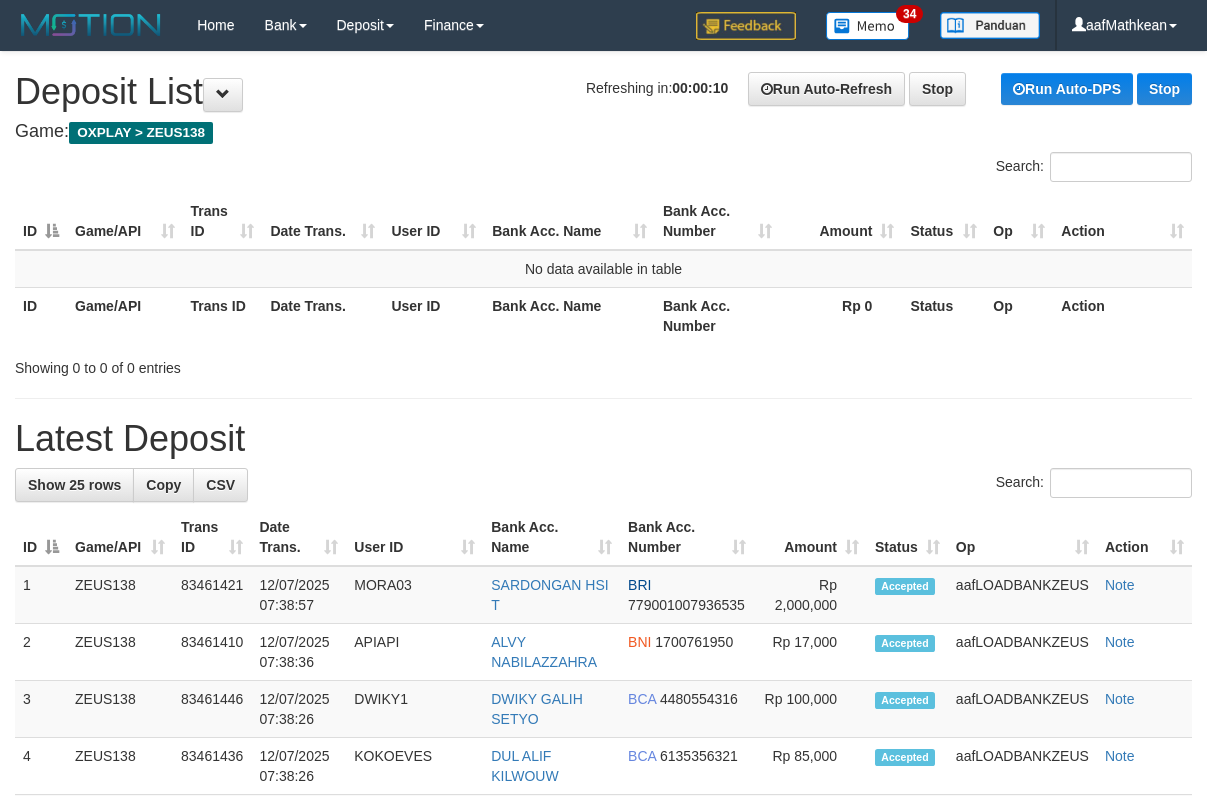 scroll, scrollTop: 0, scrollLeft: 0, axis: both 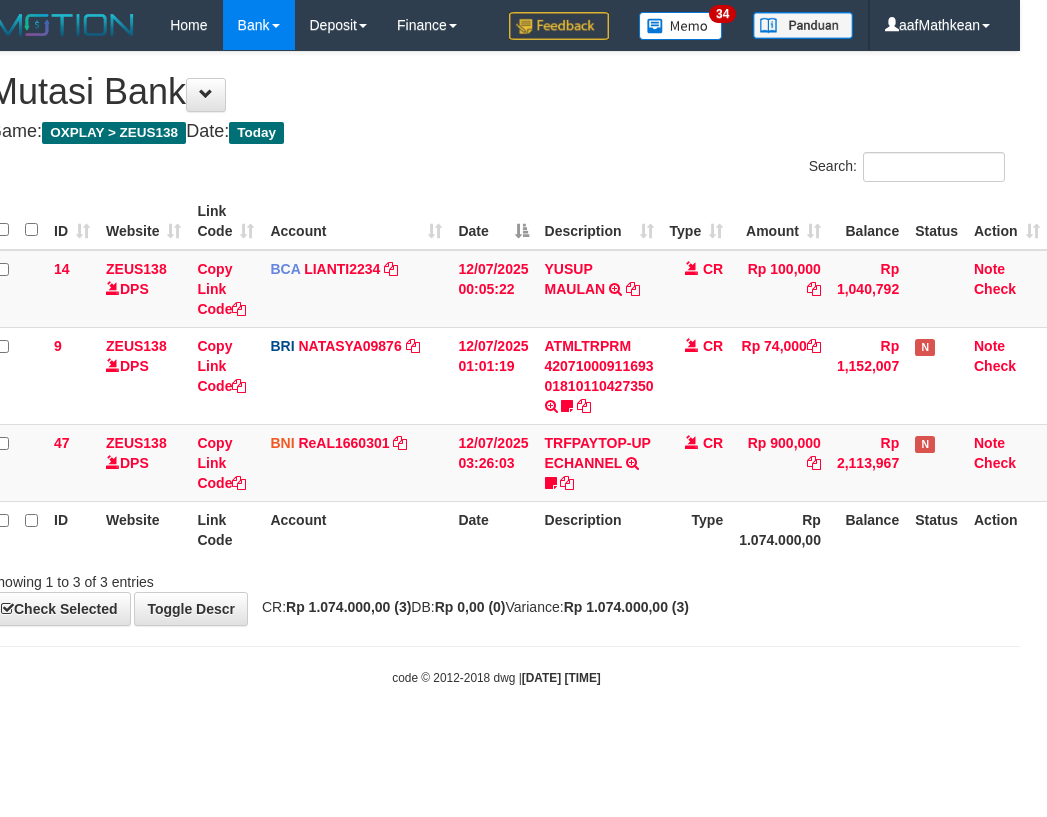 drag, startPoint x: 421, startPoint y: 631, endPoint x: 445, endPoint y: 619, distance: 26.832815 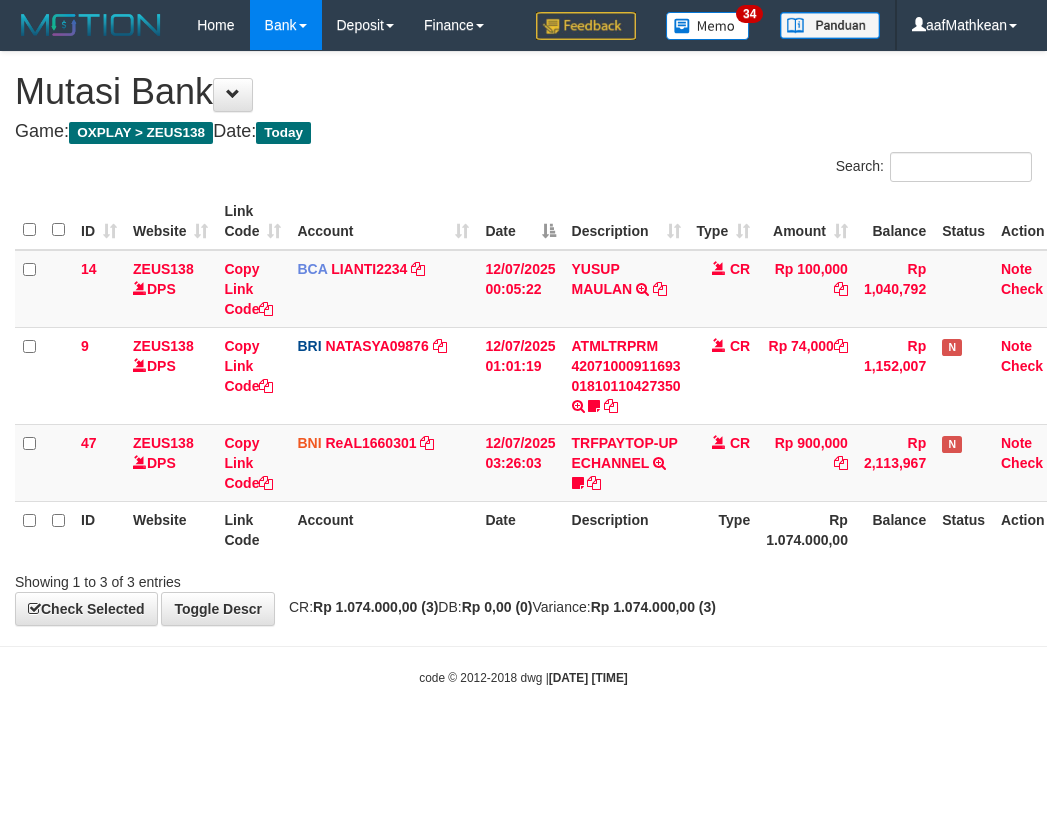 scroll, scrollTop: 0, scrollLeft: 27, axis: horizontal 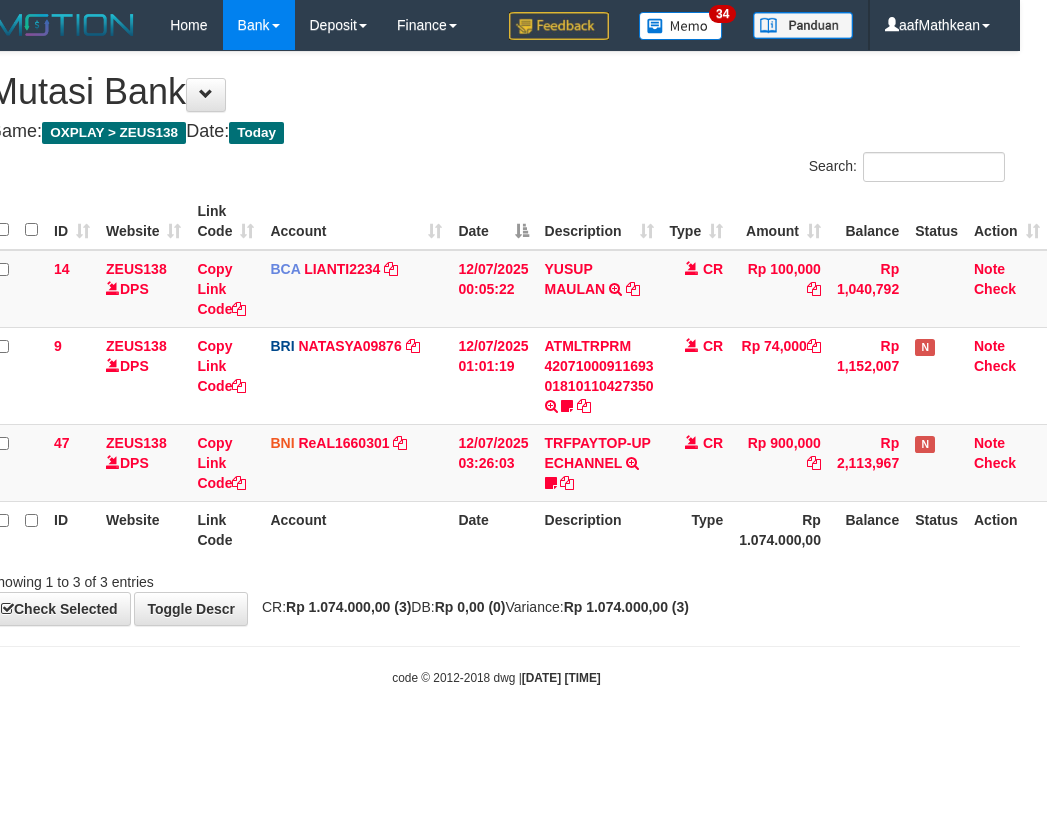 click on "**********" at bounding box center (496, 338) 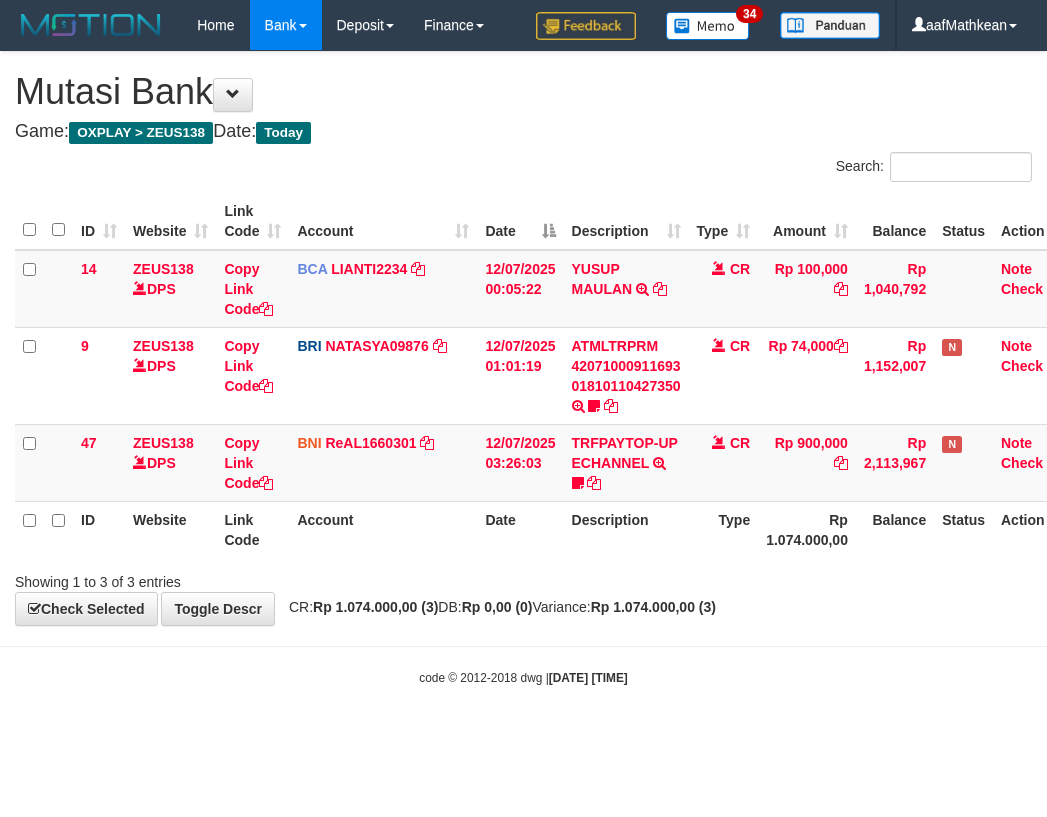 scroll, scrollTop: 0, scrollLeft: 27, axis: horizontal 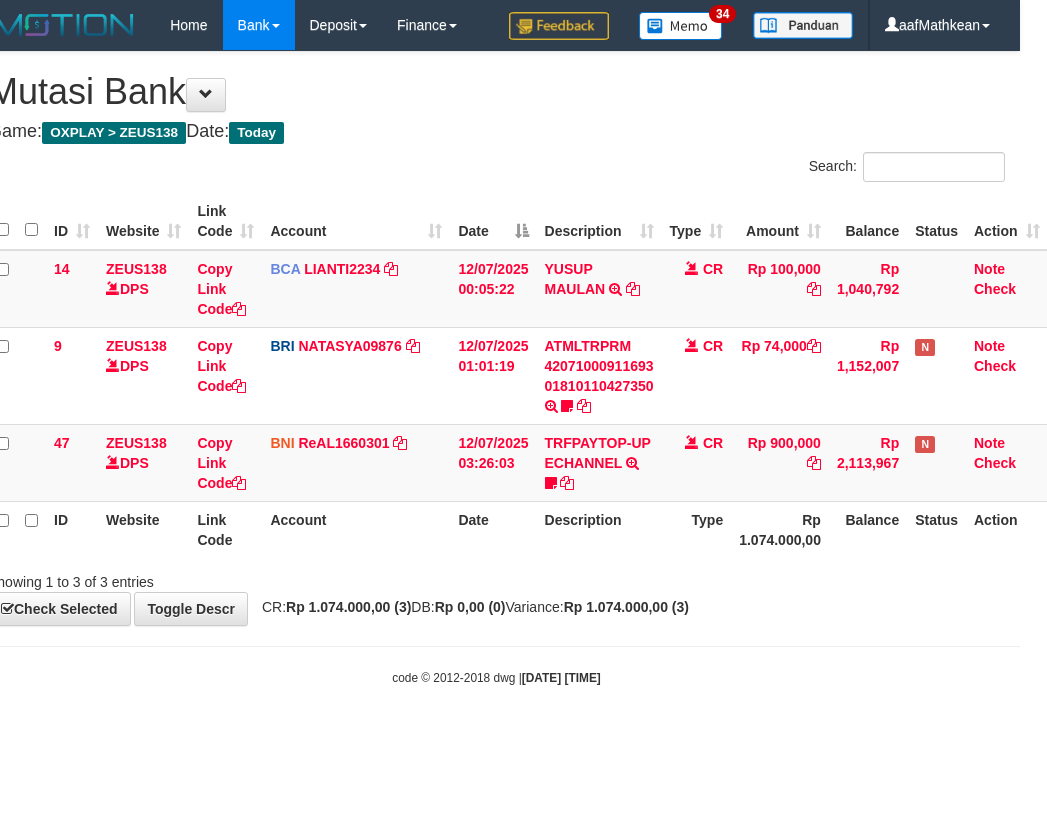 click on "Toggle navigation
Home
Bank
Account List
Load
By Website
Group
[OXPLAY]													ZEUS138
By Load Group (DPS)" at bounding box center [496, 368] 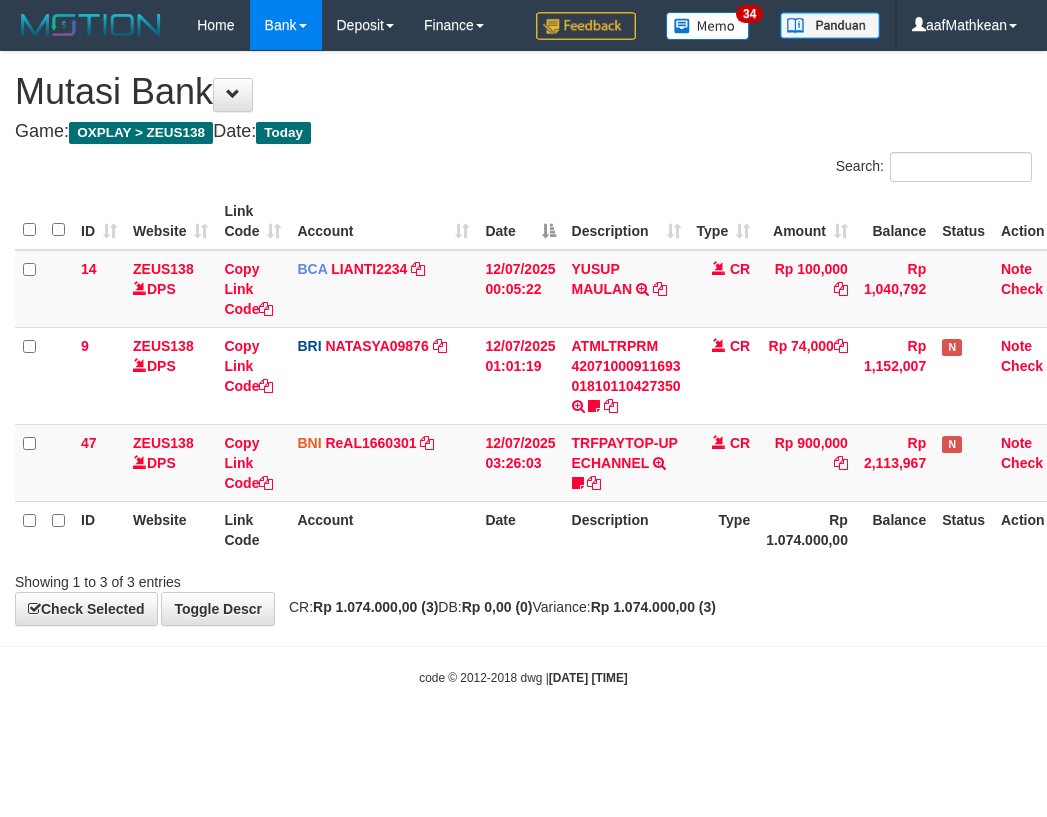 scroll, scrollTop: 0, scrollLeft: 27, axis: horizontal 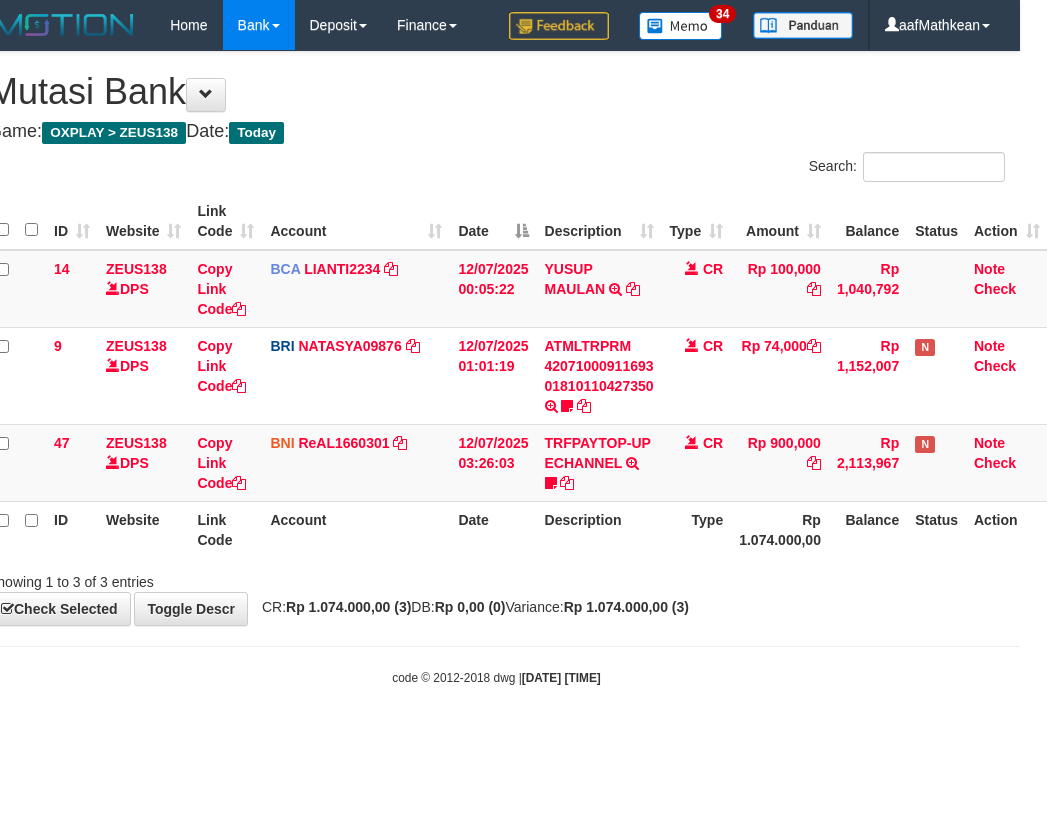 click on "ID Website Link Code Account Date Description Type Amount Balance Status Action
14
ZEUS138    DPS
Copy Link Code
BCA
LIANTI2234
DPS
[NAME]
mutasi_[DATE]_[NUMBER] | 14
mutasi_[DATE]_[NUMBER] | 14
[DATE] [TIME]
[NAME]         TRSF E-BANKING CR [NUMBER]/FTSCY/WS95051
100000.002025071262819090 TRFDN-[NAME]ESPAY DEBIT INDONE
CR
Rp 100,000
Rp 1,040,792
Note
Check
9
ZEUS138    DPS
Copy Link Code
BRI
NATASYA09876
DPS" at bounding box center [496, 375] 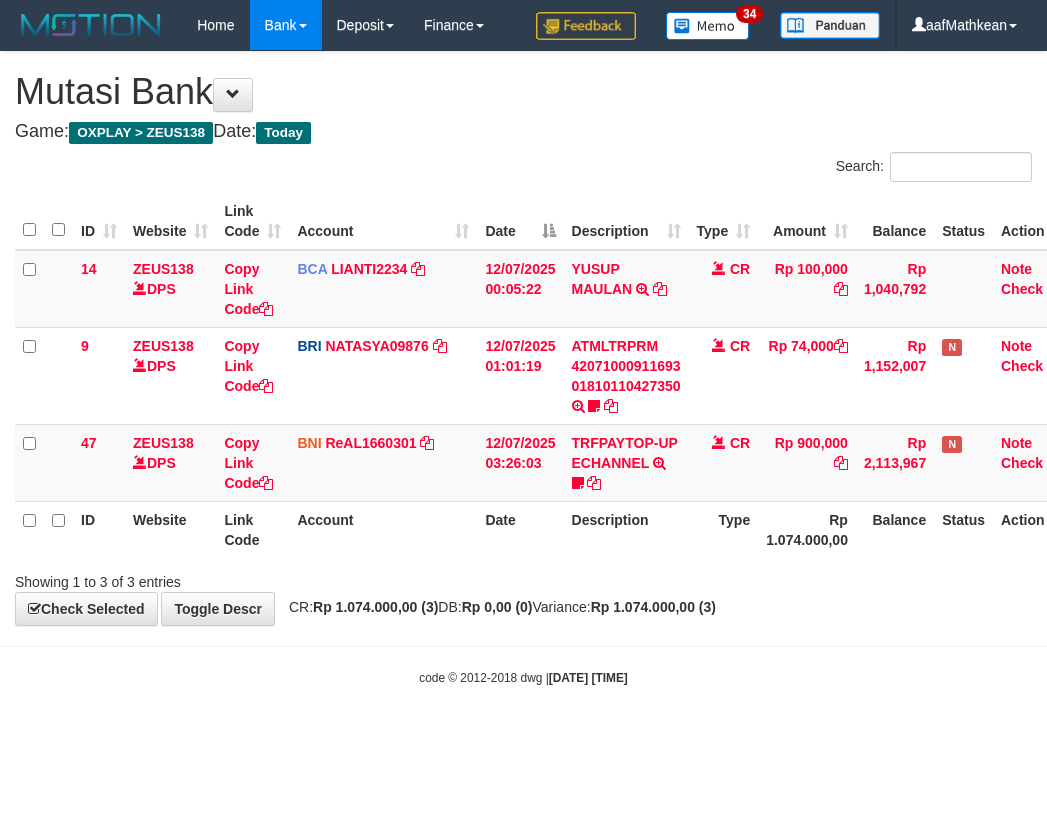 scroll, scrollTop: 0, scrollLeft: 27, axis: horizontal 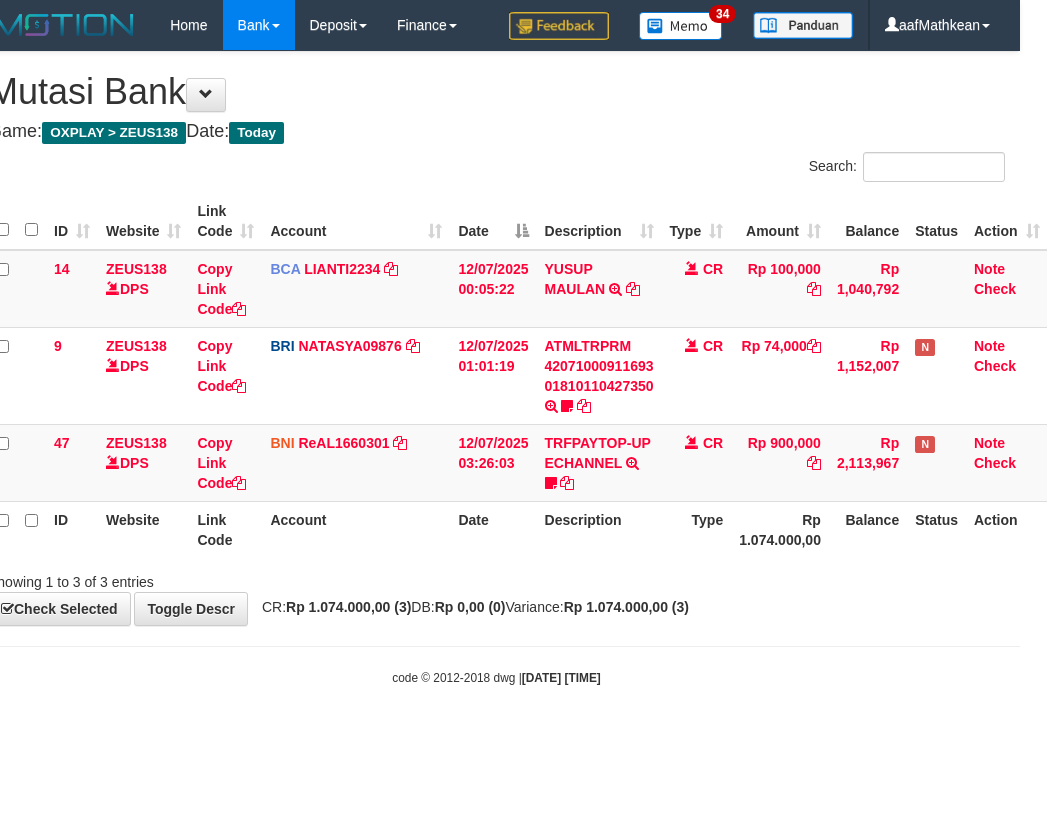 click on "Showing 1 to 3 of 3 entries" at bounding box center (496, 578) 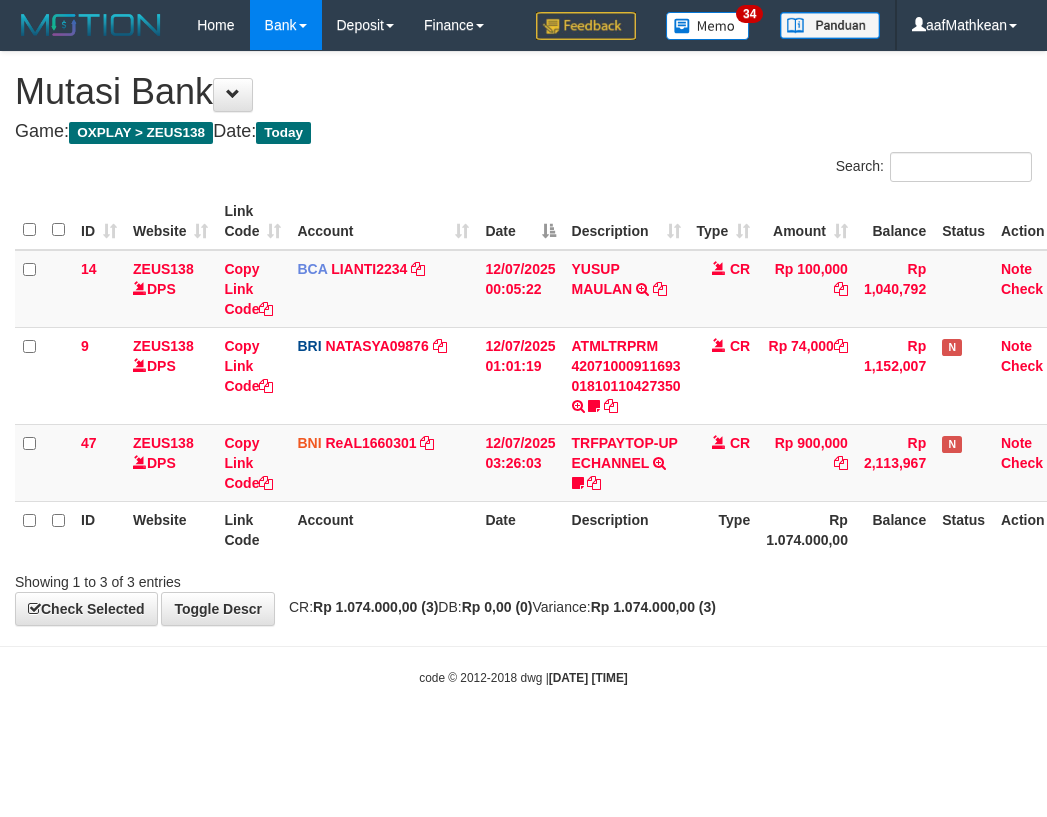 scroll, scrollTop: 0, scrollLeft: 27, axis: horizontal 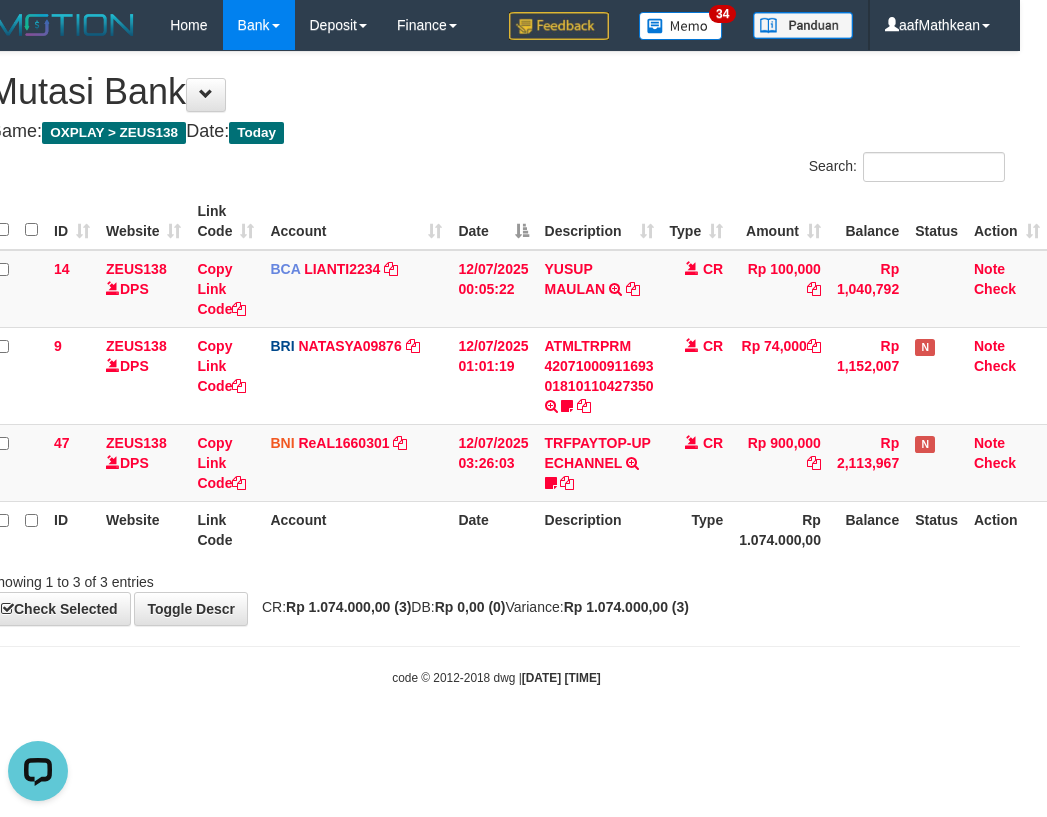 click on "Rp 1.074.000,00 (3)" at bounding box center (626, 607) 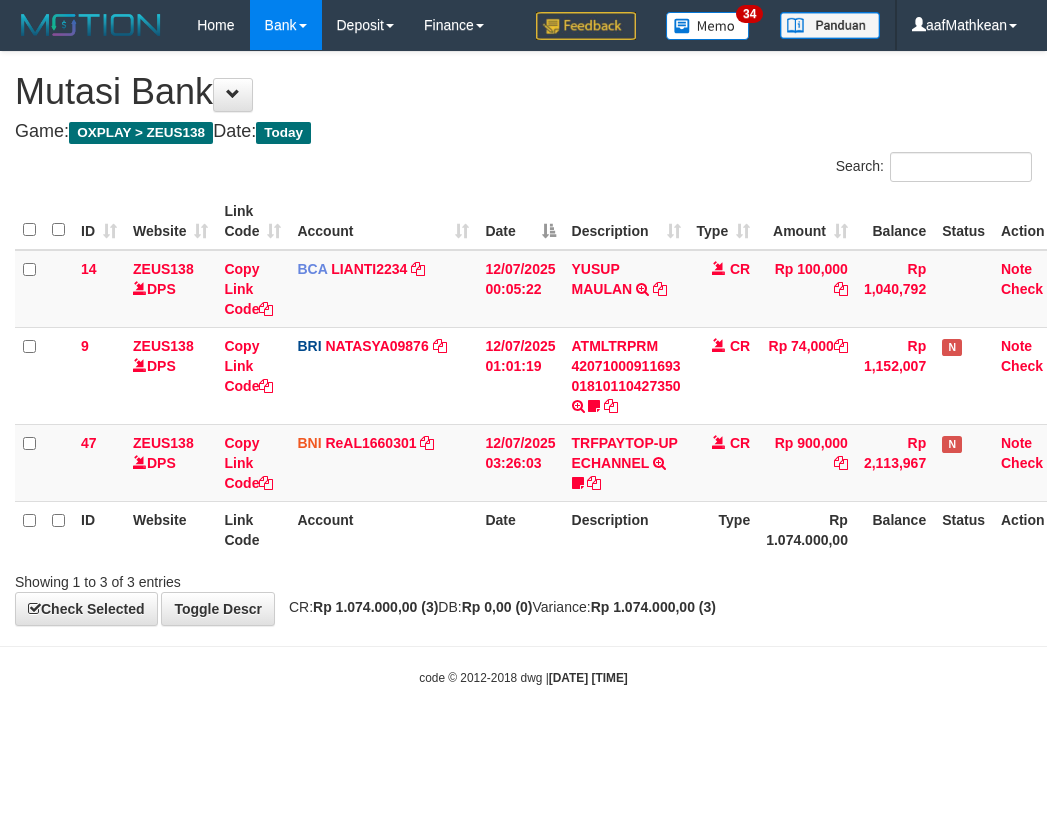 scroll, scrollTop: 0, scrollLeft: 27, axis: horizontal 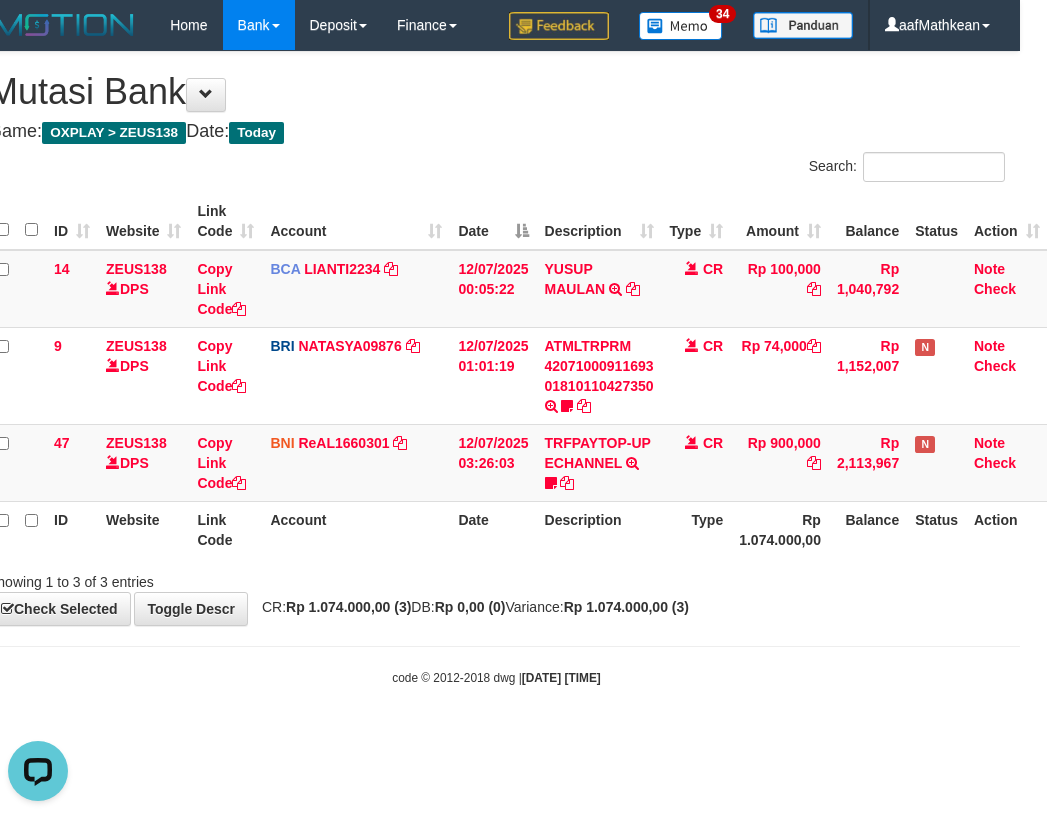 drag, startPoint x: 588, startPoint y: 494, endPoint x: 599, endPoint y: 502, distance: 13.601471 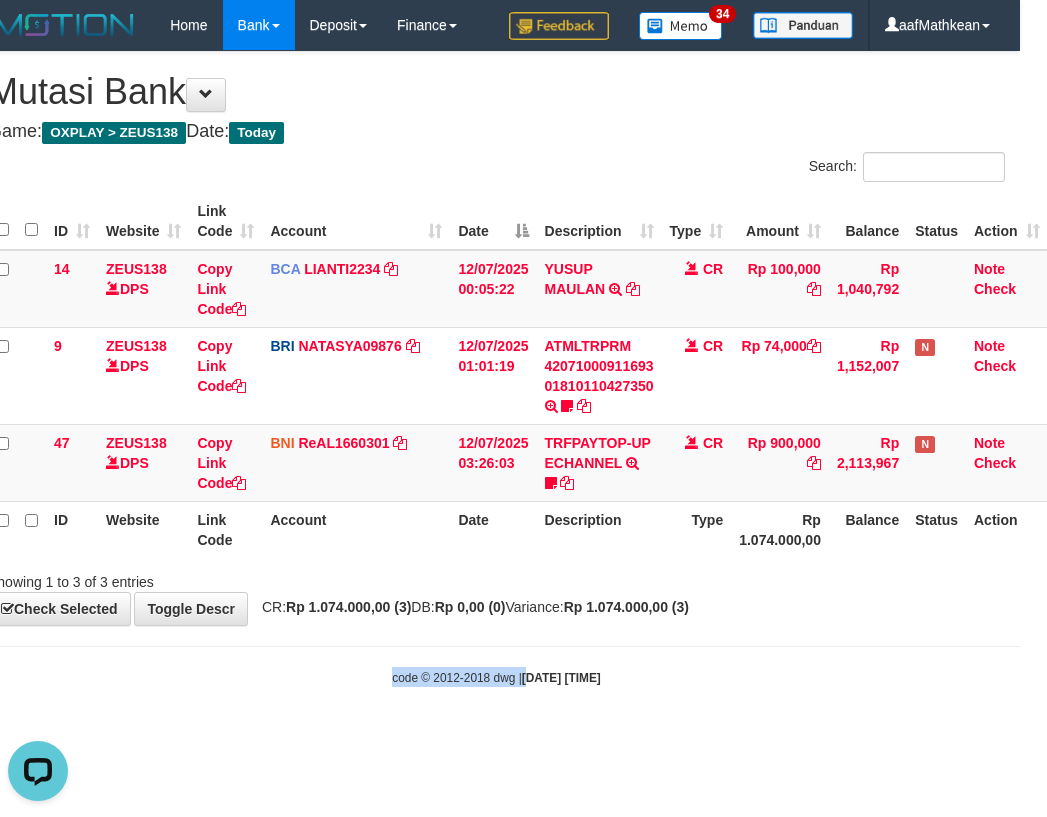 drag, startPoint x: 517, startPoint y: 647, endPoint x: 565, endPoint y: 659, distance: 49.47727 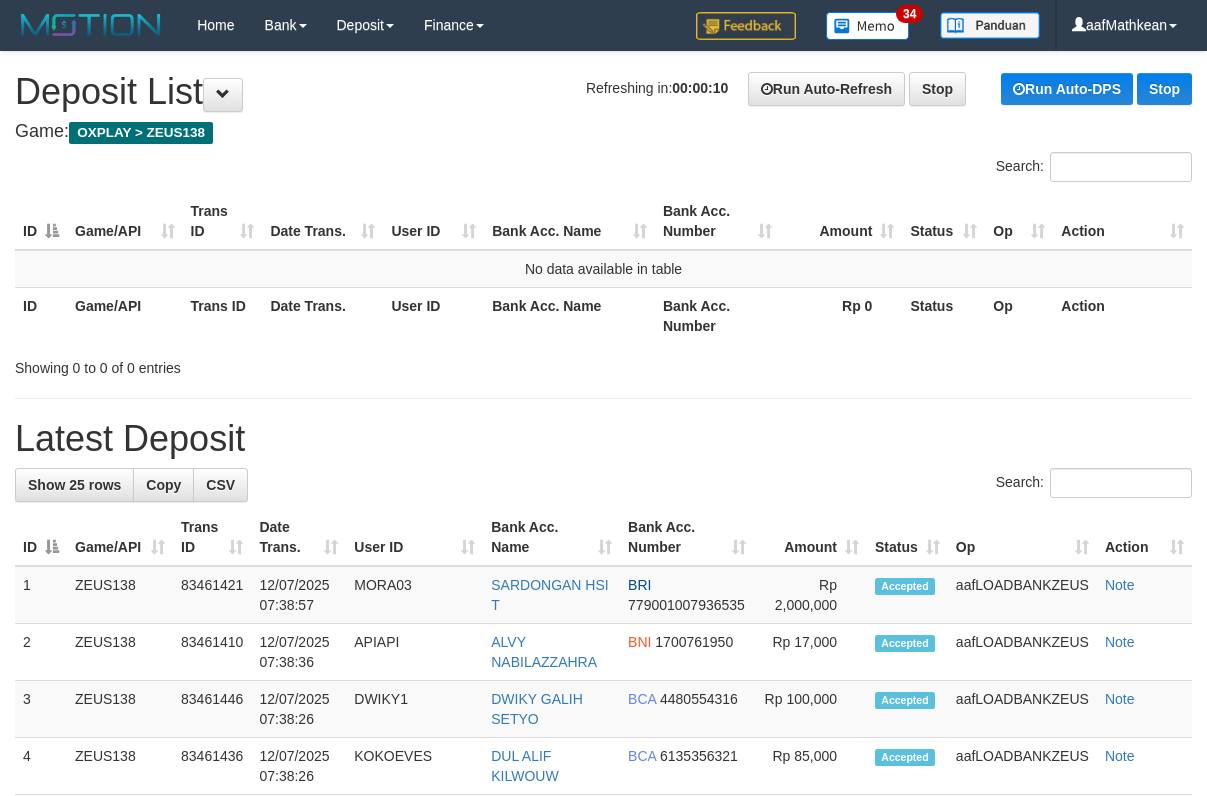 scroll, scrollTop: 0, scrollLeft: 0, axis: both 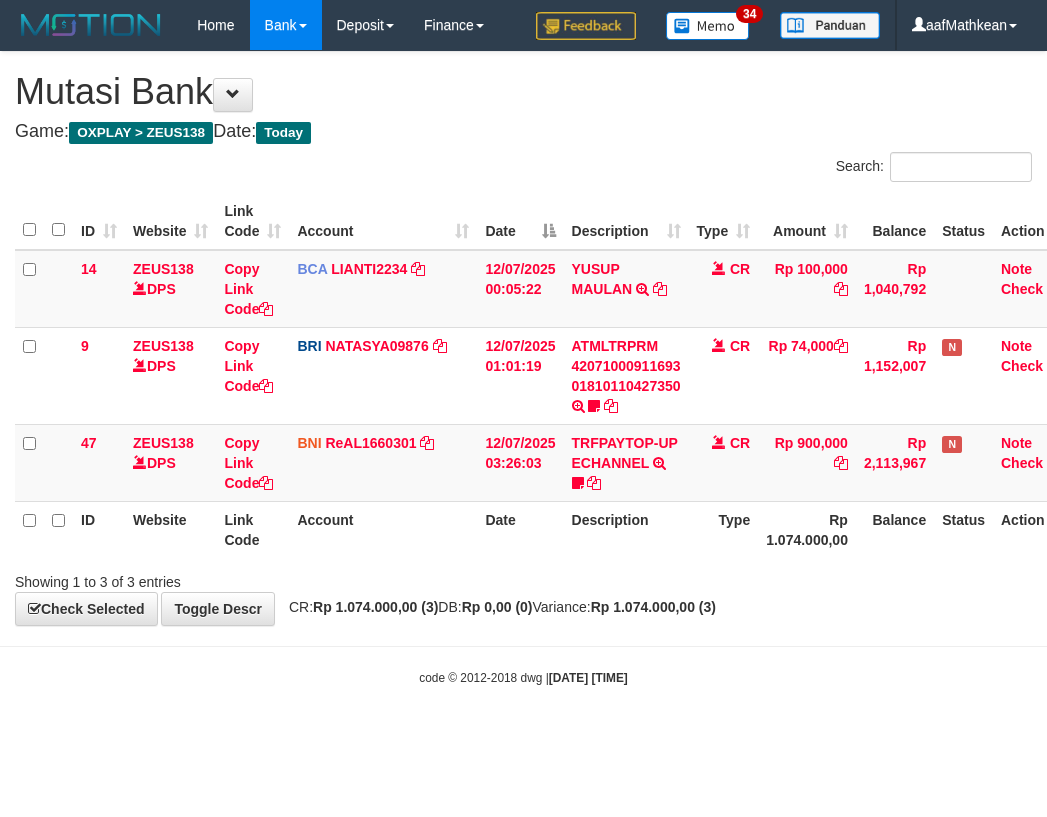 click on "Toggle navigation
Home
Bank
Account List
Load
By Website
Group
[OXPLAY]													ZEUS138
By Load Group (DPS)" at bounding box center (523, 368) 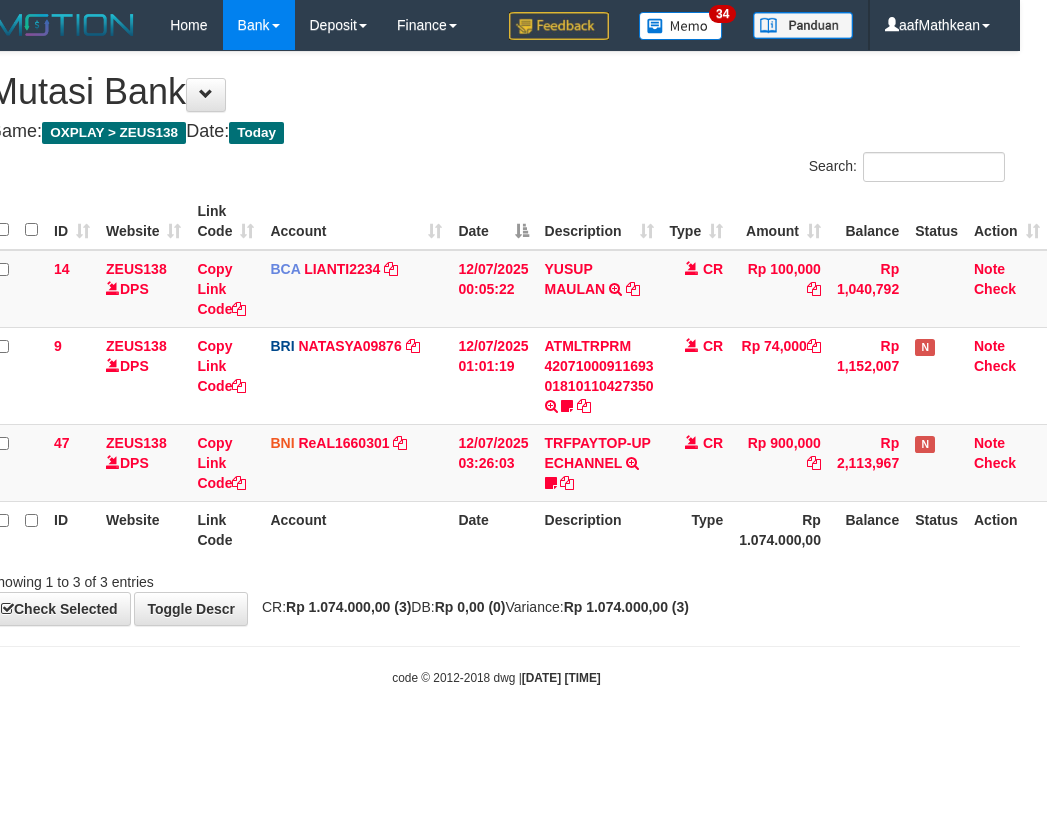 click on "Toggle navigation
Home
Bank
Account List
Load
By Website
Group
[OXPLAY]													ZEUS138
By Load Group (DPS)" at bounding box center [496, 368] 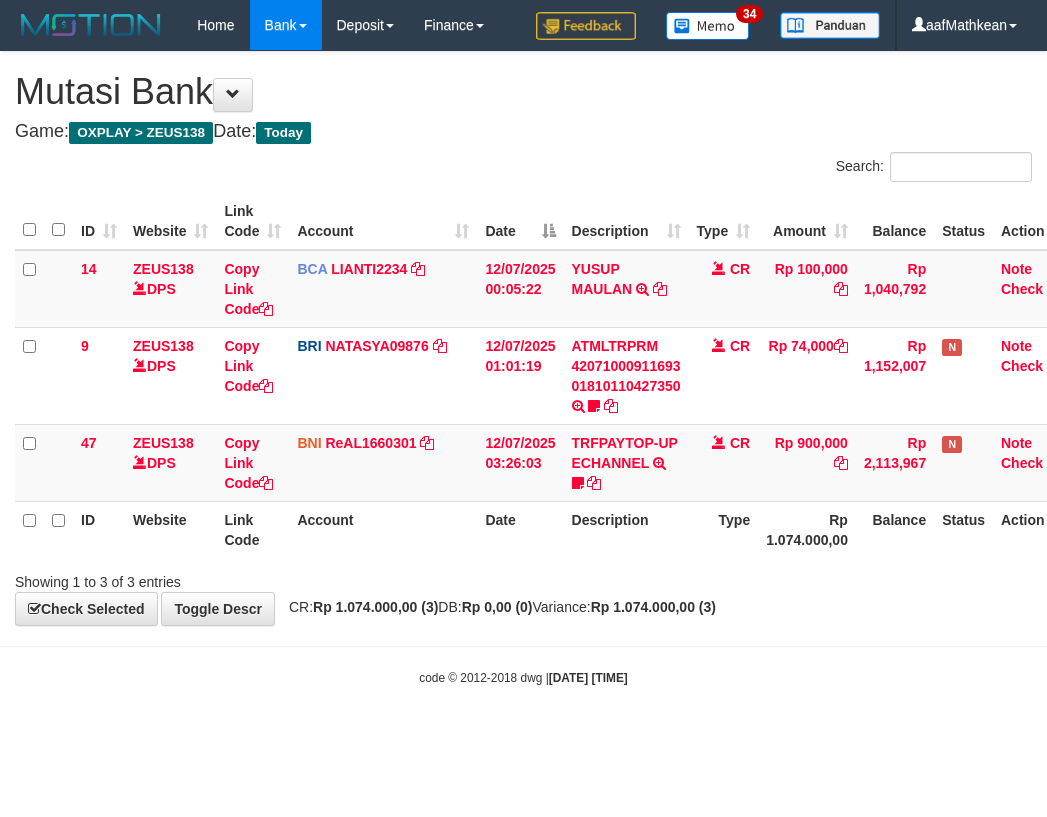 scroll, scrollTop: 0, scrollLeft: 27, axis: horizontal 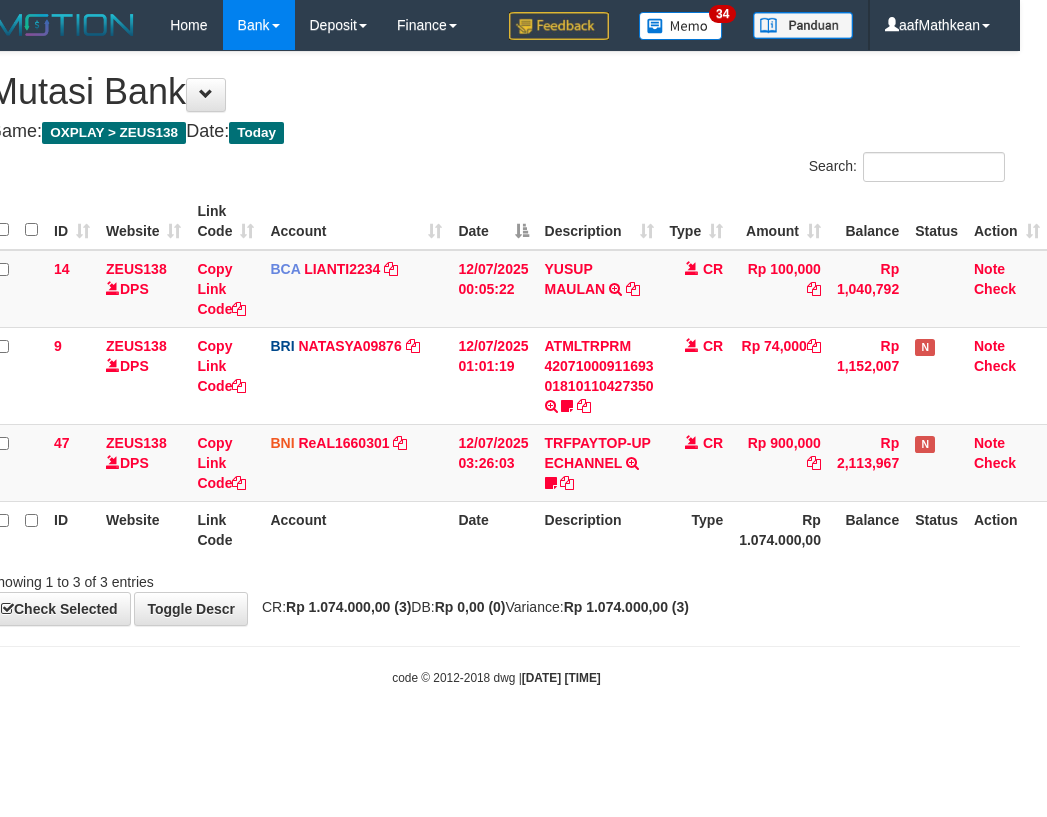 click on "Toggle navigation
Home
Bank
Account List
Load
By Website
Group
[OXPLAY]													ZEUS138
By Load Group (DPS)" at bounding box center [496, 368] 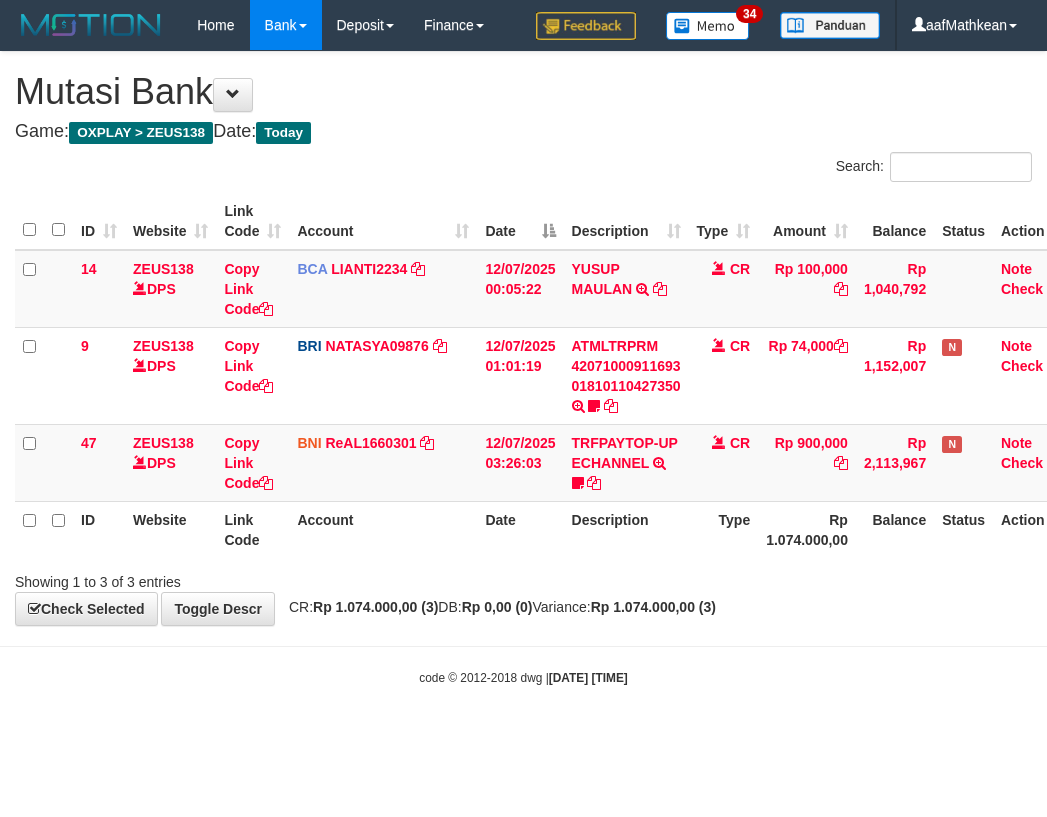 scroll, scrollTop: 0, scrollLeft: 27, axis: horizontal 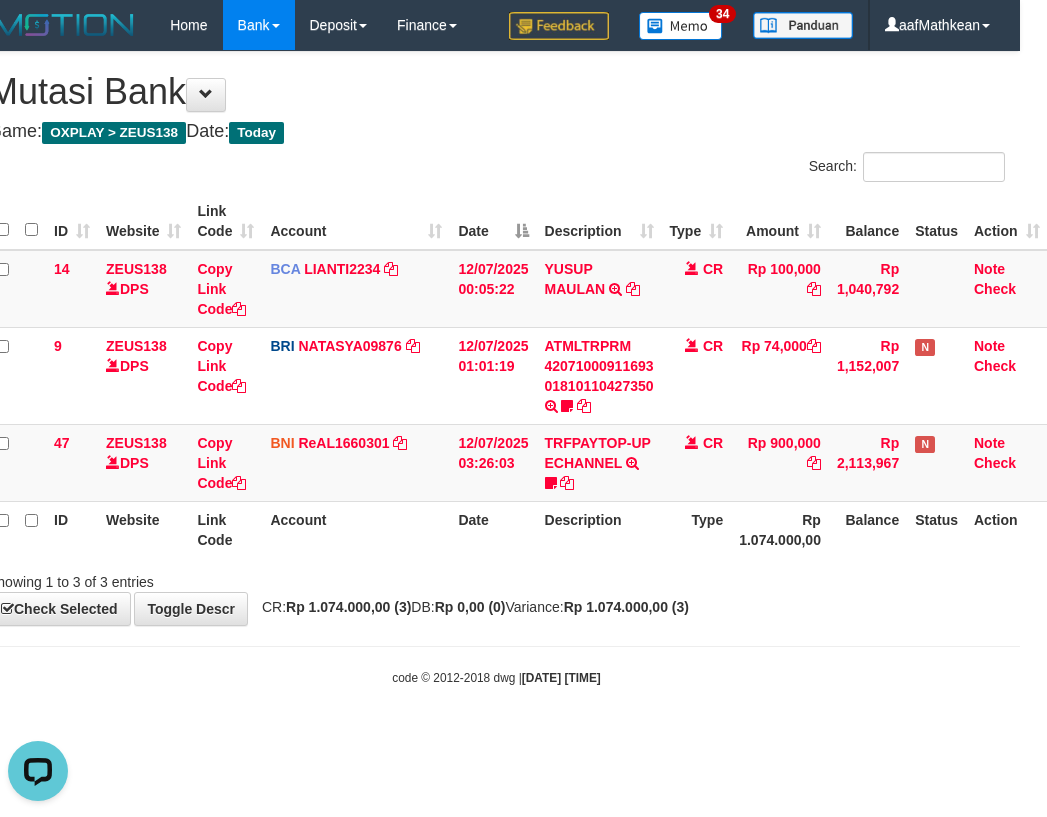 click on "**********" at bounding box center [496, 338] 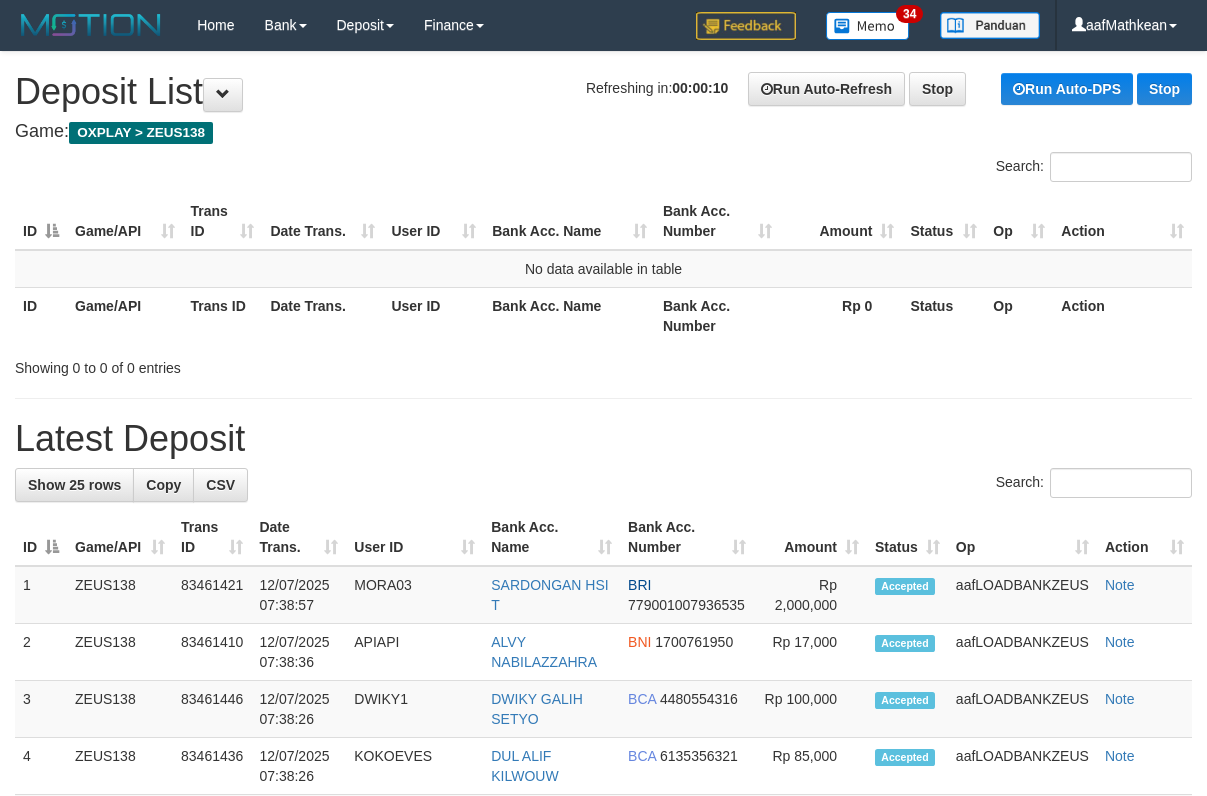 scroll, scrollTop: 0, scrollLeft: 0, axis: both 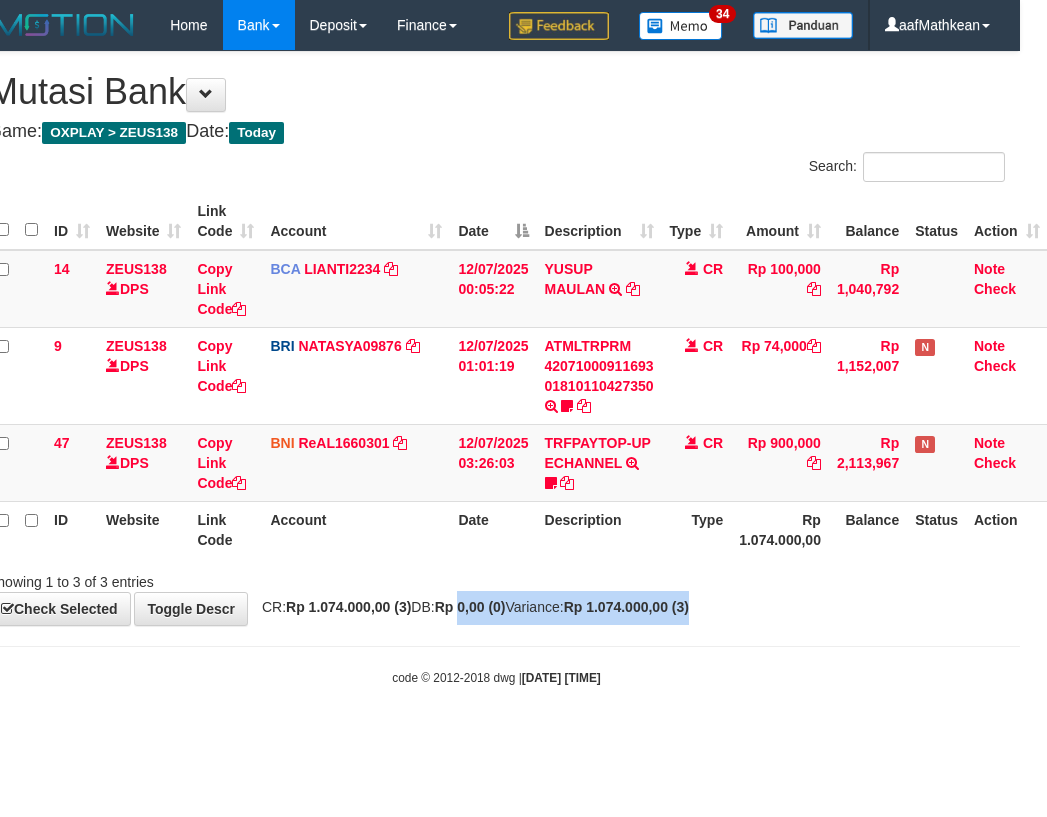 click on "**********" at bounding box center [496, 338] 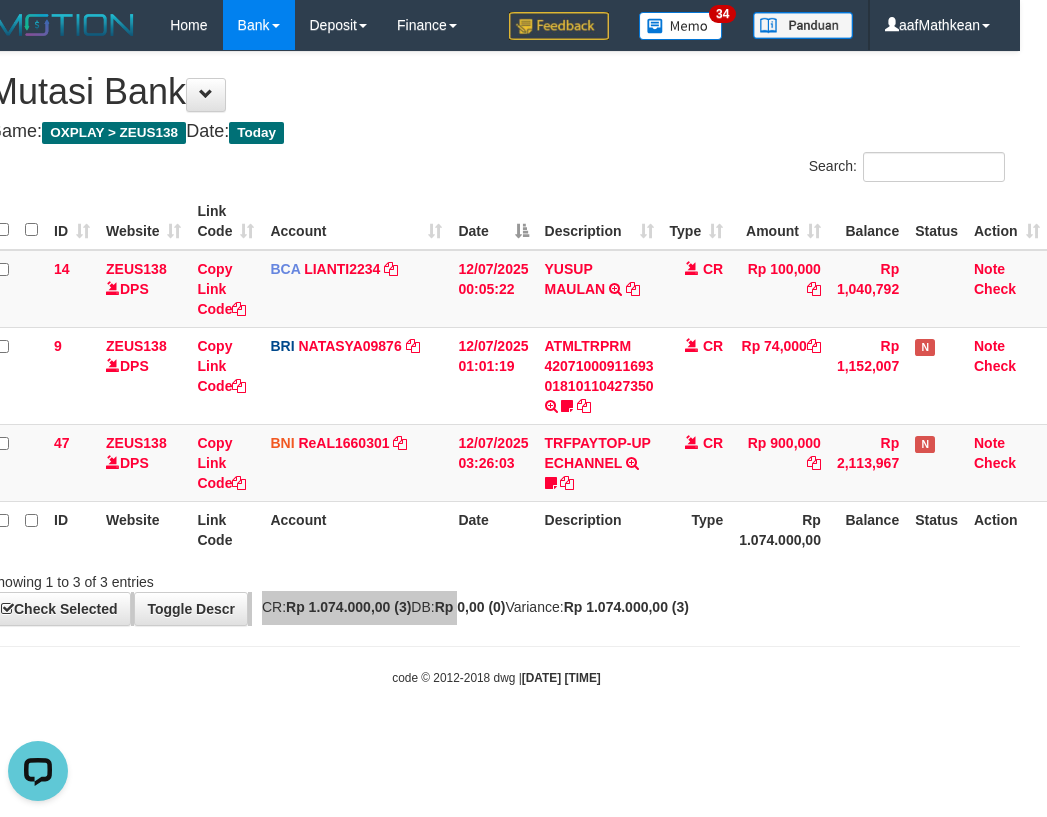 scroll, scrollTop: 0, scrollLeft: 0, axis: both 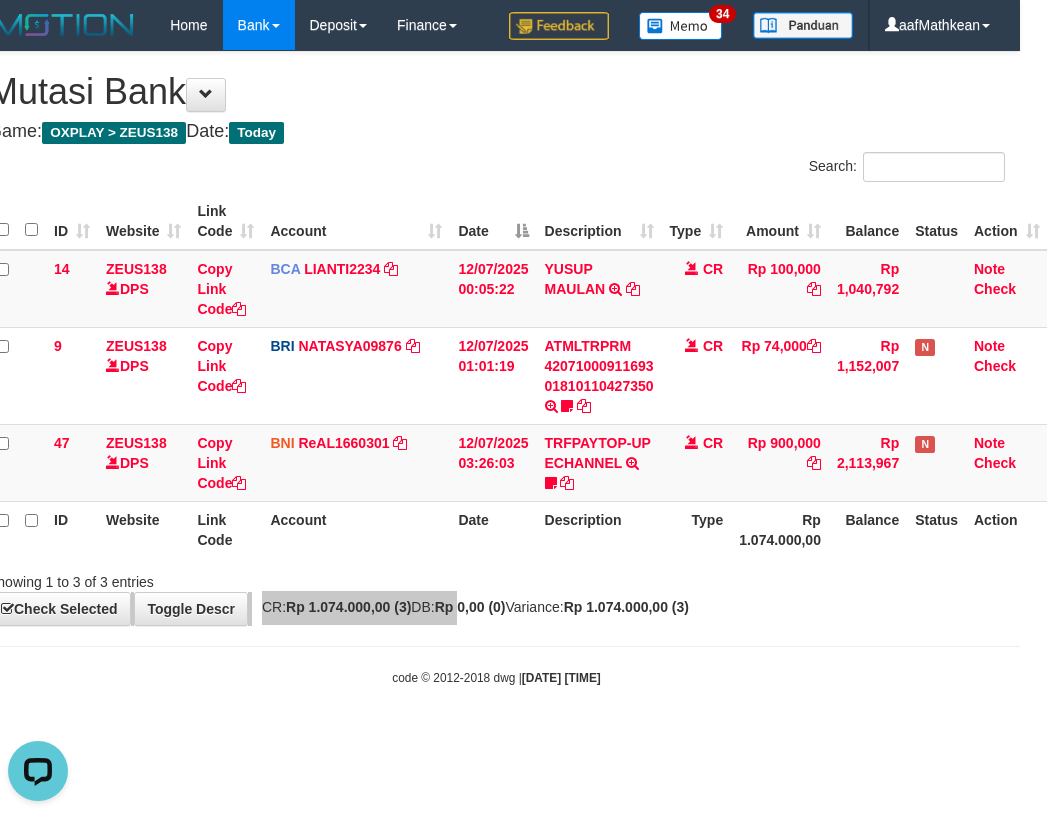 click on "Toggle navigation
Home
Bank
Account List
Load
By Website
Group
[OXPLAY]													ZEUS138
By Load Group (DPS)" at bounding box center [496, 368] 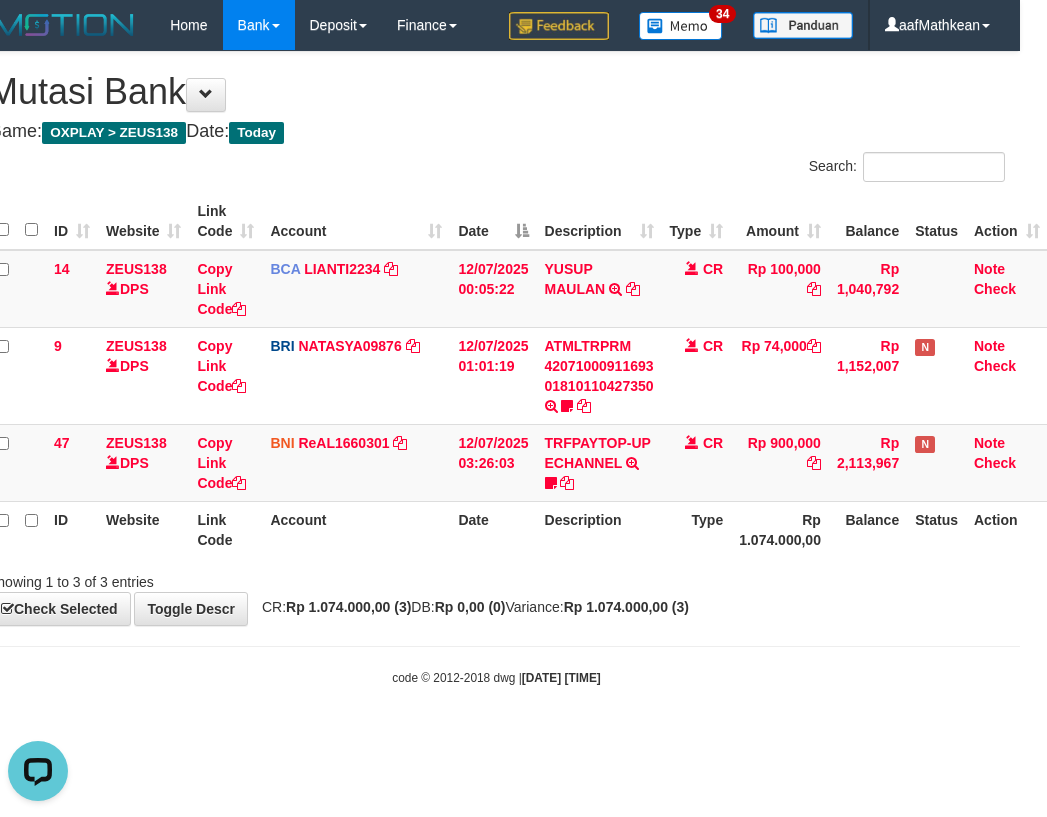 drag, startPoint x: 641, startPoint y: 644, endPoint x: 637, endPoint y: 616, distance: 28.284271 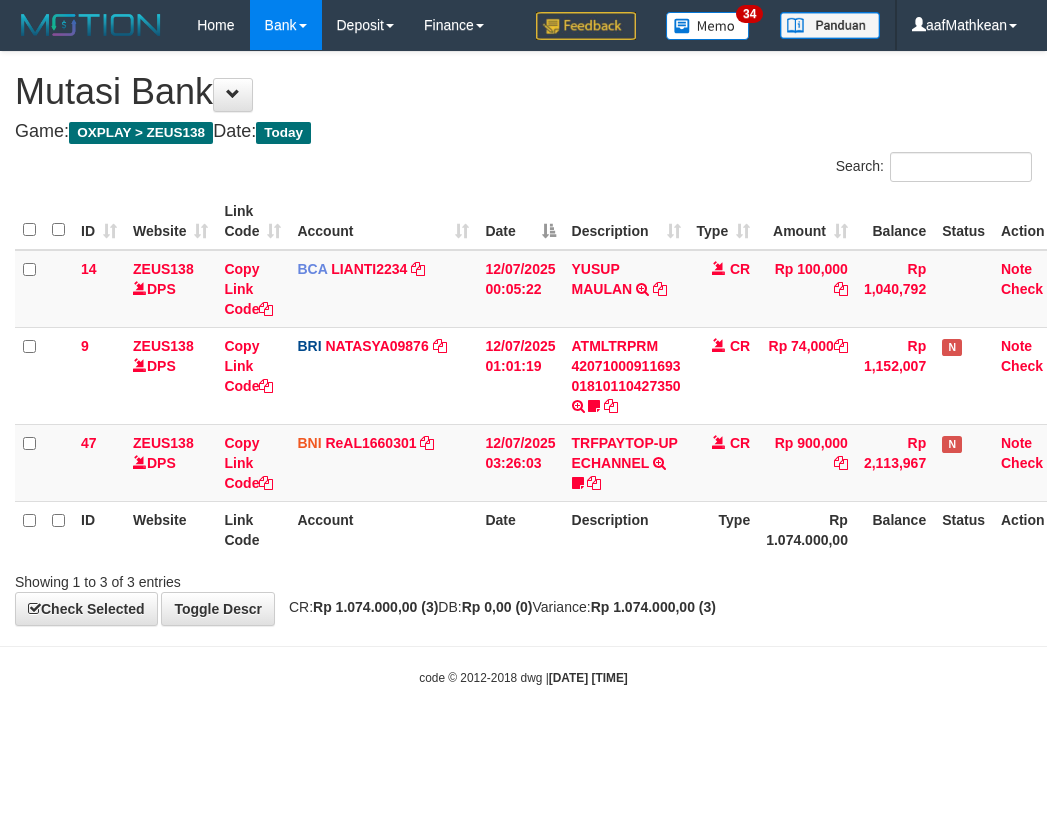 scroll, scrollTop: 0, scrollLeft: 27, axis: horizontal 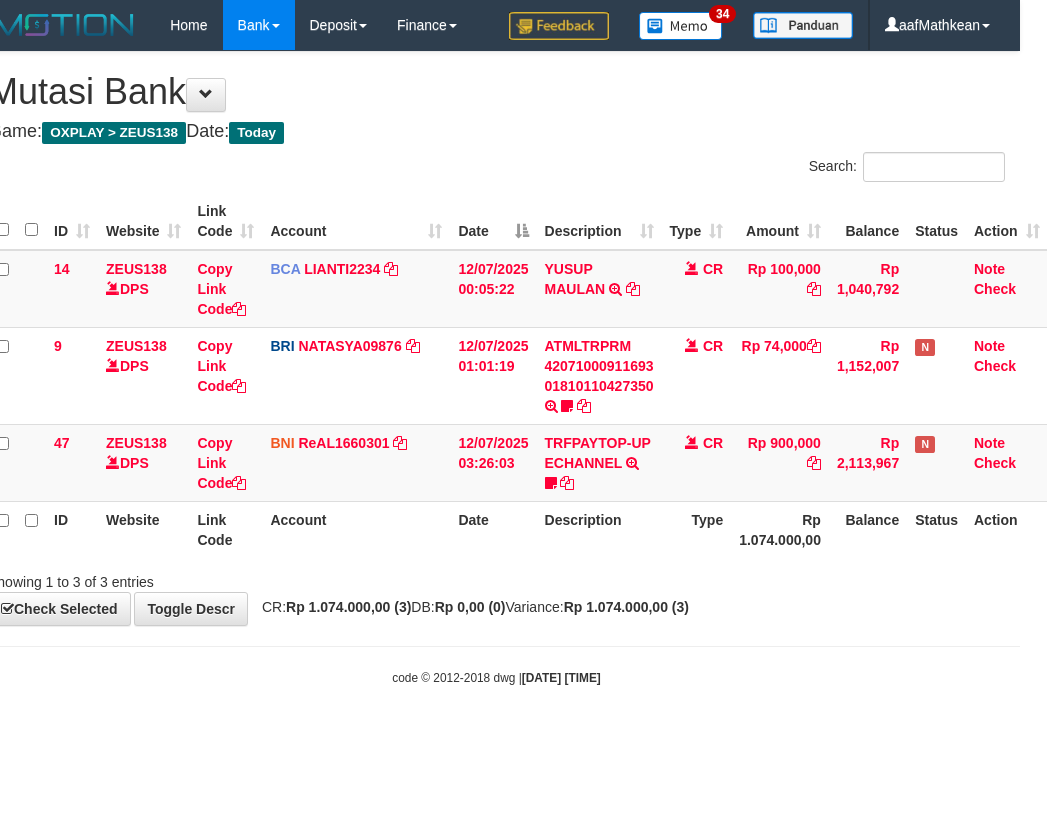 click on "Toggle navigation
Home
Bank
Account List
Load
By Website
Group
[OXPLAY]													ZEUS138
By Load Group (DPS)" at bounding box center [496, 368] 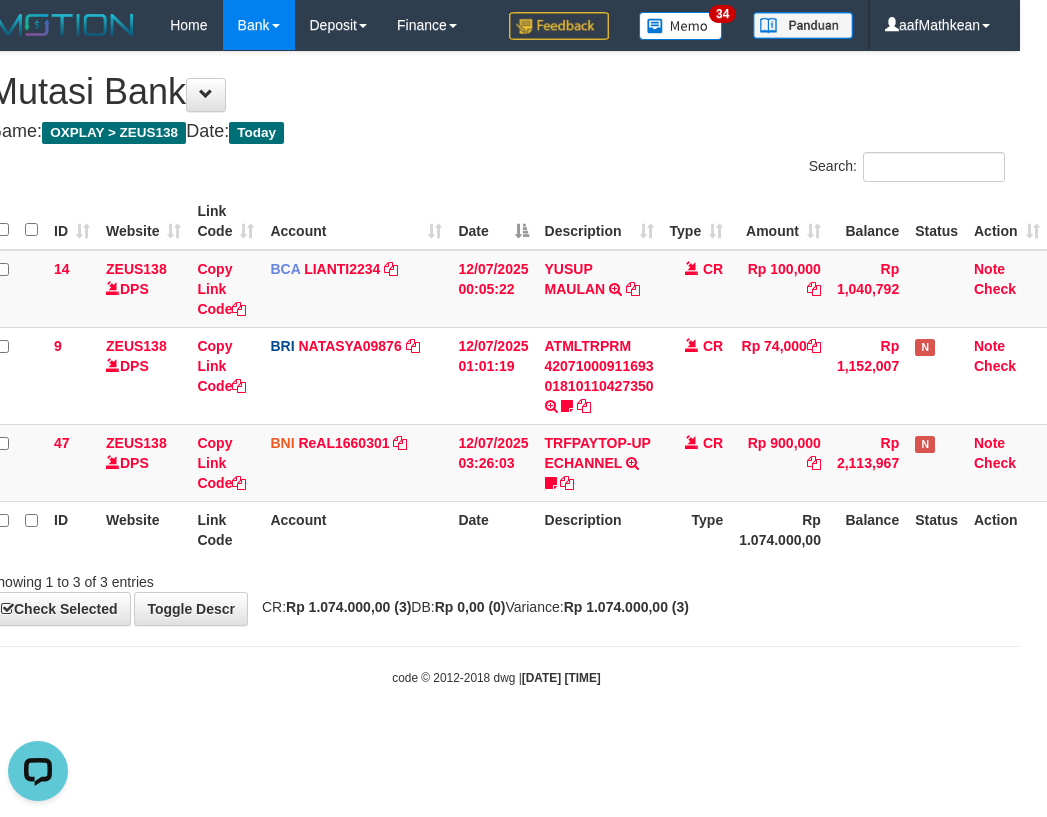scroll, scrollTop: 0, scrollLeft: 0, axis: both 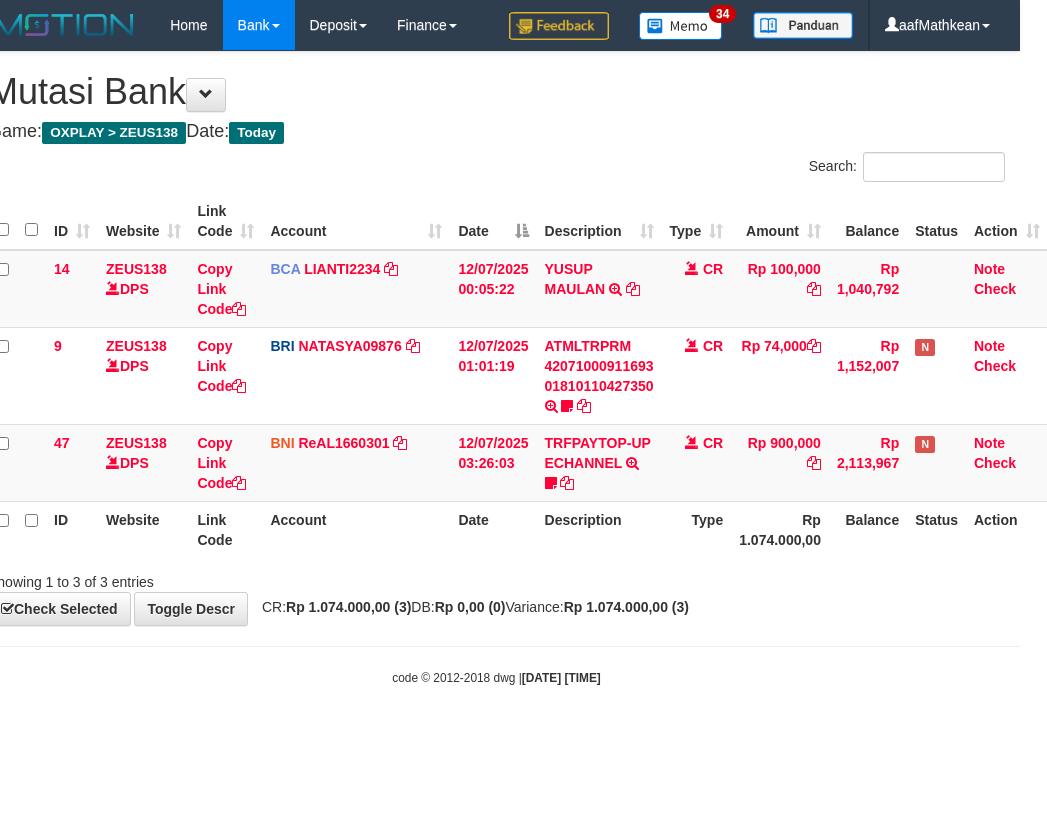 click on "**********" at bounding box center (496, 338) 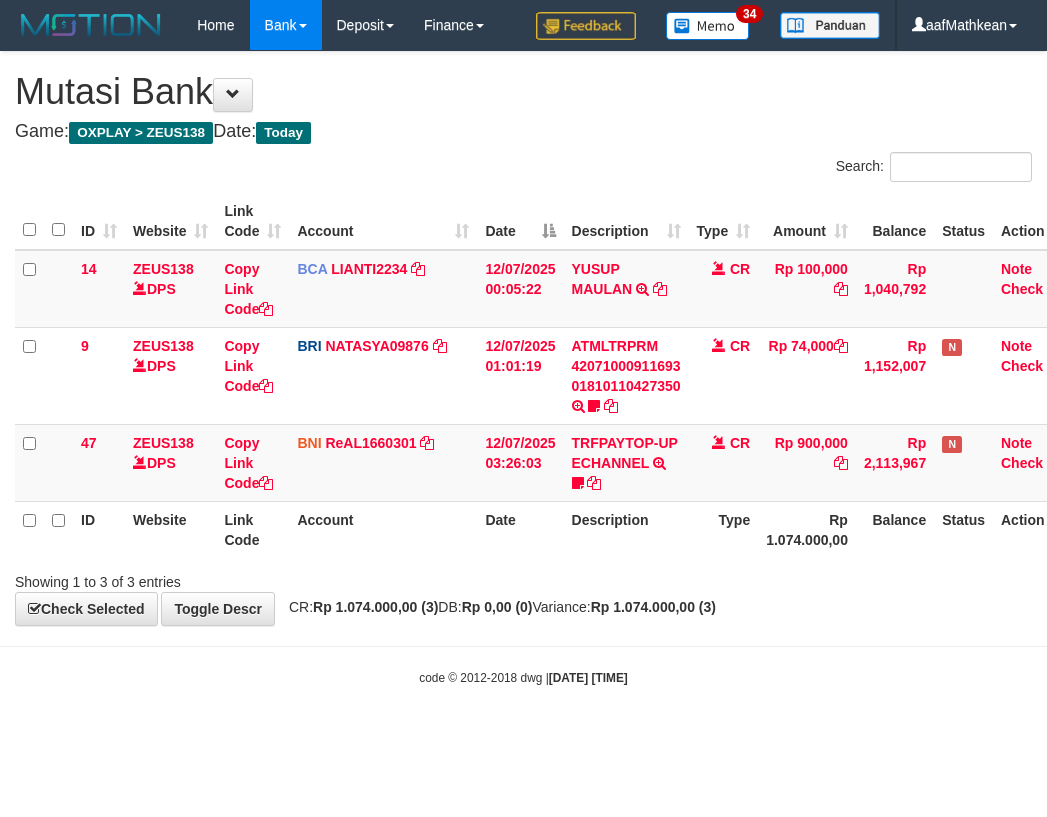 scroll, scrollTop: 0, scrollLeft: 27, axis: horizontal 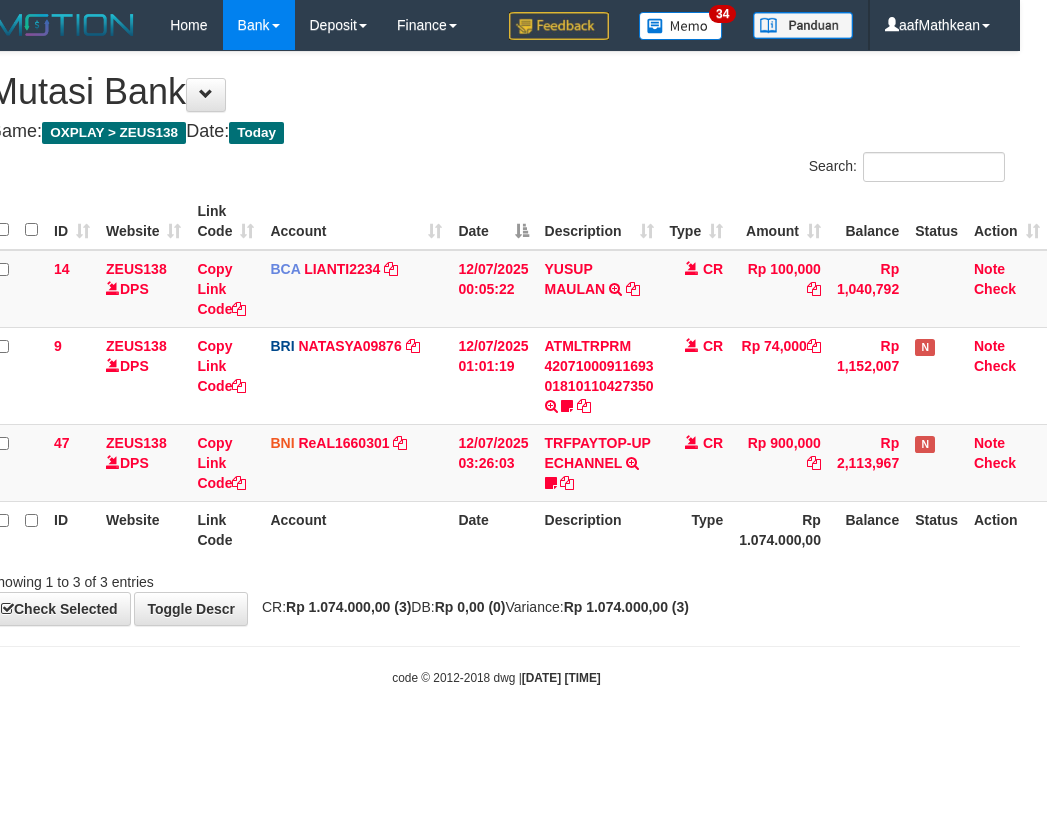 click on "CR:  Rp 1.074.000,00 (3)      DB:  Rp 0,00 (0)      Variance:  Rp 1.074.000,00 (3)" at bounding box center [470, 607] 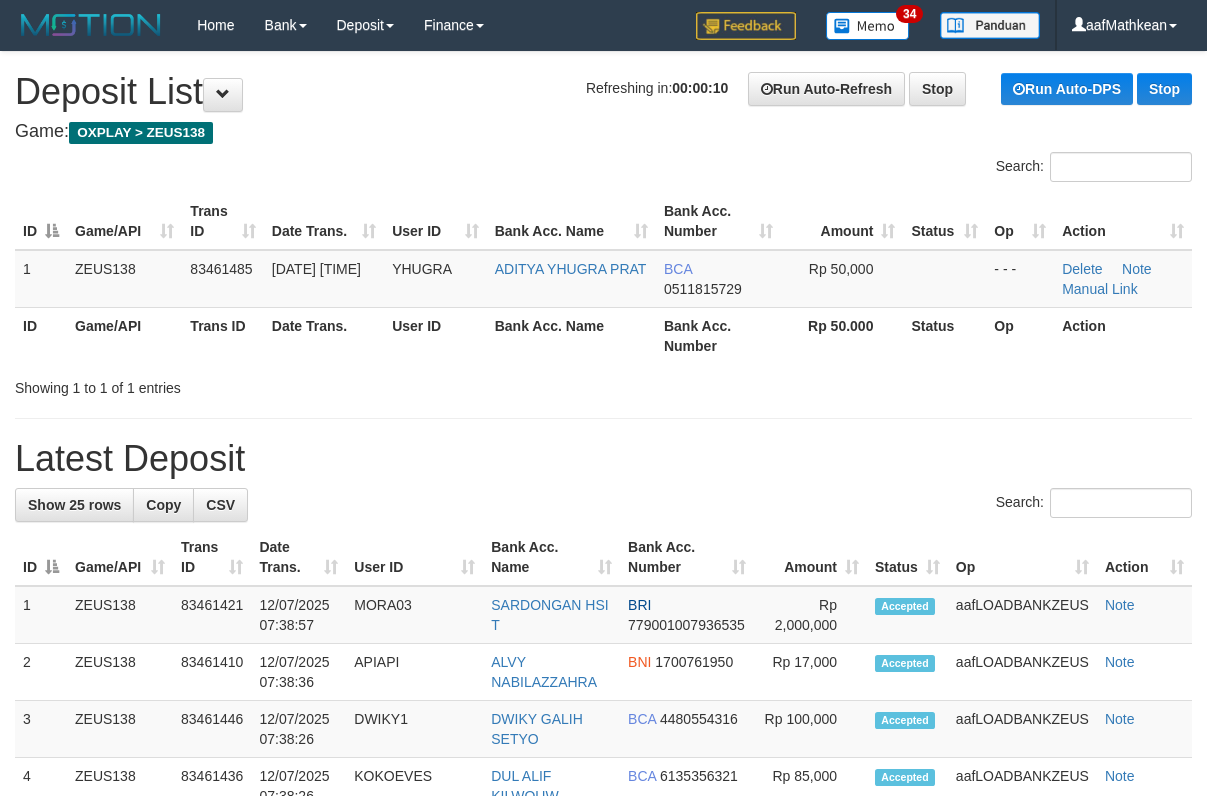 scroll, scrollTop: 0, scrollLeft: 0, axis: both 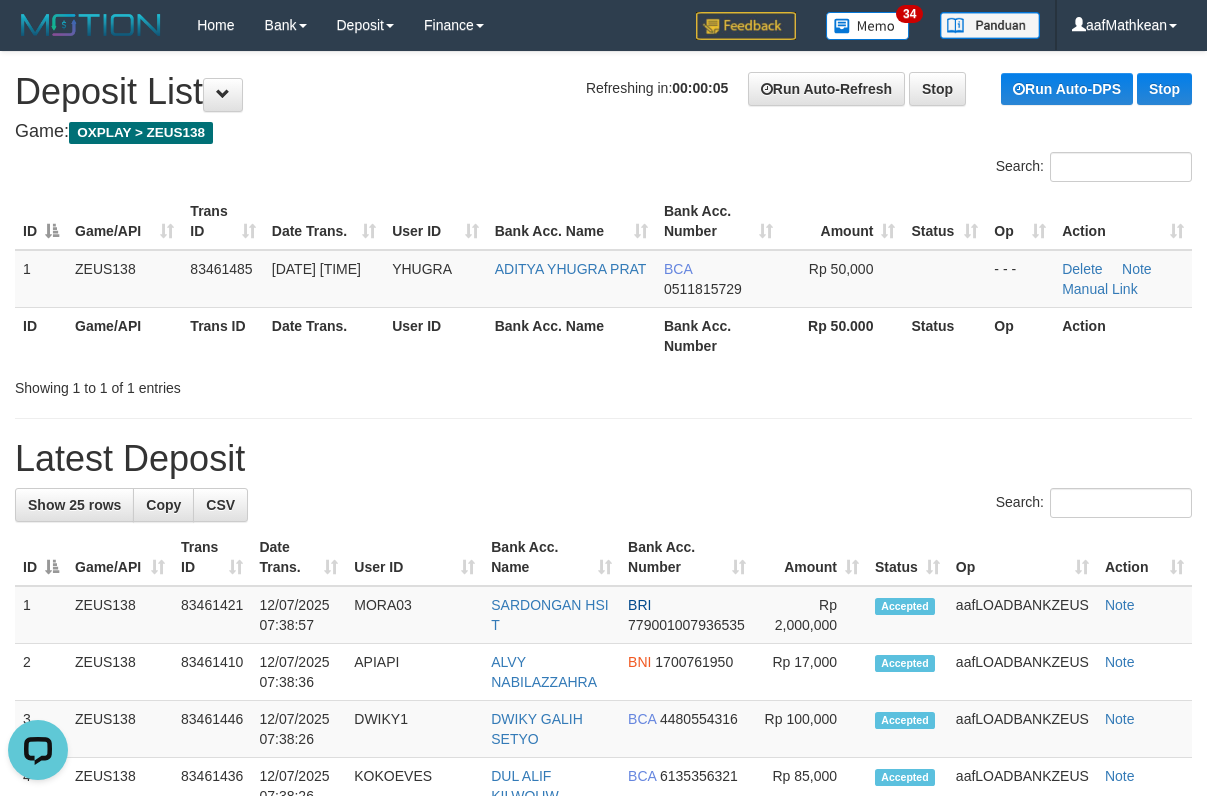 click on "Refreshing in:  00:00:05
Run Auto-Refresh
Stop
Run Auto-DPS
Stop
Deposit List" at bounding box center [603, 92] 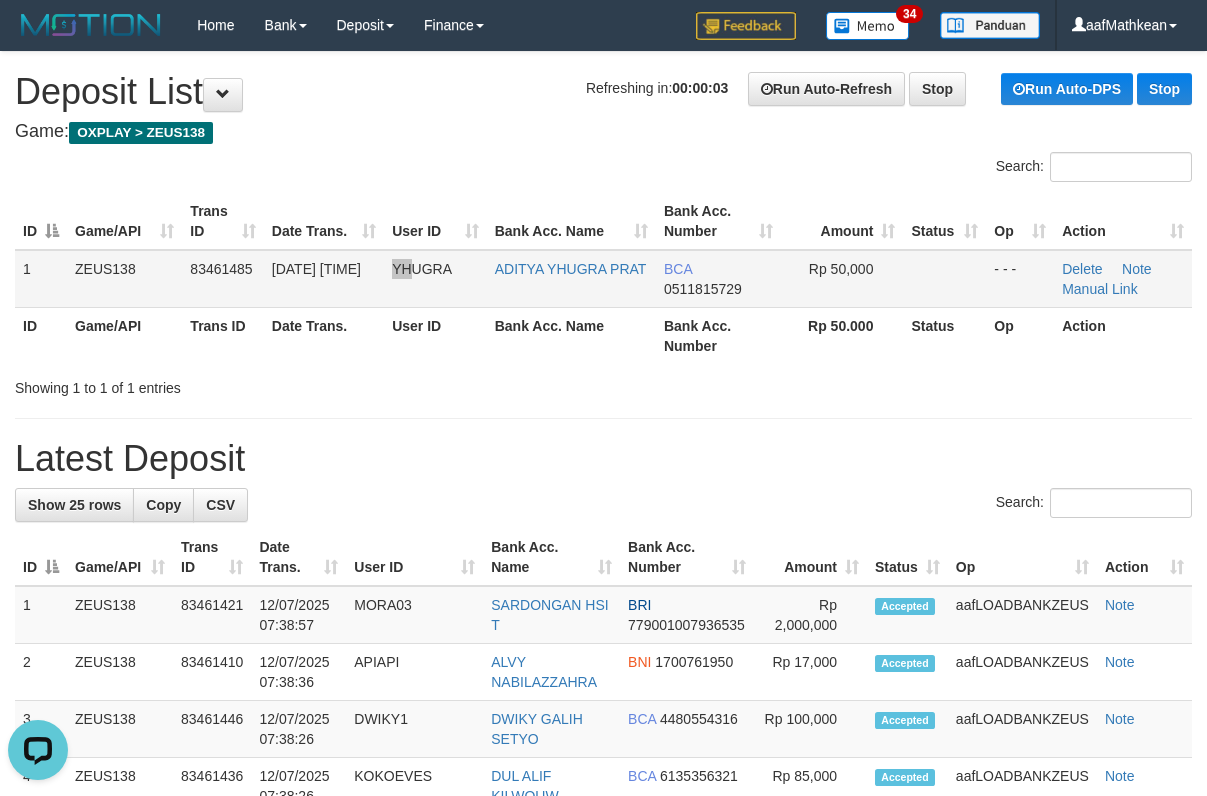 click on "1
ZEUS138
83461485
12/07/2025 07:40:27
YHUGRA
ADITYA YHUGRA PRAT
BCA
0511815729
Rp 50,000
- - -
Delete
Note
Manual Link" at bounding box center [603, 279] 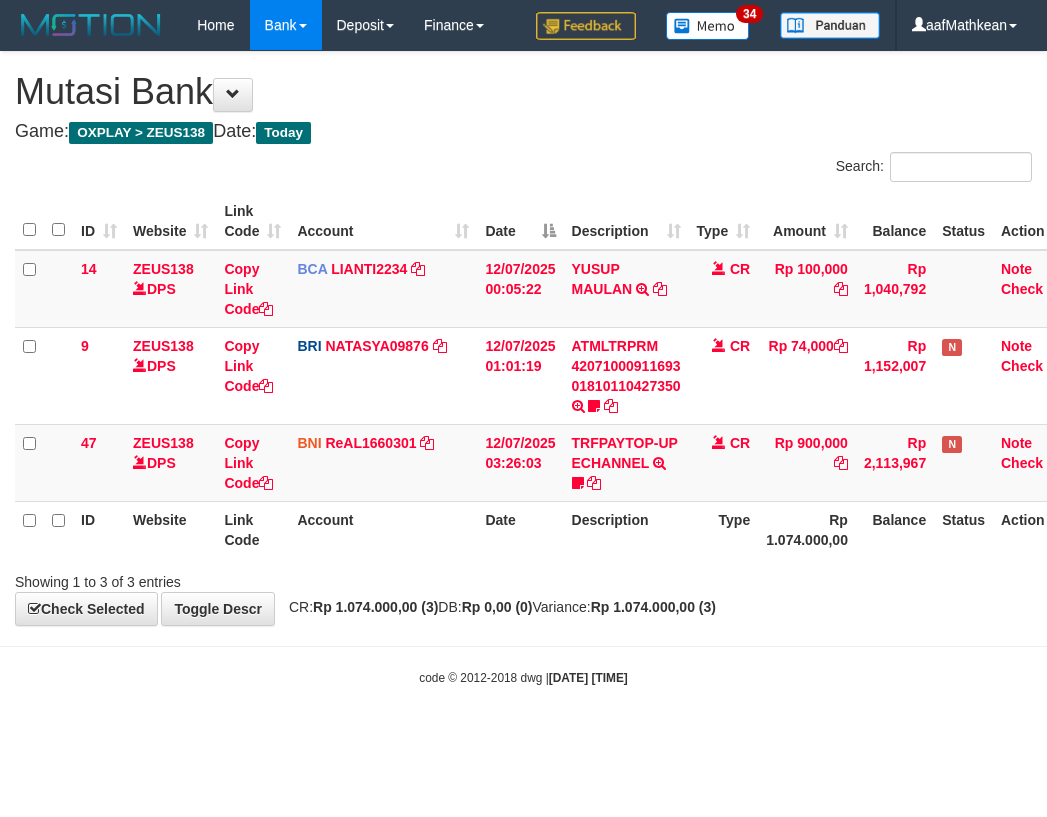 scroll, scrollTop: 0, scrollLeft: 27, axis: horizontal 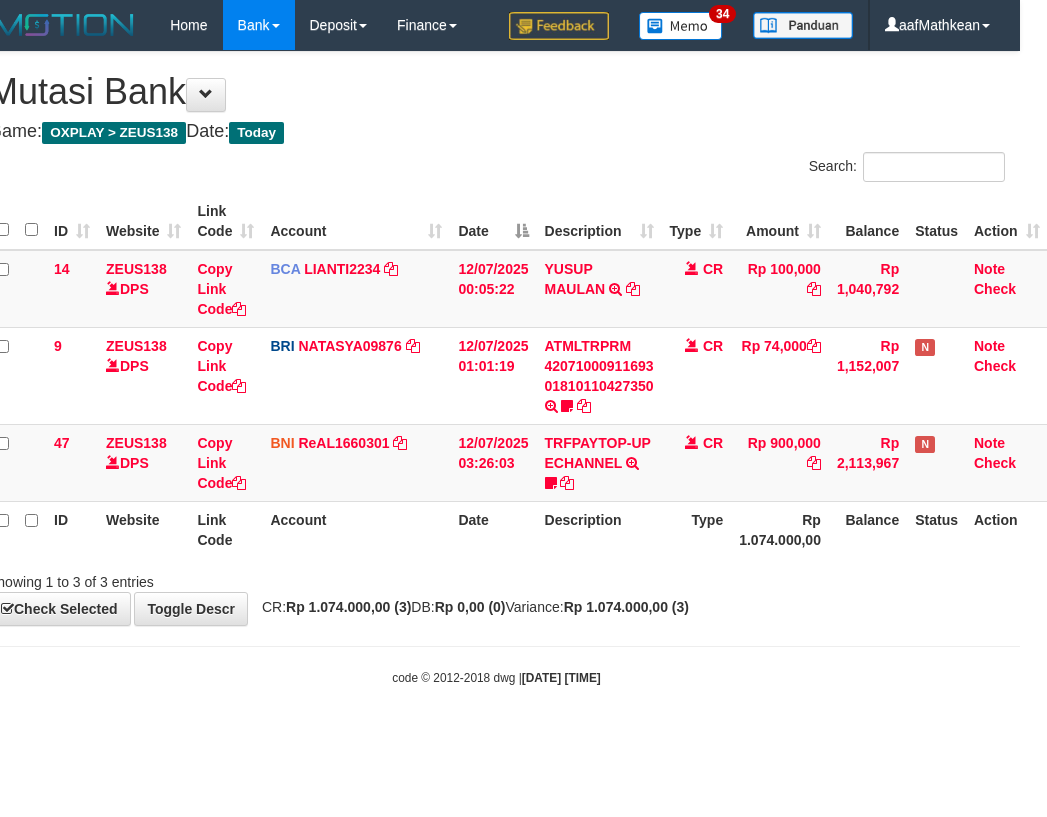 drag, startPoint x: 0, startPoint y: 0, endPoint x: 618, endPoint y: 601, distance: 862.047 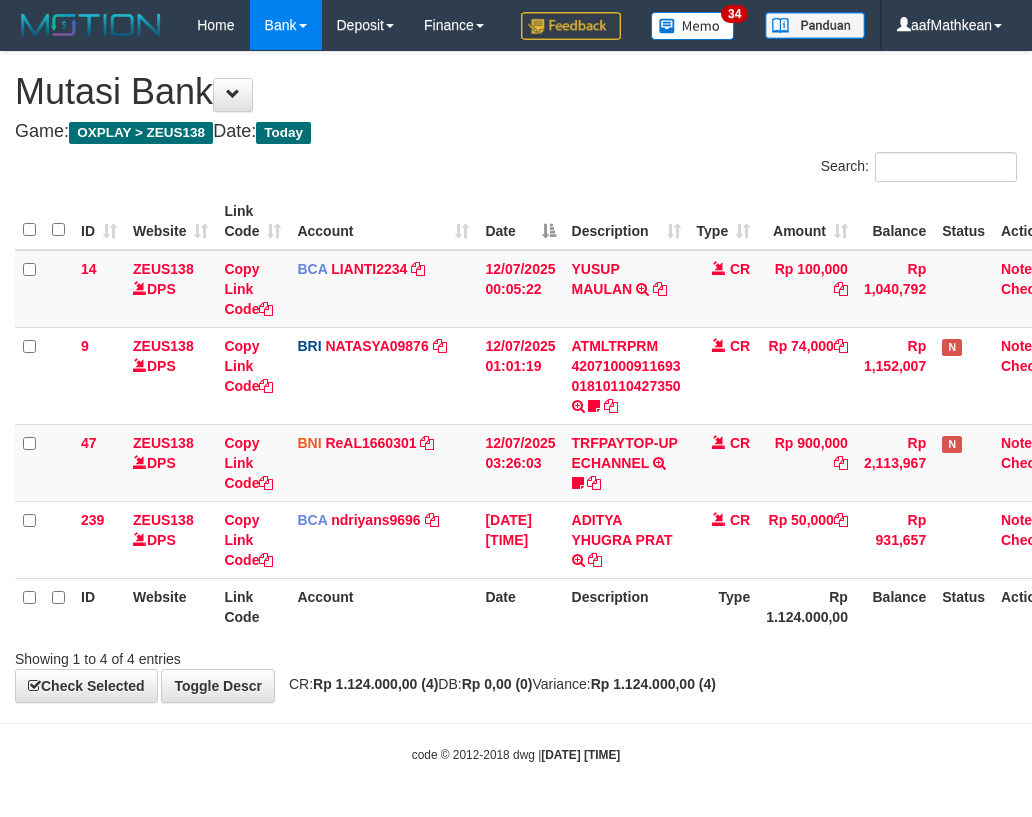 scroll, scrollTop: 0, scrollLeft: 27, axis: horizontal 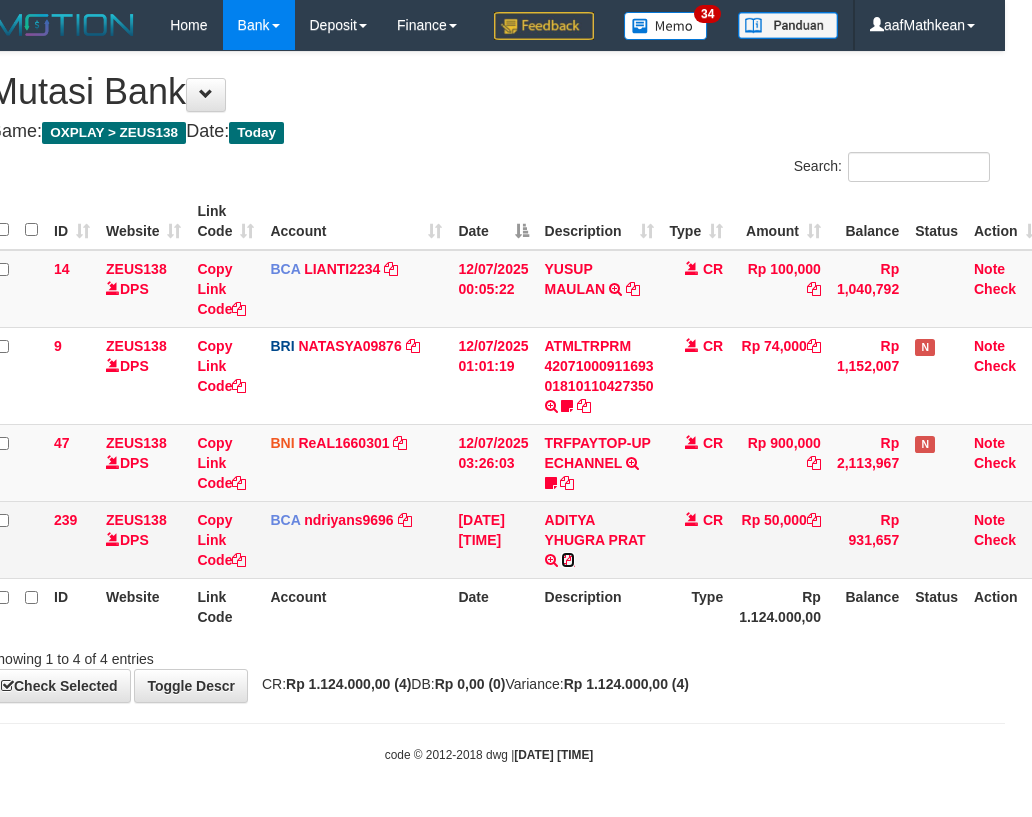 click at bounding box center (568, 560) 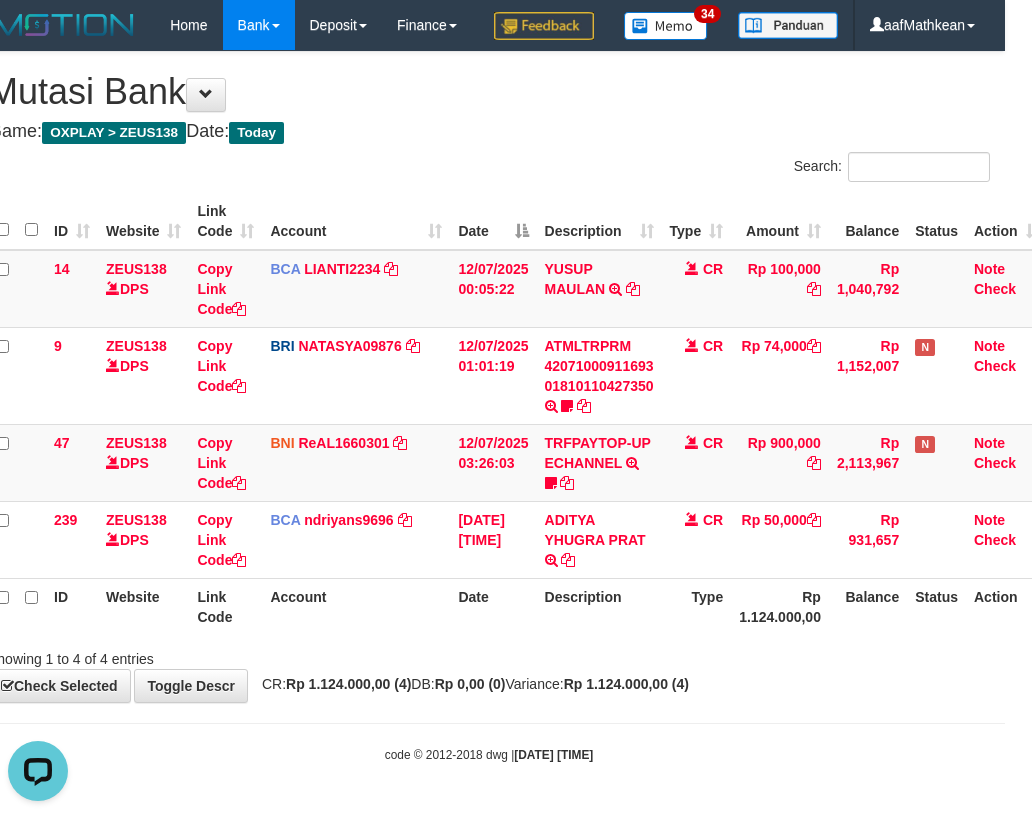 scroll, scrollTop: 0, scrollLeft: 0, axis: both 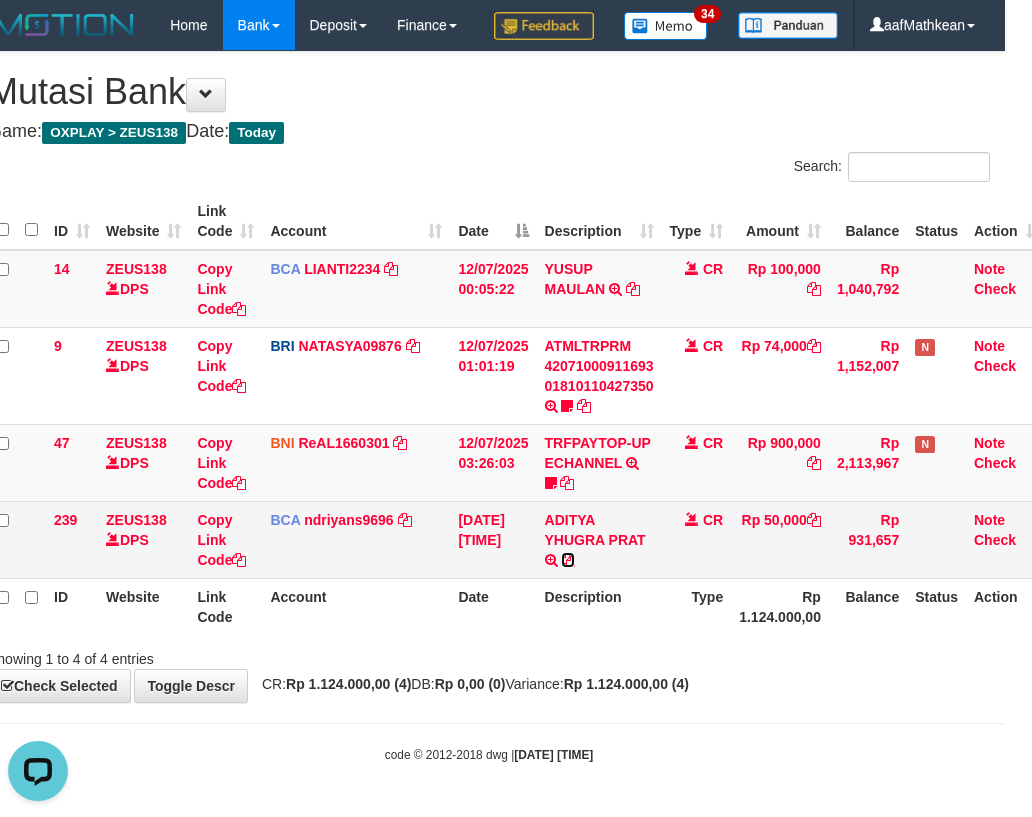 click at bounding box center (568, 560) 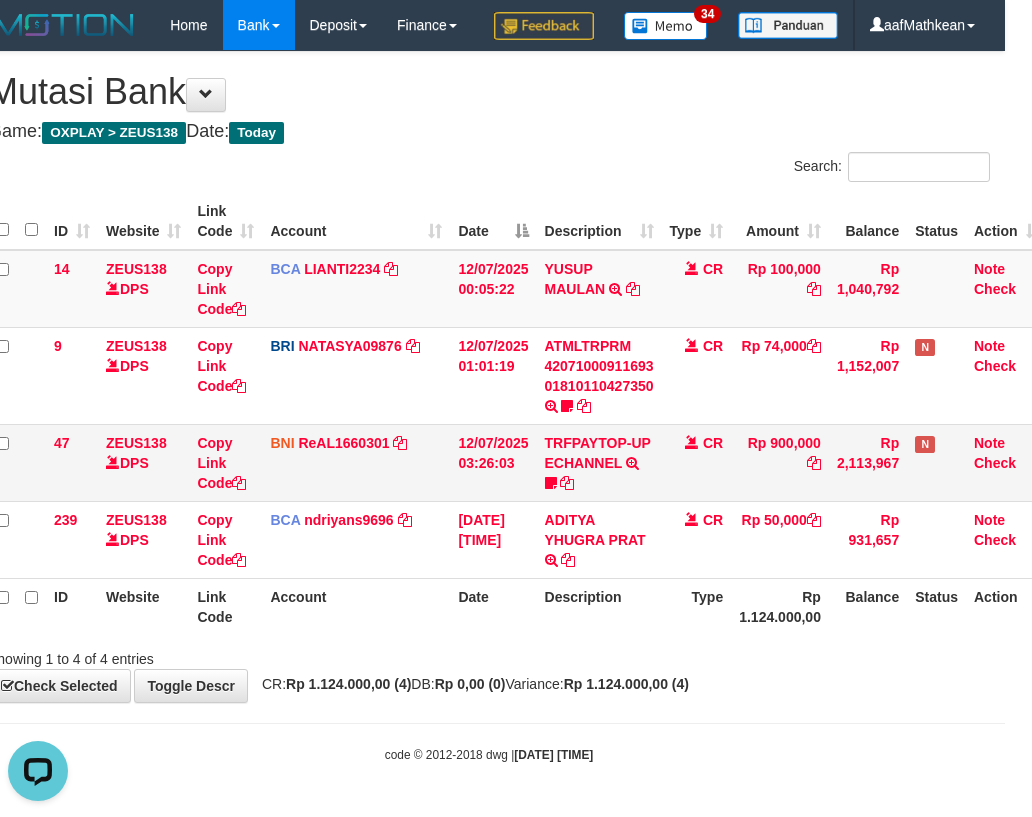 click on "BNI" at bounding box center (282, 443) 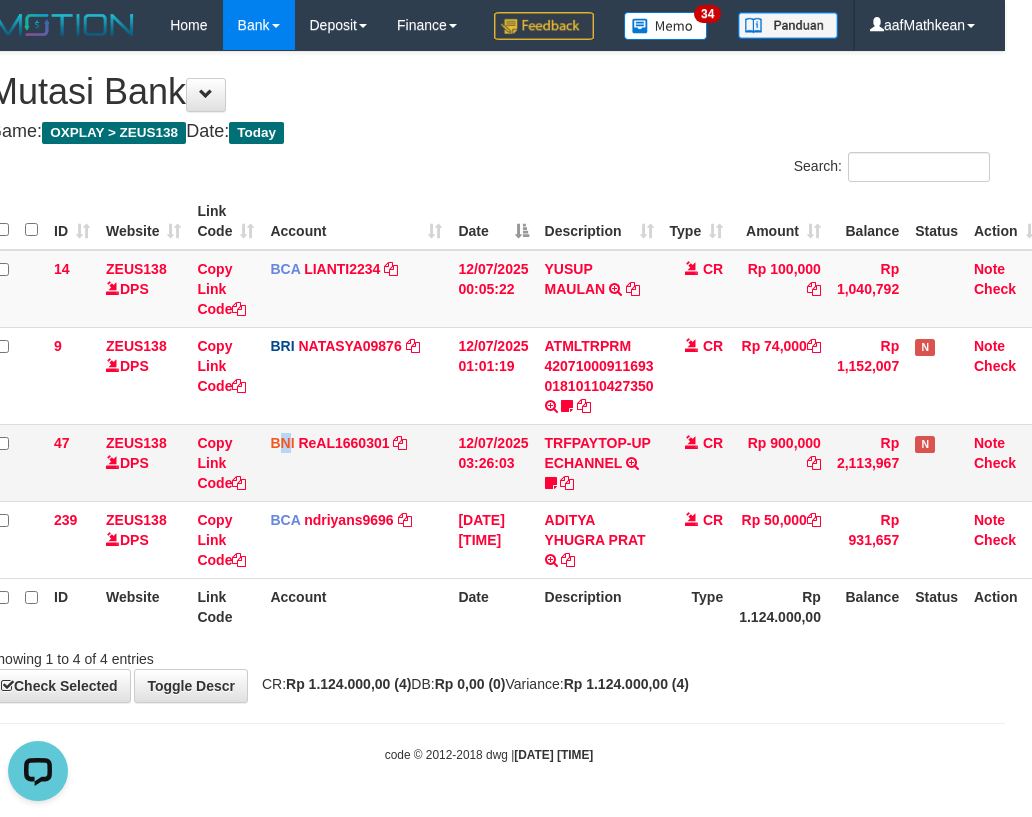 drag, startPoint x: 286, startPoint y: 499, endPoint x: 286, endPoint y: 520, distance: 21 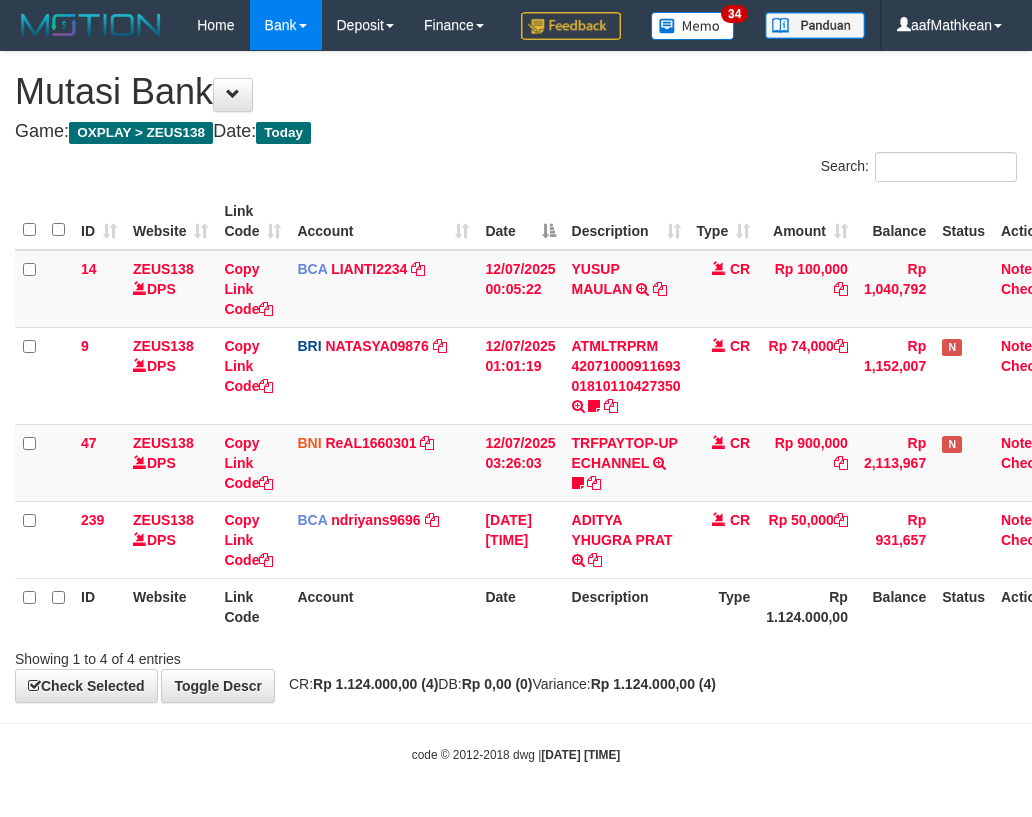 scroll, scrollTop: 0, scrollLeft: 27, axis: horizontal 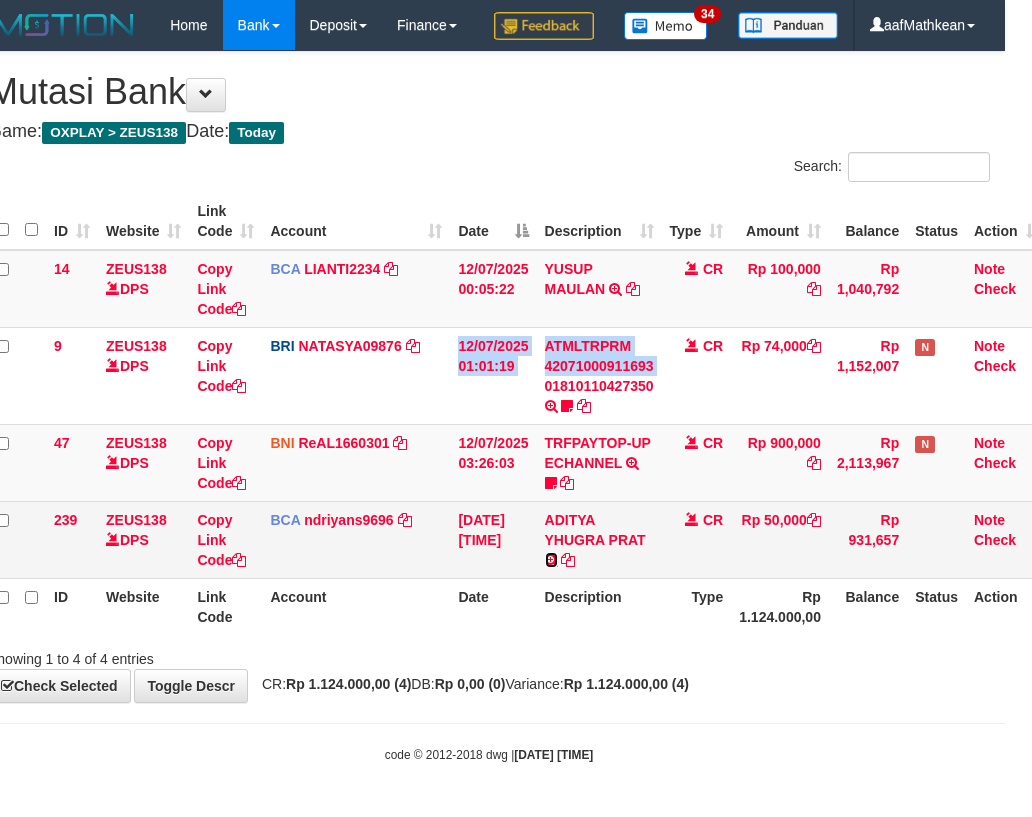 click at bounding box center (551, 560) 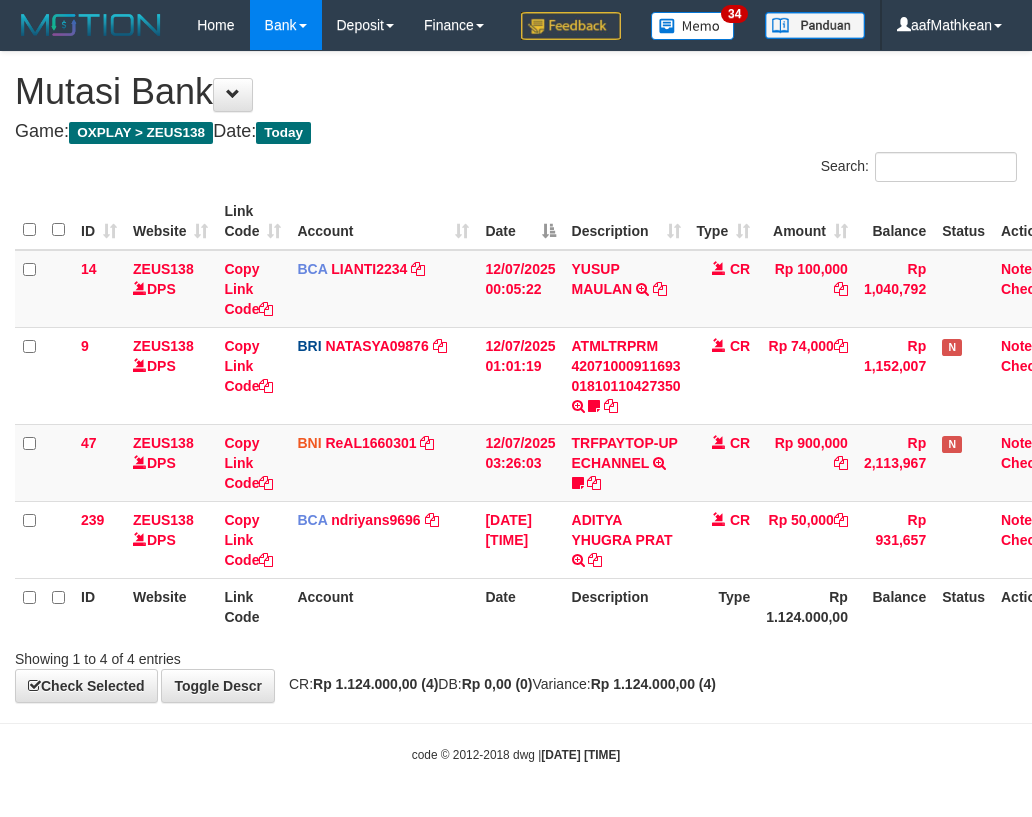 scroll, scrollTop: 0, scrollLeft: 27, axis: horizontal 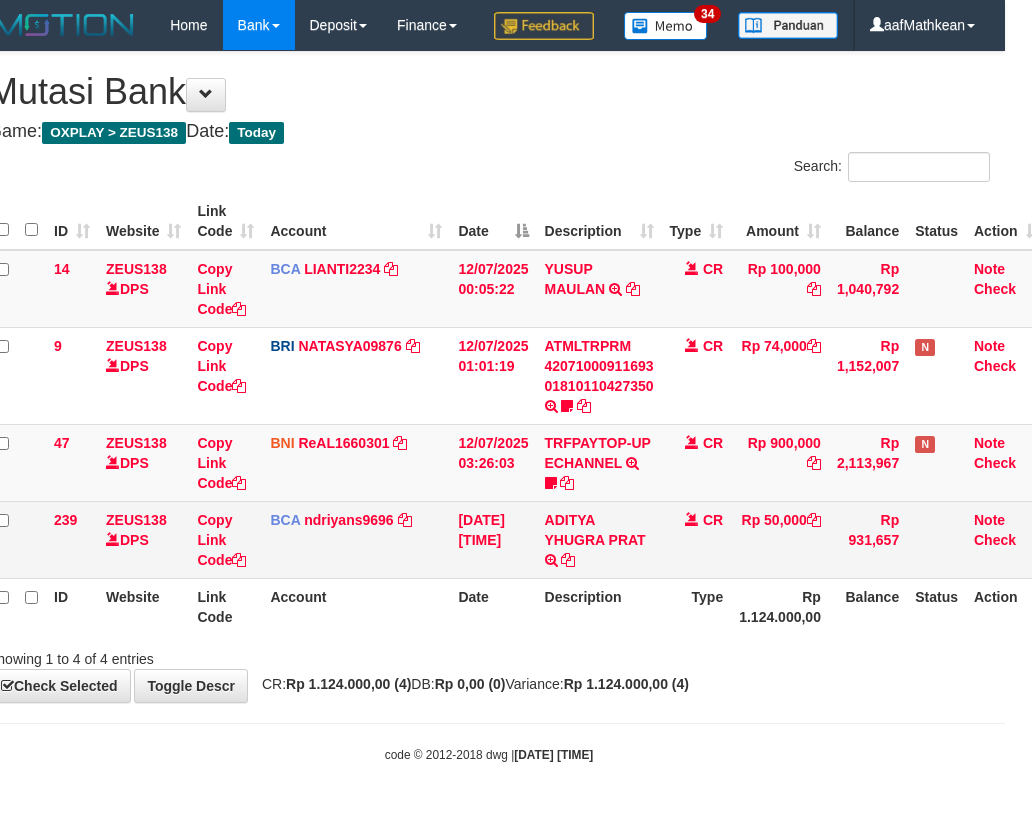 click on "CR" at bounding box center [697, 539] 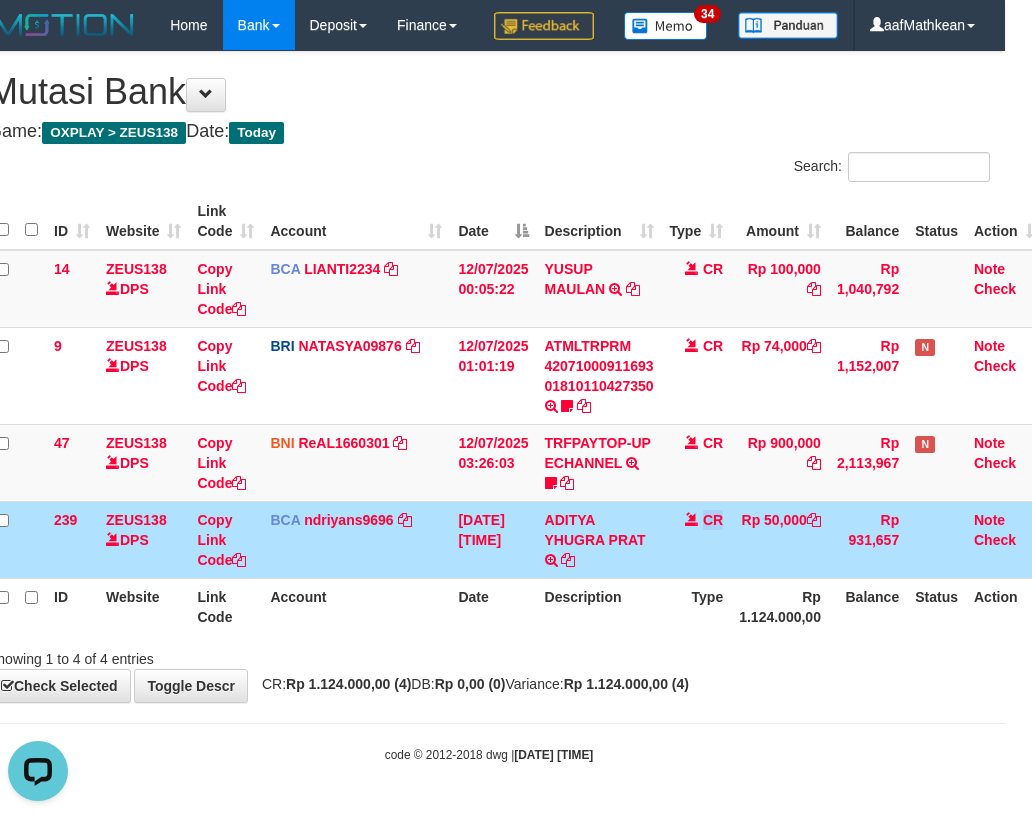 scroll, scrollTop: 0, scrollLeft: 0, axis: both 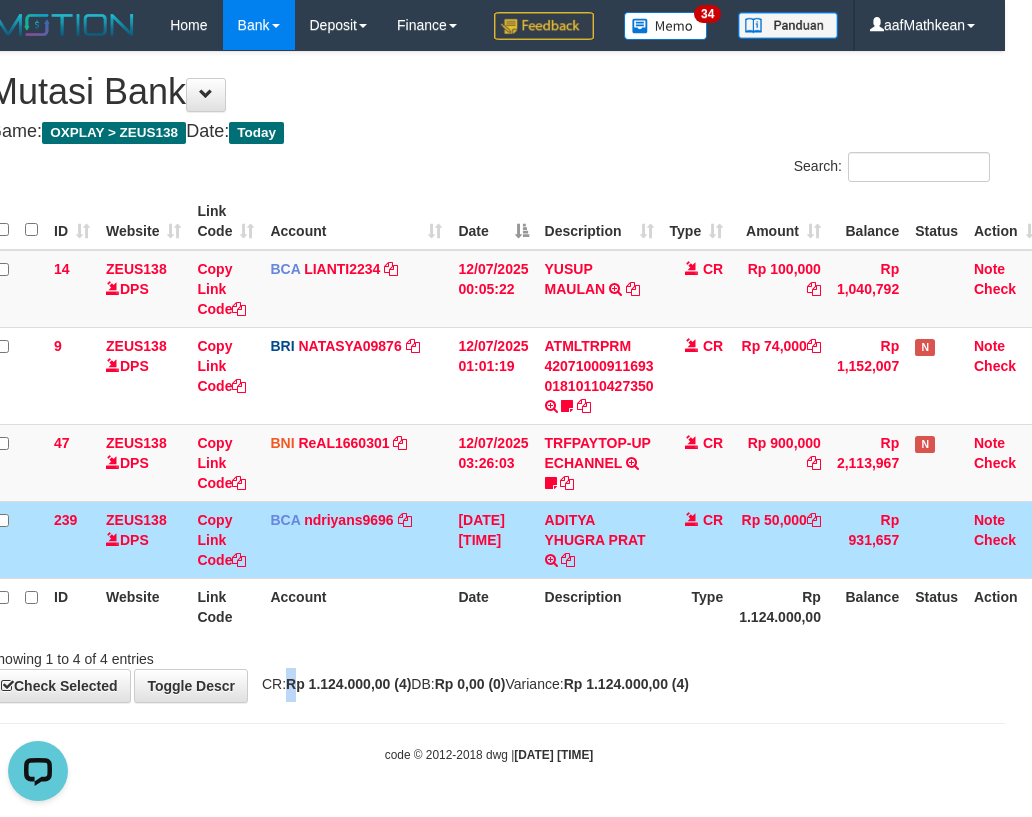 click on "Rp 1.124.000,00 (4)" at bounding box center [348, 684] 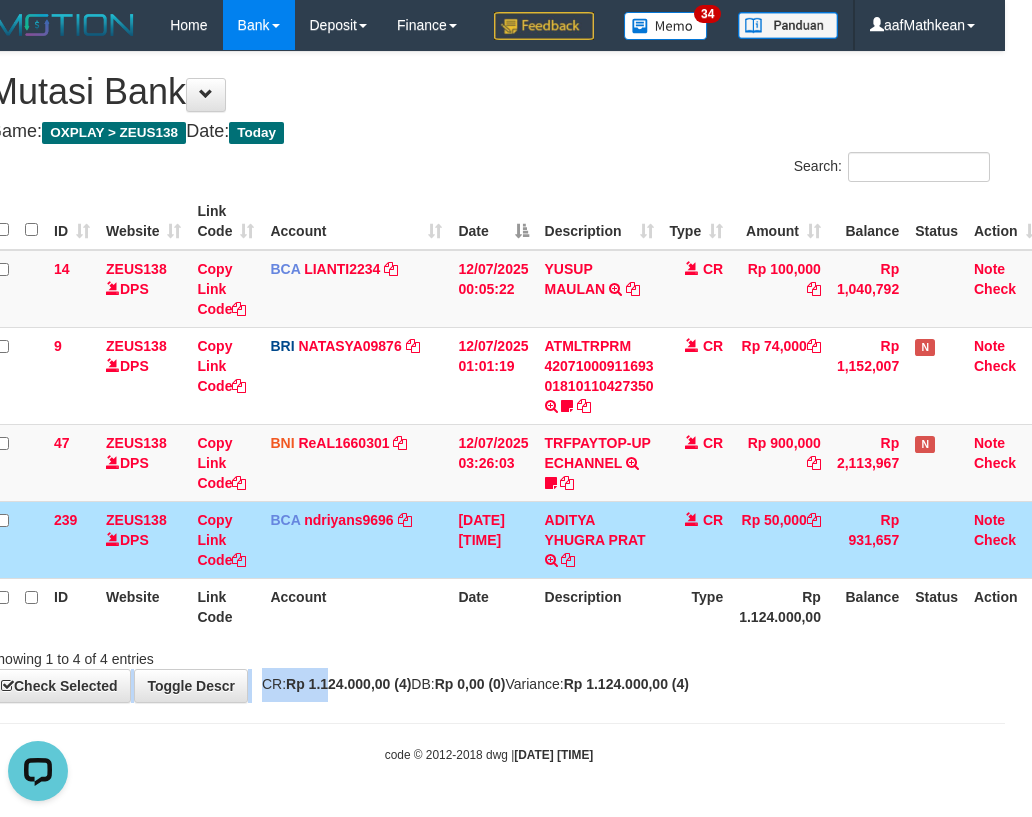 drag, startPoint x: 338, startPoint y: 718, endPoint x: 718, endPoint y: 682, distance: 381.70145 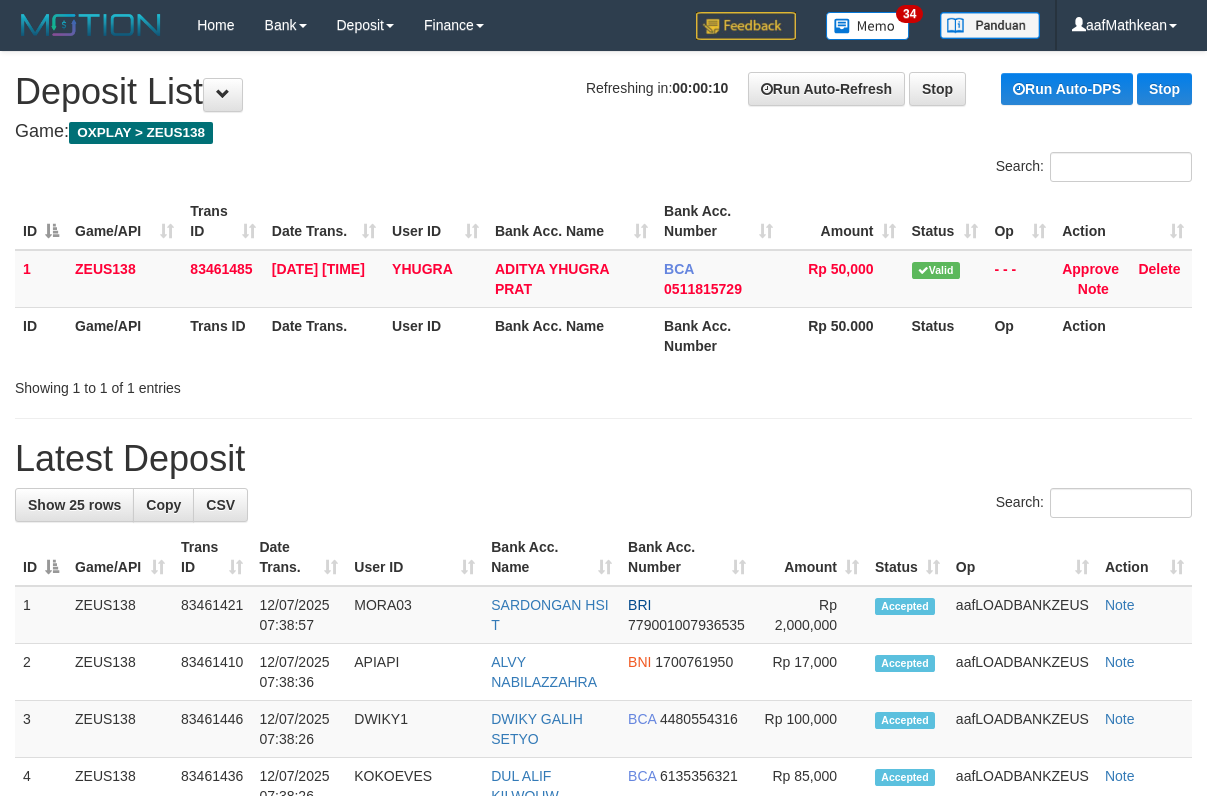 scroll, scrollTop: 0, scrollLeft: 0, axis: both 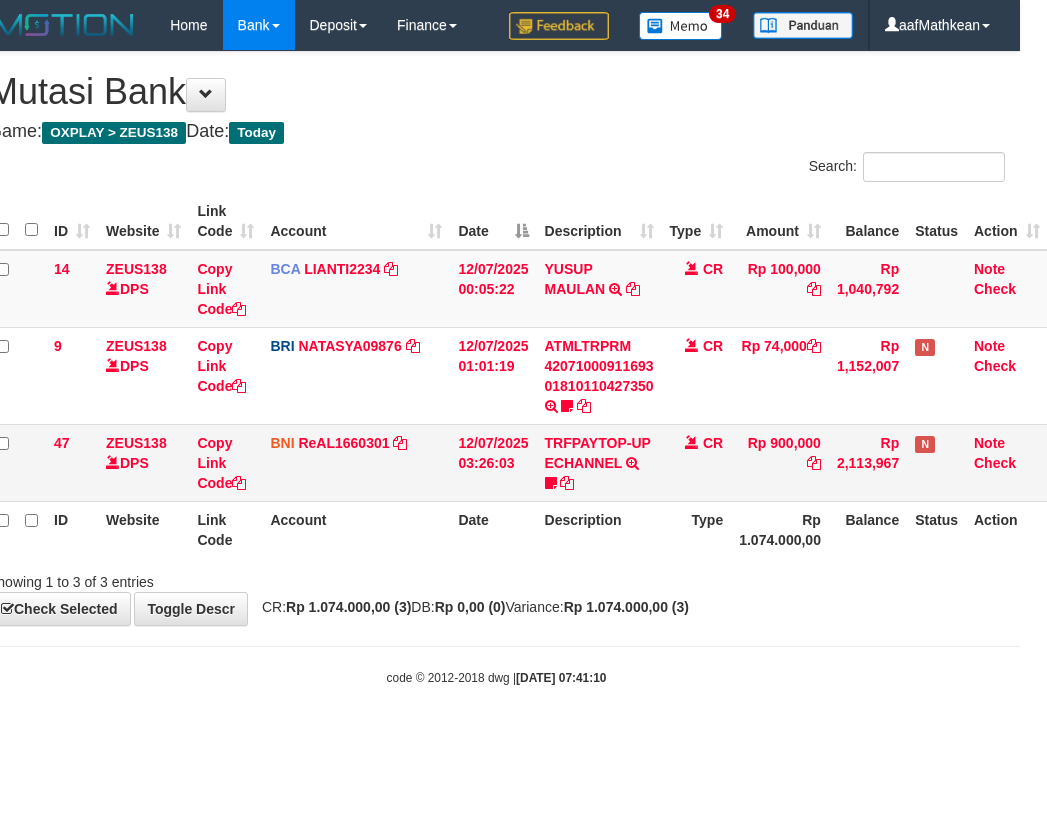 drag, startPoint x: 329, startPoint y: 433, endPoint x: 534, endPoint y: 459, distance: 206.6422 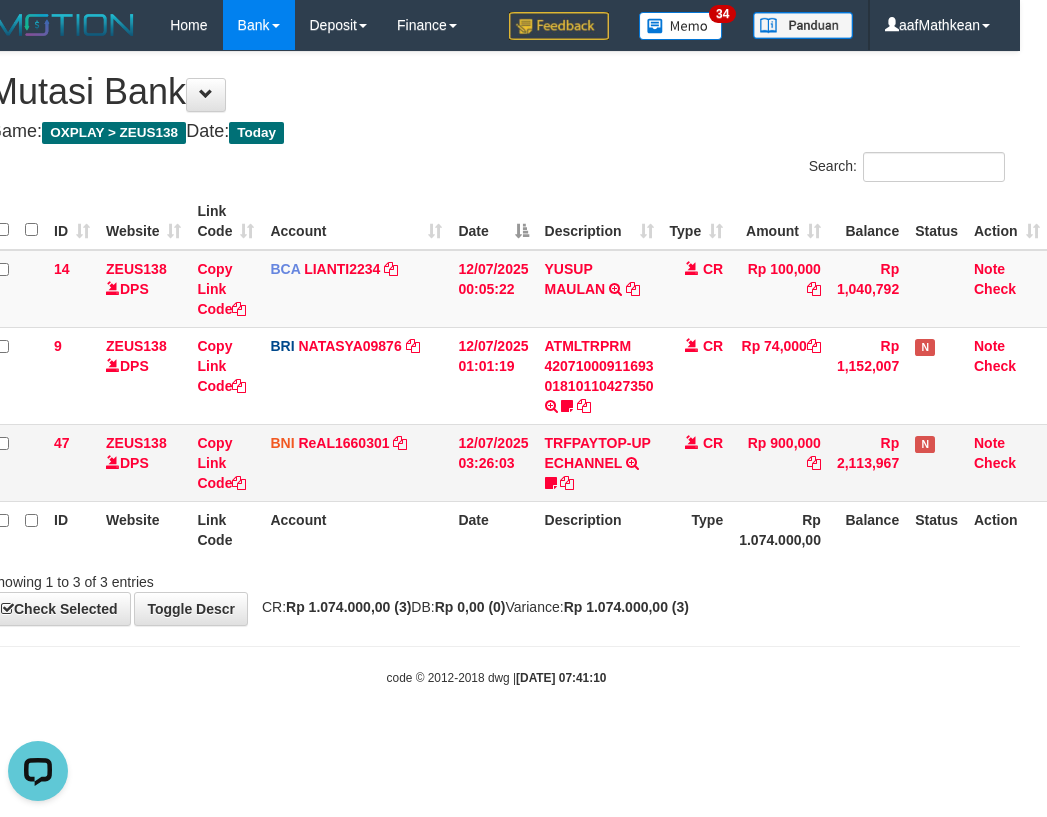 scroll, scrollTop: 0, scrollLeft: 0, axis: both 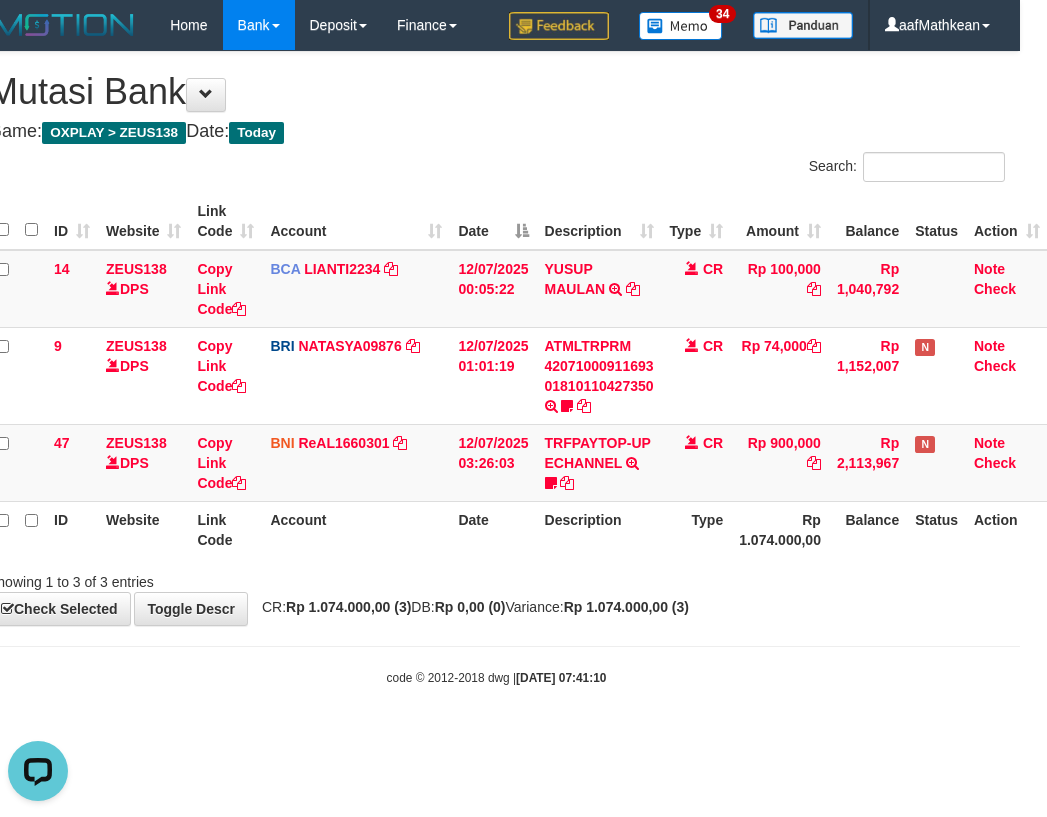 drag, startPoint x: 384, startPoint y: 499, endPoint x: 610, endPoint y: 511, distance: 226.31836 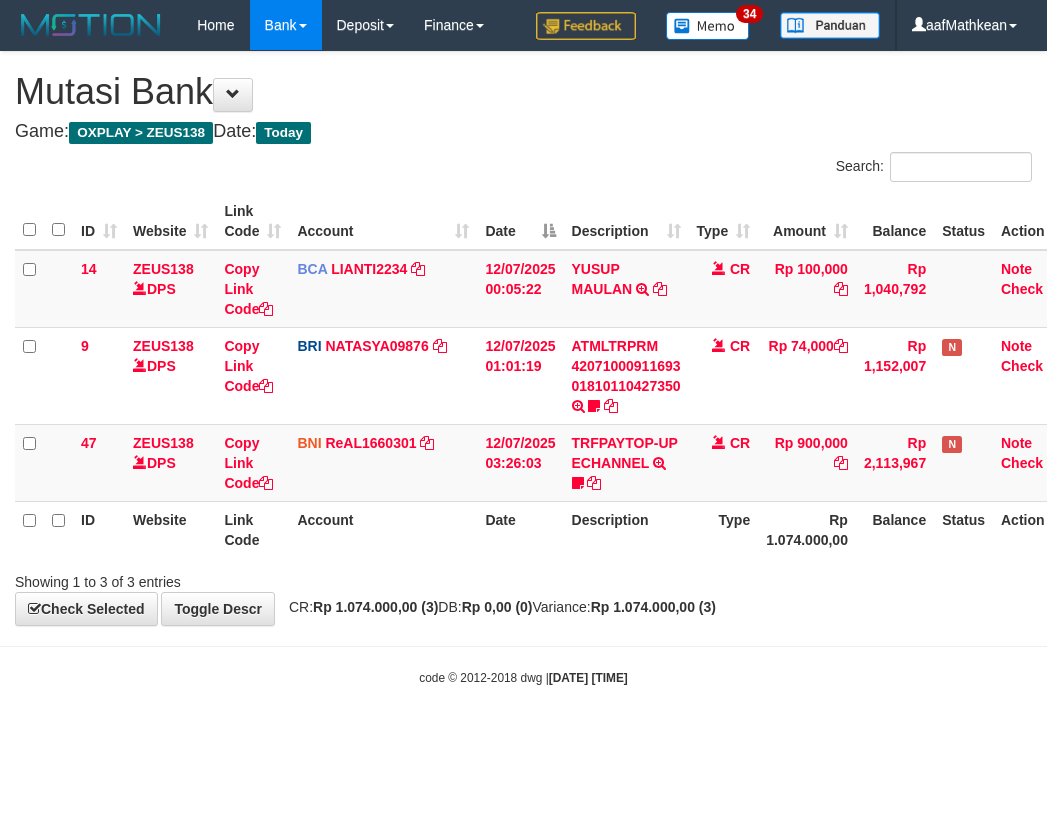 scroll, scrollTop: 0, scrollLeft: 27, axis: horizontal 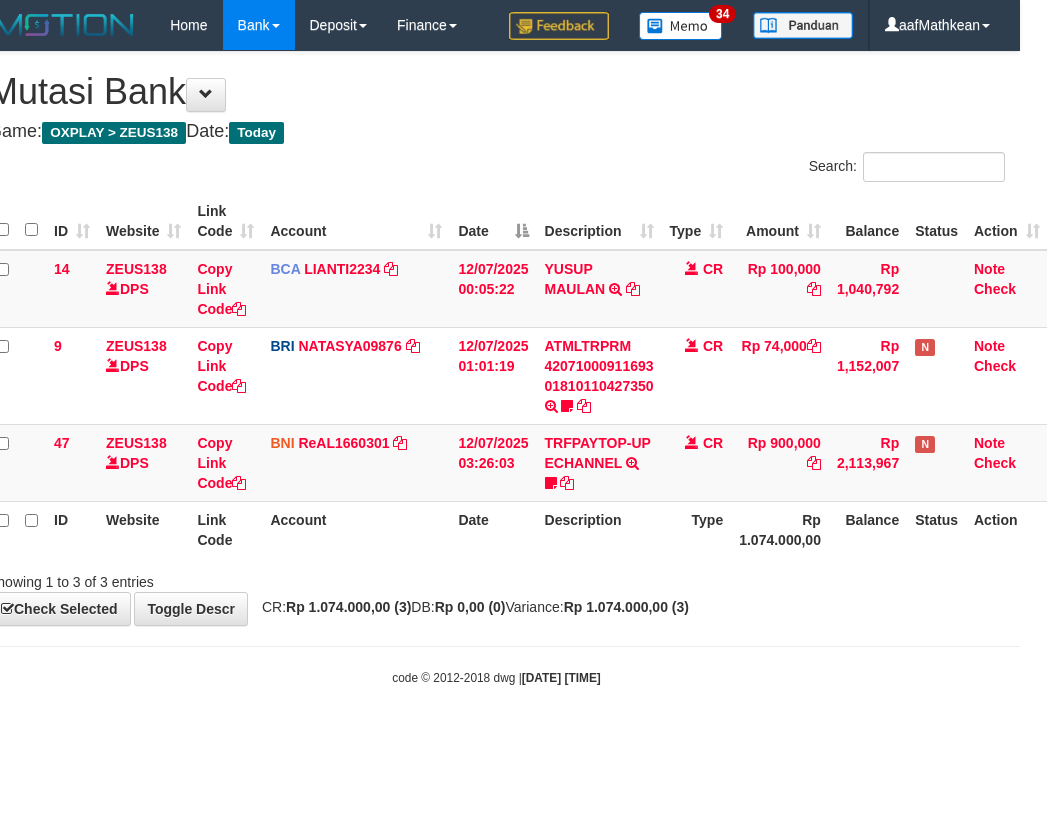 click on "Toggle navigation
Home
Bank
Account List
Load
By Website
Group
[OXPLAY]													ZEUS138
By Load Group (DPS)" at bounding box center (496, 368) 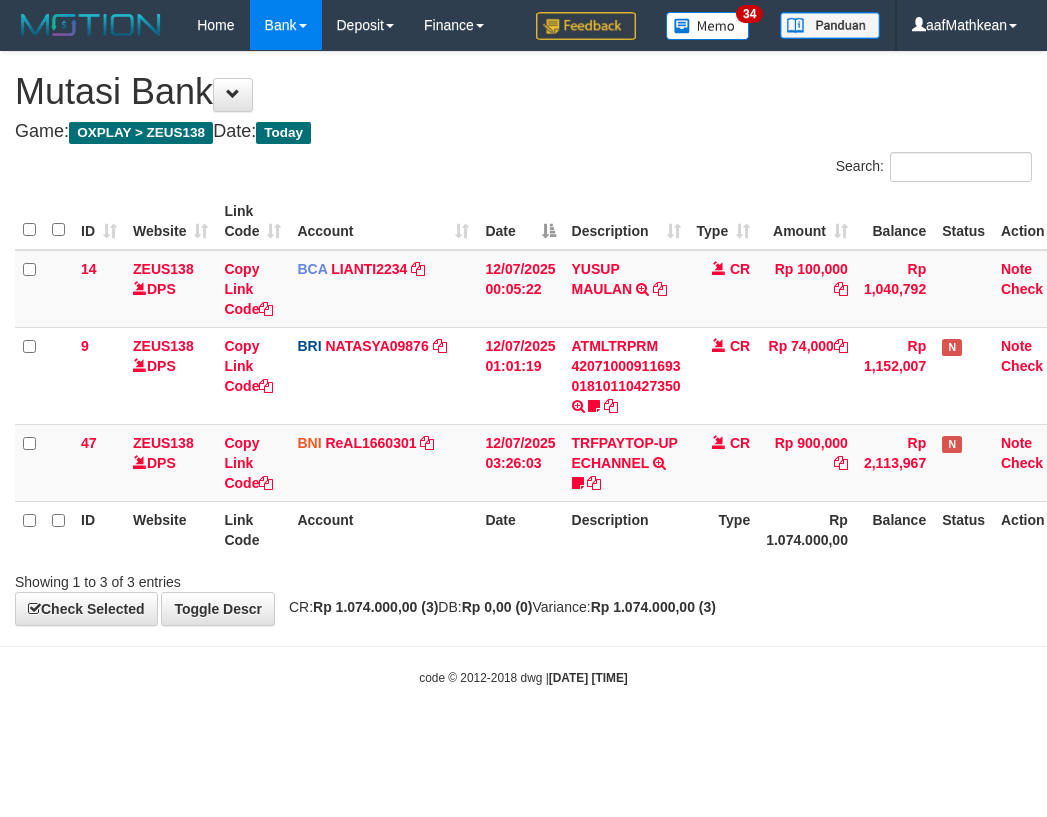 scroll, scrollTop: 0, scrollLeft: 27, axis: horizontal 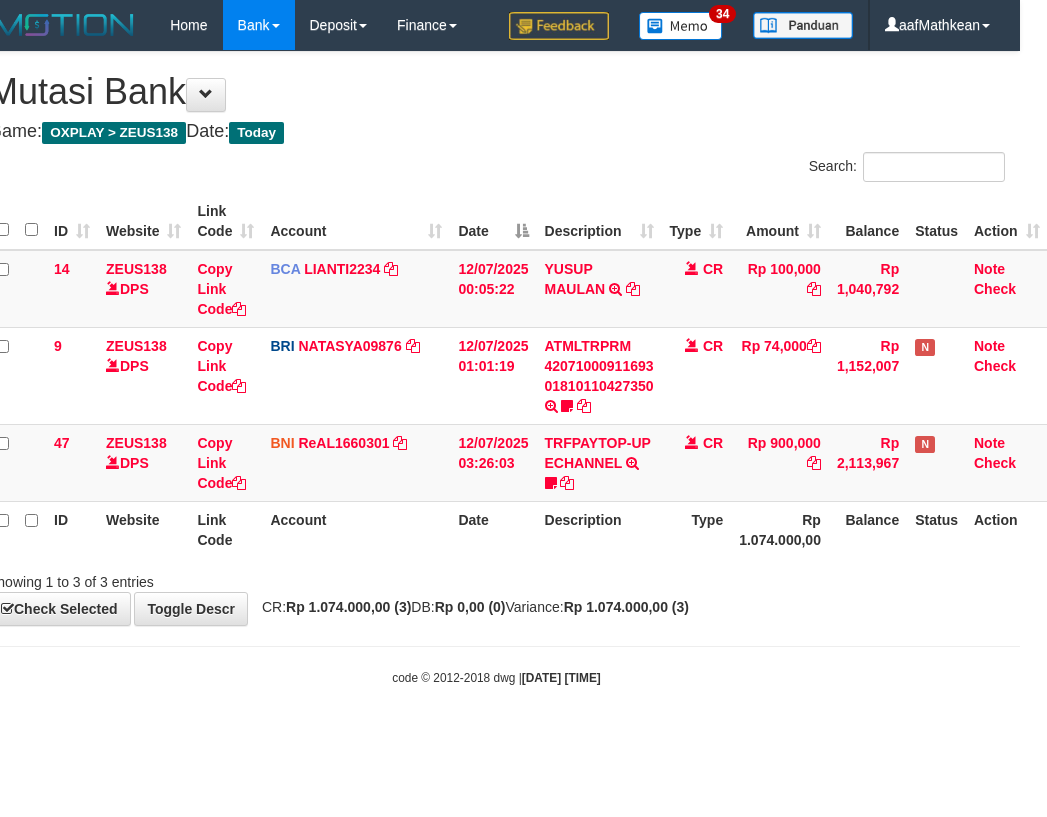 drag, startPoint x: 356, startPoint y: 504, endPoint x: 384, endPoint y: 529, distance: 37.536648 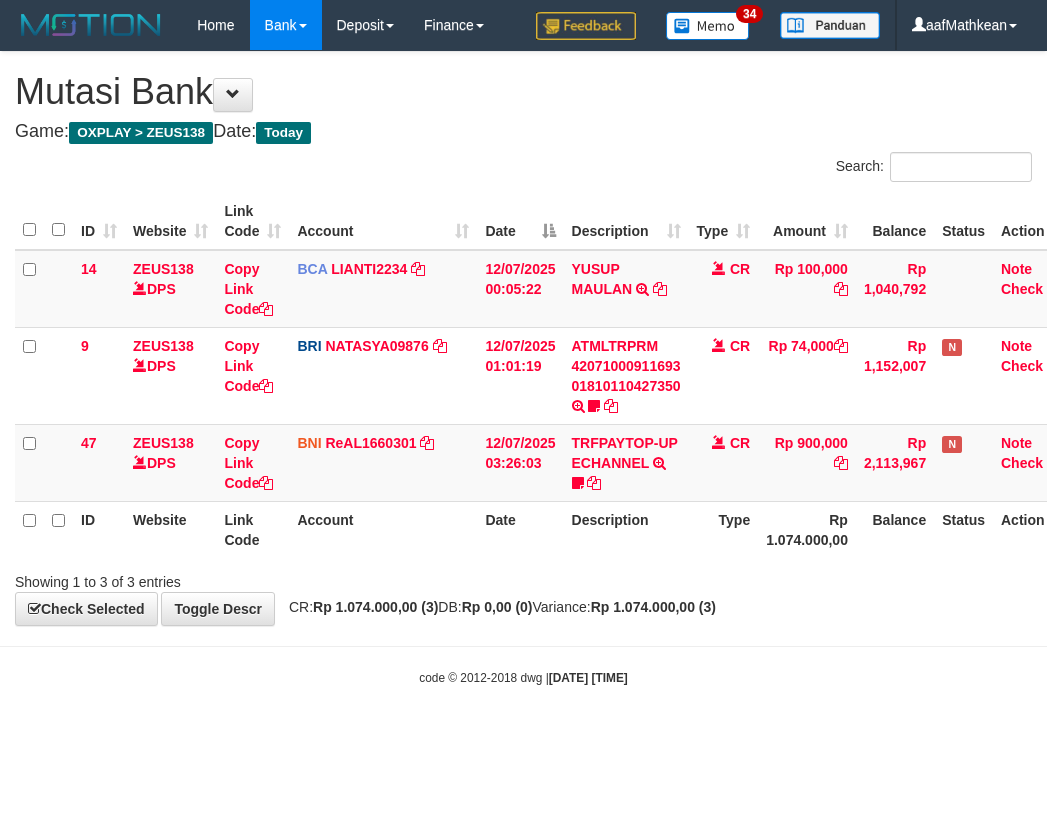 scroll, scrollTop: 0, scrollLeft: 27, axis: horizontal 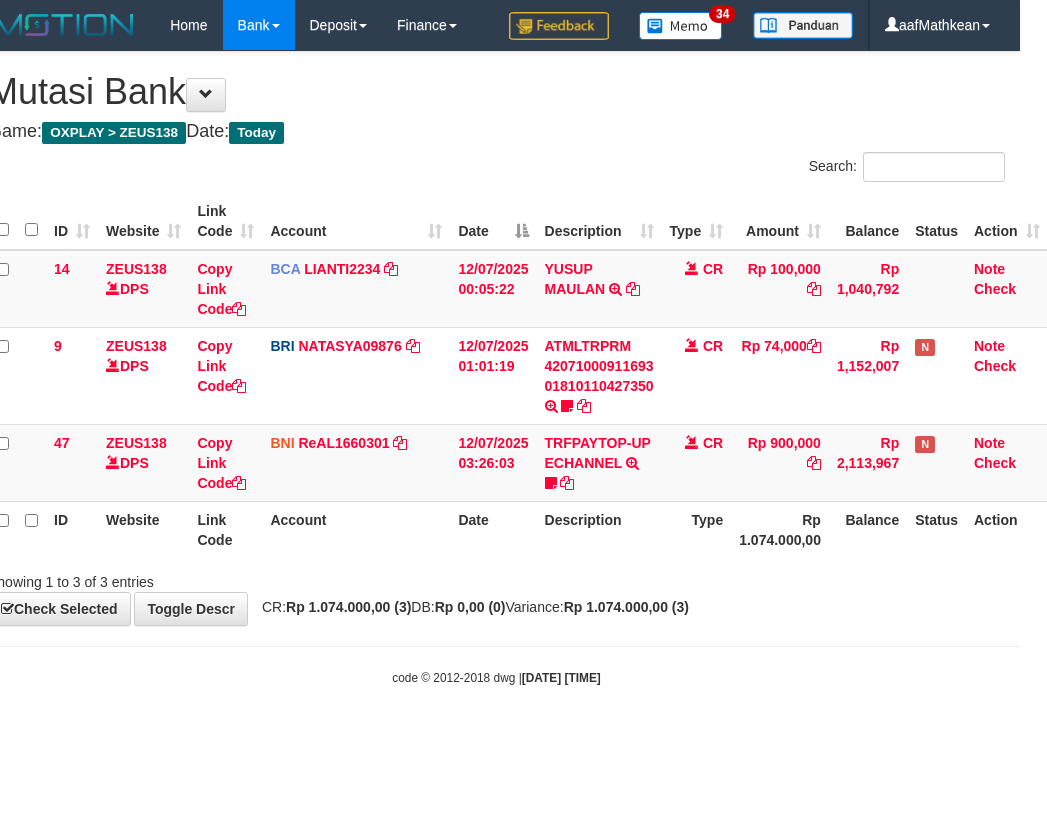 drag, startPoint x: 490, startPoint y: 589, endPoint x: 472, endPoint y: 575, distance: 22.803509 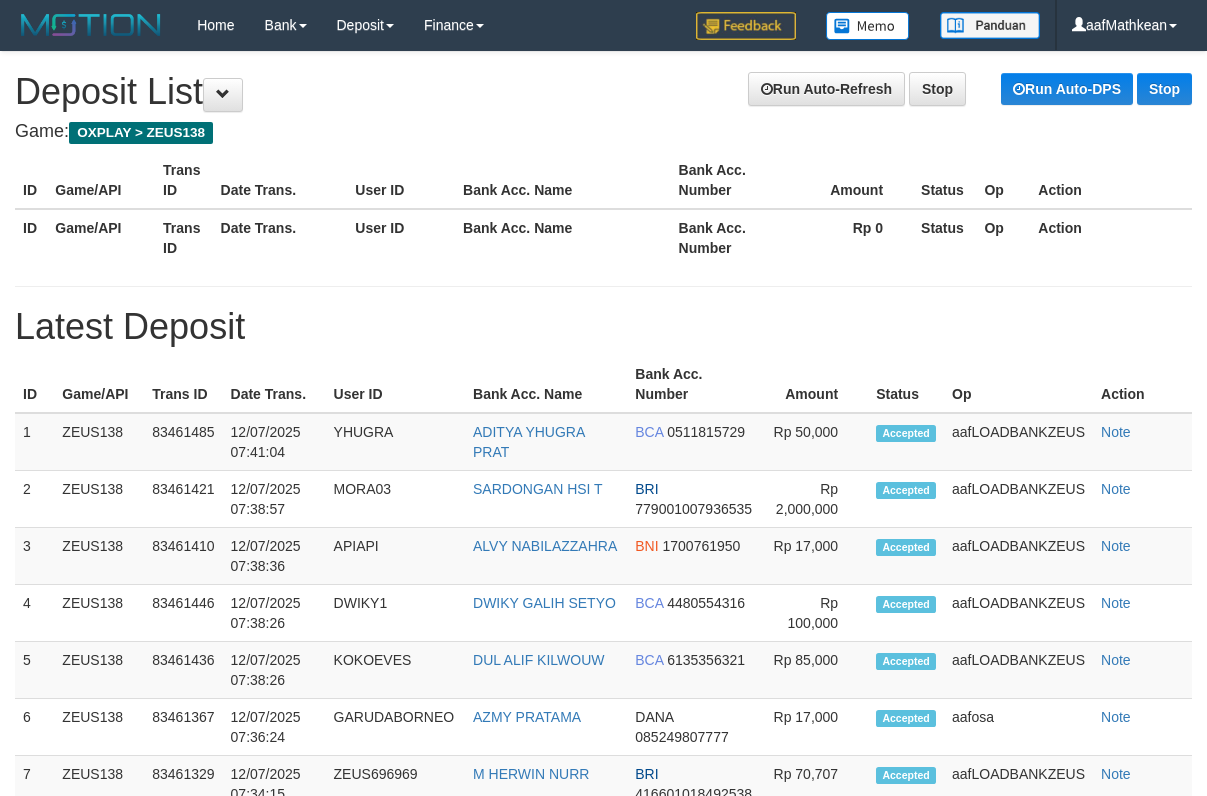 scroll, scrollTop: 0, scrollLeft: 0, axis: both 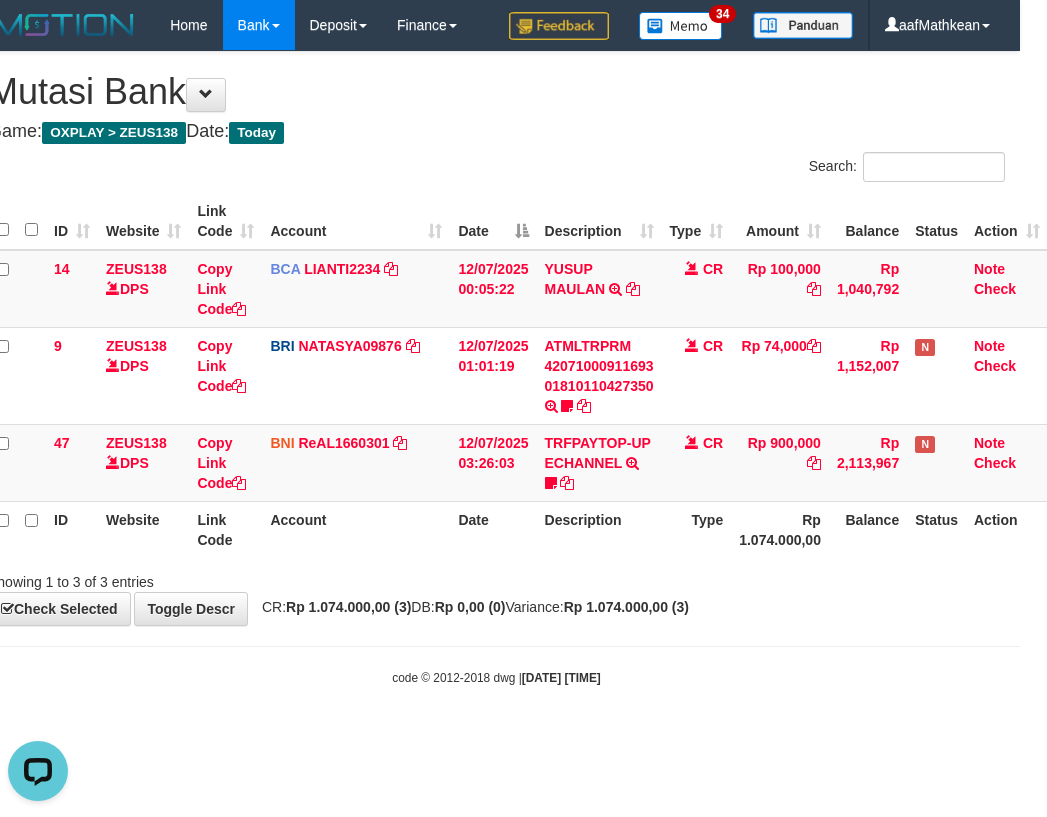 drag, startPoint x: 536, startPoint y: 471, endPoint x: 749, endPoint y: 518, distance: 218.12383 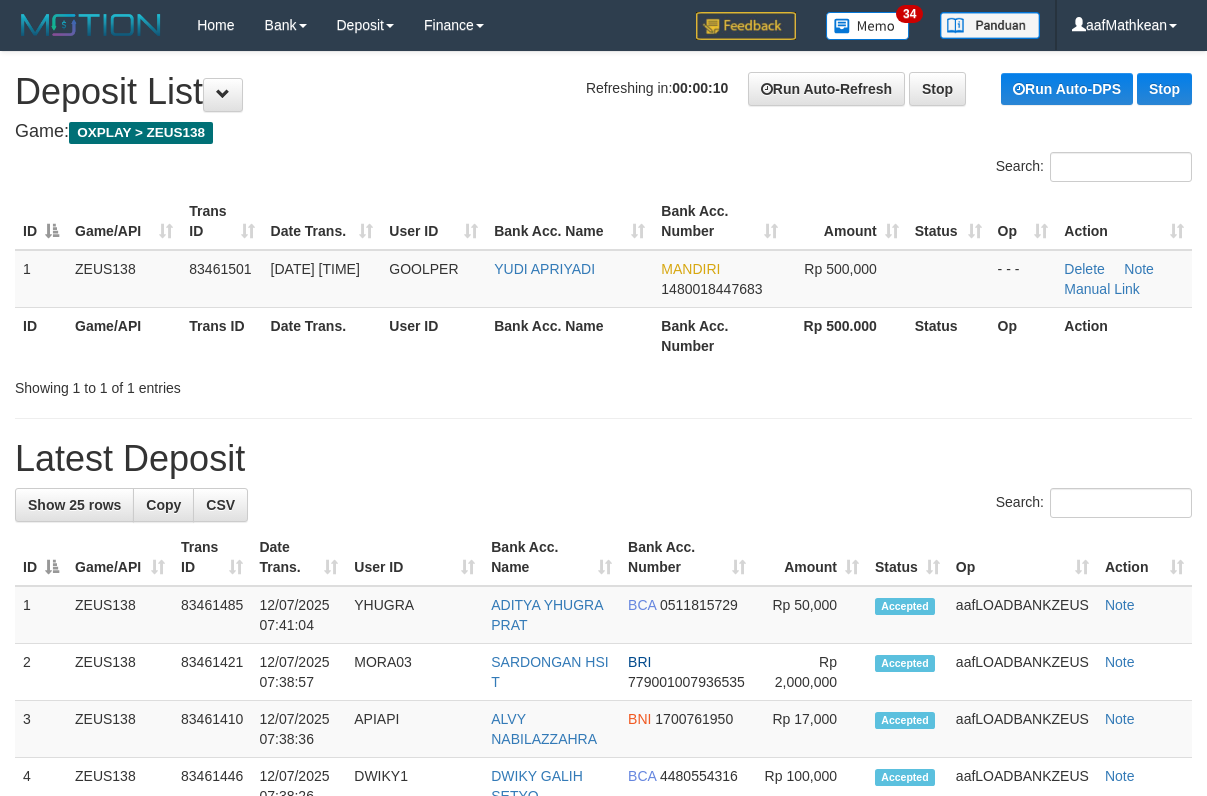 scroll, scrollTop: 0, scrollLeft: 0, axis: both 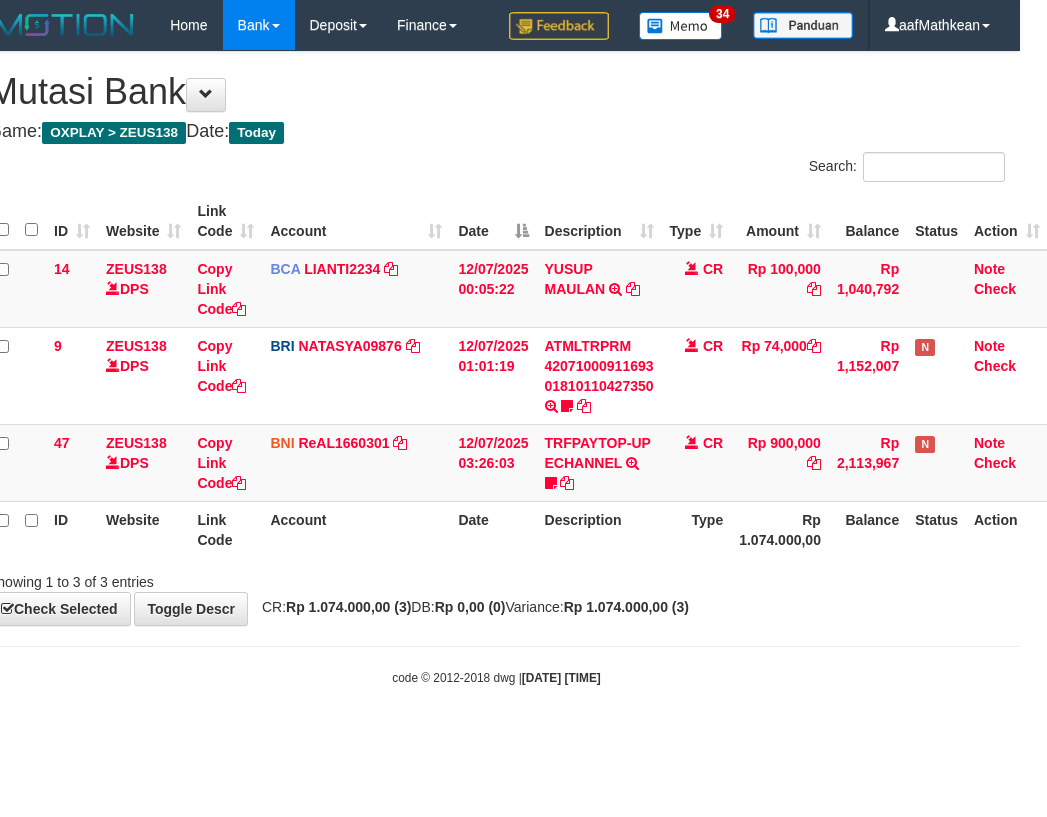click on "Showing 1 to 3 of 3 entries" at bounding box center [191, 578] 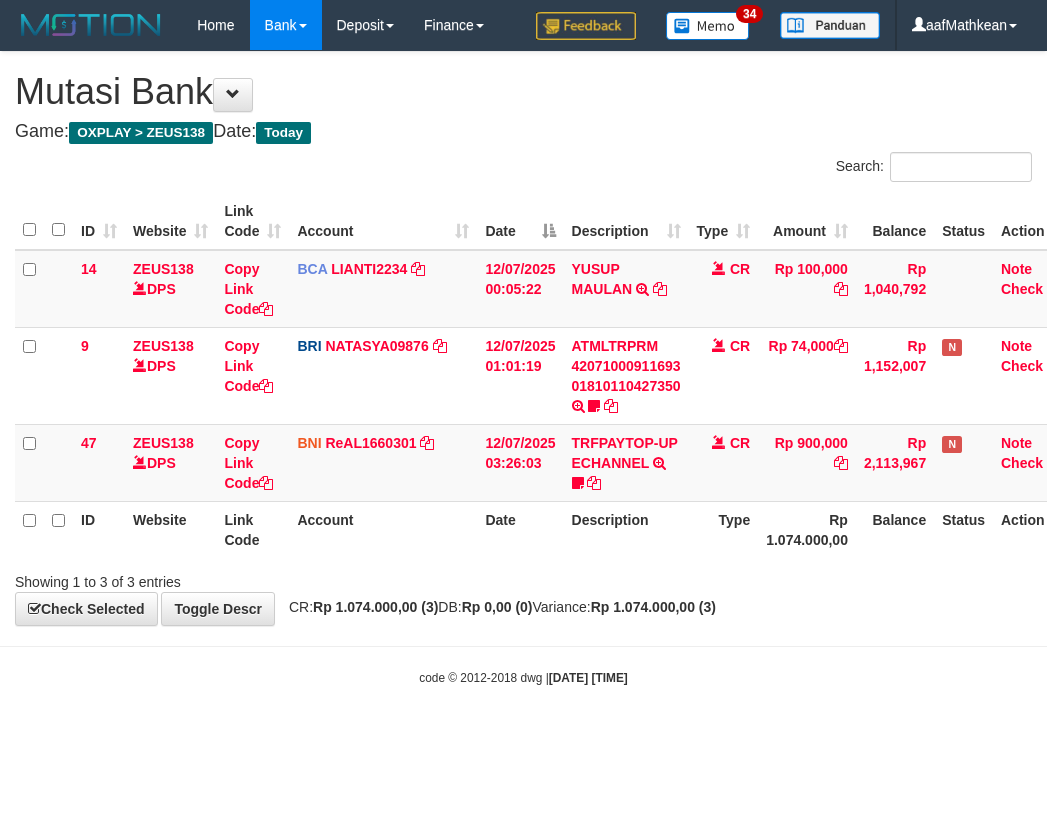 scroll, scrollTop: 0, scrollLeft: 27, axis: horizontal 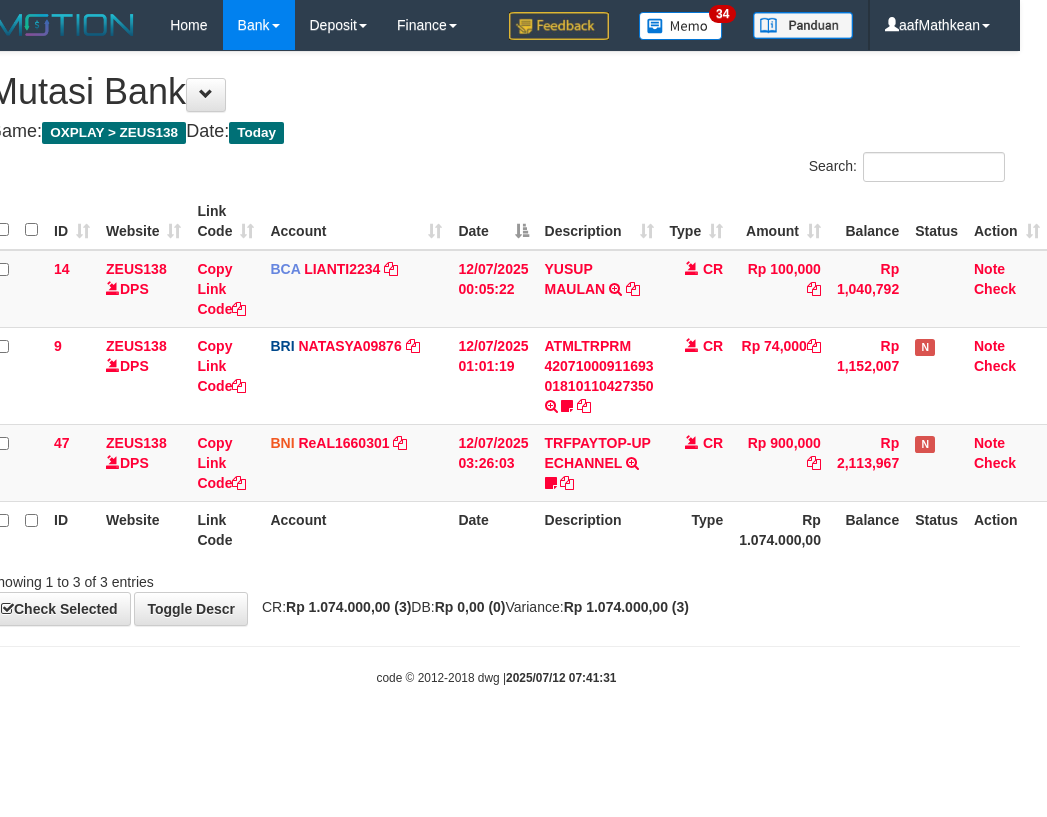 drag, startPoint x: 606, startPoint y: 698, endPoint x: 1041, endPoint y: 626, distance: 440.91837 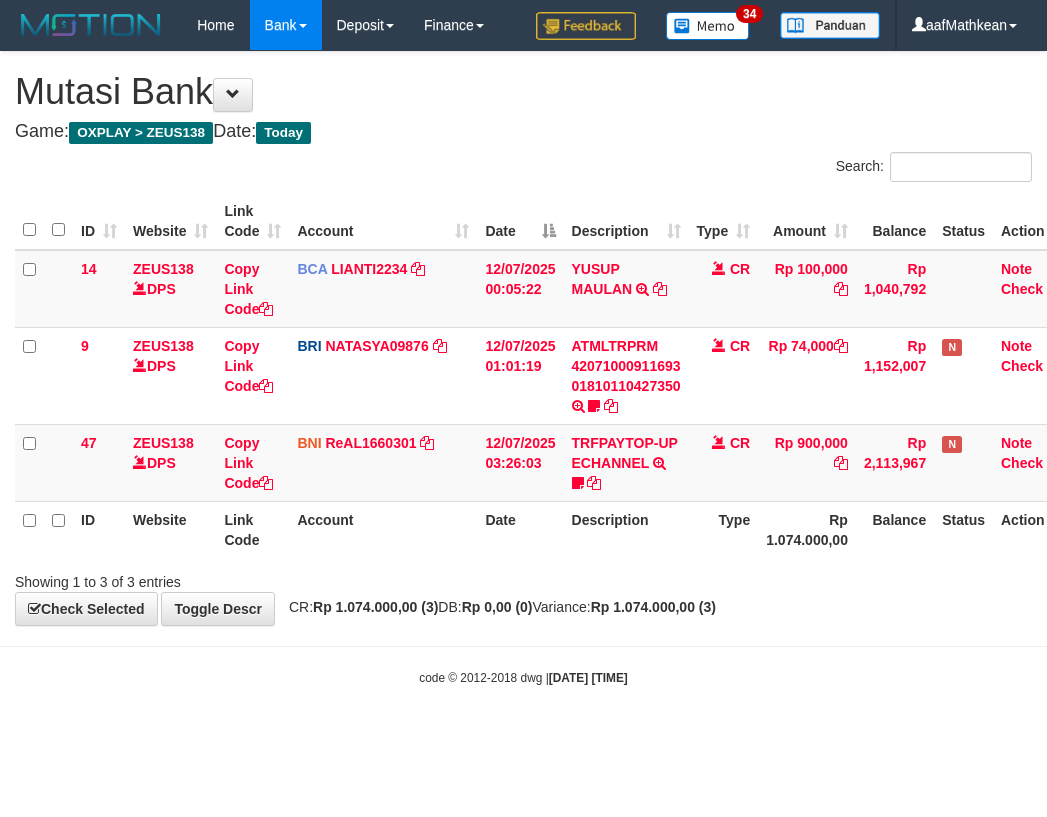 scroll, scrollTop: 0, scrollLeft: 27, axis: horizontal 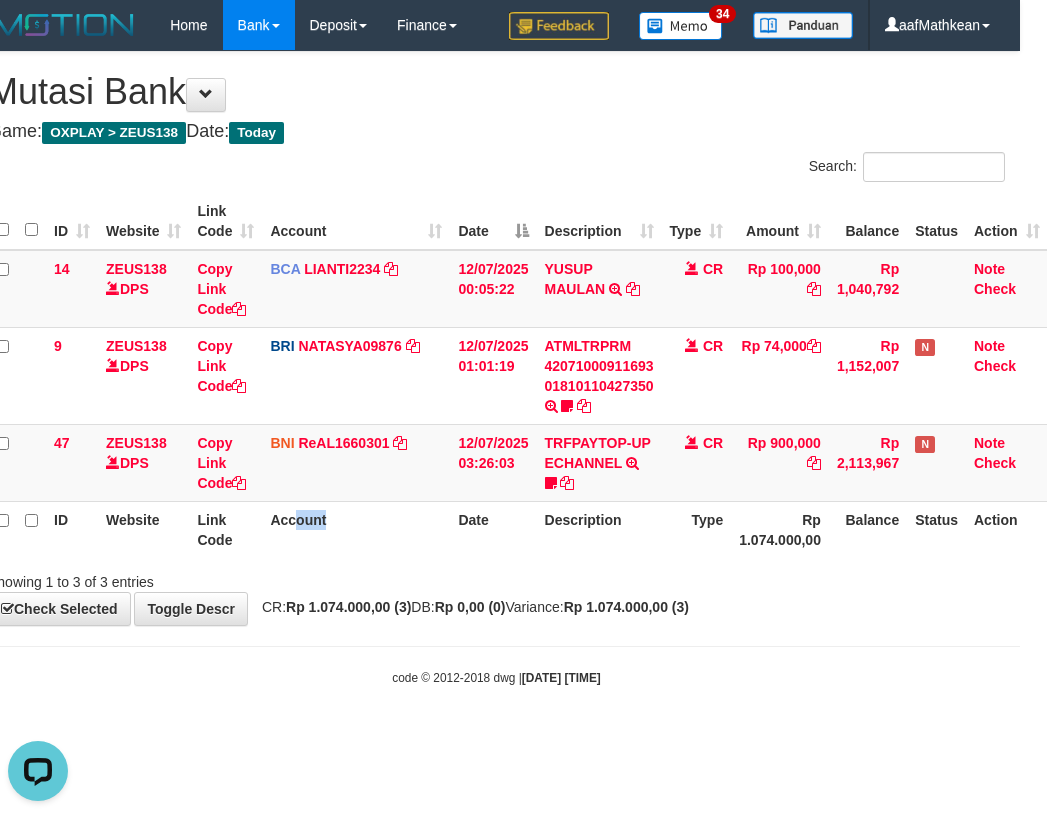 drag, startPoint x: 293, startPoint y: 528, endPoint x: 1044, endPoint y: 647, distance: 760.3696 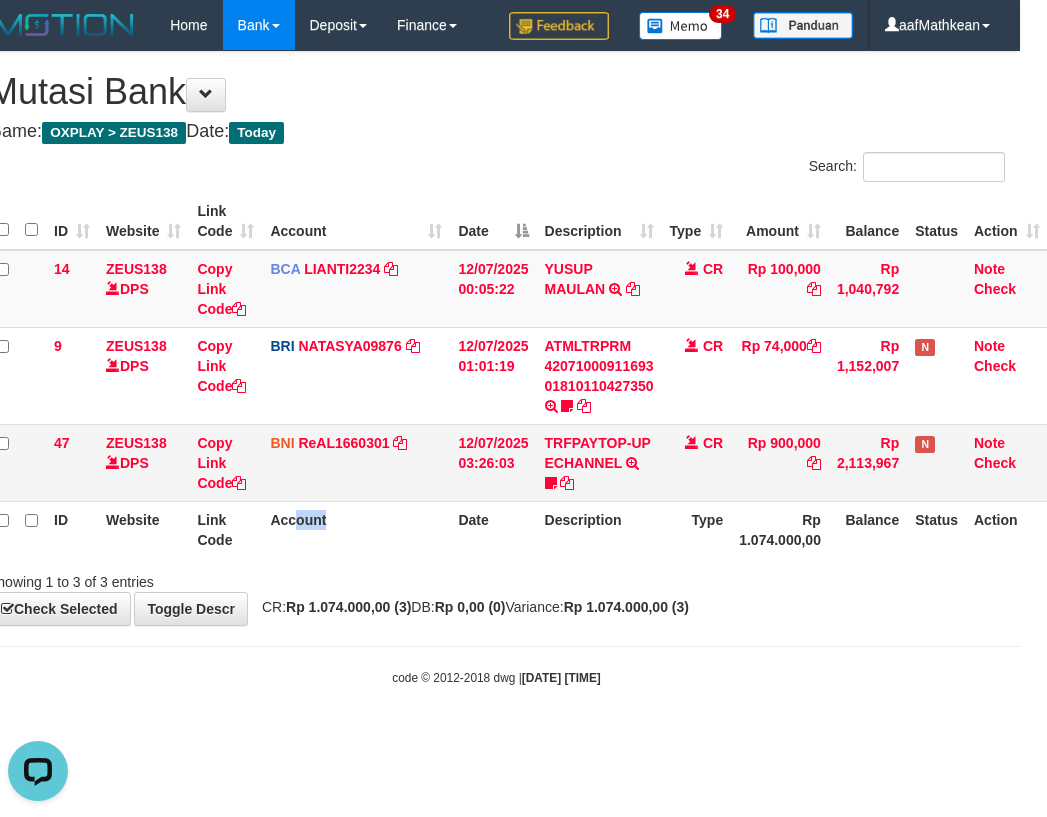 drag, startPoint x: 445, startPoint y: 490, endPoint x: 549, endPoint y: 476, distance: 104.93808 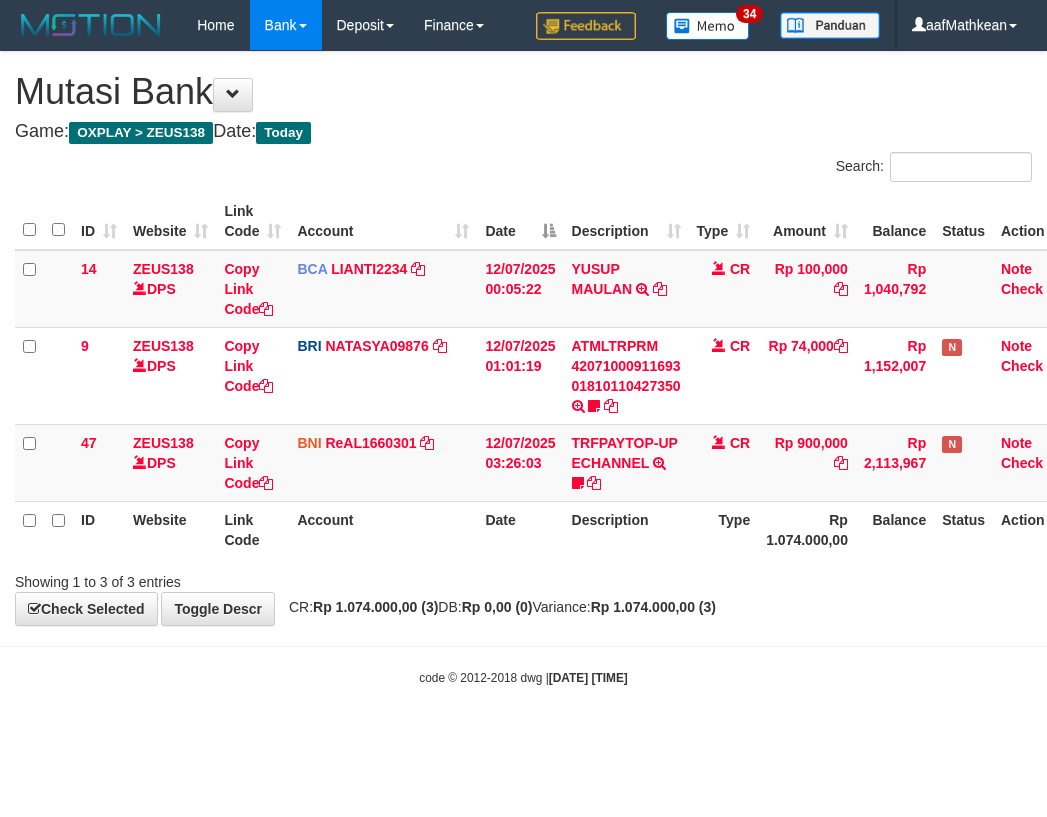 scroll, scrollTop: 0, scrollLeft: 27, axis: horizontal 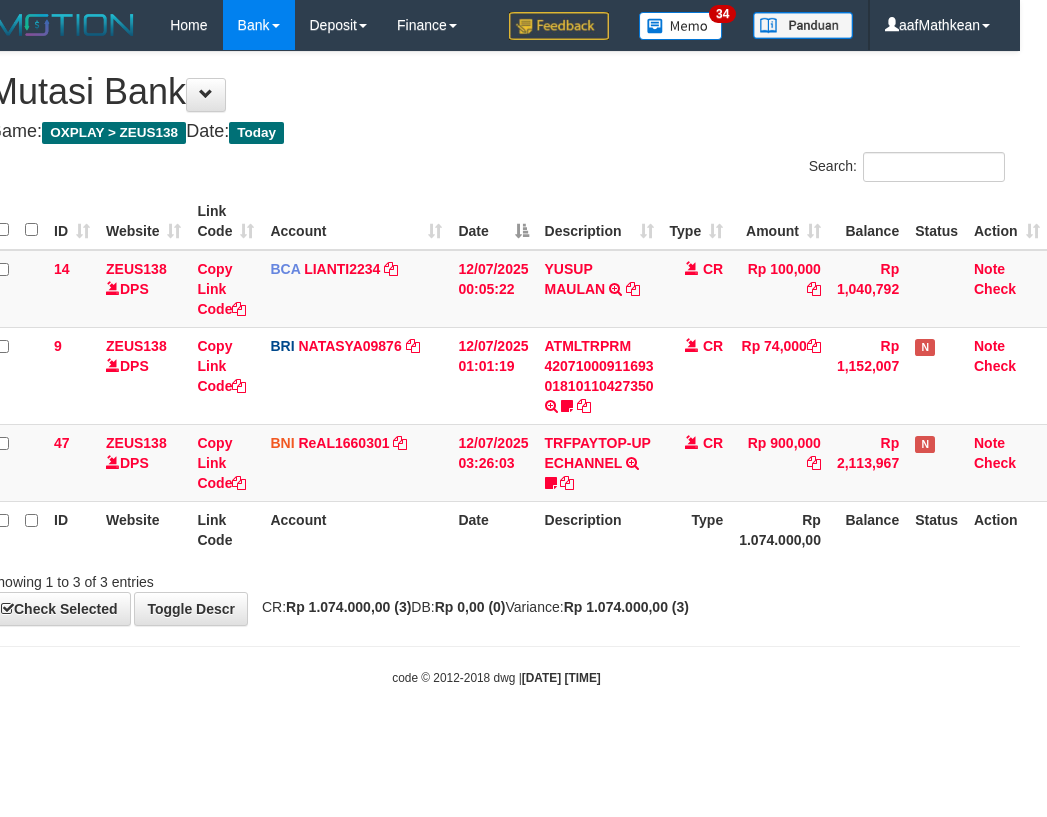 click on "Toggle navigation
Home
Bank
Account List
Load
By Website
Group
[OXPLAY]													ZEUS138
By Load Group (DPS)" at bounding box center [496, 368] 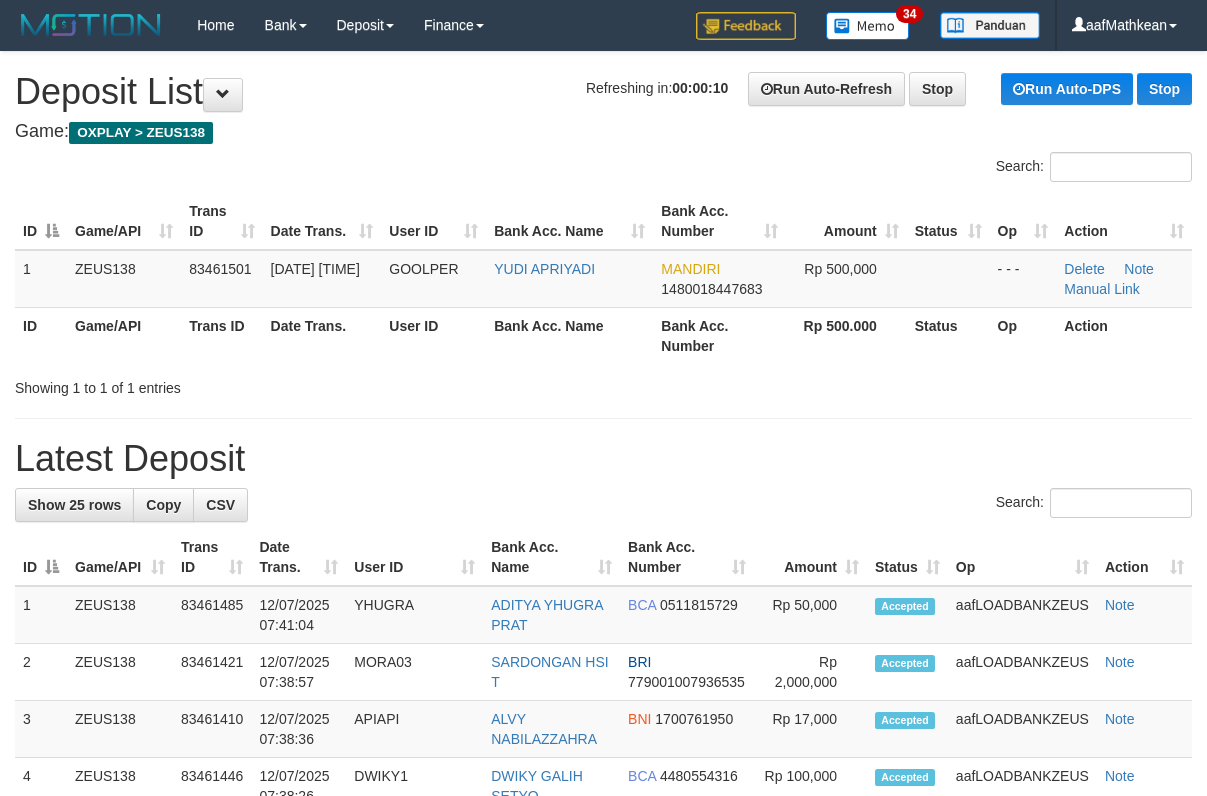 scroll, scrollTop: 0, scrollLeft: 0, axis: both 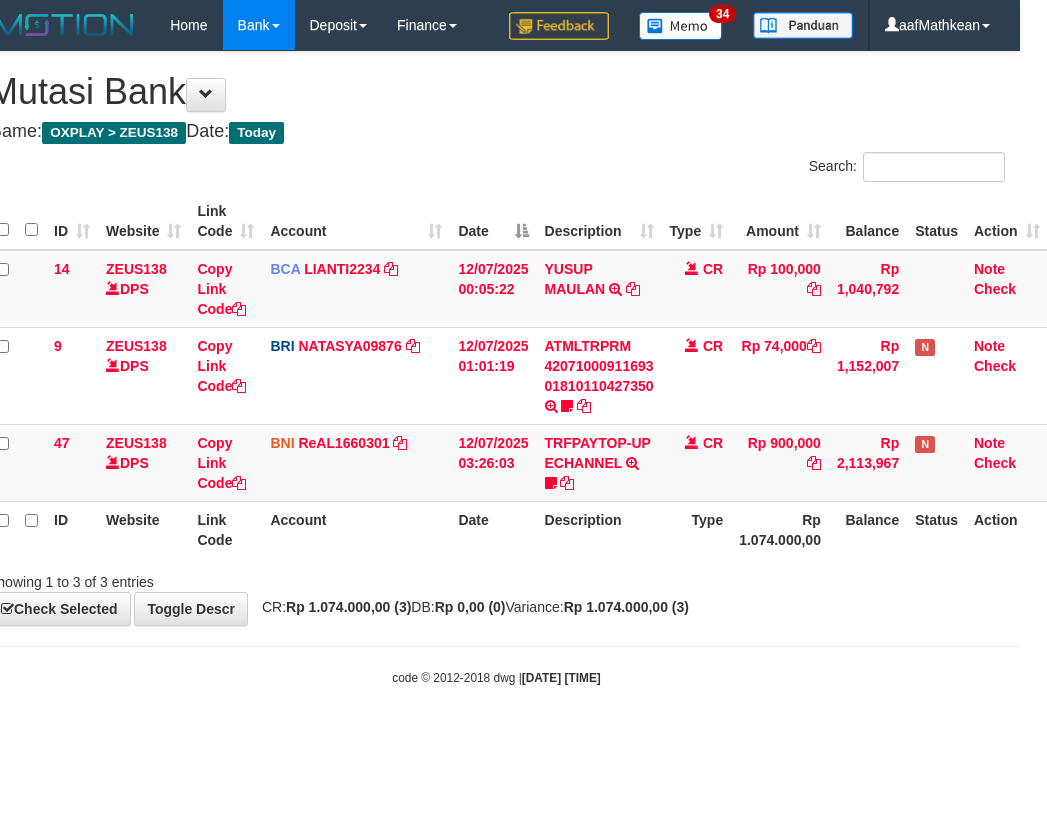 click on "Showing 1 to 3 of 3 entries" at bounding box center (496, 578) 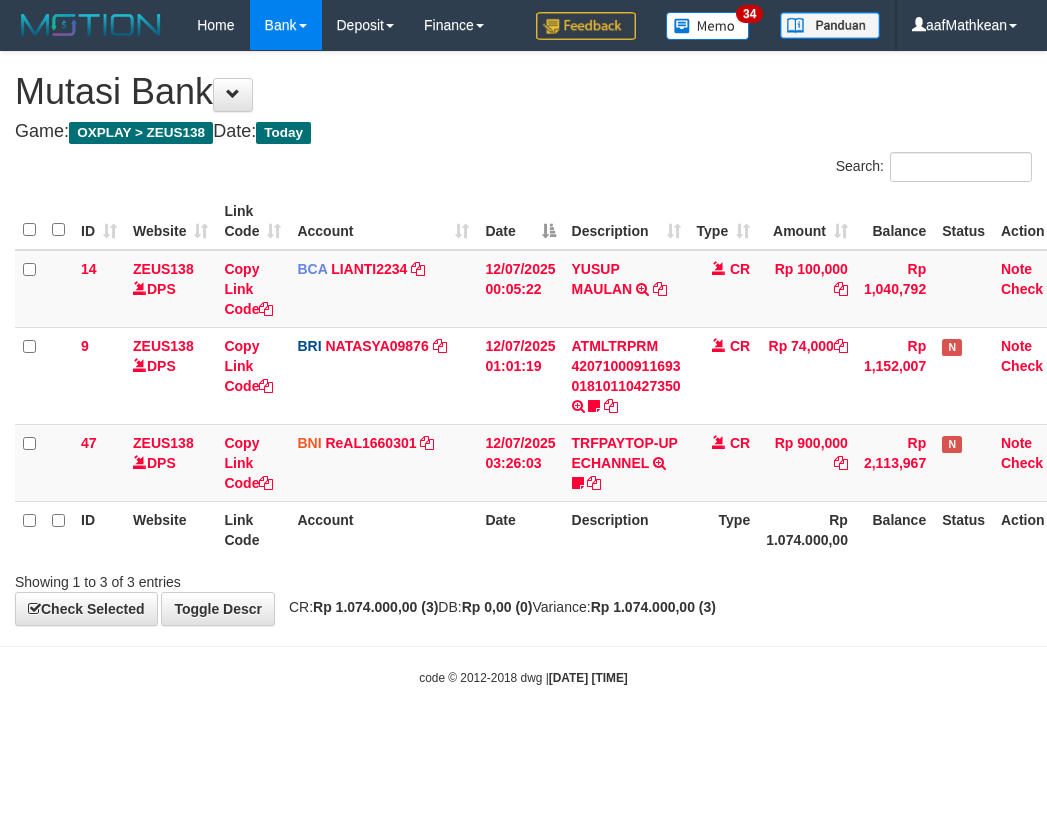scroll, scrollTop: 0, scrollLeft: 27, axis: horizontal 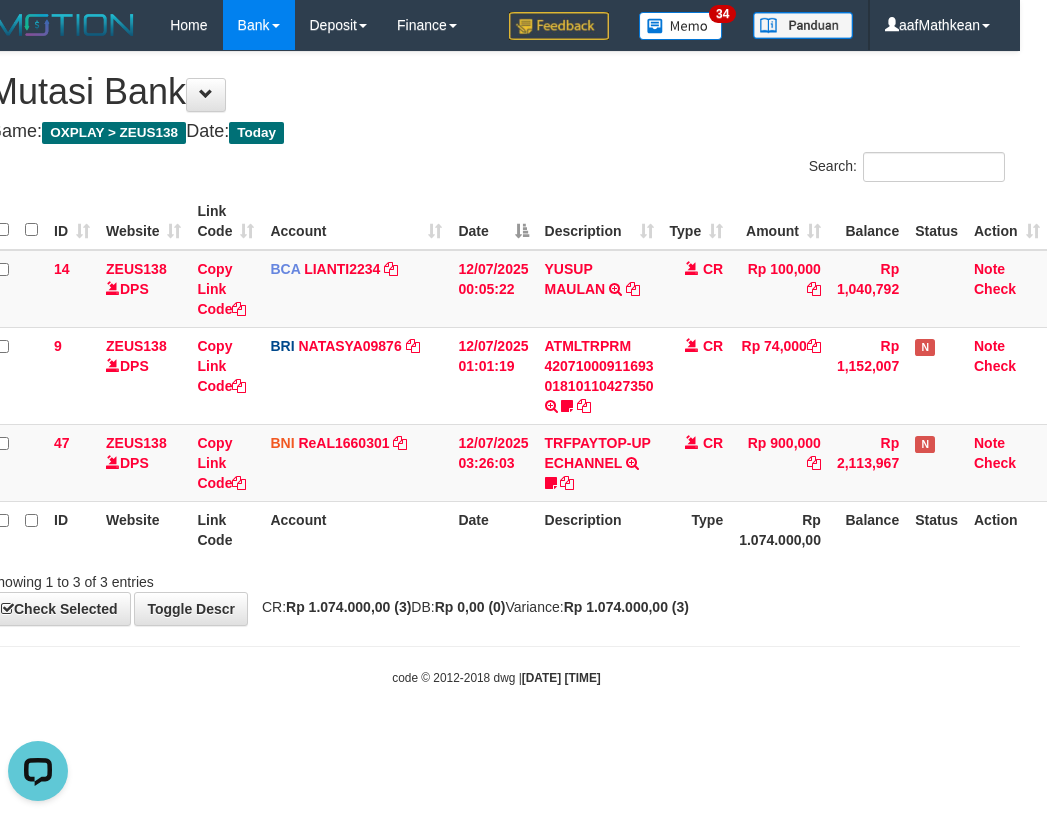 drag, startPoint x: 561, startPoint y: 570, endPoint x: 1045, endPoint y: 568, distance: 484.00412 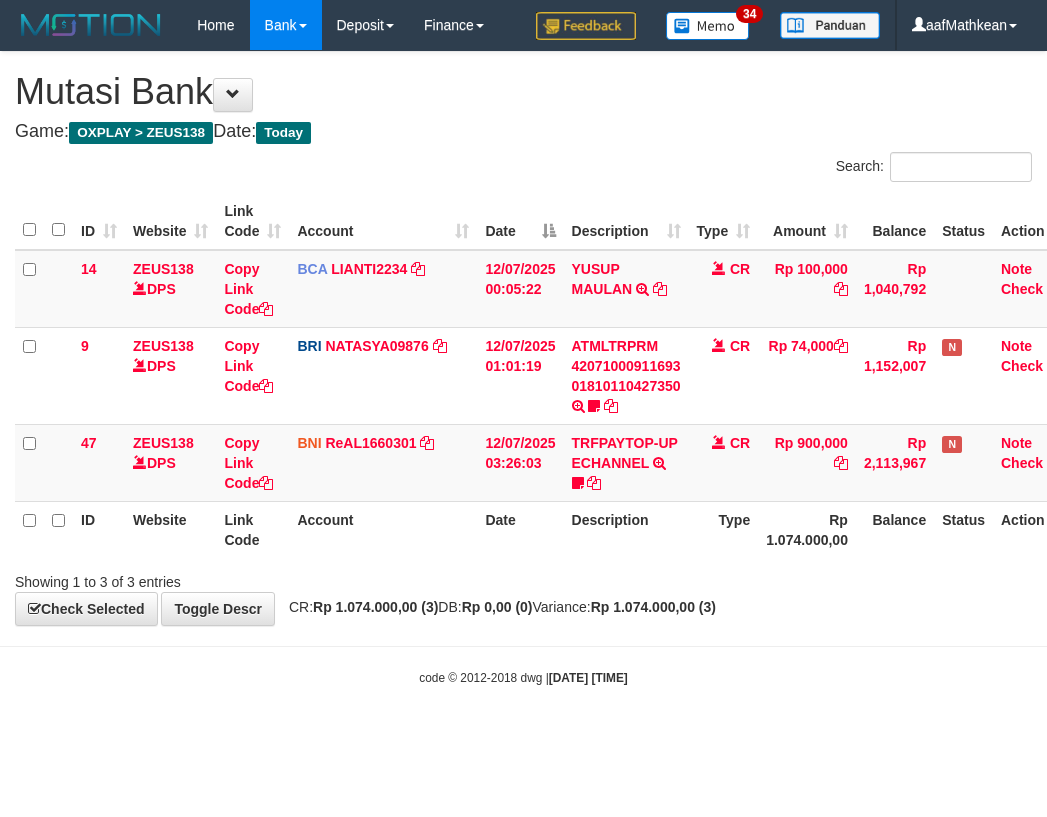 scroll, scrollTop: 0, scrollLeft: 27, axis: horizontal 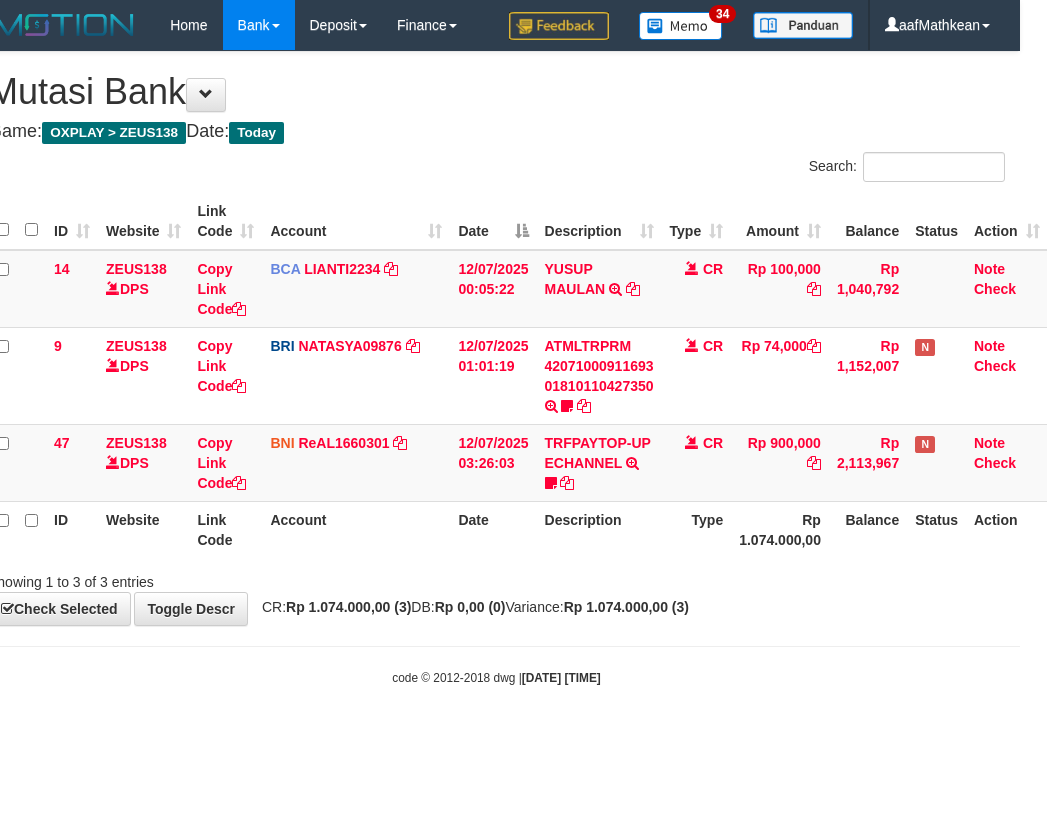 drag, startPoint x: 262, startPoint y: 551, endPoint x: 1031, endPoint y: 520, distance: 769.6246 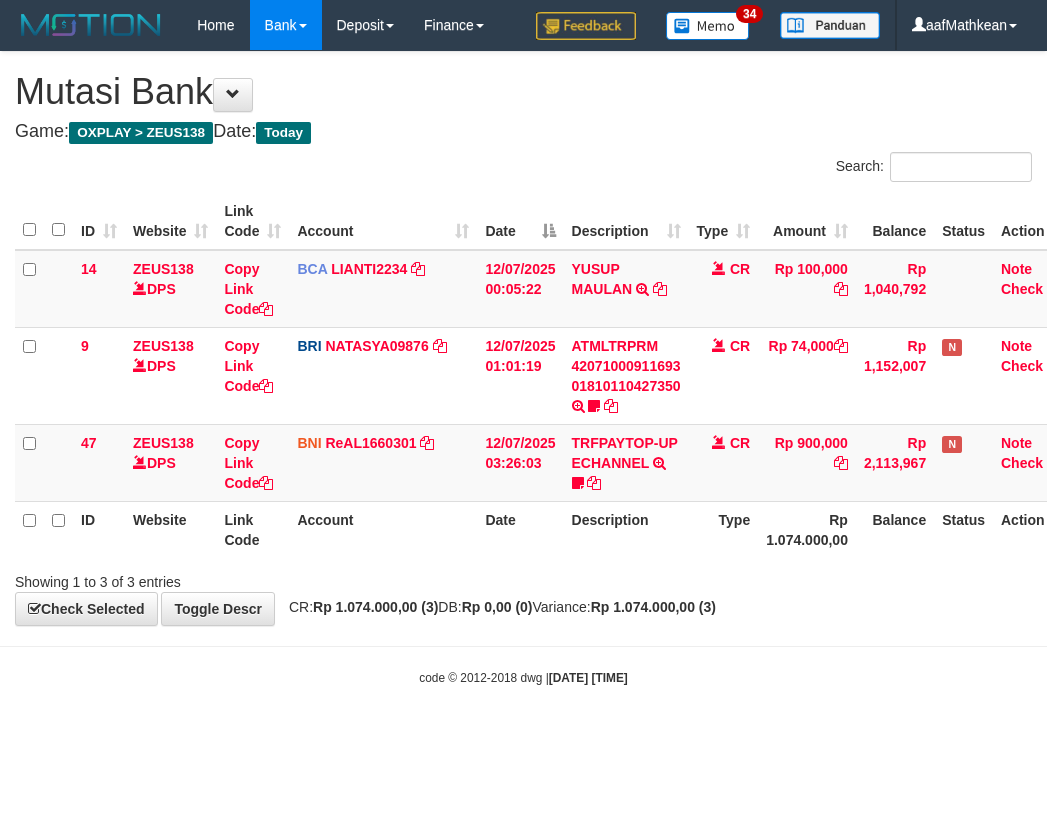 scroll, scrollTop: 0, scrollLeft: 27, axis: horizontal 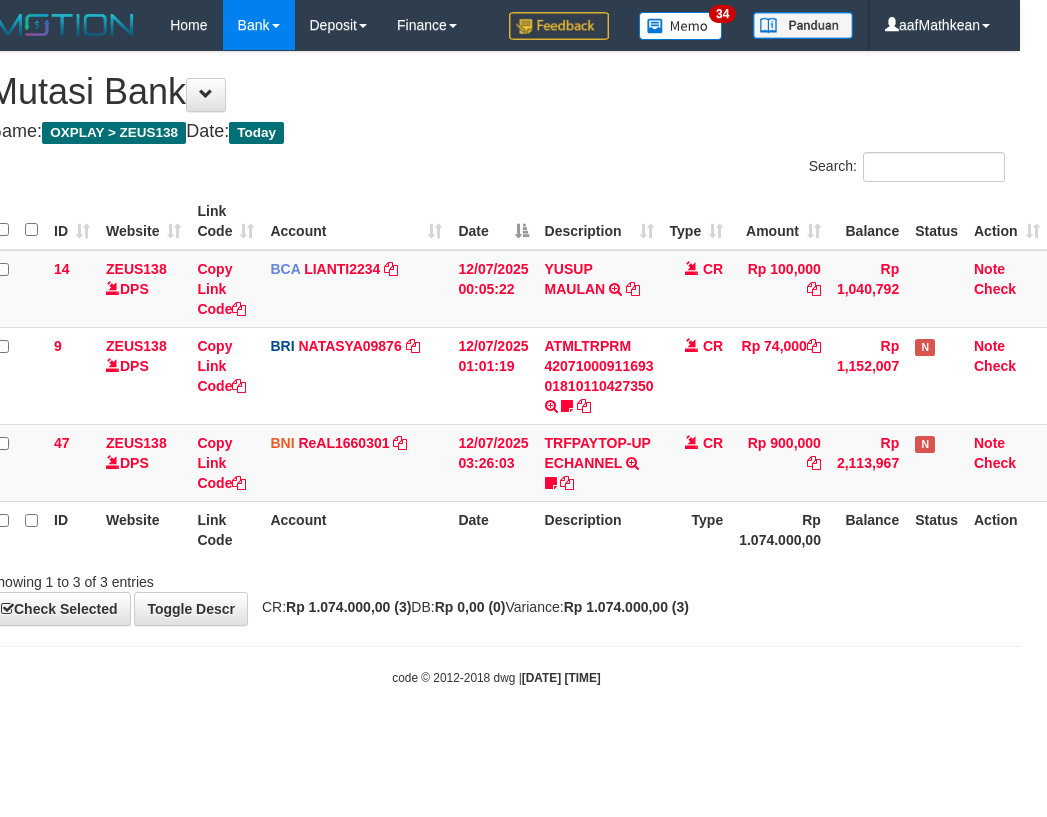 drag, startPoint x: 345, startPoint y: 582, endPoint x: 390, endPoint y: 635, distance: 69.52697 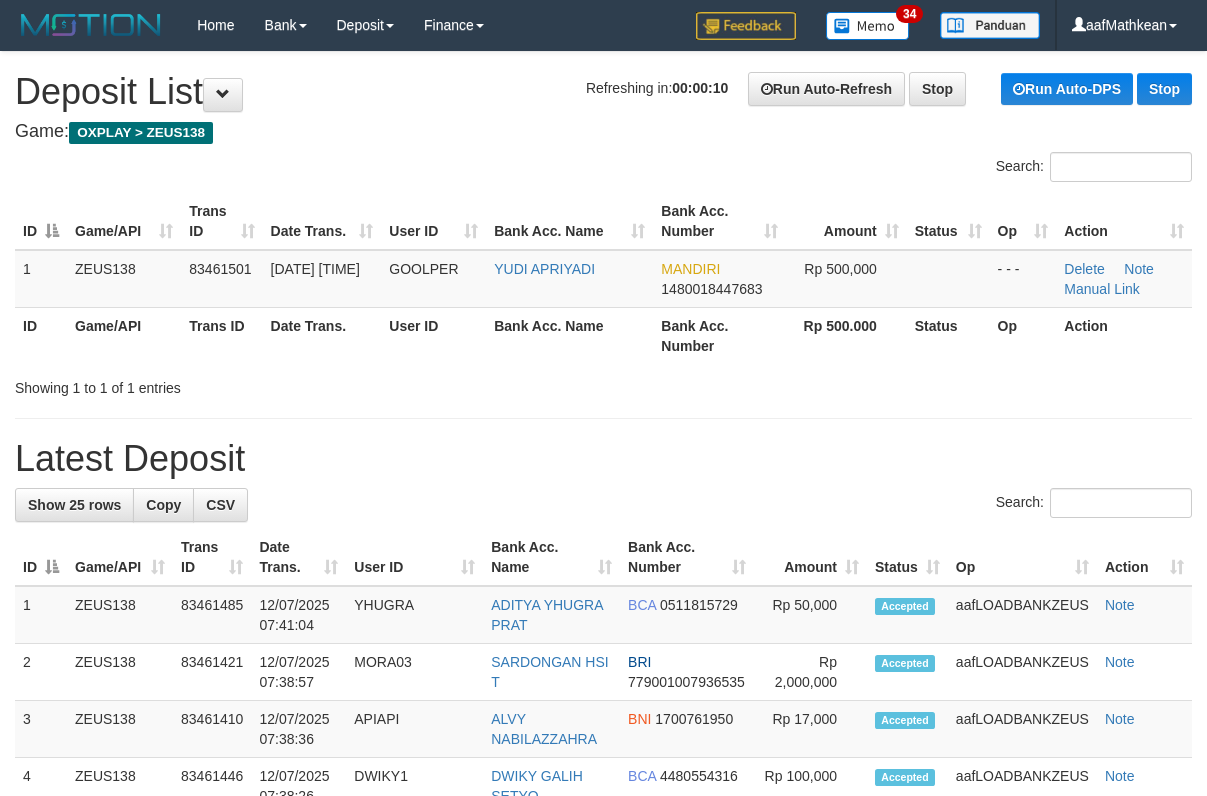 scroll, scrollTop: 0, scrollLeft: 0, axis: both 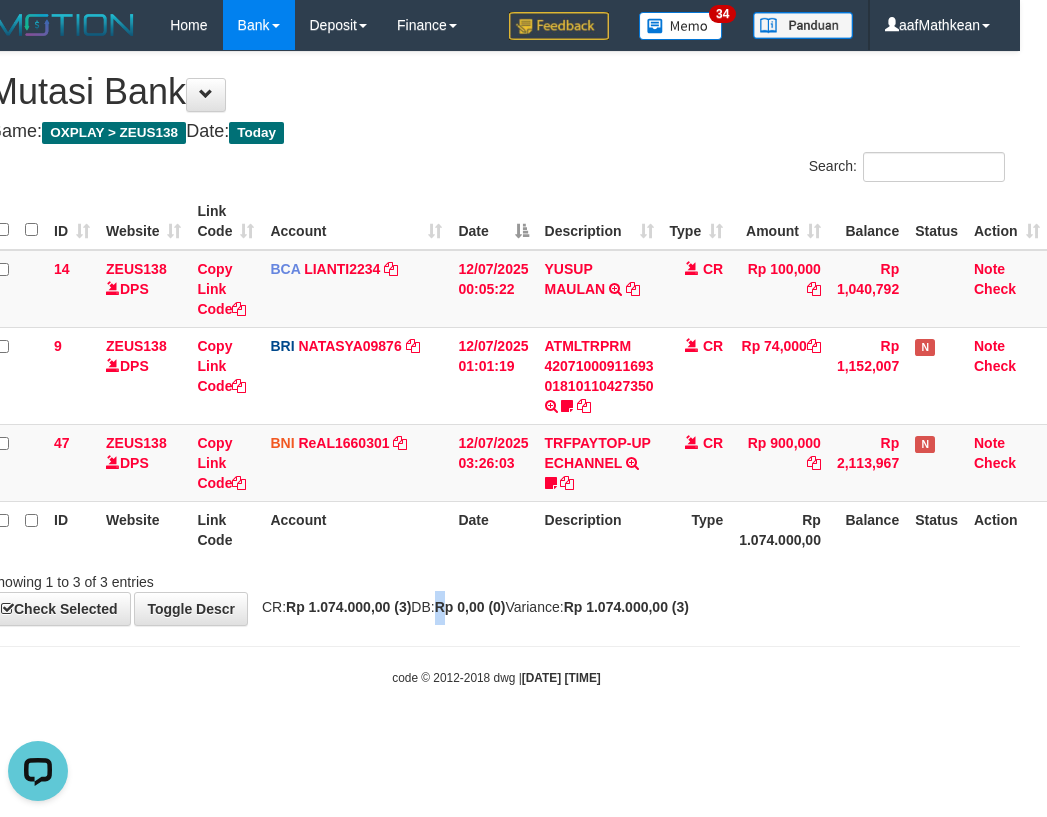 click on "Link Code" at bounding box center [225, 529] 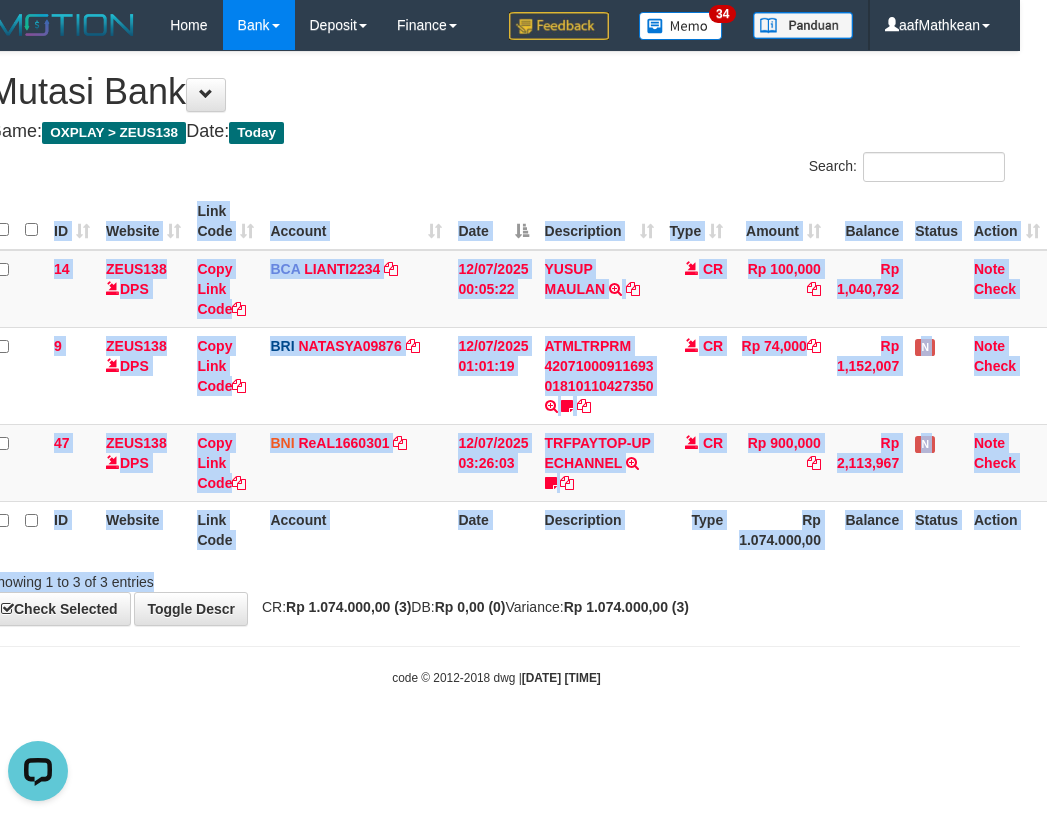 drag, startPoint x: 216, startPoint y: 562, endPoint x: 240, endPoint y: 569, distance: 25 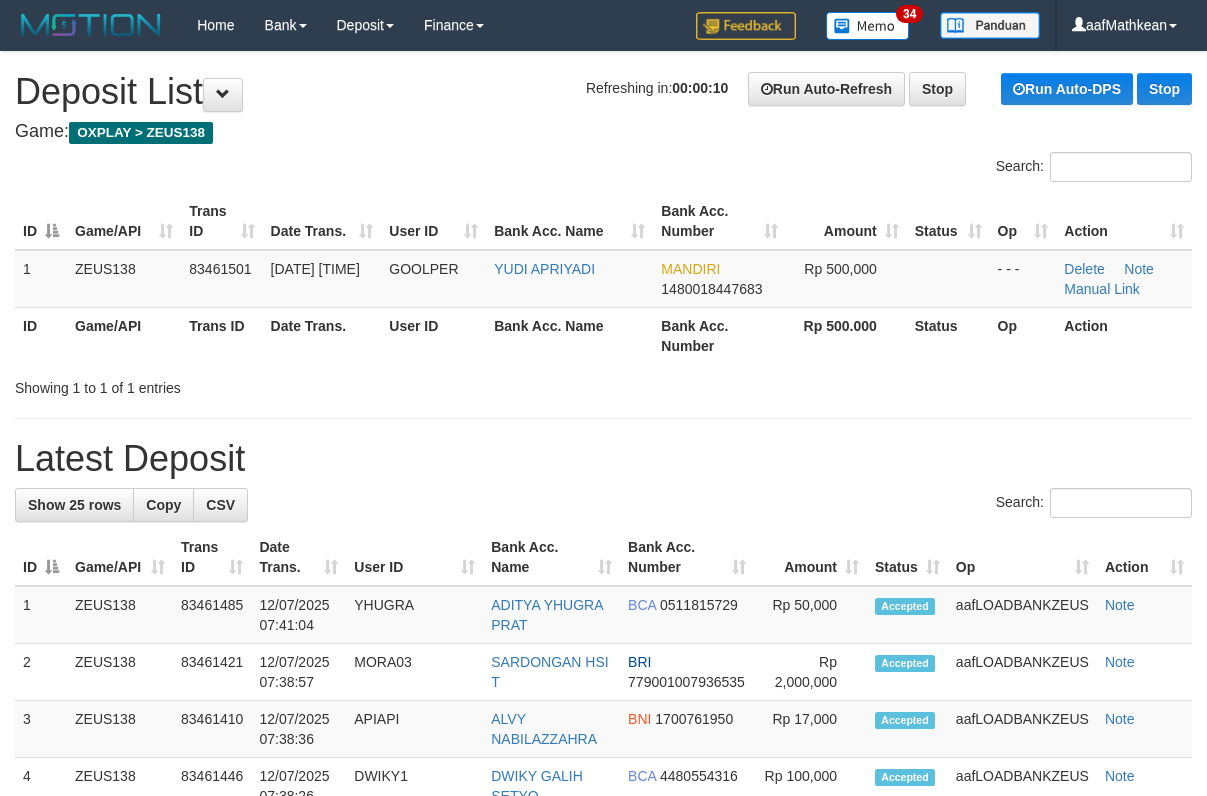 scroll, scrollTop: 0, scrollLeft: 0, axis: both 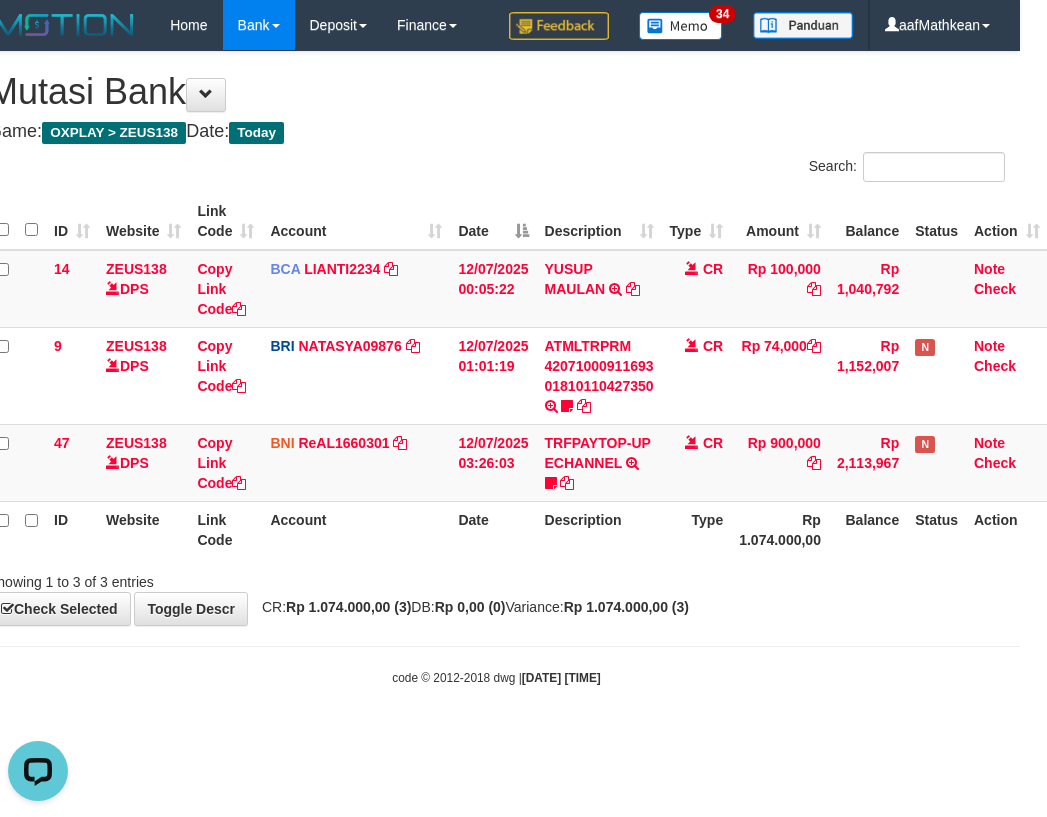click on "Search:
ID Website Link Code Account Date Description Type Amount Balance Status Action
14
ZEUS138    DPS
Copy Link Code
BCA
LIANTI2234
DPS
[NAME]
mutasi_20250712_4646 | 14
mutasi_20250712_4646 | 14
12/07/2025 00:05:22
[NAME]         TRSF E-BANKING CR 1207/FTSCY/WS95051
100000.002025071262819090 TRFDN-[NAME]ESPAY DEBIT INDONE
CR
Rp 100,000
Rp 1,040,792
Note
Check
9
ZEUS138    DPS
Copy Link Code
BRI
NATASYA09876" at bounding box center [496, 372] 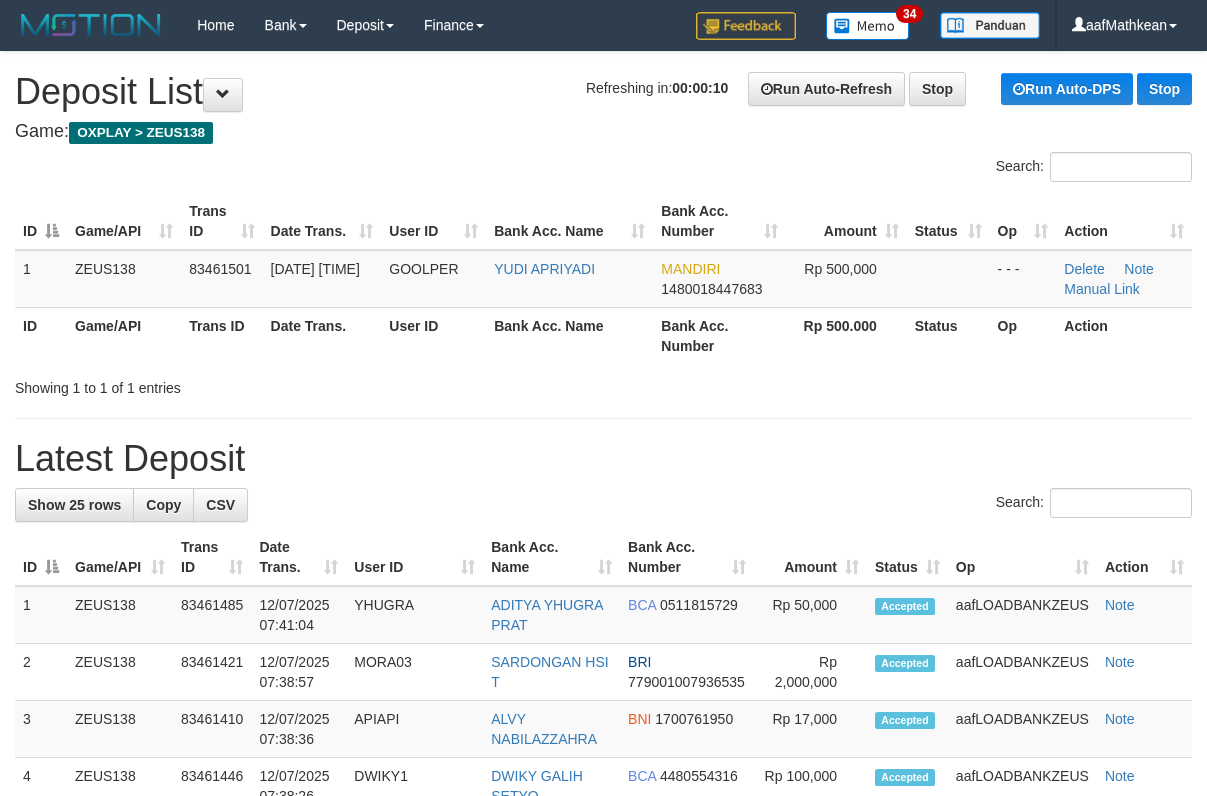 scroll, scrollTop: 0, scrollLeft: 0, axis: both 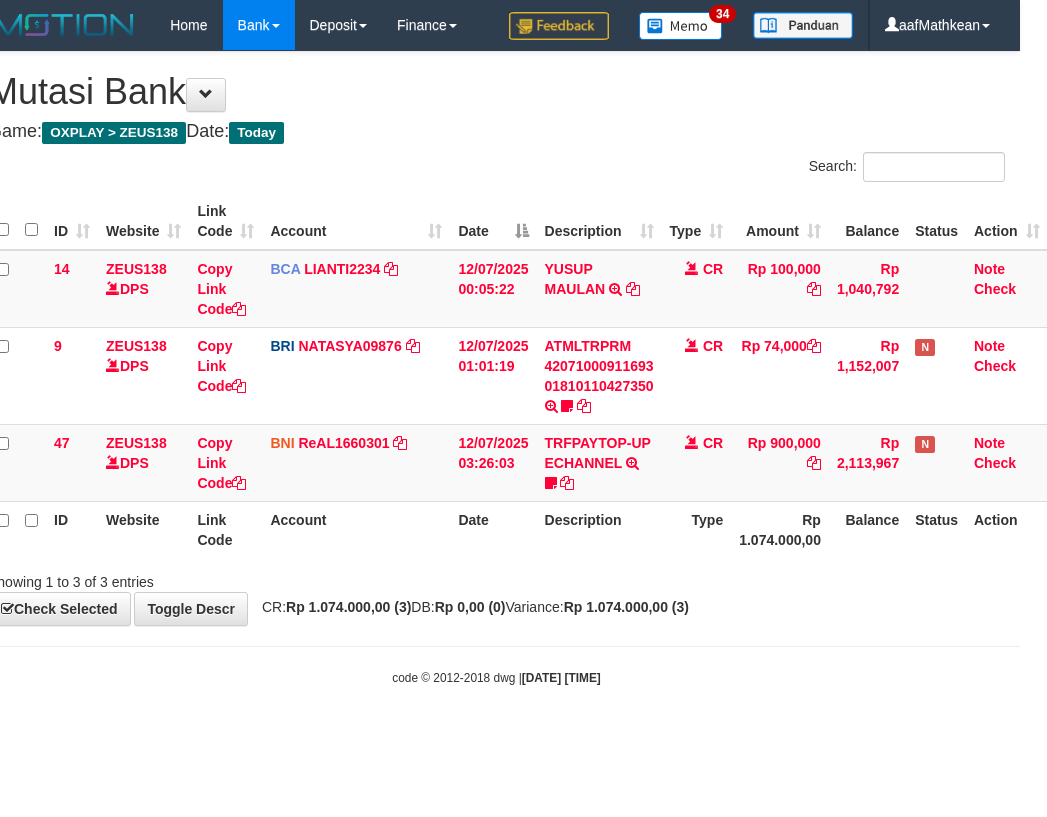 click on "CR:  Rp 1.074.000,00 (3)      DB:  Rp 0,00 (0)      Variance:  Rp 1.074.000,00 (3)" at bounding box center [470, 607] 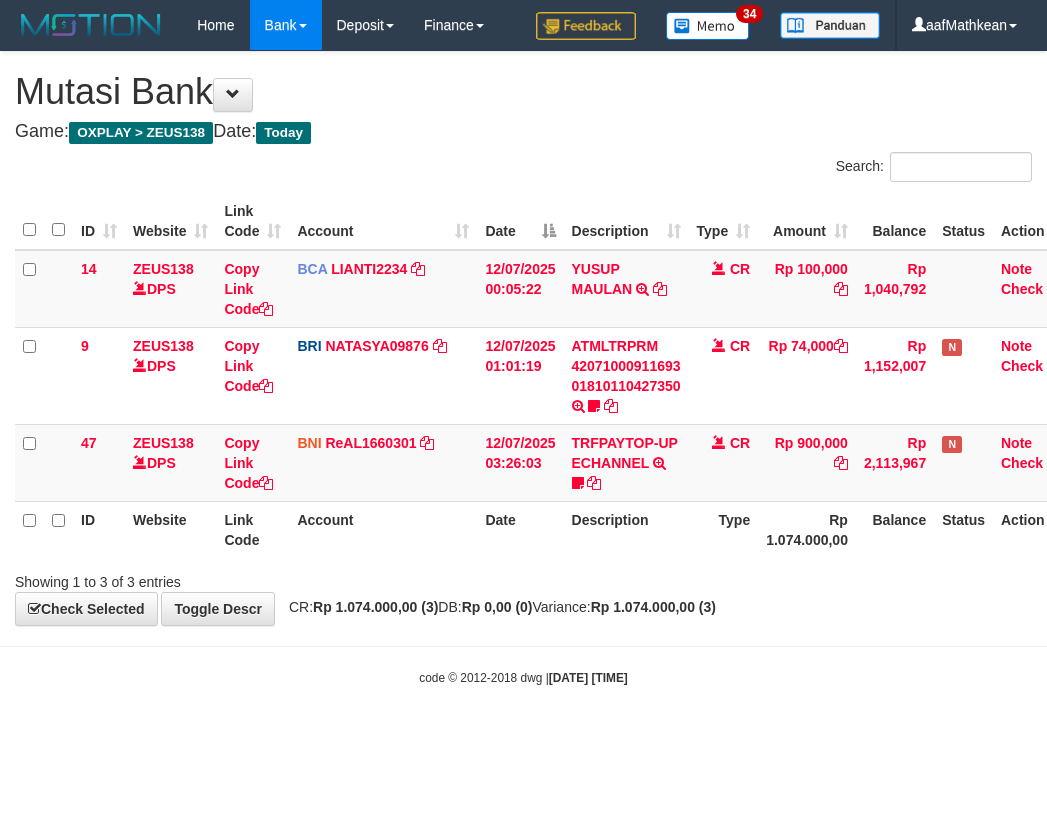 scroll, scrollTop: 0, scrollLeft: 27, axis: horizontal 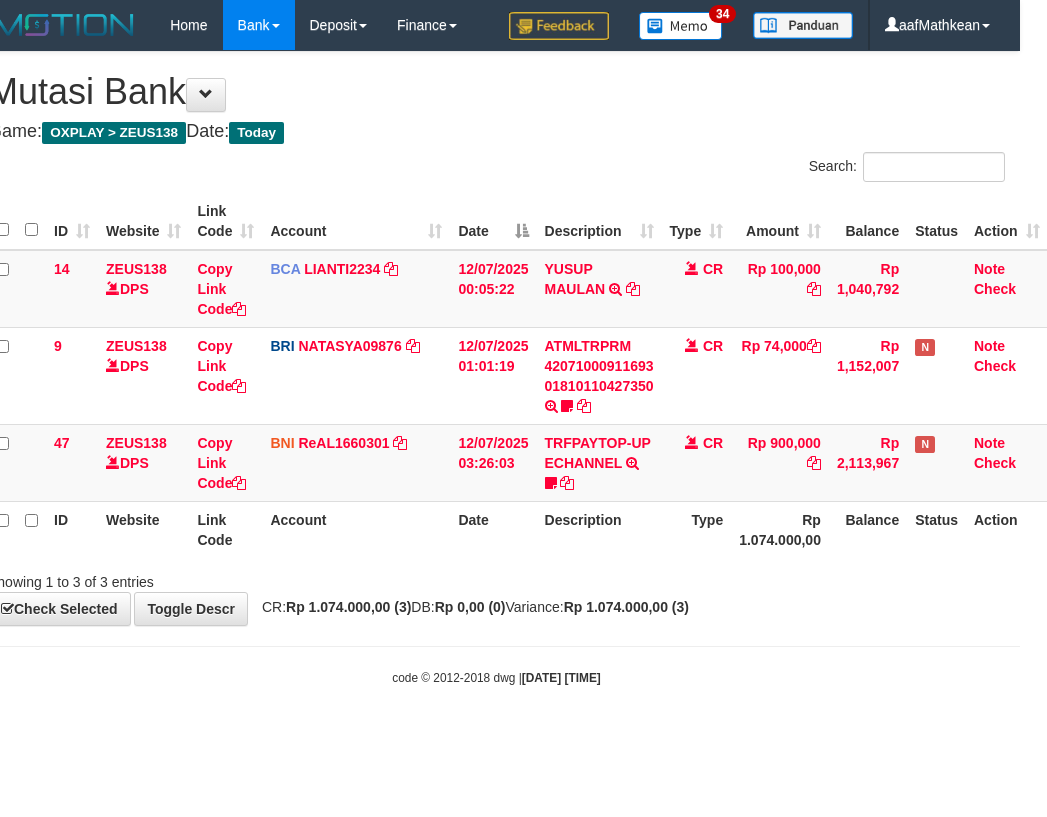 click at bounding box center (496, 646) 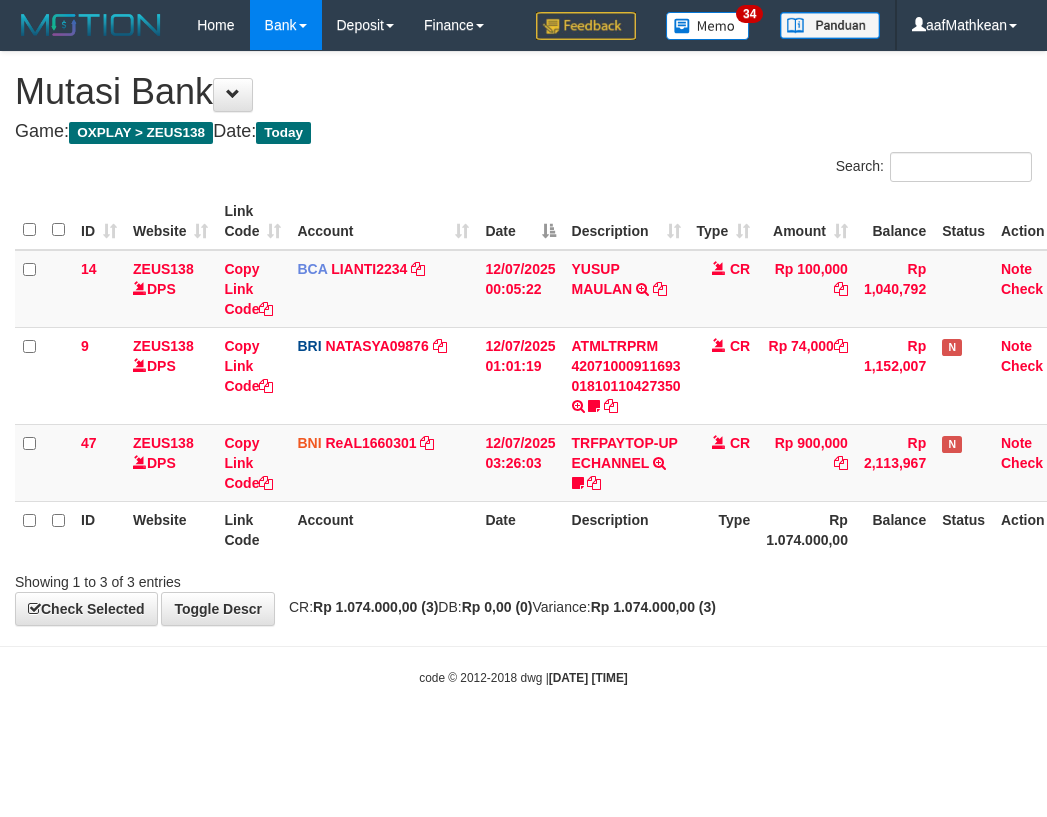 scroll, scrollTop: 0, scrollLeft: 27, axis: horizontal 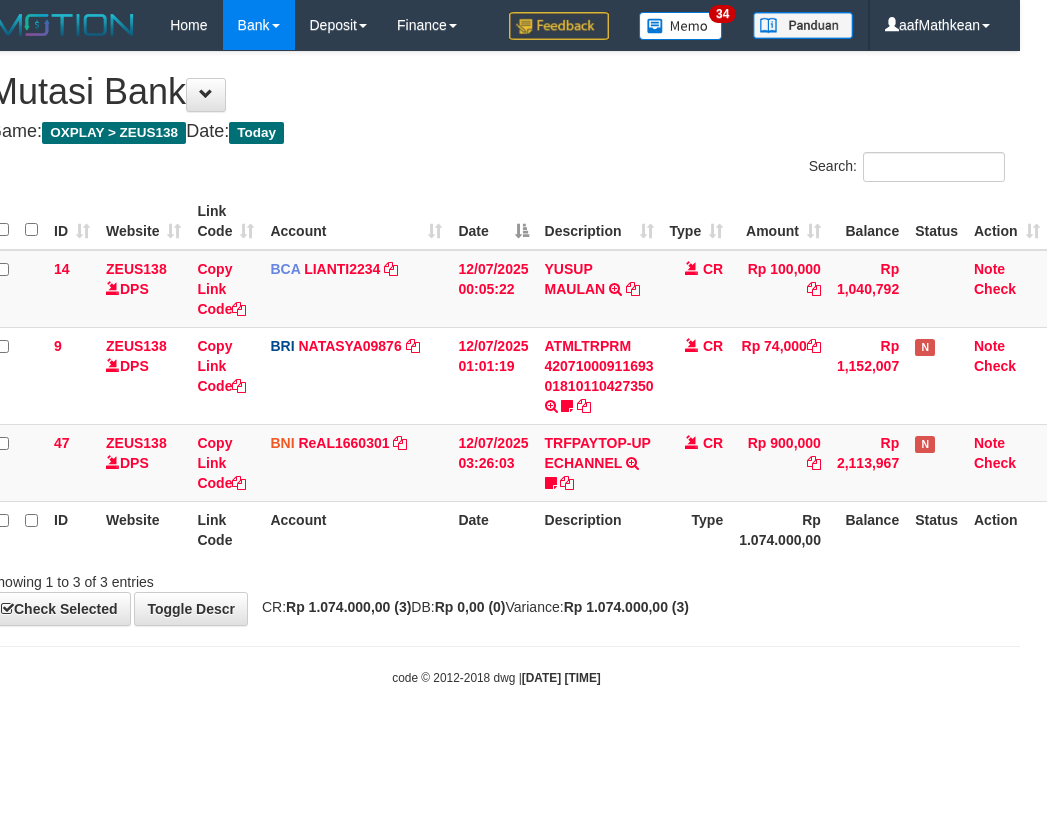 click at bounding box center (496, 646) 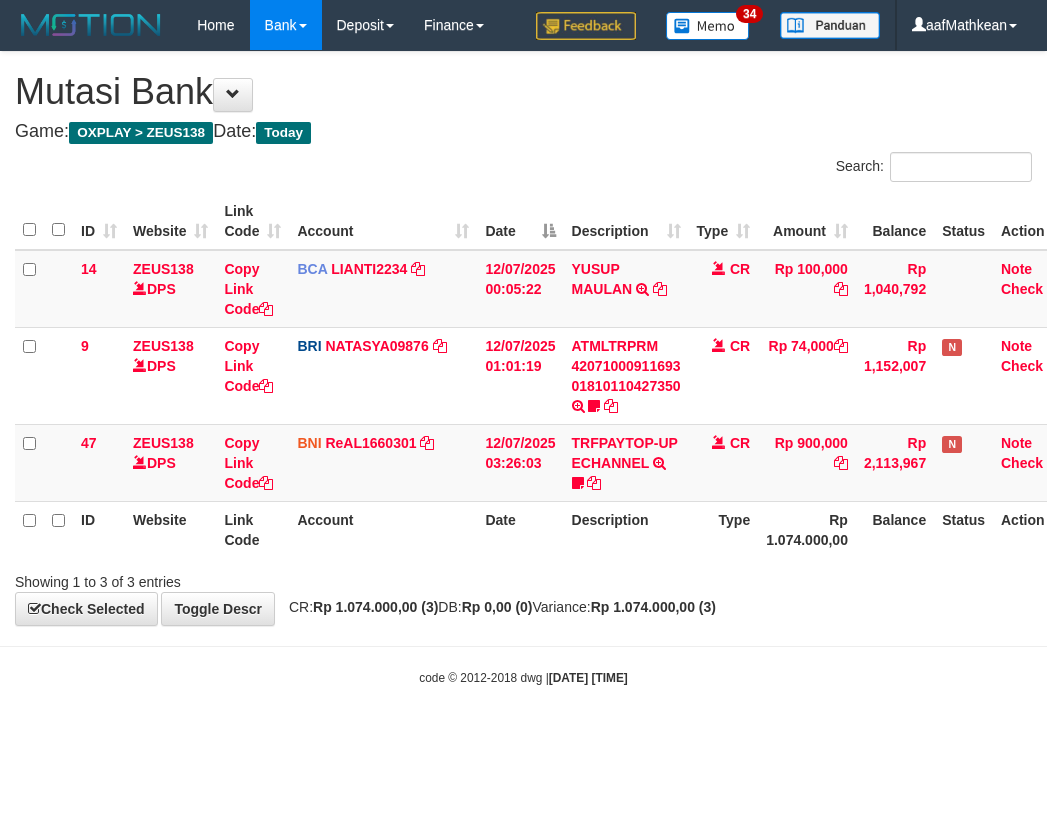 scroll, scrollTop: 0, scrollLeft: 27, axis: horizontal 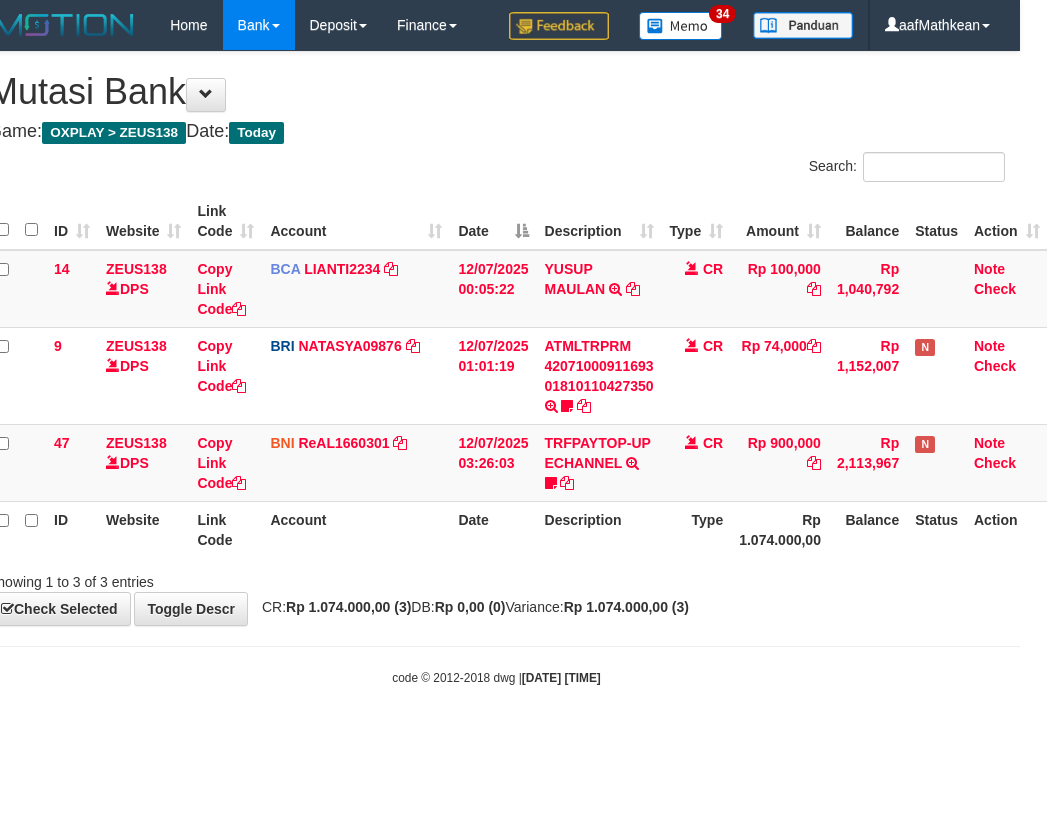 click on "Toggle navigation
Home
Bank
Account List
Load
By Website
Group
[OXPLAY]													ZEUS138
By Load Group (DPS)" at bounding box center [496, 368] 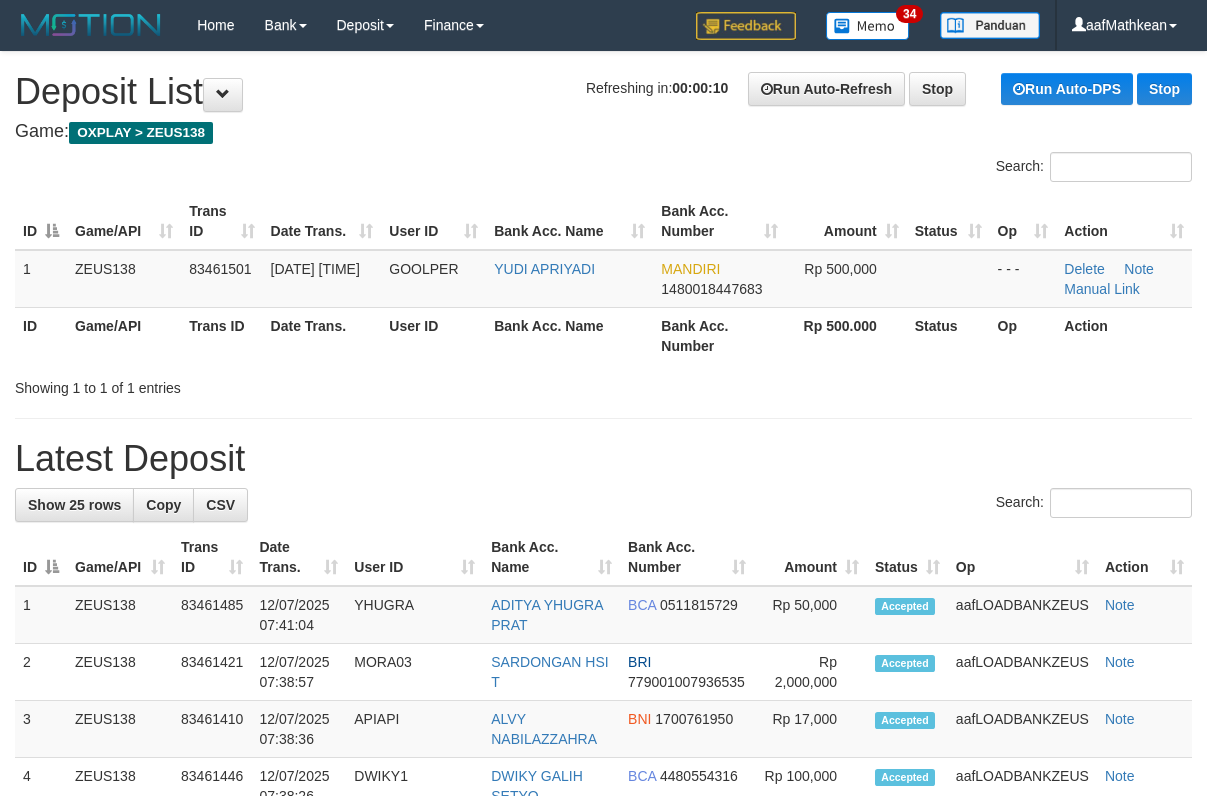 scroll, scrollTop: 0, scrollLeft: 0, axis: both 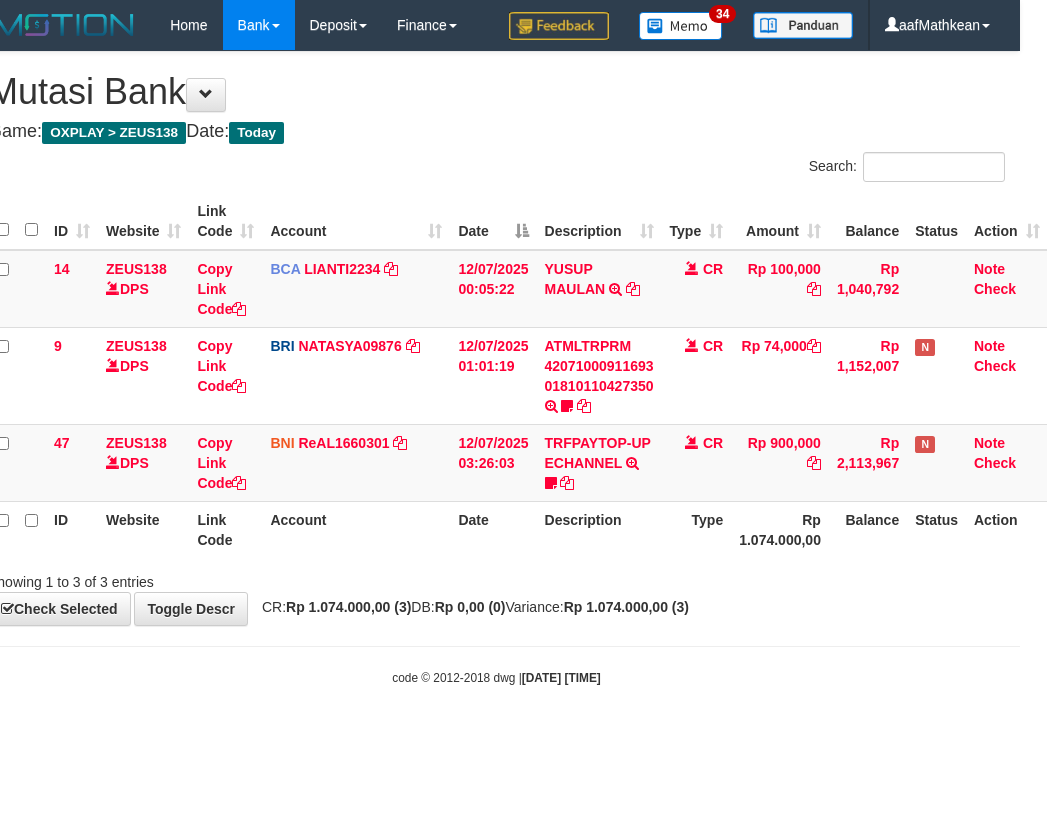 click on "Toggle navigation
Home
Bank
Account List
Load
By Website
Group
[OXPLAY]													ZEUS138
By Load Group (DPS)" at bounding box center [496, 368] 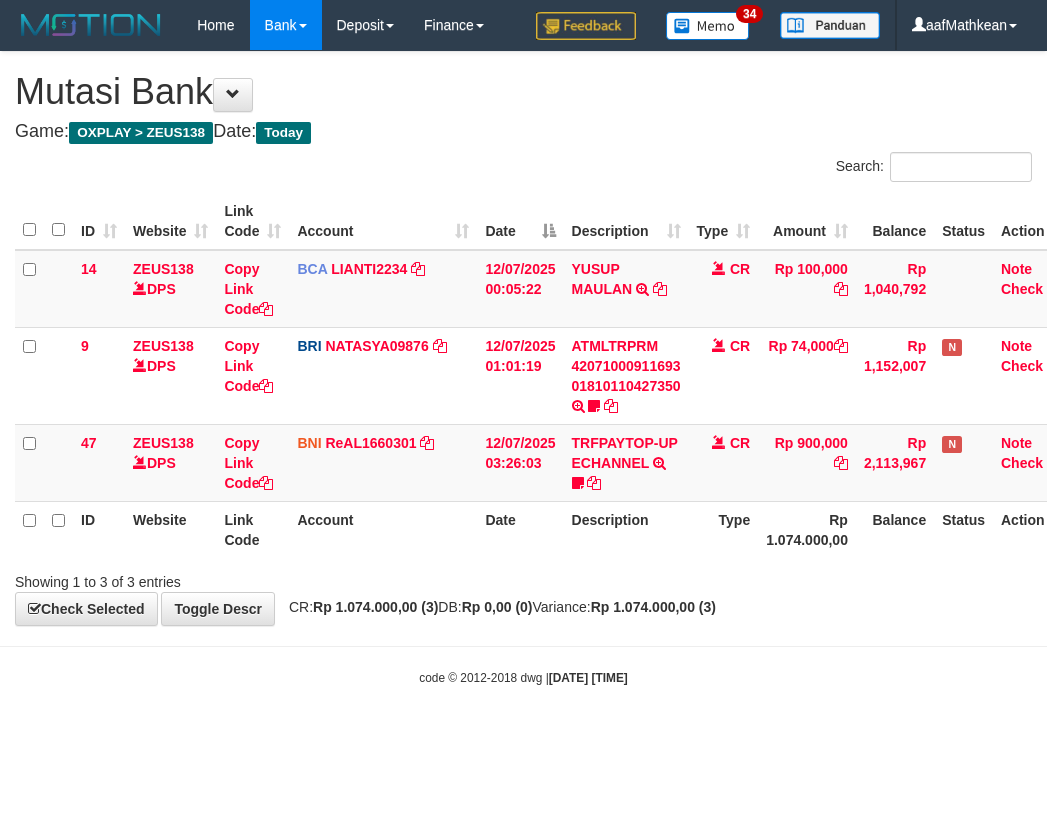 scroll, scrollTop: 0, scrollLeft: 27, axis: horizontal 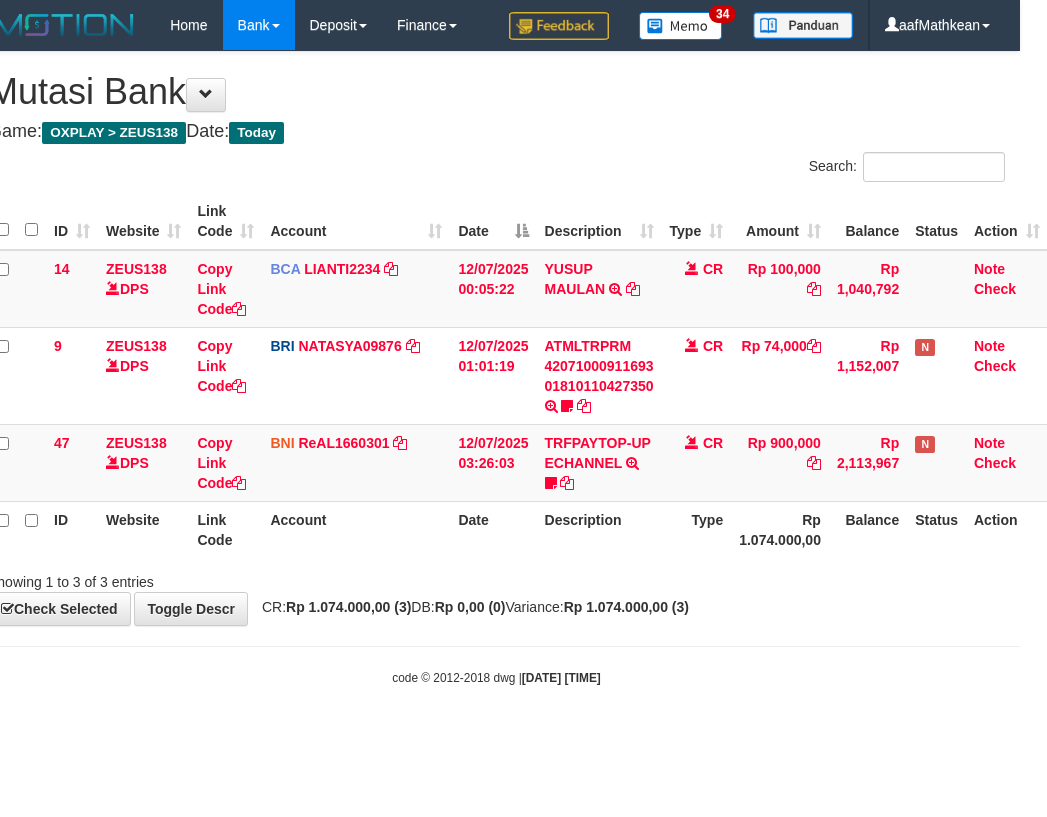 drag, startPoint x: 0, startPoint y: 0, endPoint x: 560, endPoint y: 656, distance: 862.5173 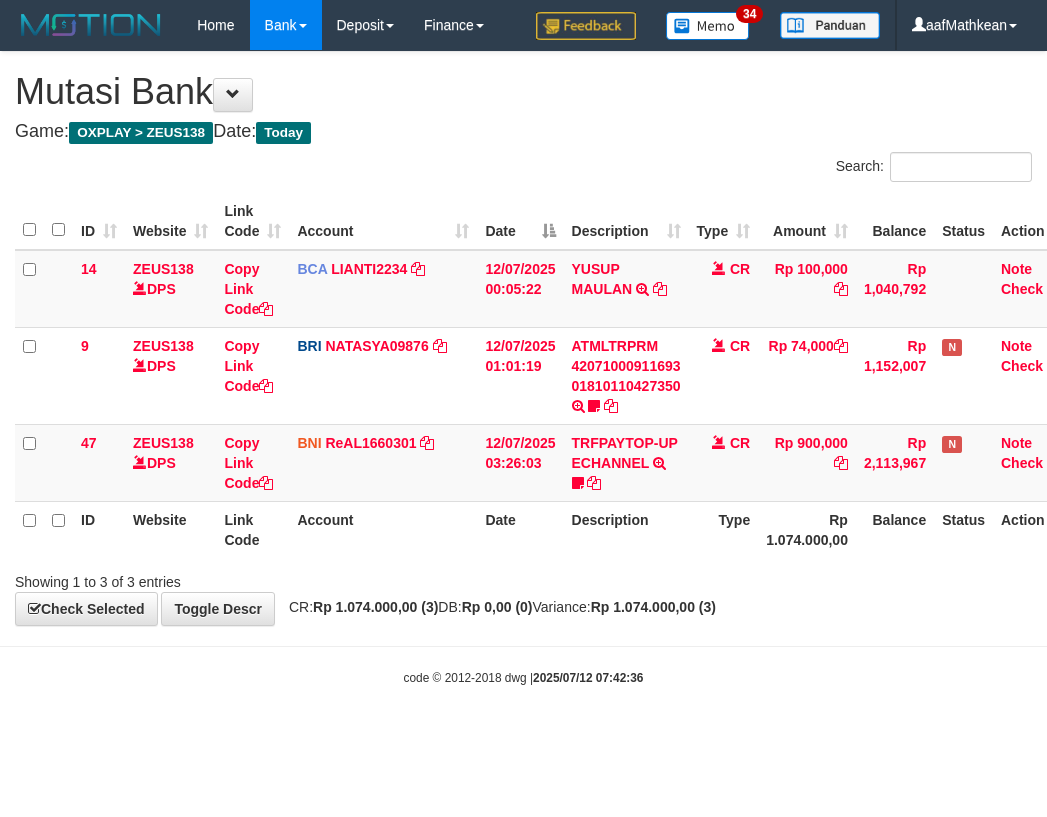 scroll, scrollTop: 0, scrollLeft: 27, axis: horizontal 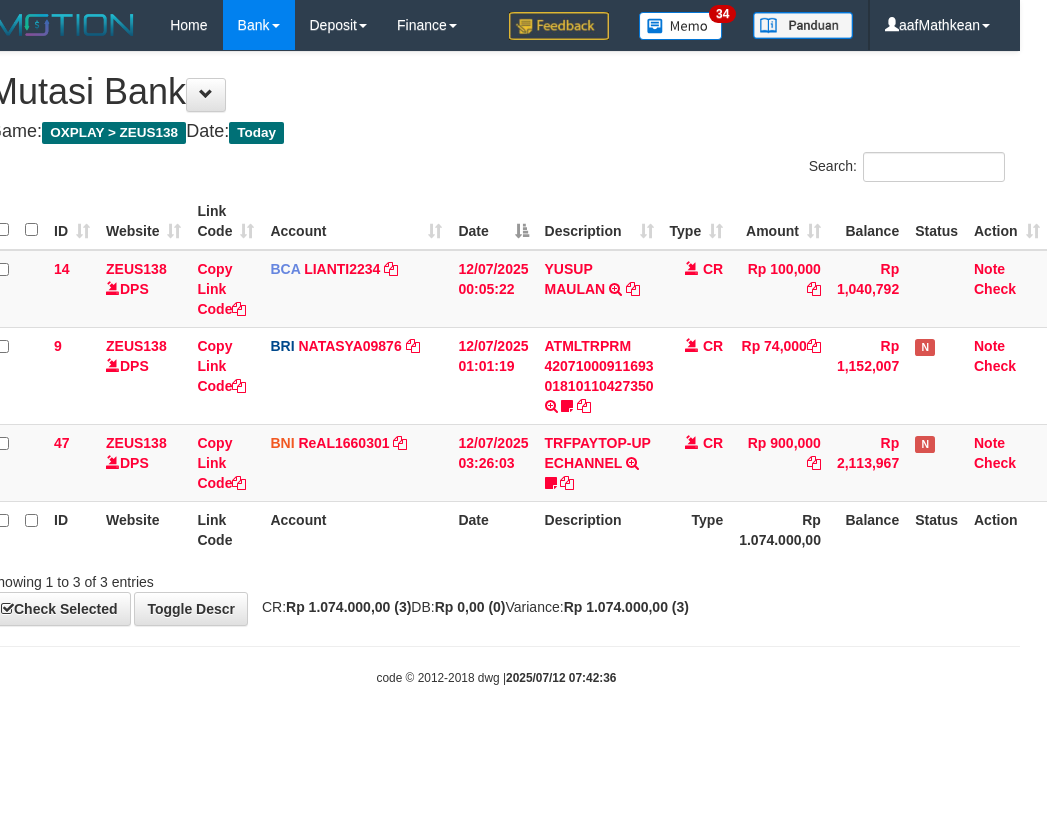 click on "2025/07/12 07:42:36" at bounding box center (561, 678) 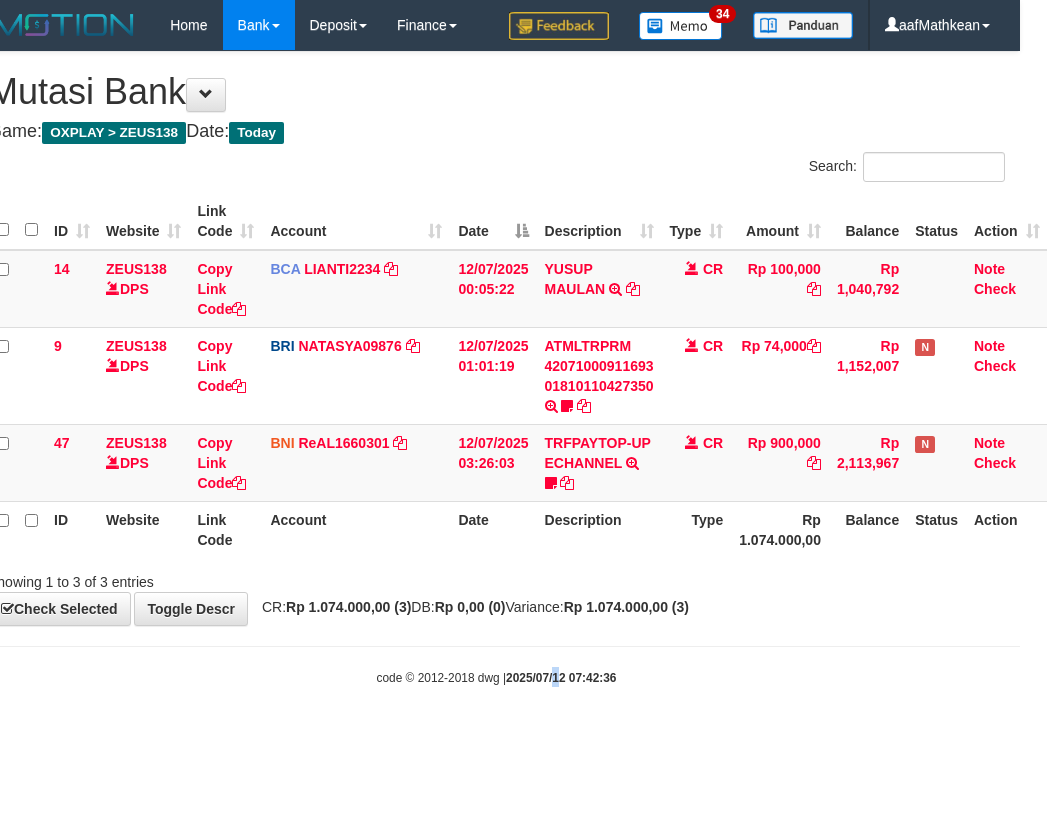 click on "code © 2012-2018 dwg |  2025/07/12 07:42:36" at bounding box center [496, 677] 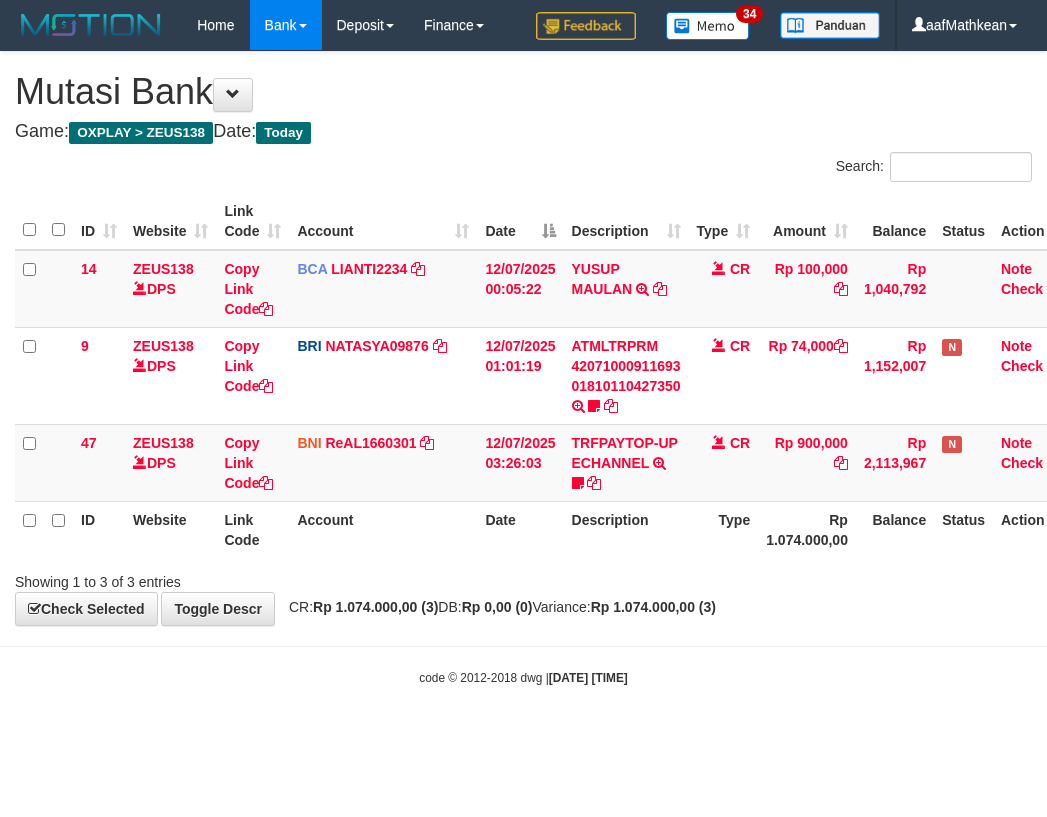 scroll, scrollTop: 0, scrollLeft: 27, axis: horizontal 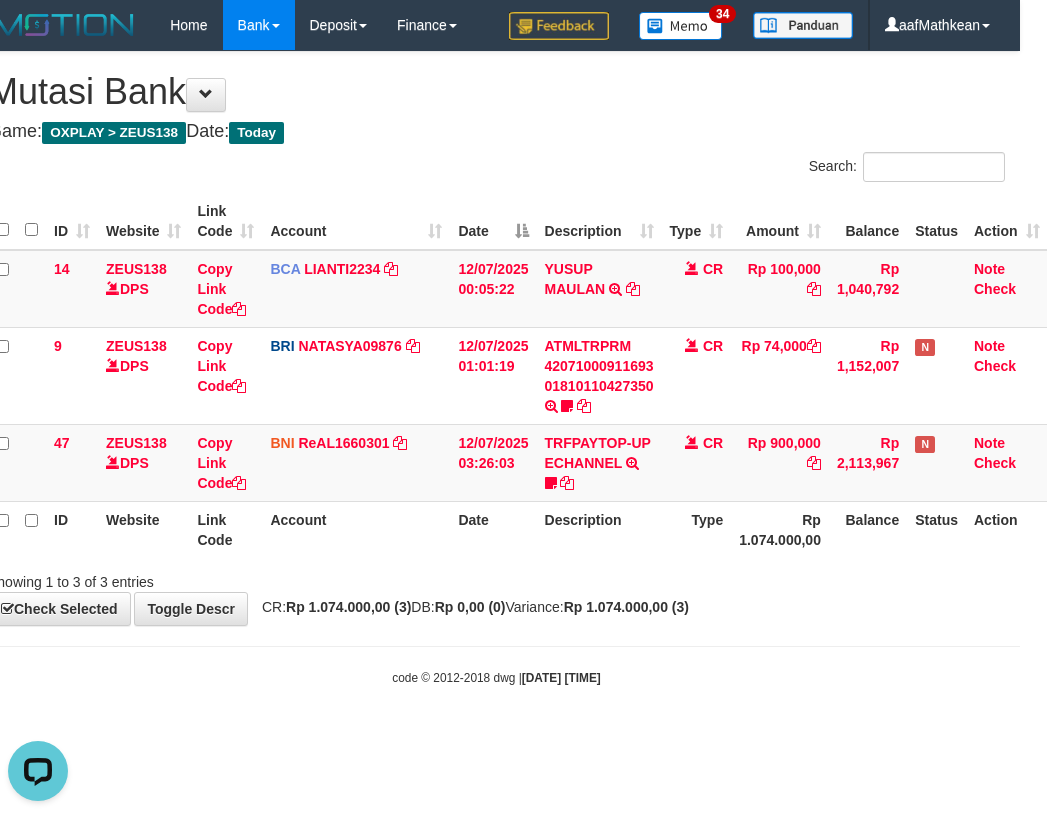click on "Description" at bounding box center (599, 529) 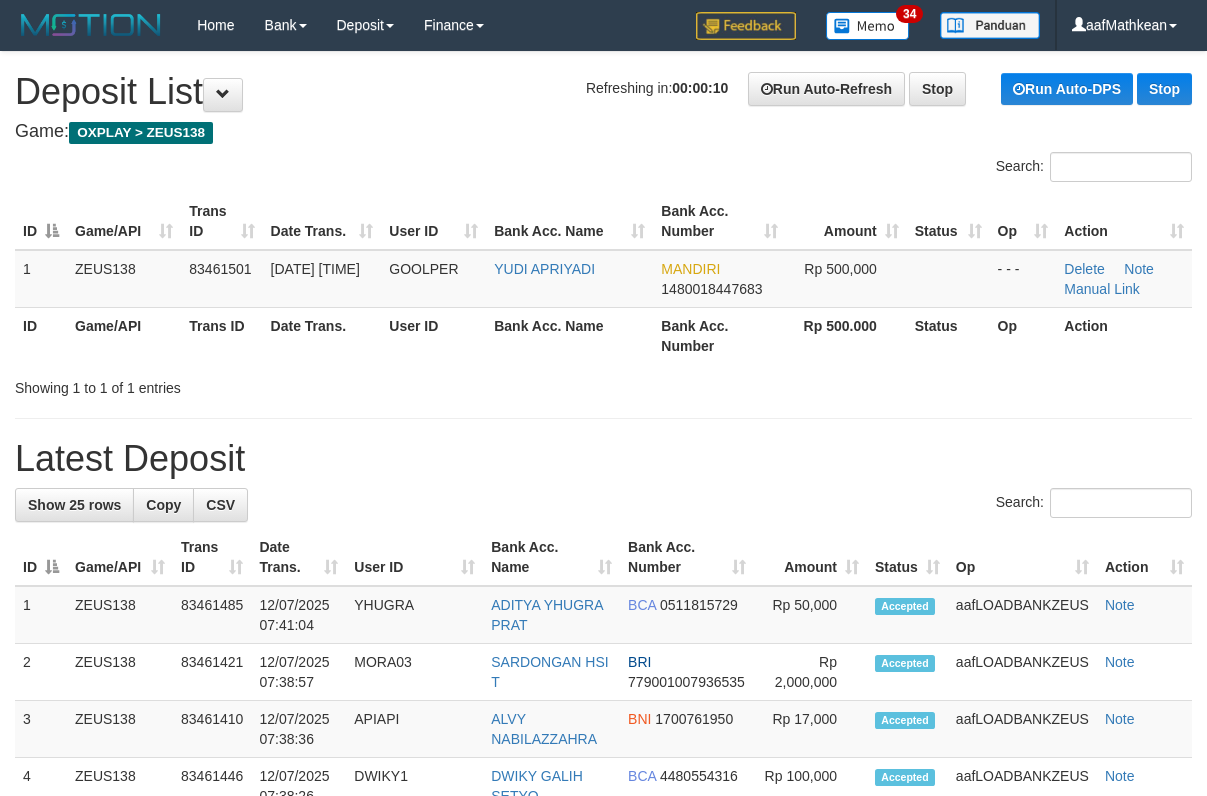 scroll, scrollTop: 0, scrollLeft: 0, axis: both 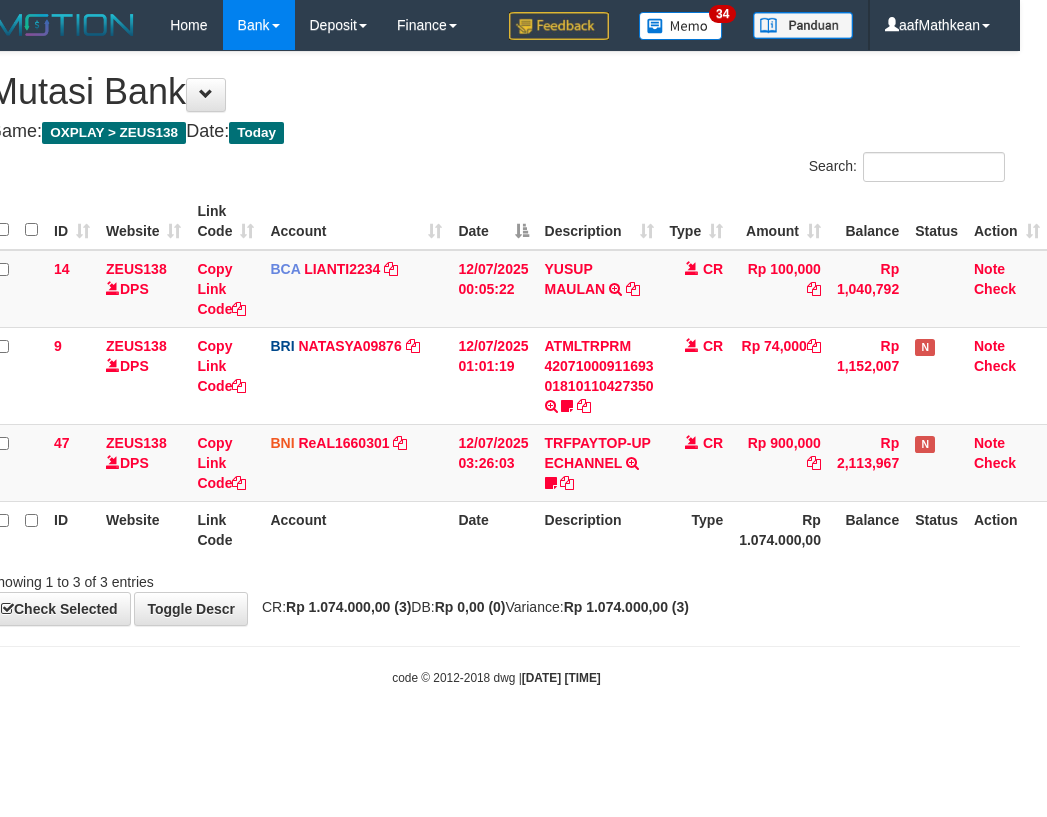 click on "Toggle navigation
Home
Bank
Account List
Load
By Website
Group
[OXPLAY]													ZEUS138
By Load Group (DPS)" at bounding box center (496, 368) 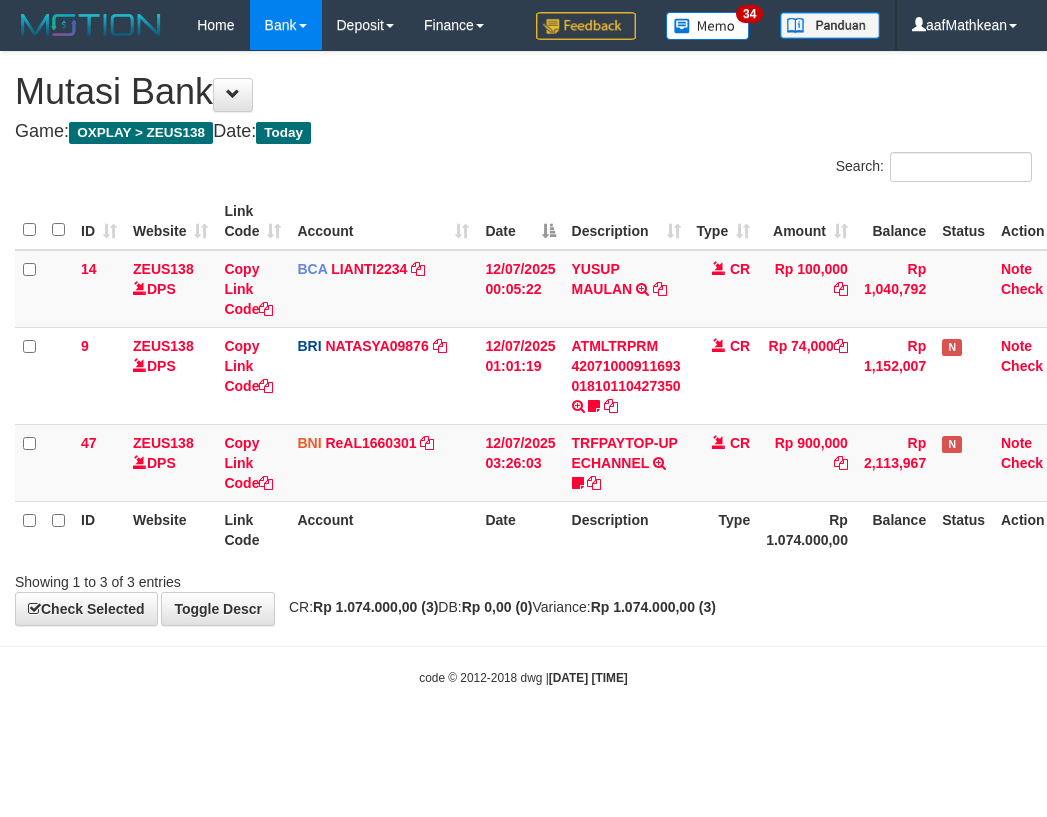 scroll, scrollTop: 0, scrollLeft: 27, axis: horizontal 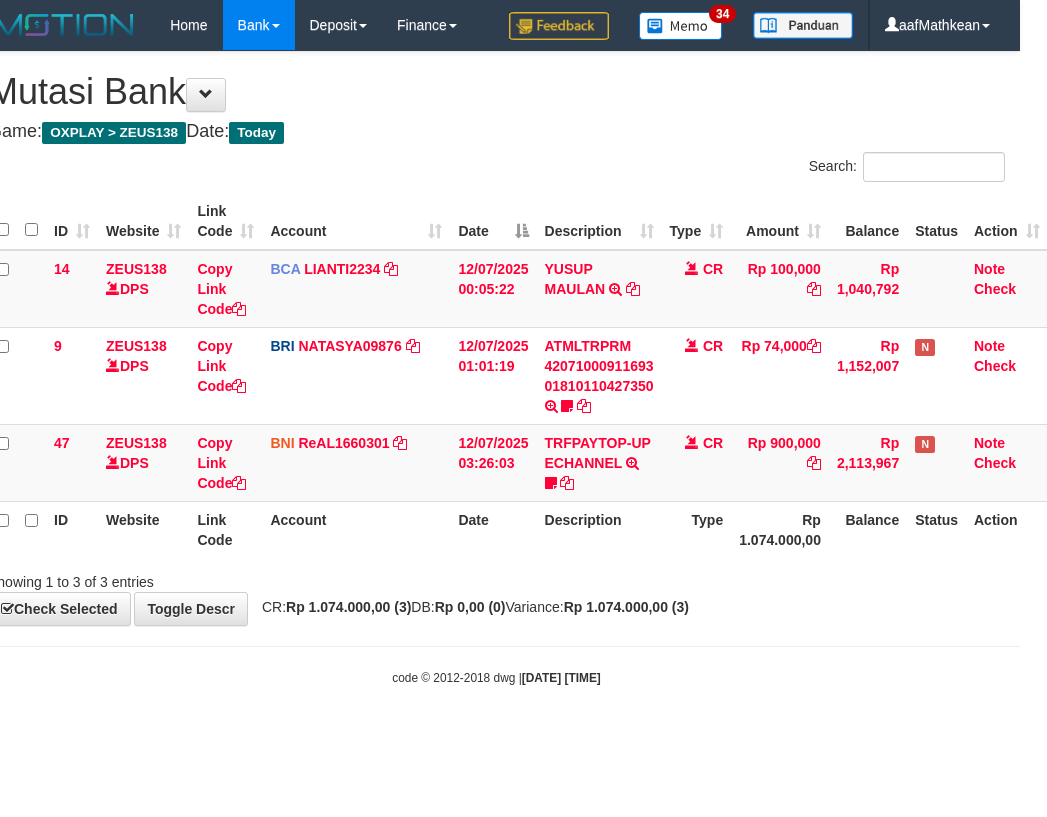 click on "Toggle navigation
Home
Bank
Account List
Load
By Website
Group
[OXPLAY]													ZEUS138
By Load Group (DPS)" at bounding box center (496, 368) 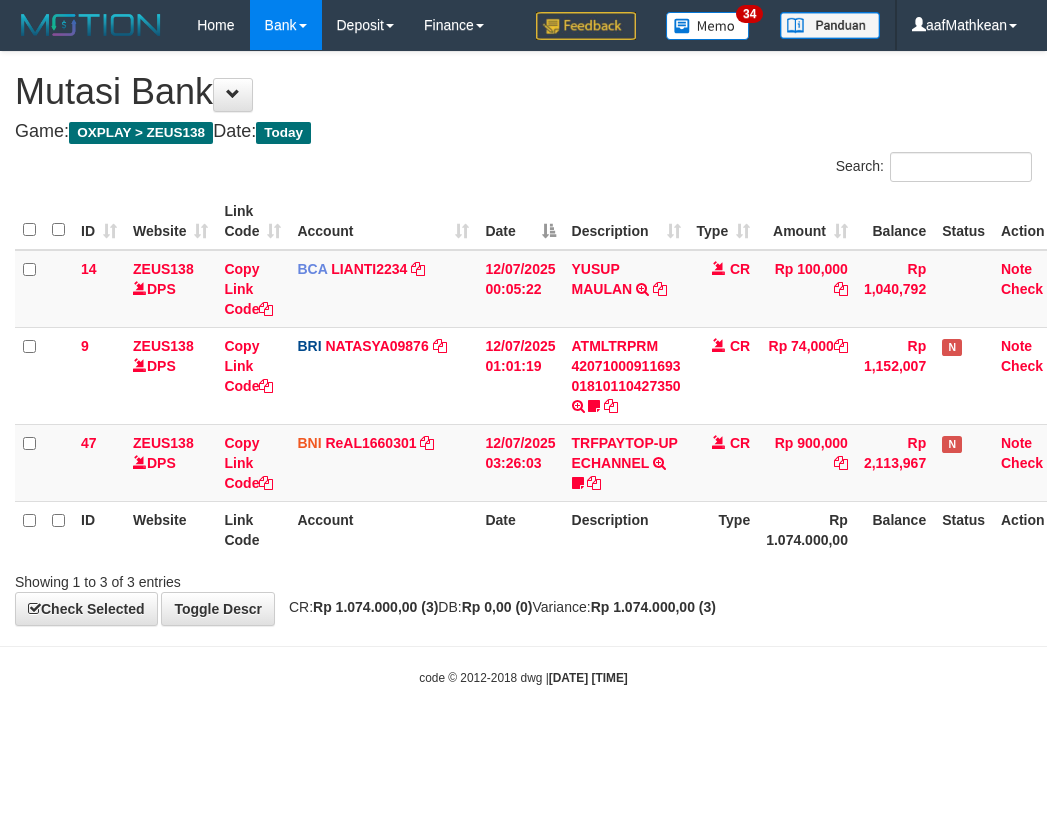 scroll, scrollTop: 0, scrollLeft: 27, axis: horizontal 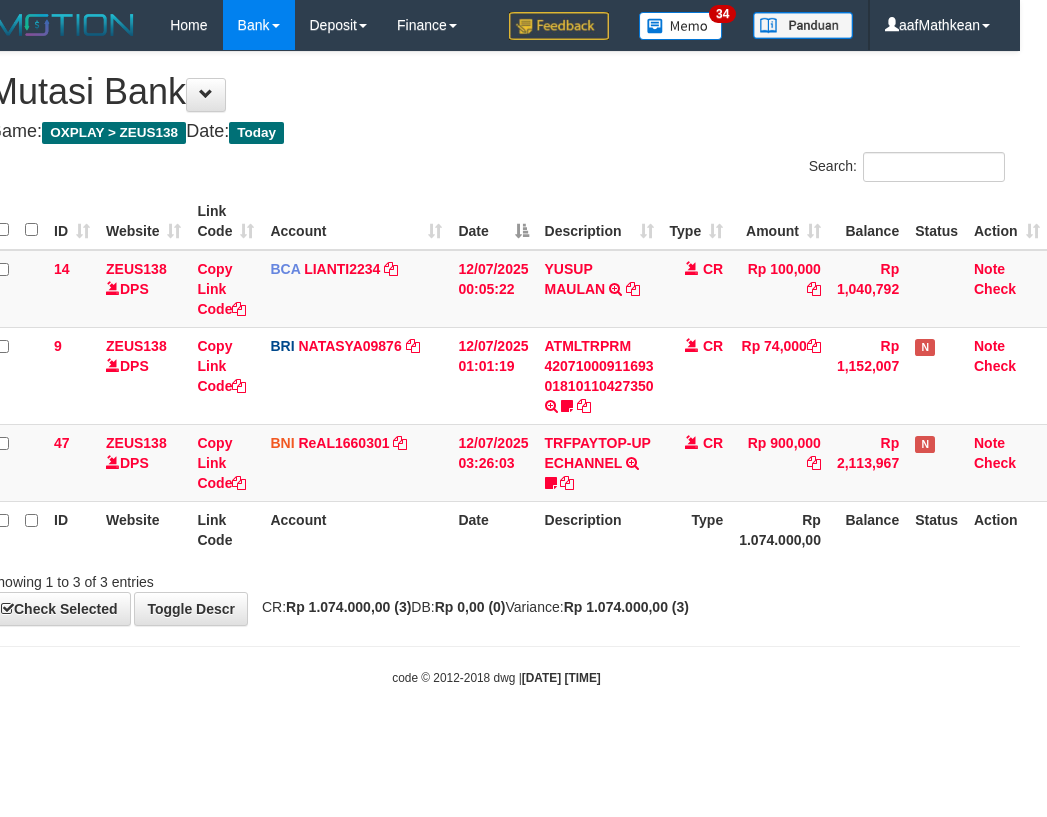 drag, startPoint x: 787, startPoint y: 704, endPoint x: 1038, endPoint y: 696, distance: 251.12746 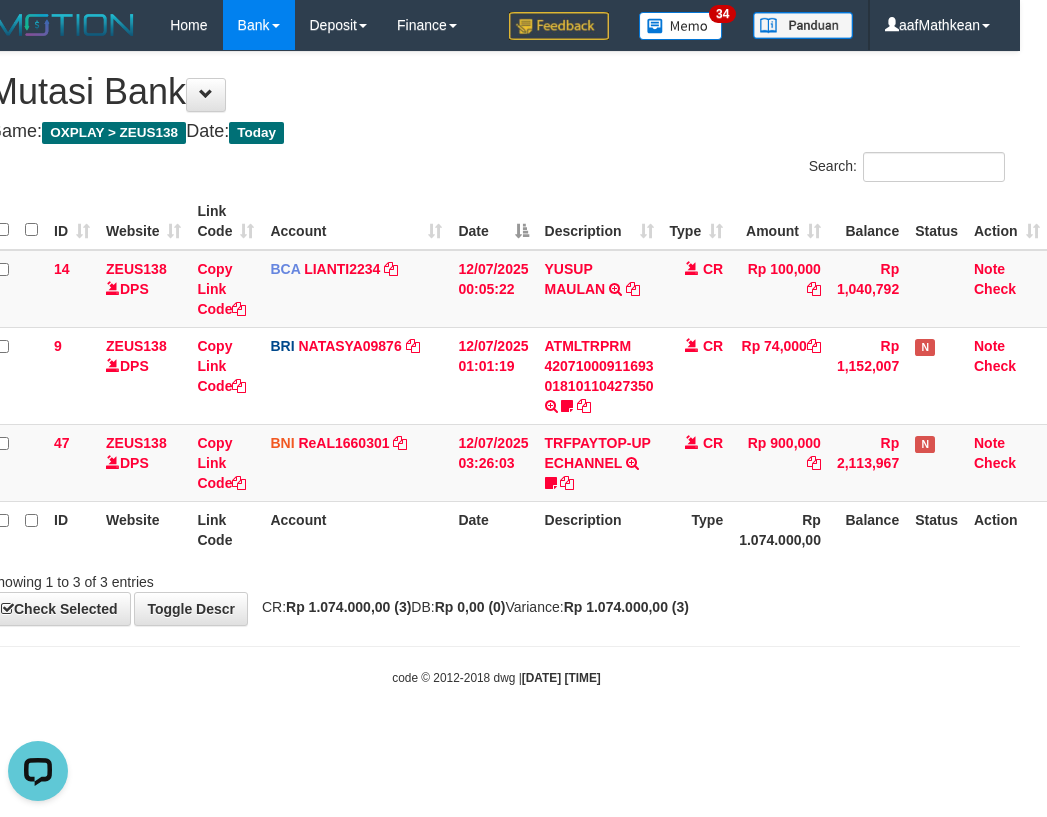 scroll, scrollTop: 0, scrollLeft: 0, axis: both 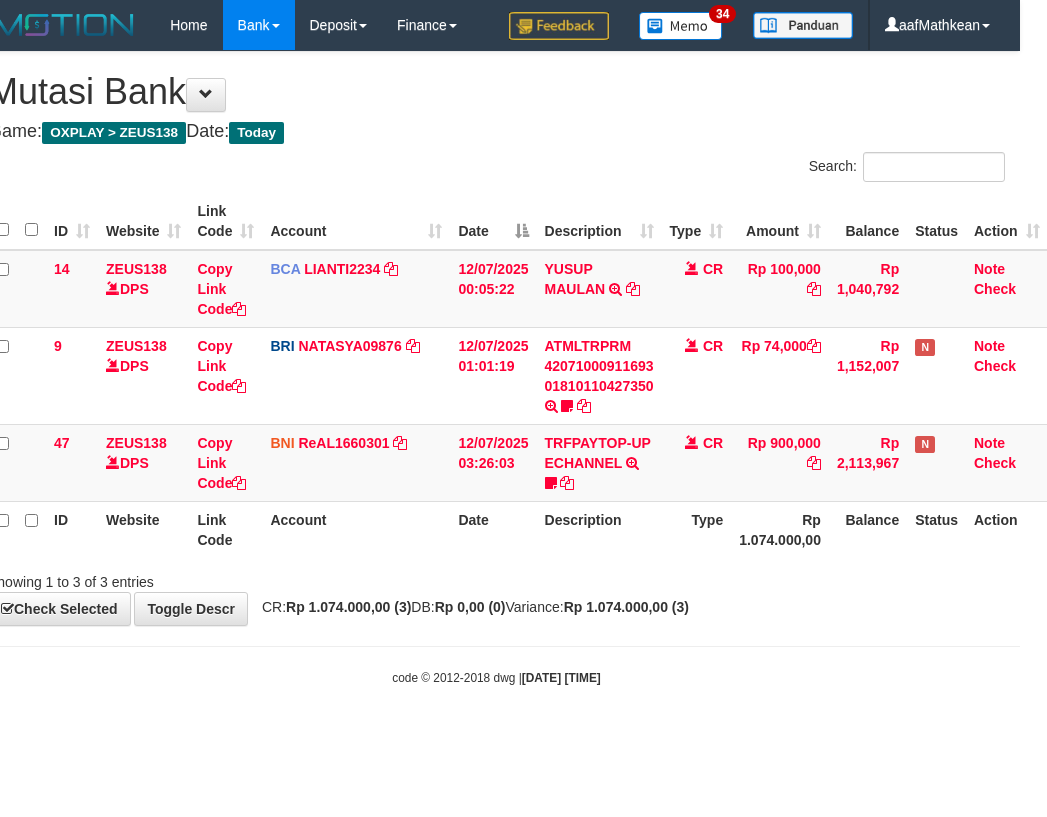 drag, startPoint x: 494, startPoint y: 743, endPoint x: 519, endPoint y: 760, distance: 30.232433 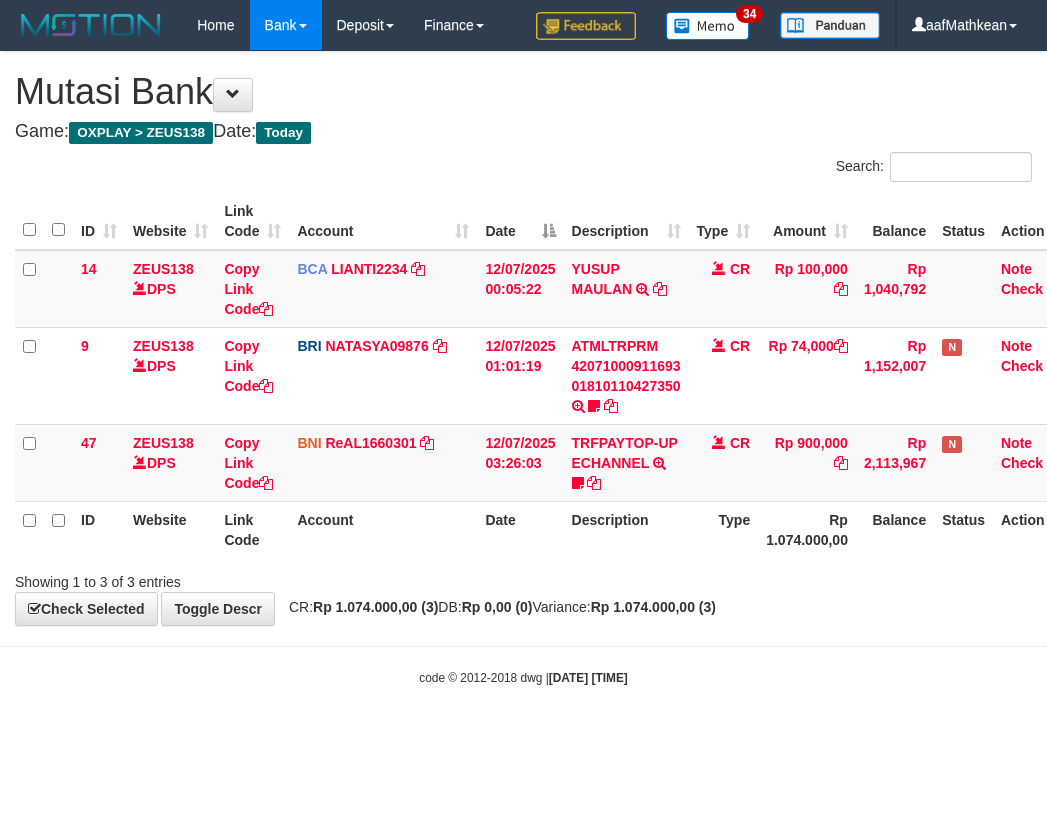 scroll, scrollTop: 0, scrollLeft: 27, axis: horizontal 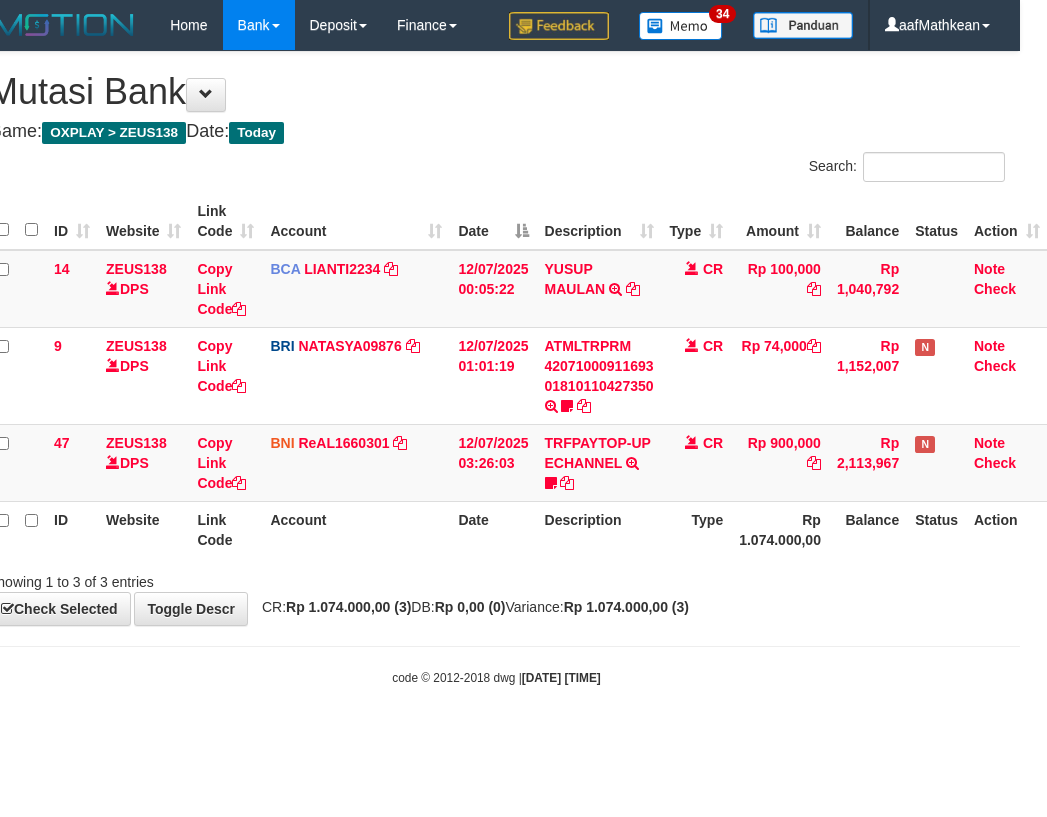 click on "[DATE] [TIME]" at bounding box center (561, 678) 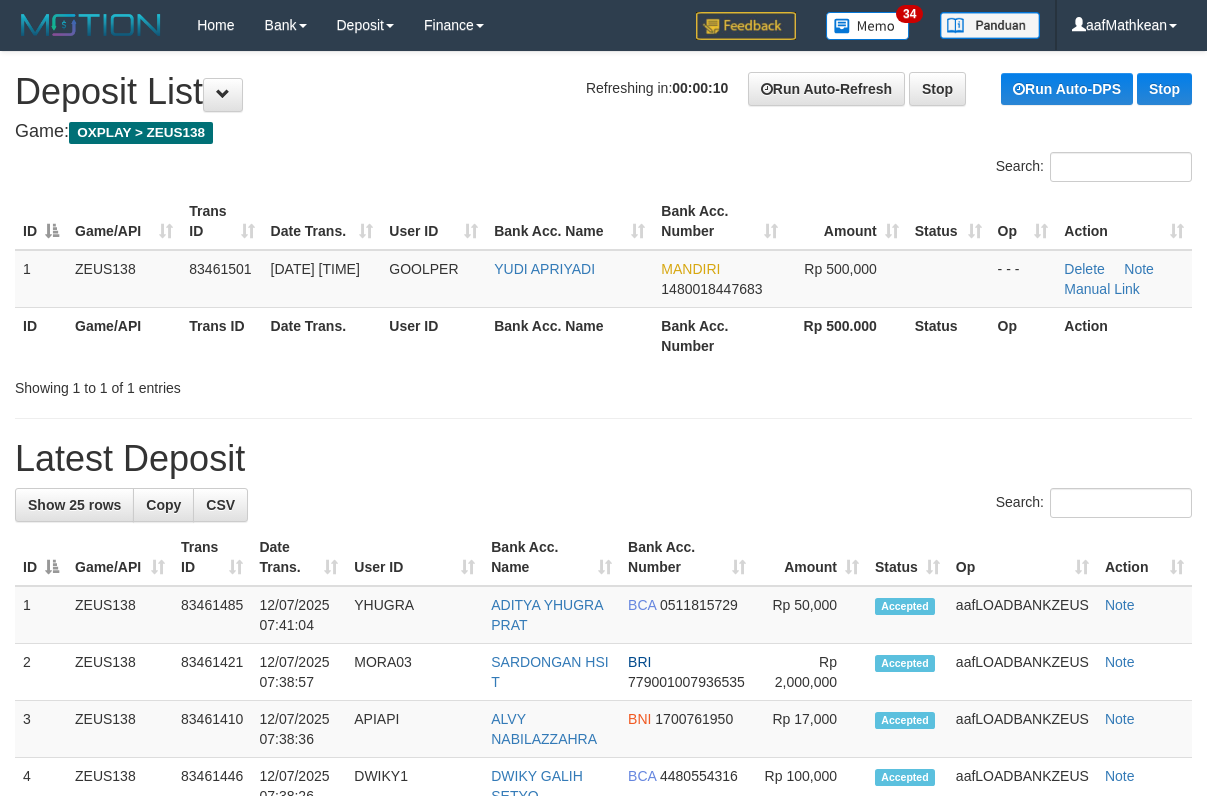 scroll, scrollTop: 0, scrollLeft: 0, axis: both 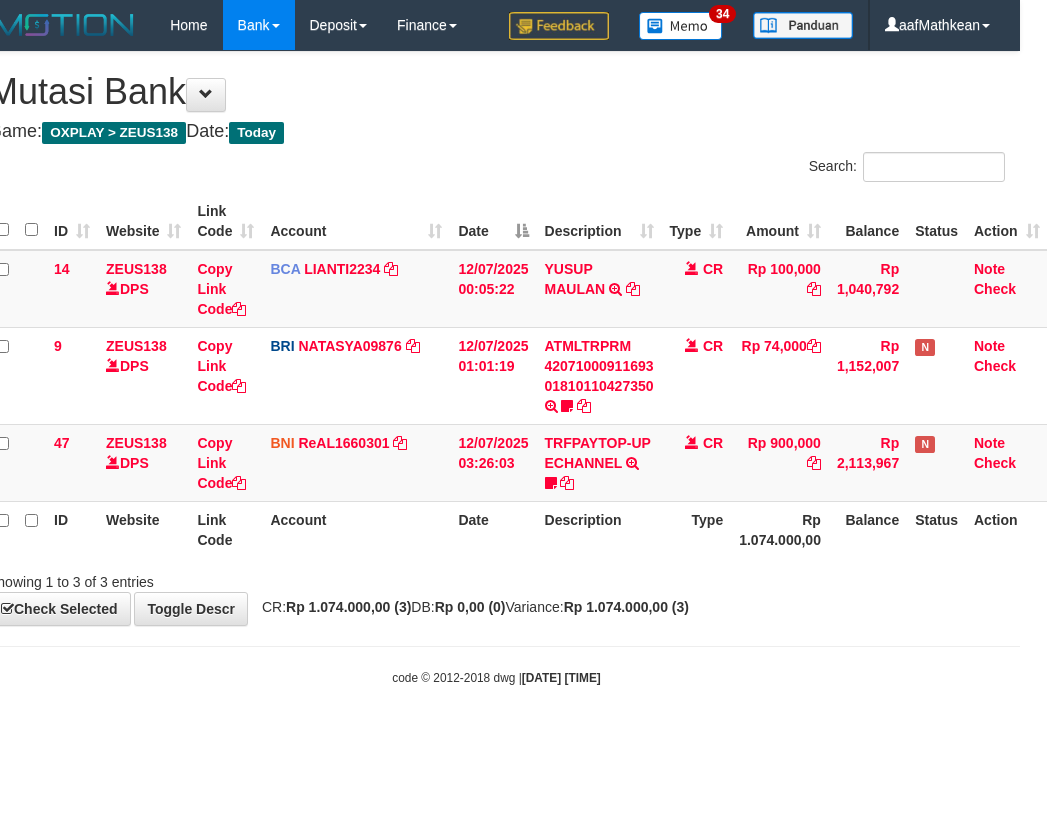 drag, startPoint x: 687, startPoint y: 652, endPoint x: 704, endPoint y: 721, distance: 71.063354 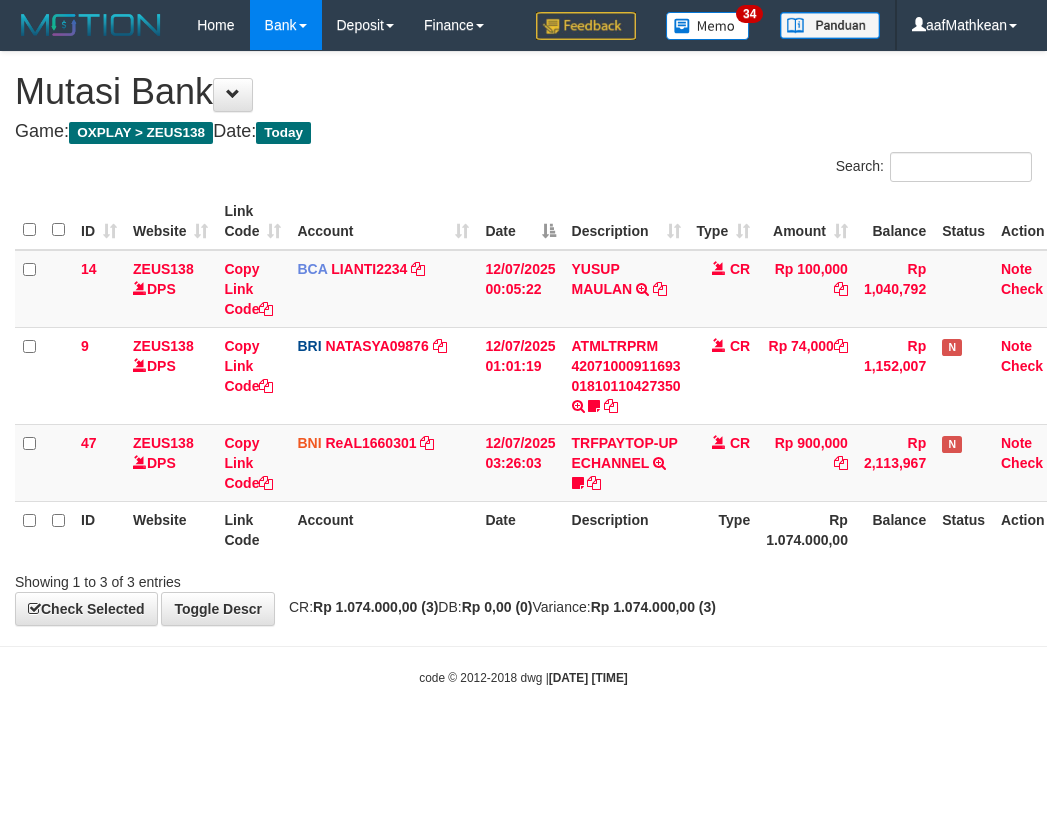 scroll, scrollTop: 0, scrollLeft: 27, axis: horizontal 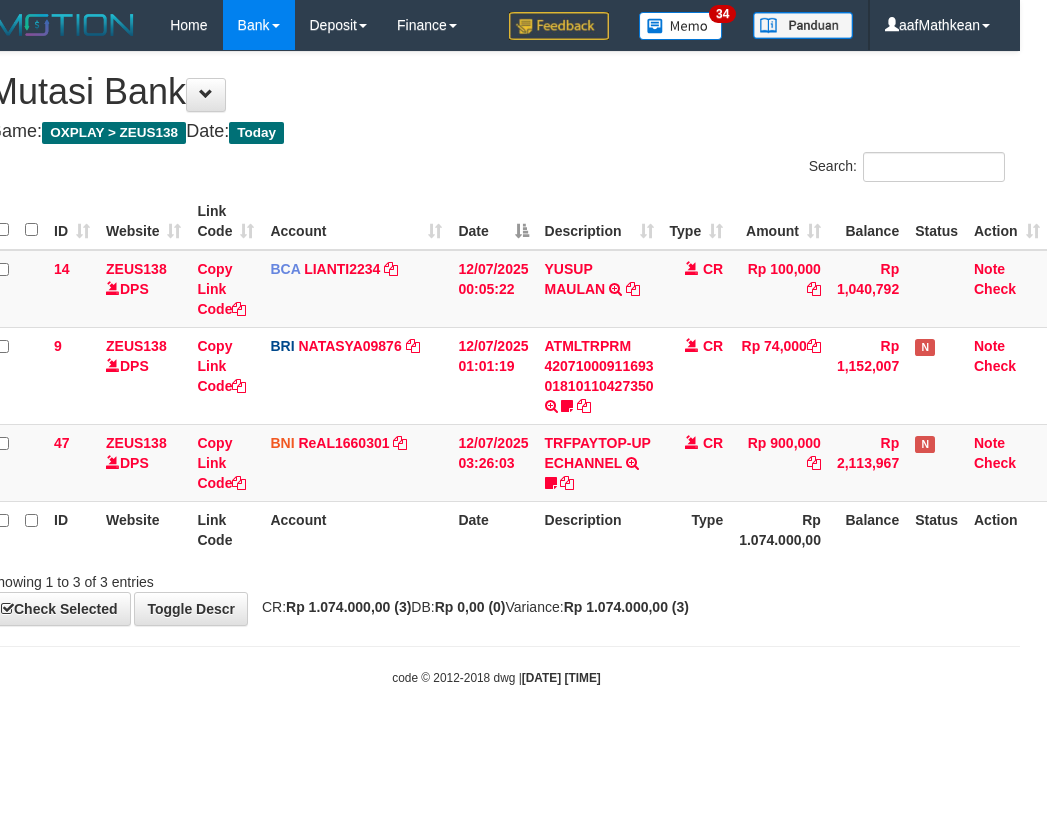 click on "Toggle navigation
Home
Bank
Account List
Load
By Website
Group
[OXPLAY]													ZEUS138
By Load Group (DPS)" at bounding box center (496, 368) 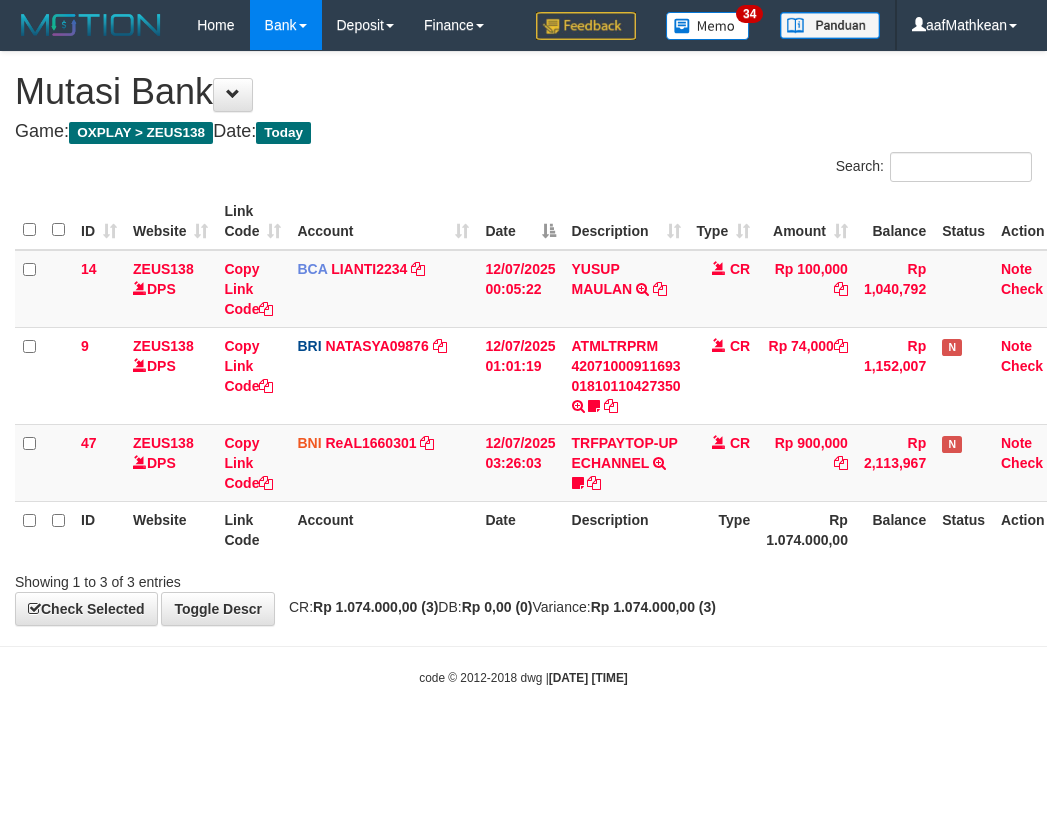 scroll, scrollTop: 0, scrollLeft: 27, axis: horizontal 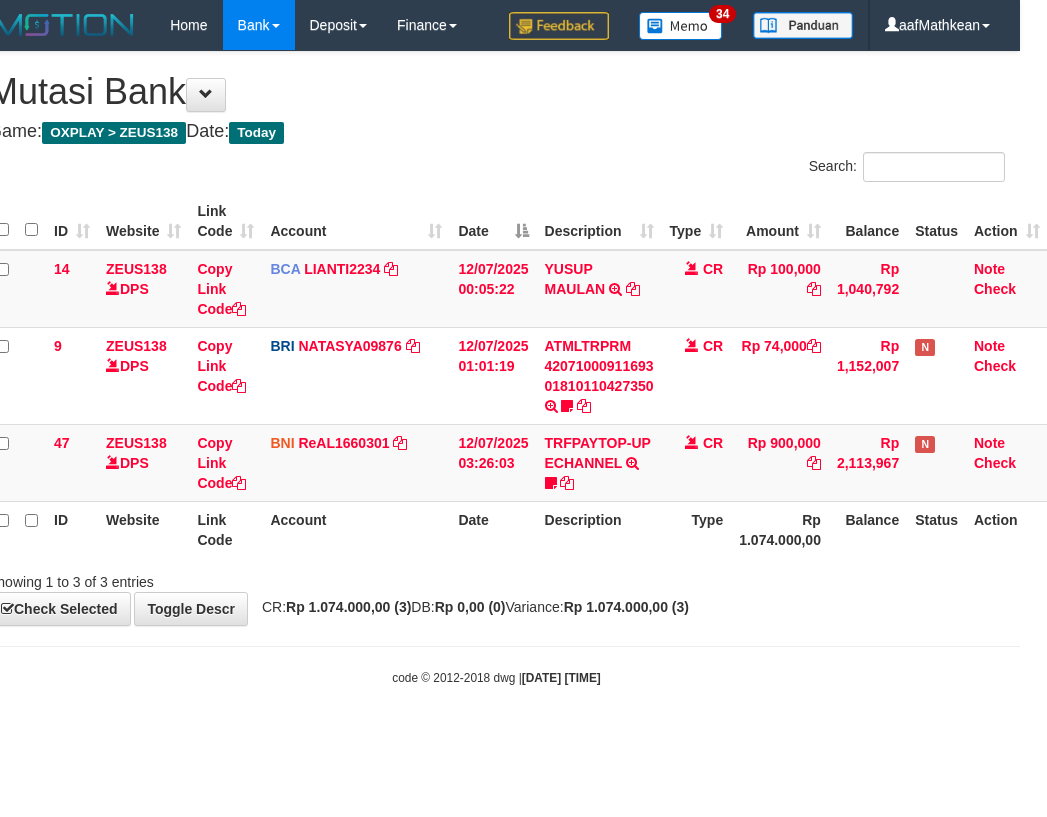 click on "Search:
ID Website Link Code Account Date Description Type Amount Balance Status Action
14
ZEUS138    DPS
Copy Link Code
BCA
LIANTI2234
DPS
YULIANTI
mutasi_20250712_4646 | 14
mutasi_20250712_4646 | 14
12/07/2025 00:05:22
YUSUP MAULAN         TRSF E-BANKING CR 1207/FTSCY/WS95051
100000.002025071262819090 TRFDN-YUSUP MAULANESPAY DEBIT INDONE
CR
Rp 100,000
Rp 1,040,792
Note
Check
9
ZEUS138    DPS
Copy Link Code
BRI
NATASYA09876" at bounding box center (496, 372) 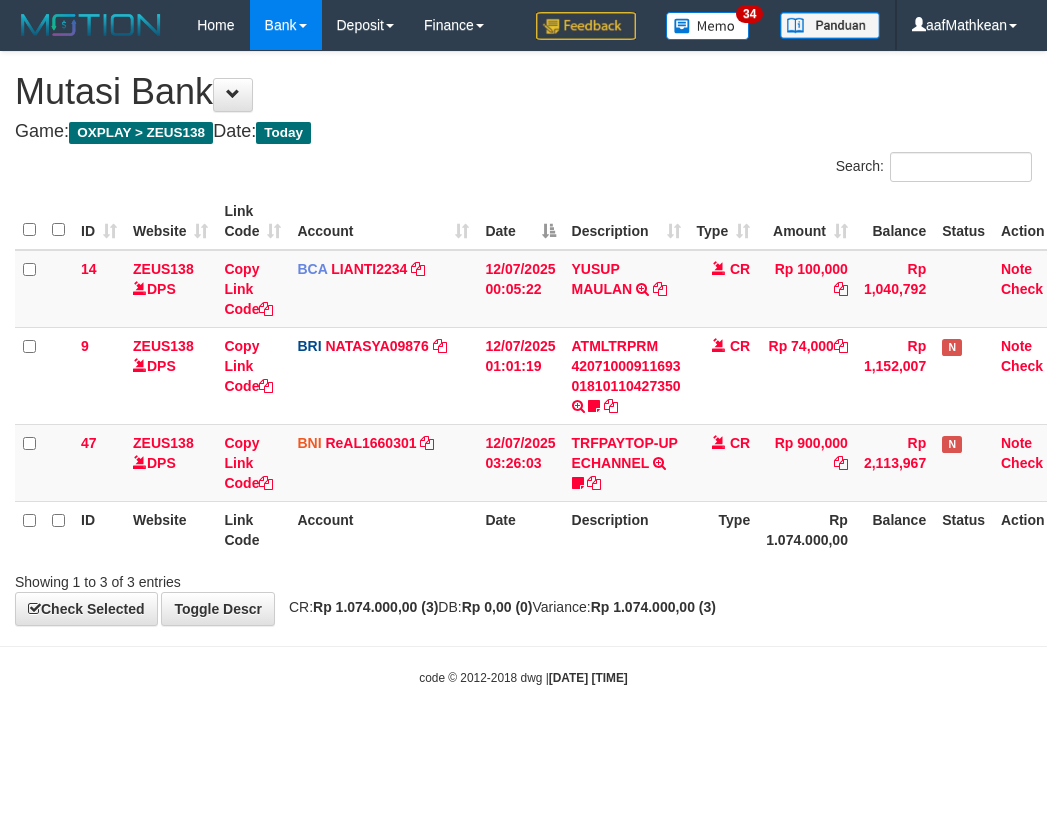 scroll, scrollTop: 0, scrollLeft: 27, axis: horizontal 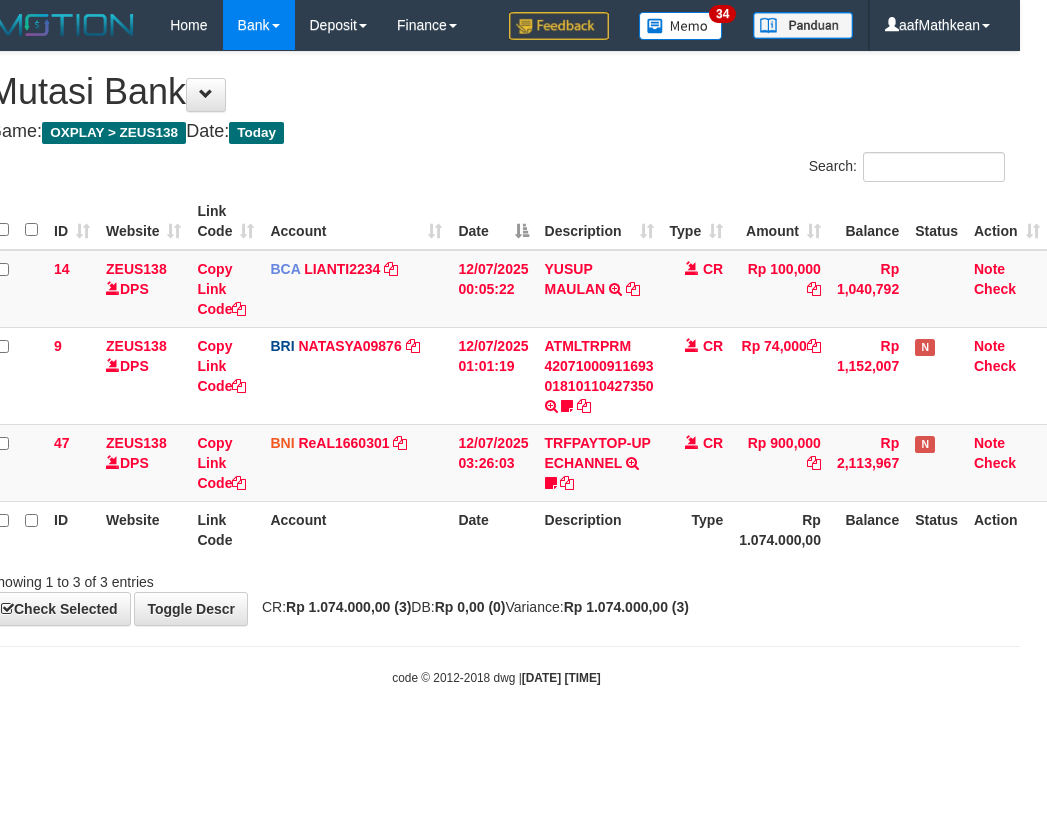 click on "ID Website Link Code Account Date Description Type Rp 1.074.000,00 Balance Status Action" at bounding box center [518, 529] 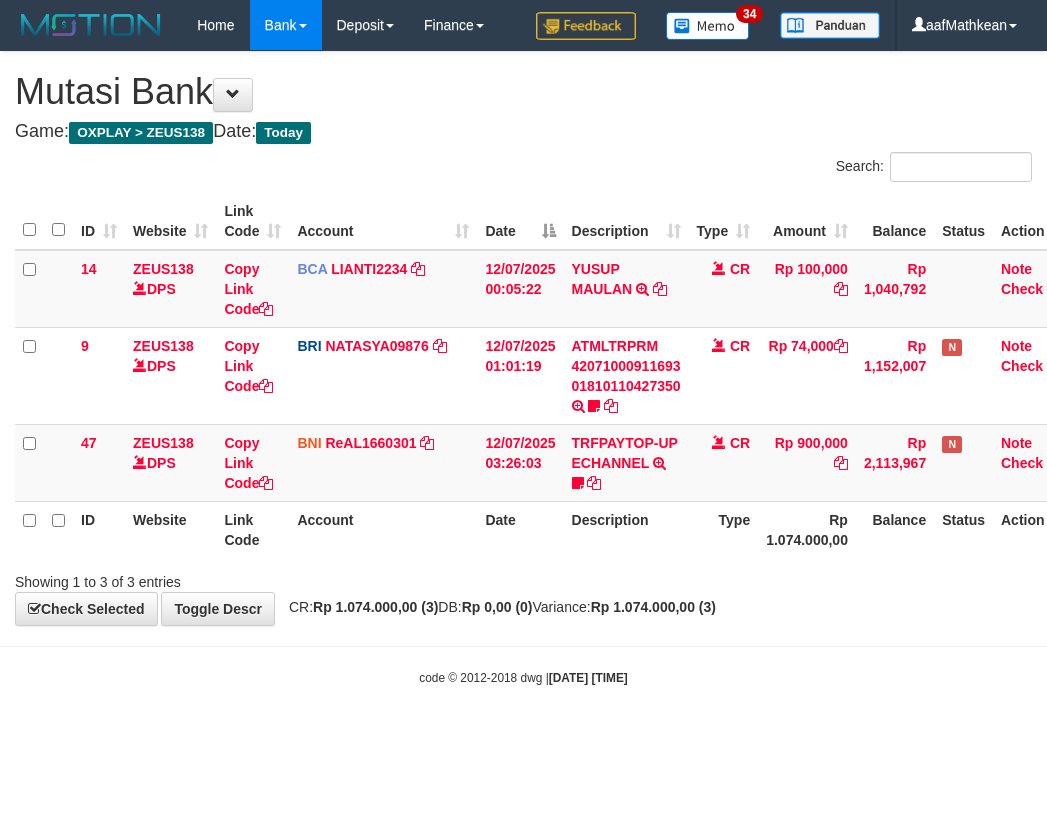 scroll, scrollTop: 0, scrollLeft: 27, axis: horizontal 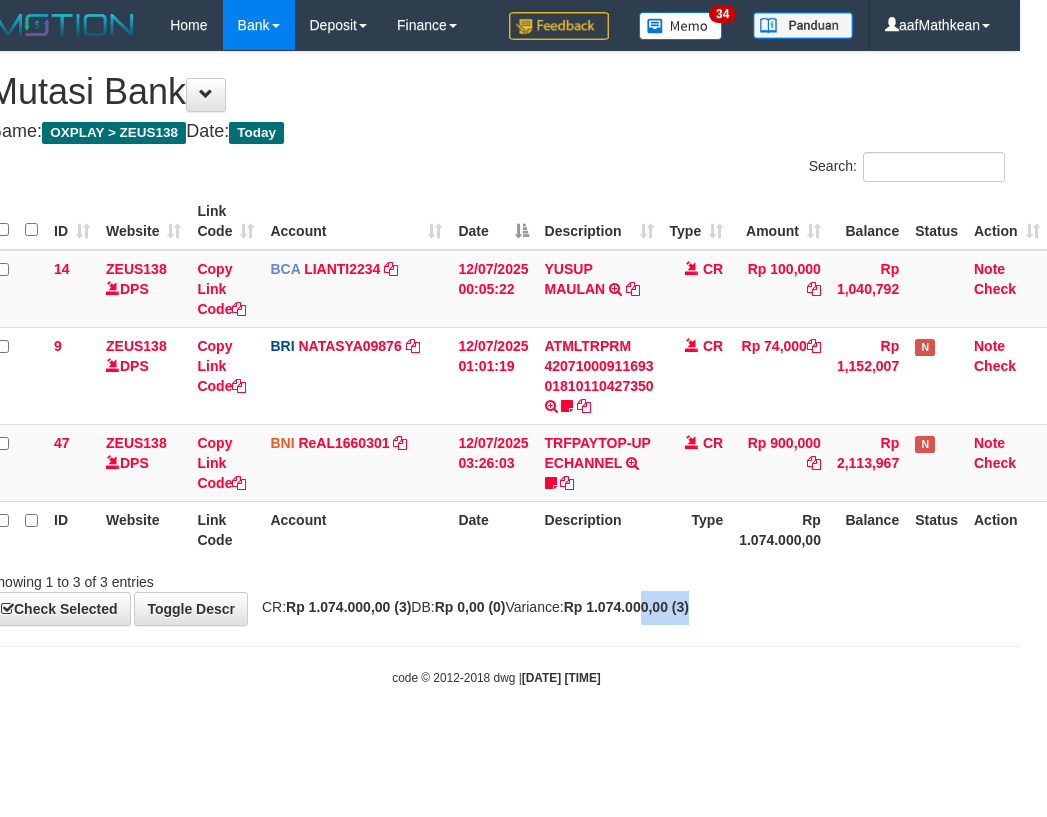 click on "**********" at bounding box center [496, 338] 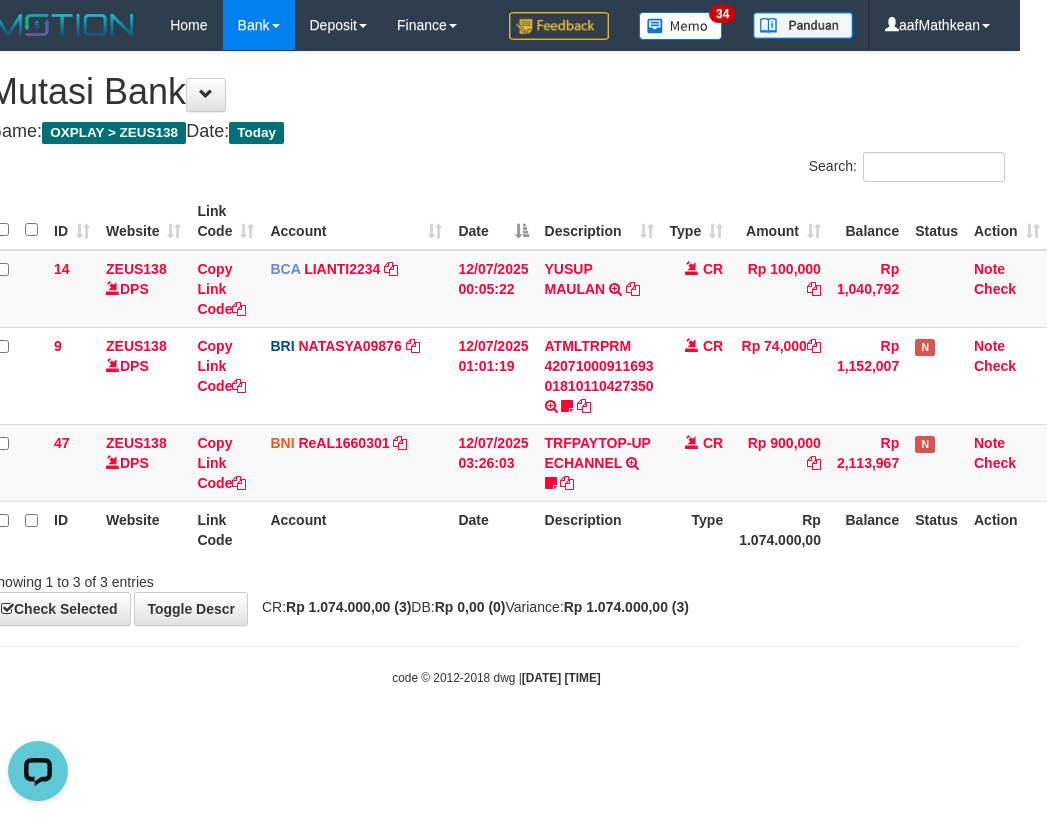 scroll, scrollTop: 0, scrollLeft: 0, axis: both 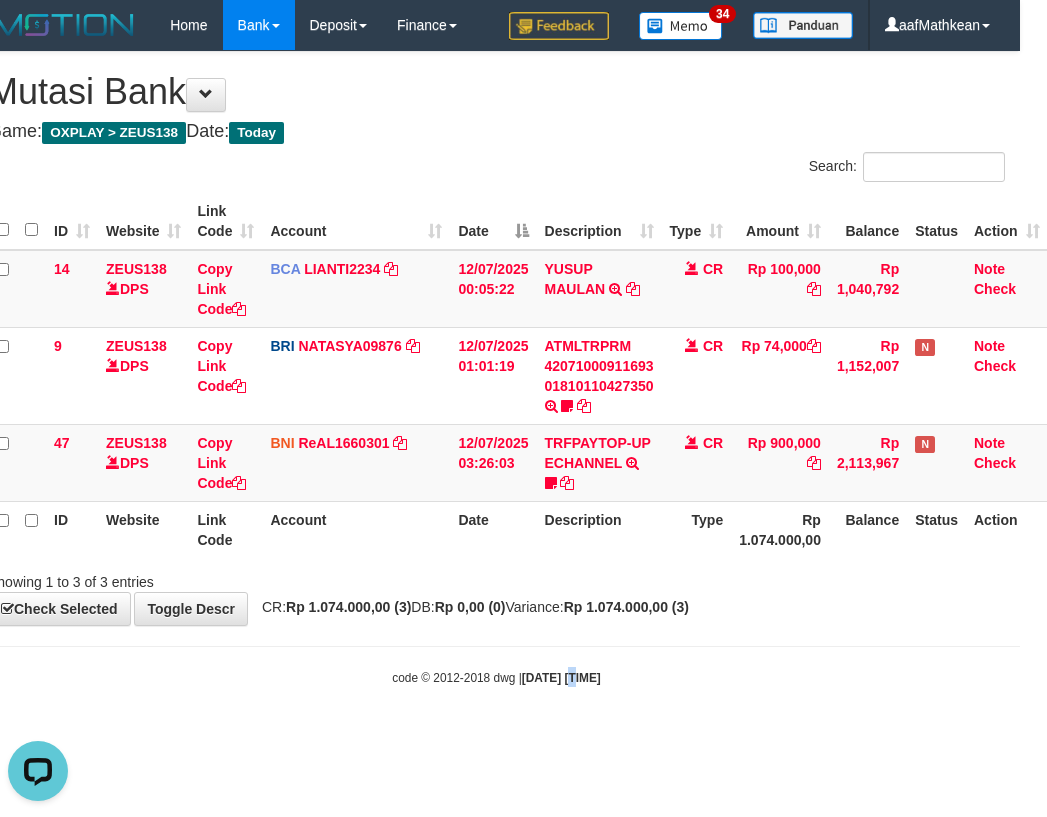 click on "**********" at bounding box center (496, 338) 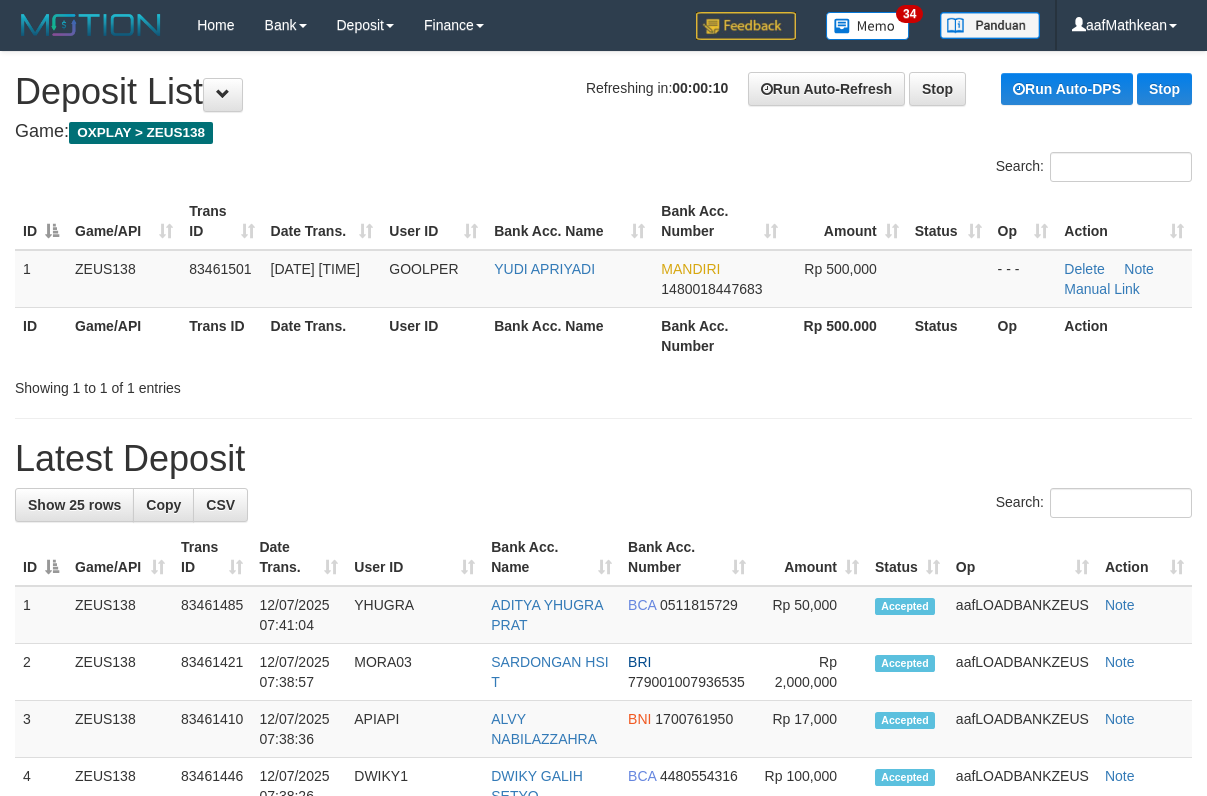 scroll, scrollTop: 0, scrollLeft: 0, axis: both 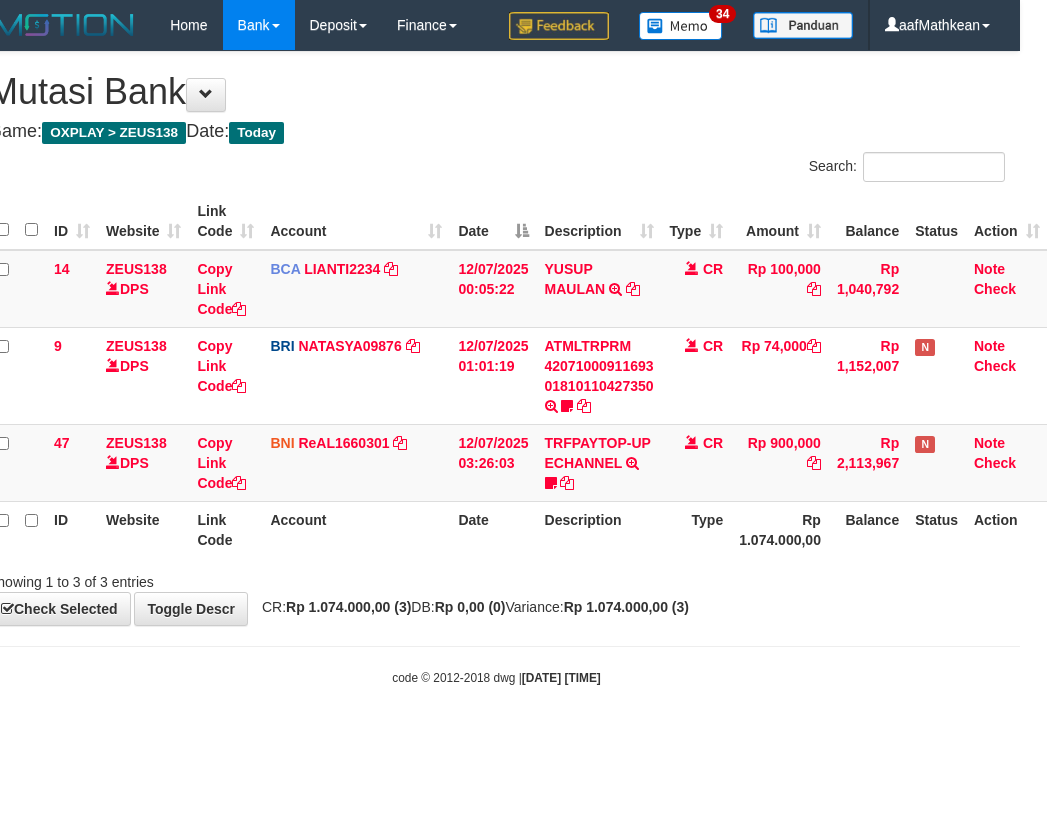 click on "Toggle navigation
Home
Bank
Account List
Load
By Website
Group
[OXPLAY]													ZEUS138
By Load Group (DPS)" at bounding box center (496, 368) 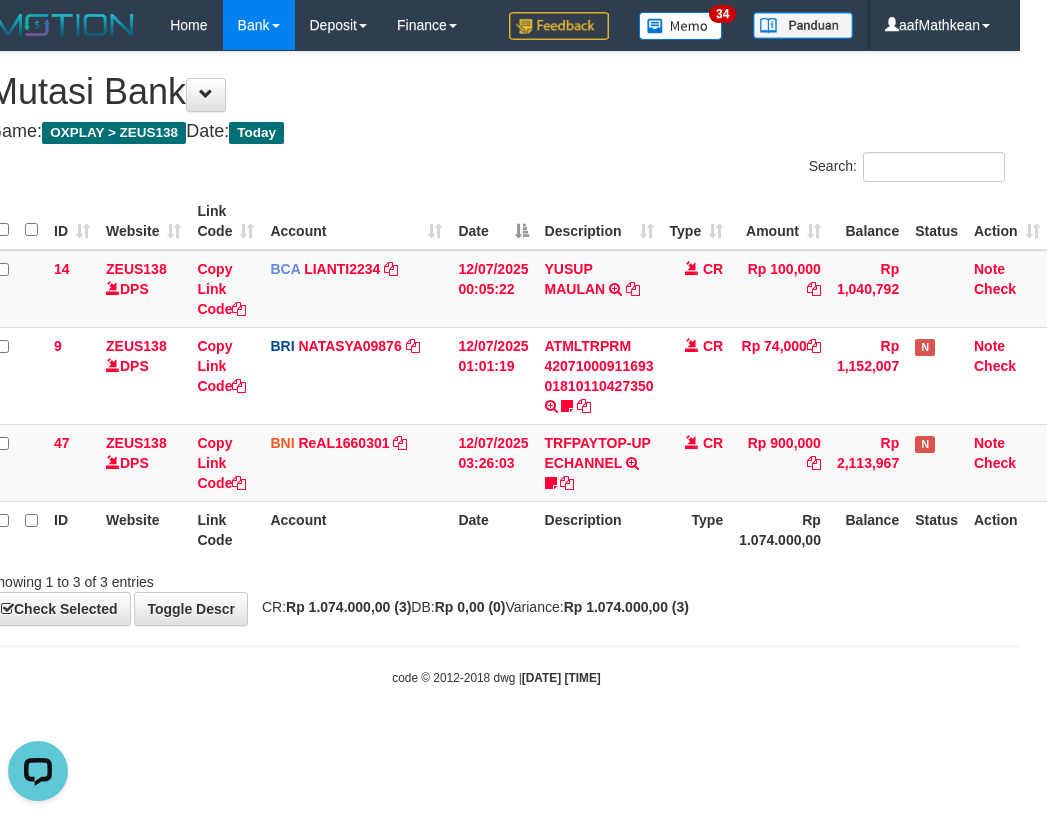 scroll, scrollTop: 0, scrollLeft: 0, axis: both 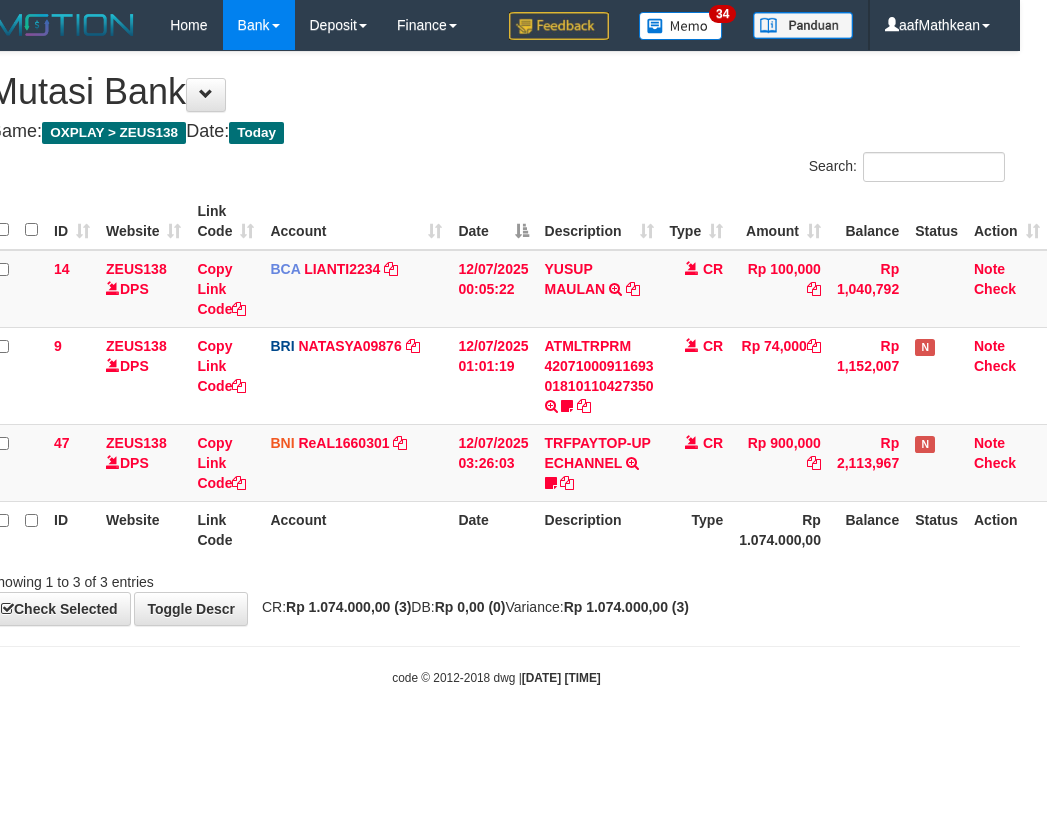 click on "Toggle navigation
Home
Bank
Account List
Load
By Website
Group
[OXPLAY]													ZEUS138
By Load Group (DPS)" at bounding box center [496, 368] 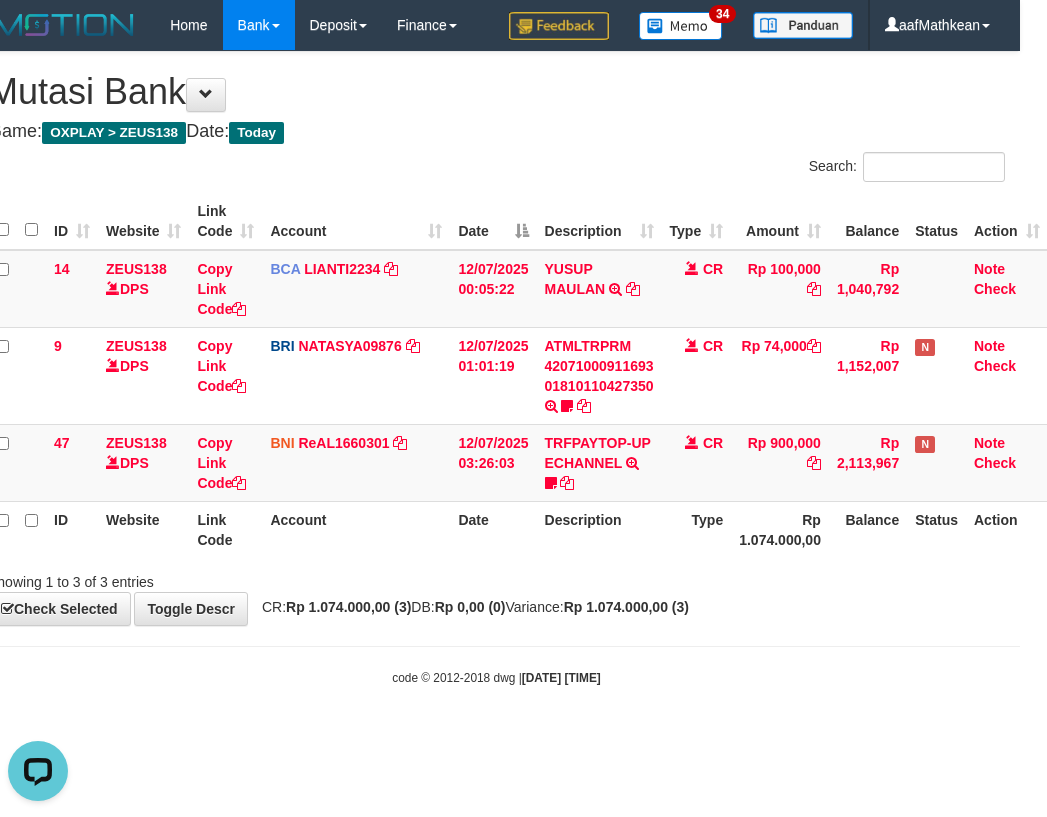 scroll, scrollTop: 0, scrollLeft: 0, axis: both 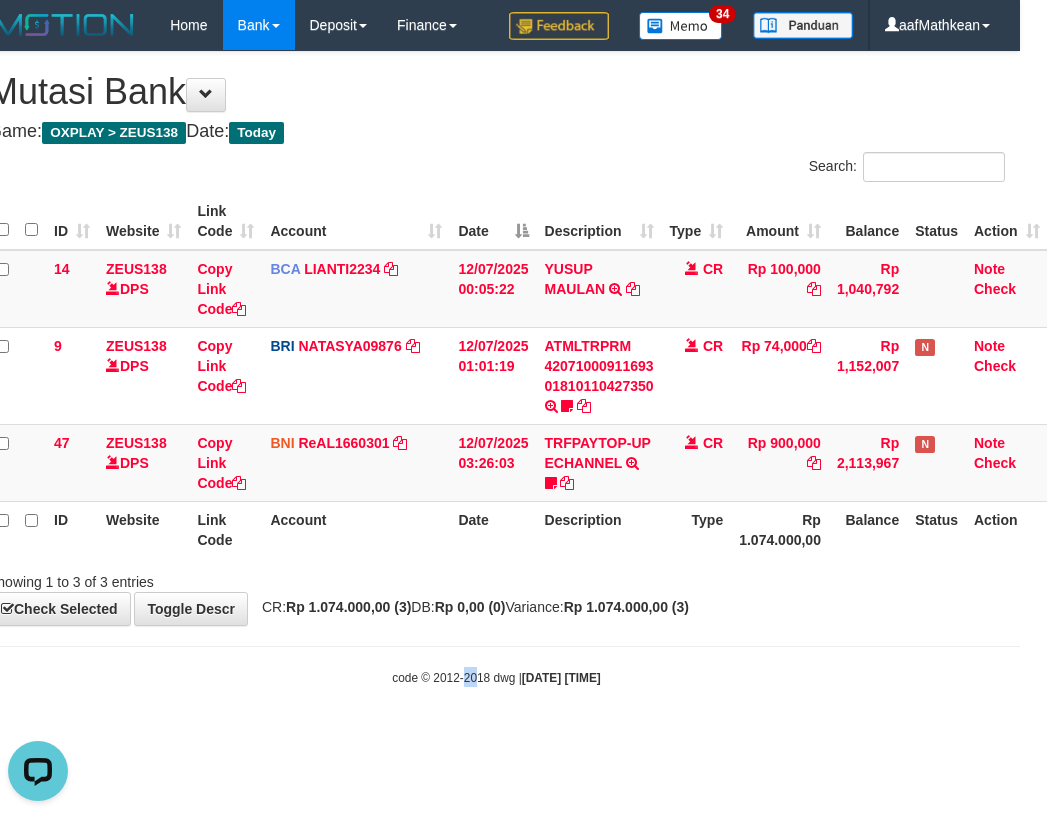 drag, startPoint x: 618, startPoint y: 626, endPoint x: 641, endPoint y: 638, distance: 25.942244 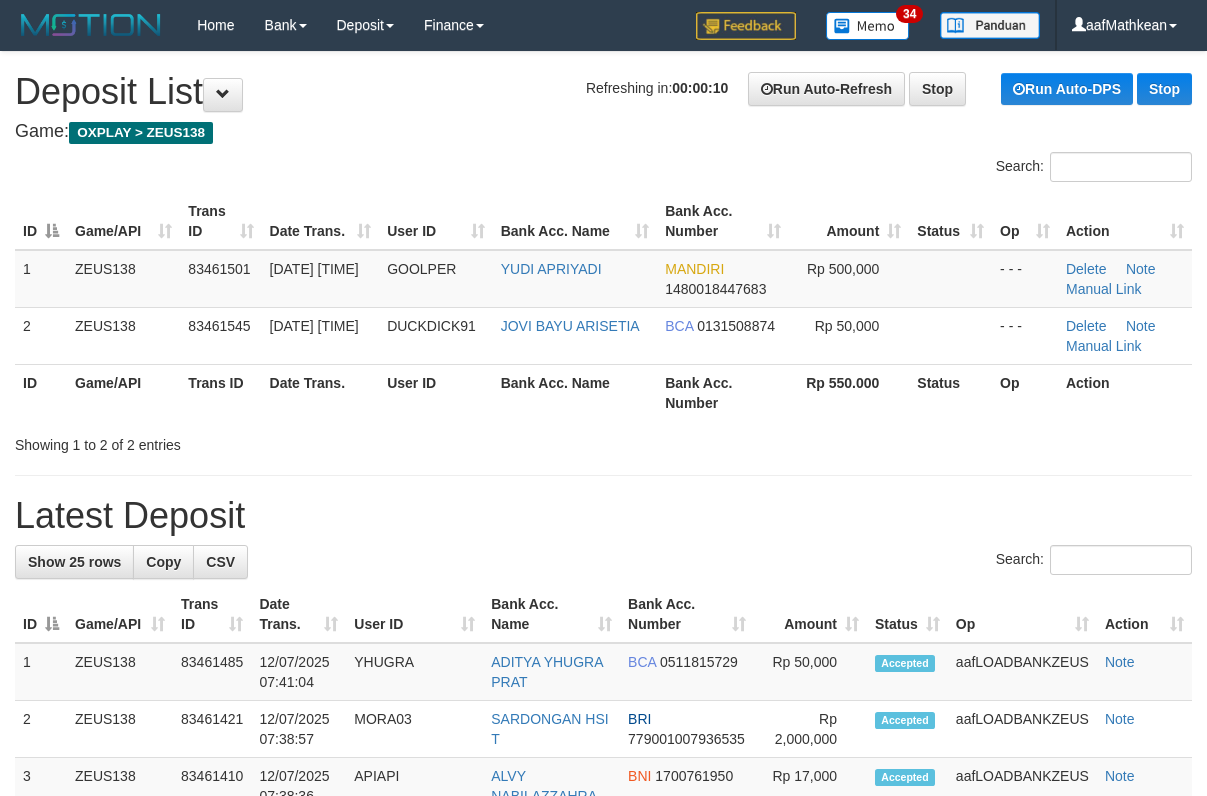 scroll, scrollTop: 0, scrollLeft: 0, axis: both 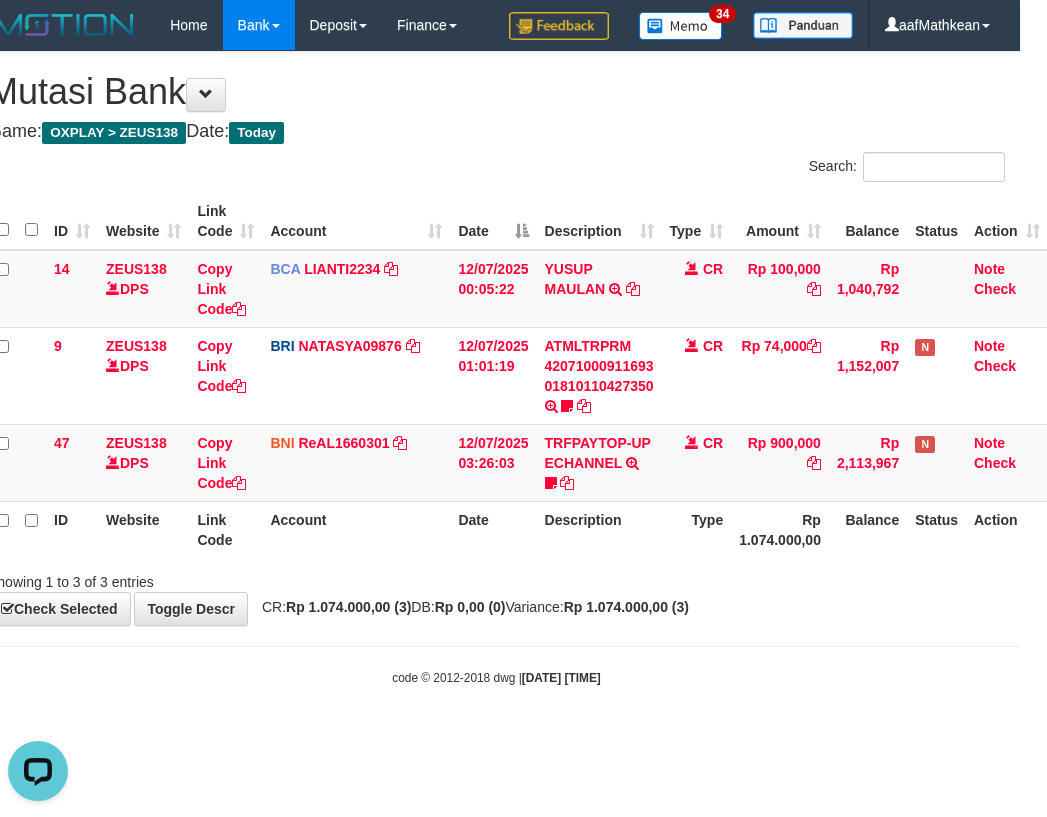 drag, startPoint x: 489, startPoint y: 481, endPoint x: 538, endPoint y: 621, distance: 148.32735 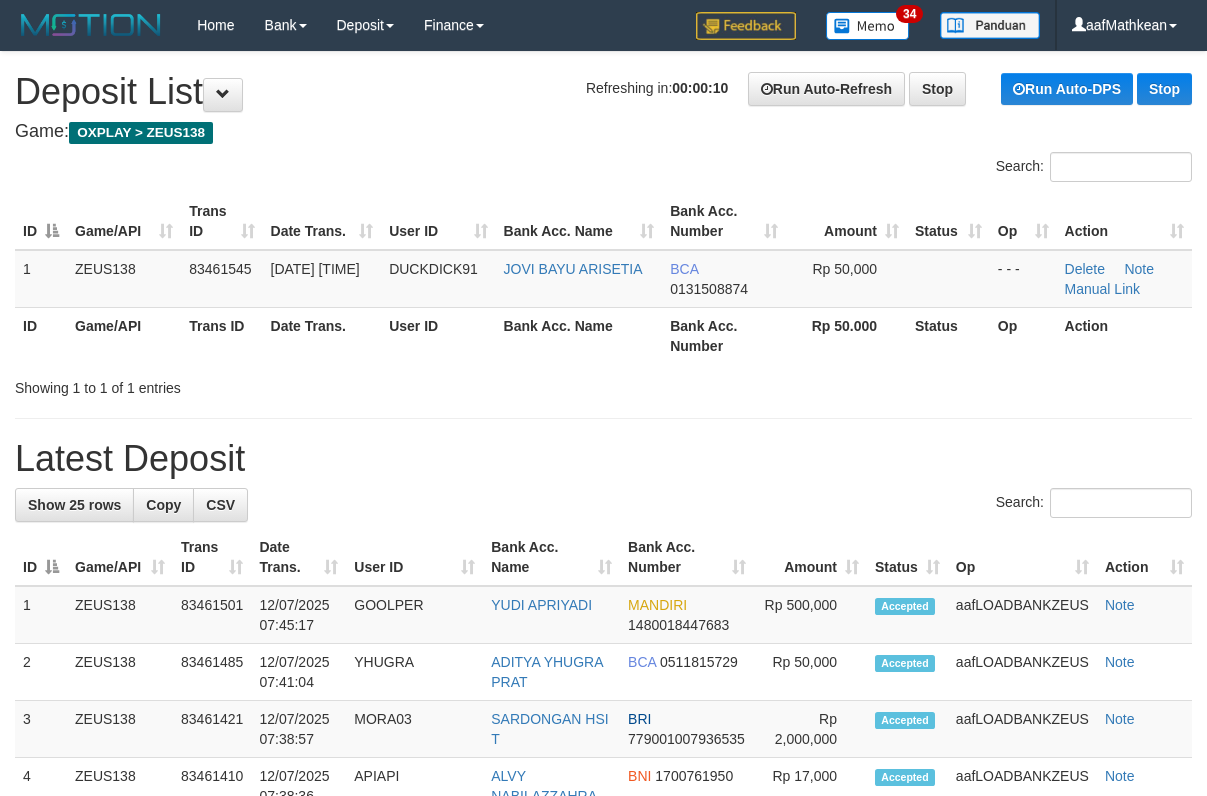 scroll, scrollTop: 0, scrollLeft: 0, axis: both 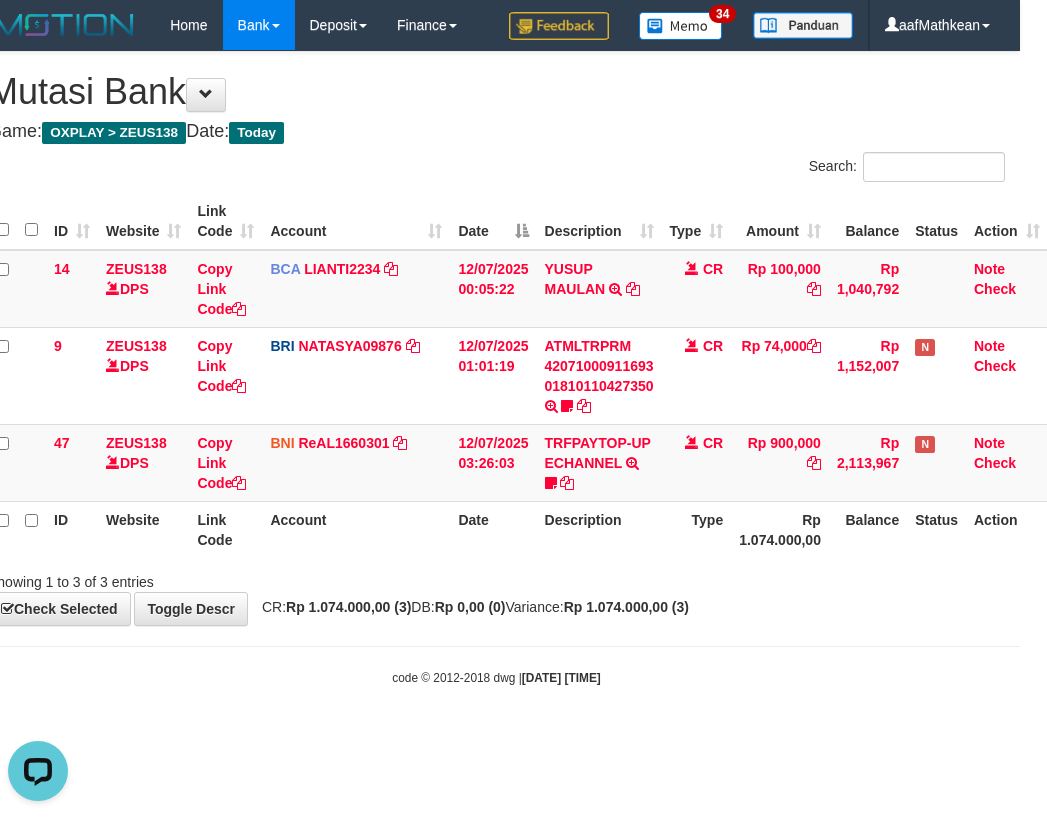 drag, startPoint x: 445, startPoint y: 522, endPoint x: 563, endPoint y: 530, distance: 118.270874 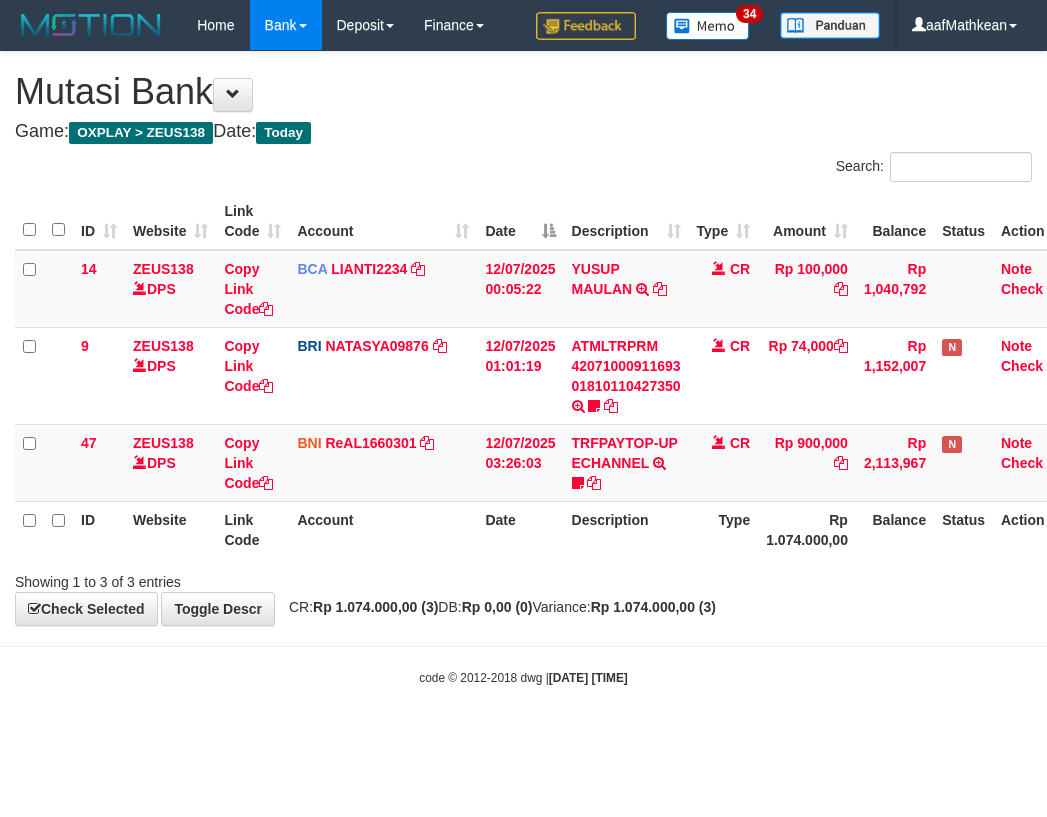 scroll, scrollTop: 0, scrollLeft: 27, axis: horizontal 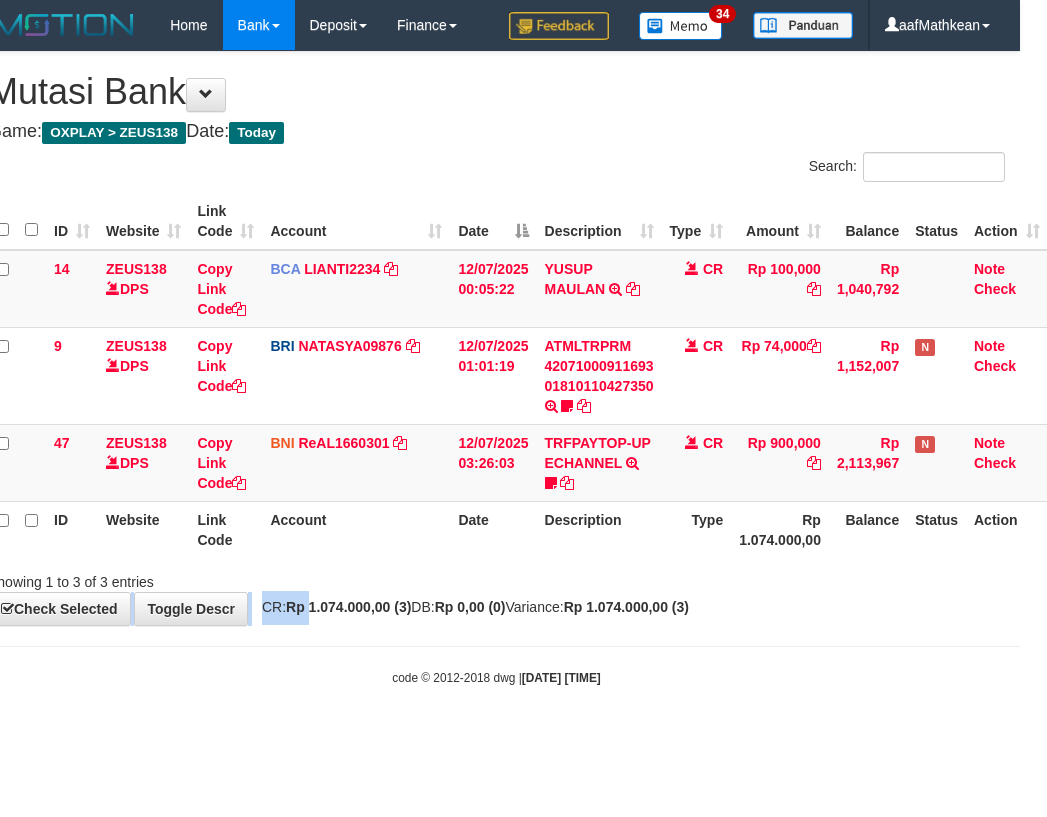 click on "**********" at bounding box center [496, 338] 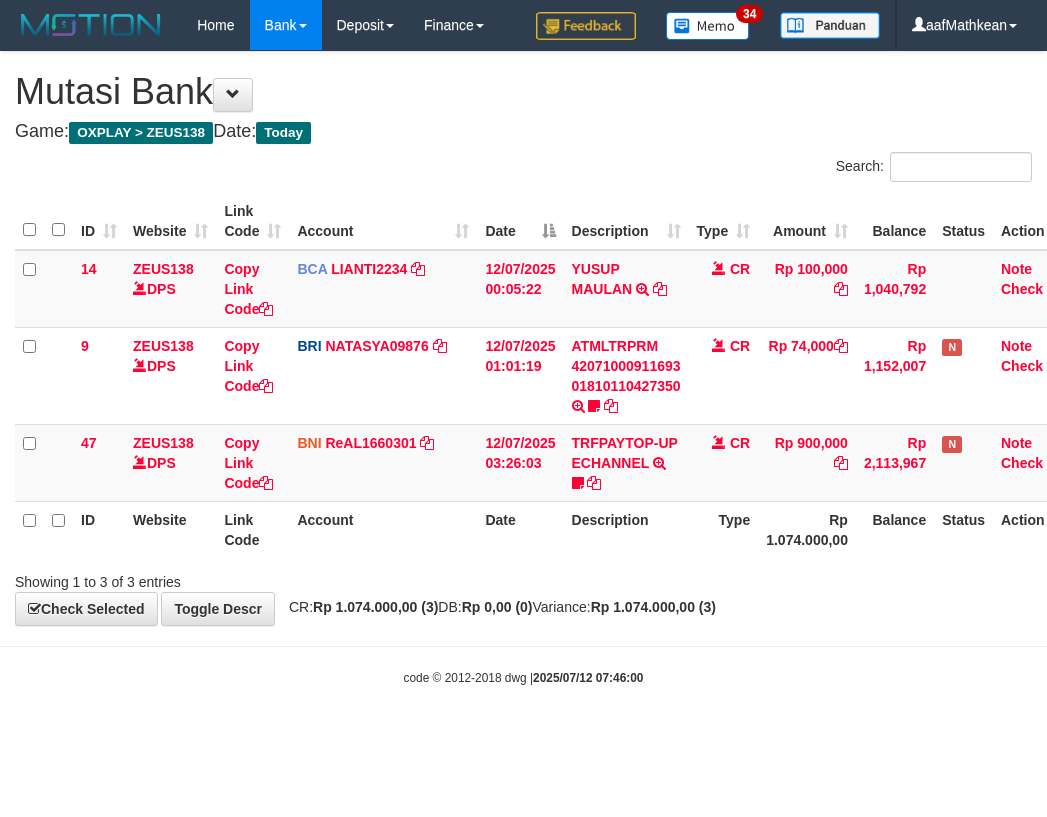 scroll, scrollTop: 0, scrollLeft: 27, axis: horizontal 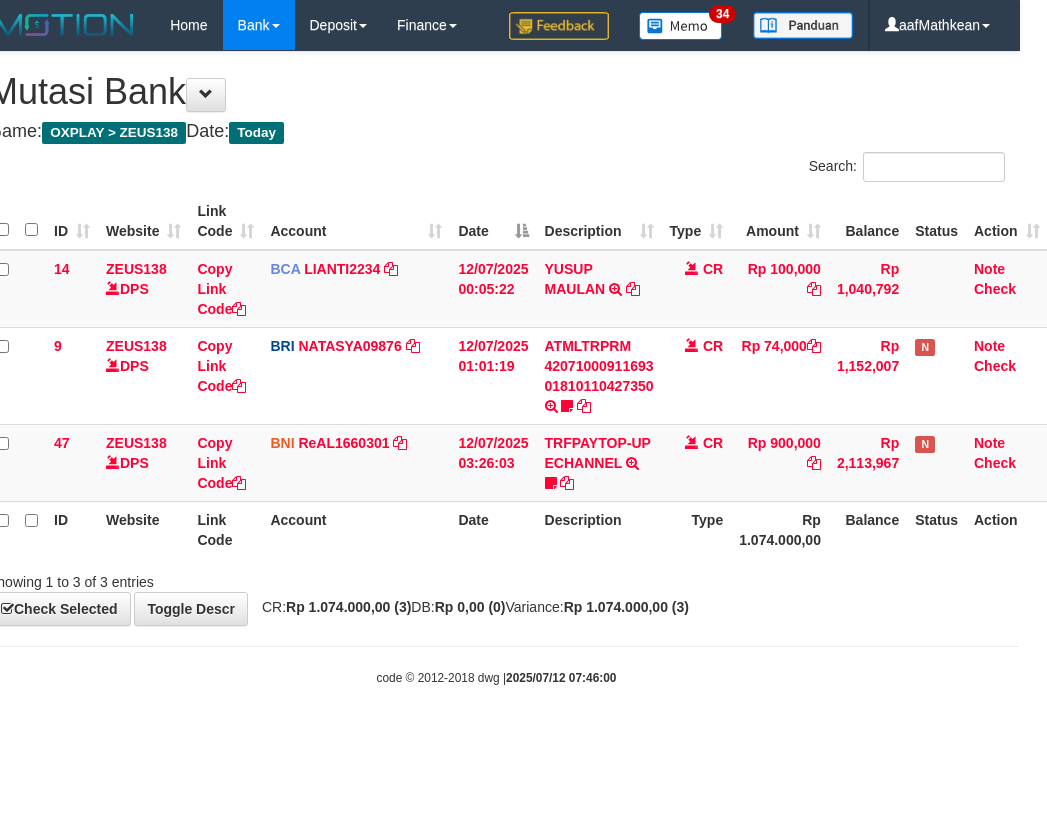 click on "CR:  Rp 1.074.000,00 (3)      DB:  Rp 0,00 (0)      Variance:  Rp 1.074.000,00 (3)" at bounding box center [470, 607] 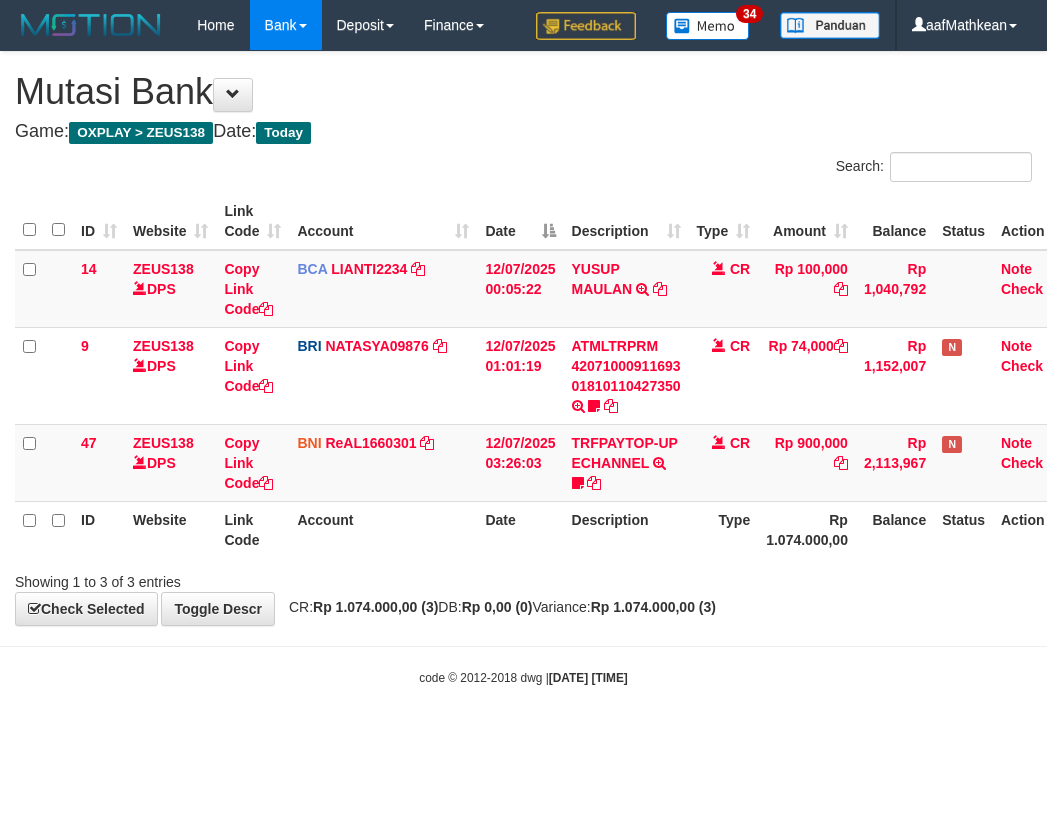 scroll, scrollTop: 0, scrollLeft: 27, axis: horizontal 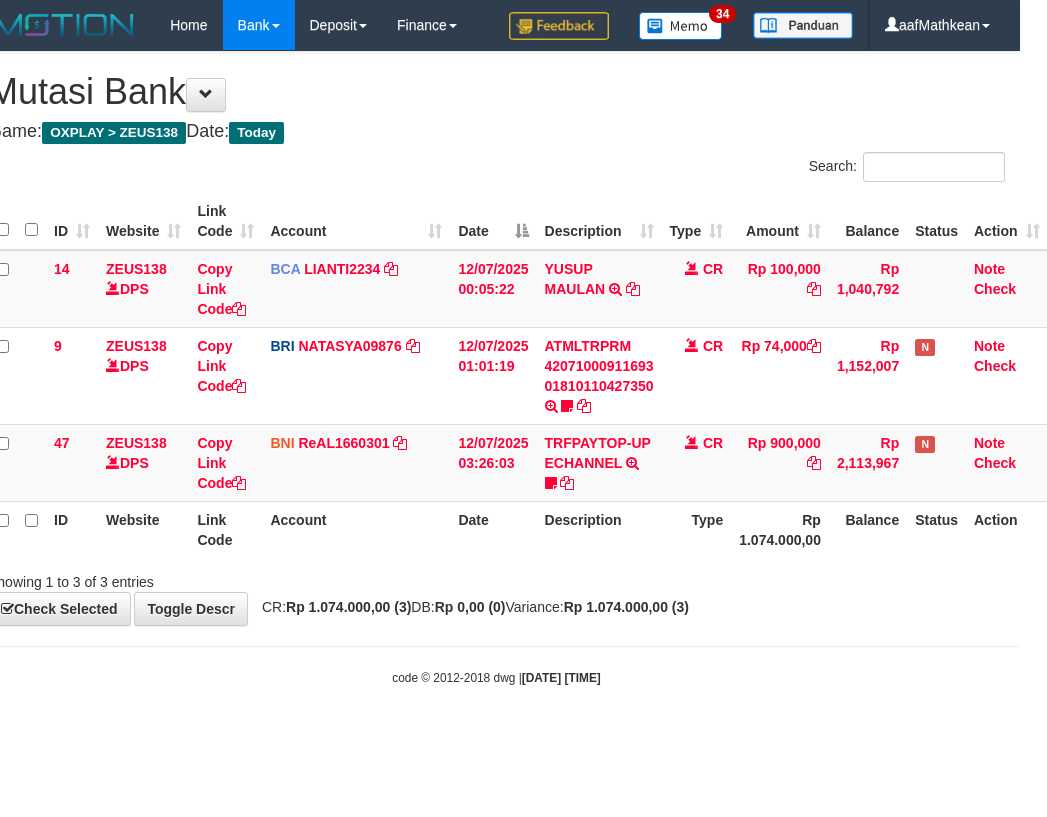 click on "Toggle navigation
Home
Bank
Account List
Load
By Website
Group
[OXPLAY]													ZEUS138
By Load Group (DPS)" at bounding box center [496, 368] 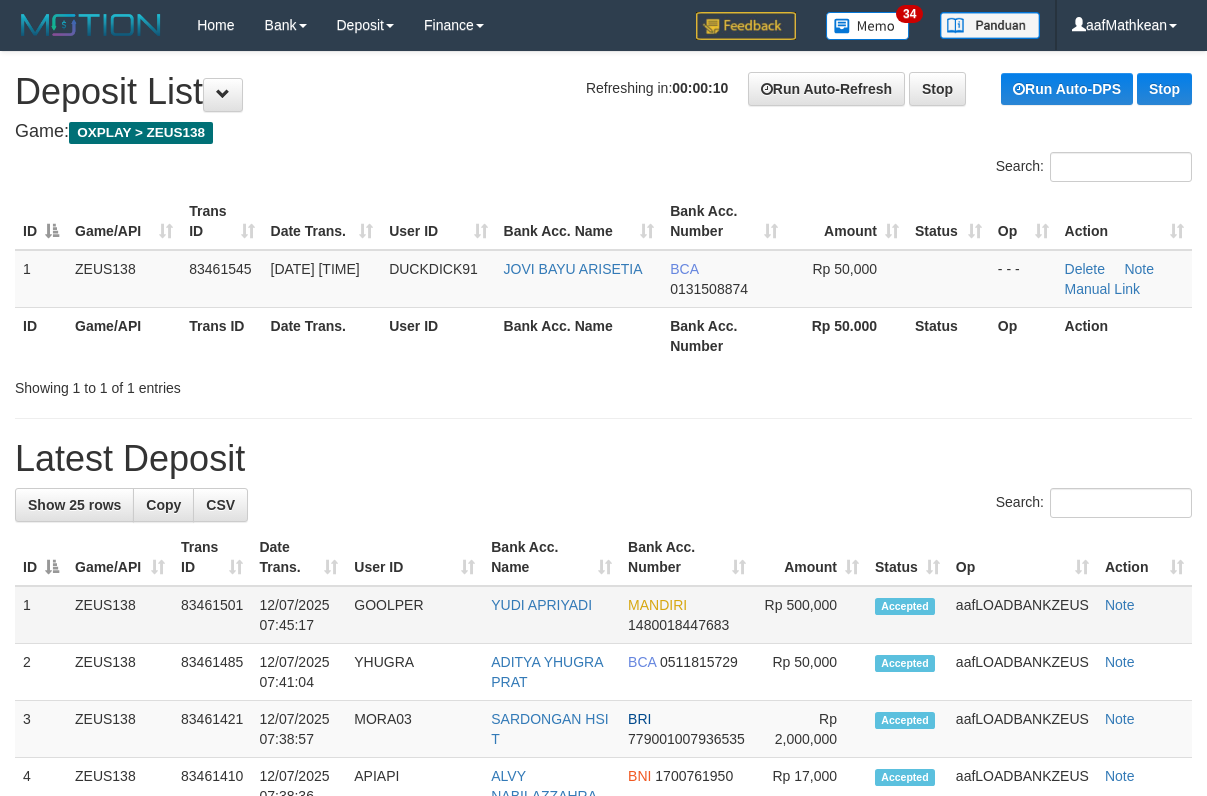 scroll, scrollTop: 0, scrollLeft: 0, axis: both 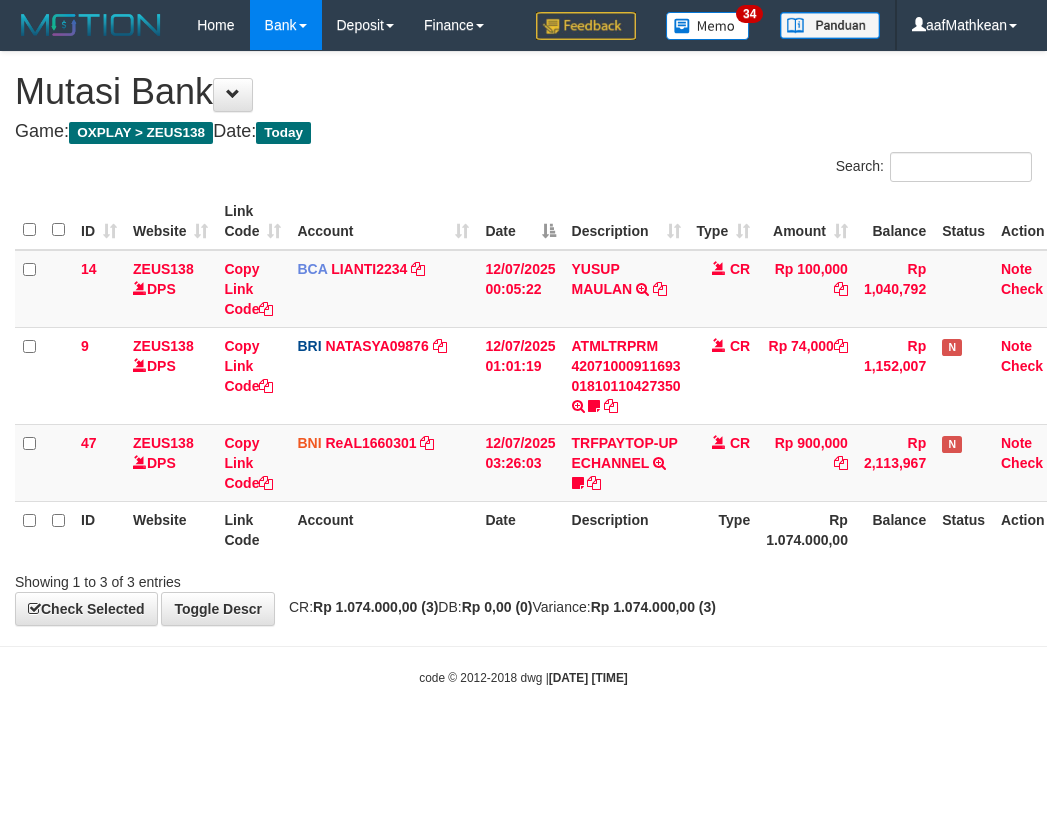 click on "Toggle navigation
Home
Bank
Account List
Load
By Website
Group
[OXPLAY]													ZEUS138
By Load Group (DPS)" at bounding box center (523, 368) 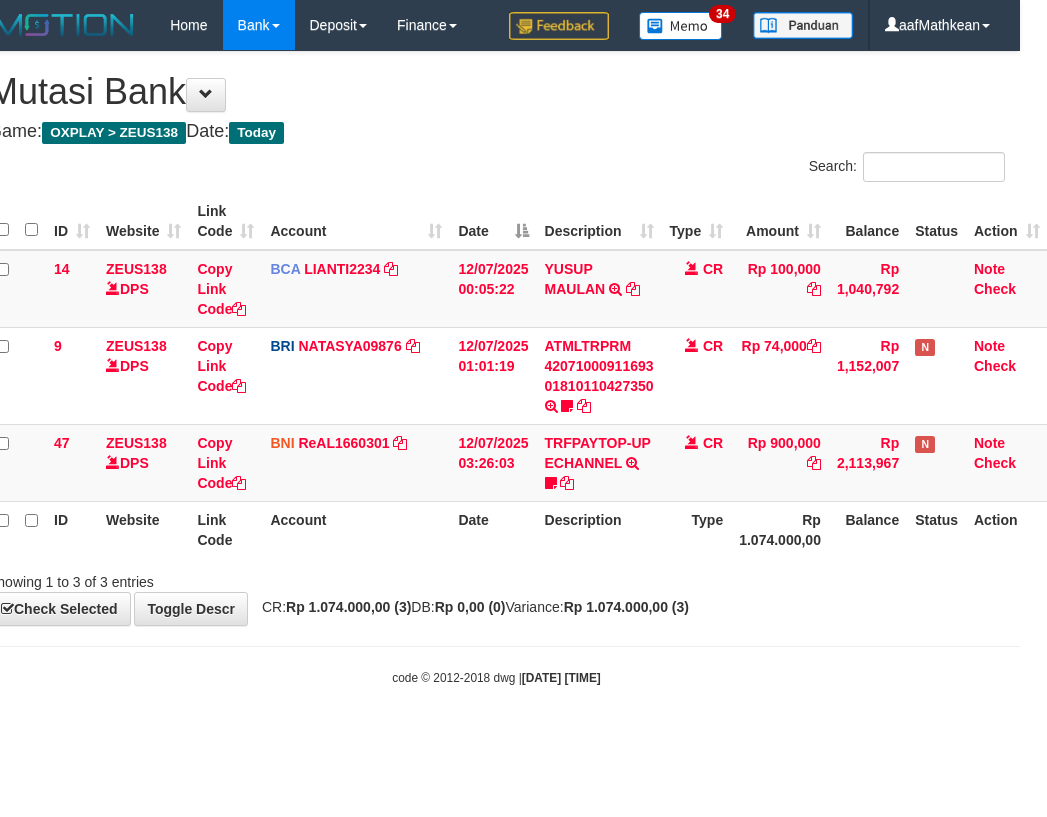 click on "Toggle navigation
Home
Bank
Account List
Load
By Website
Group
[OXPLAY]													ZEUS138
By Load Group (DPS)" at bounding box center (496, 368) 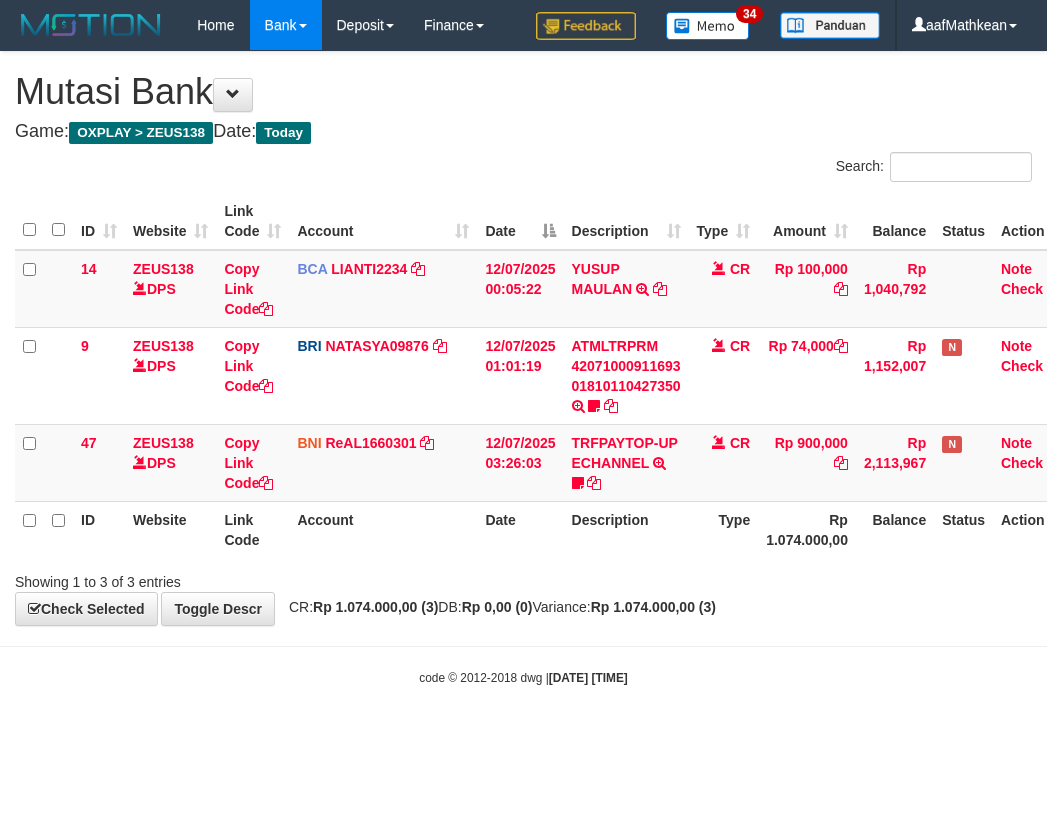 scroll, scrollTop: 0, scrollLeft: 27, axis: horizontal 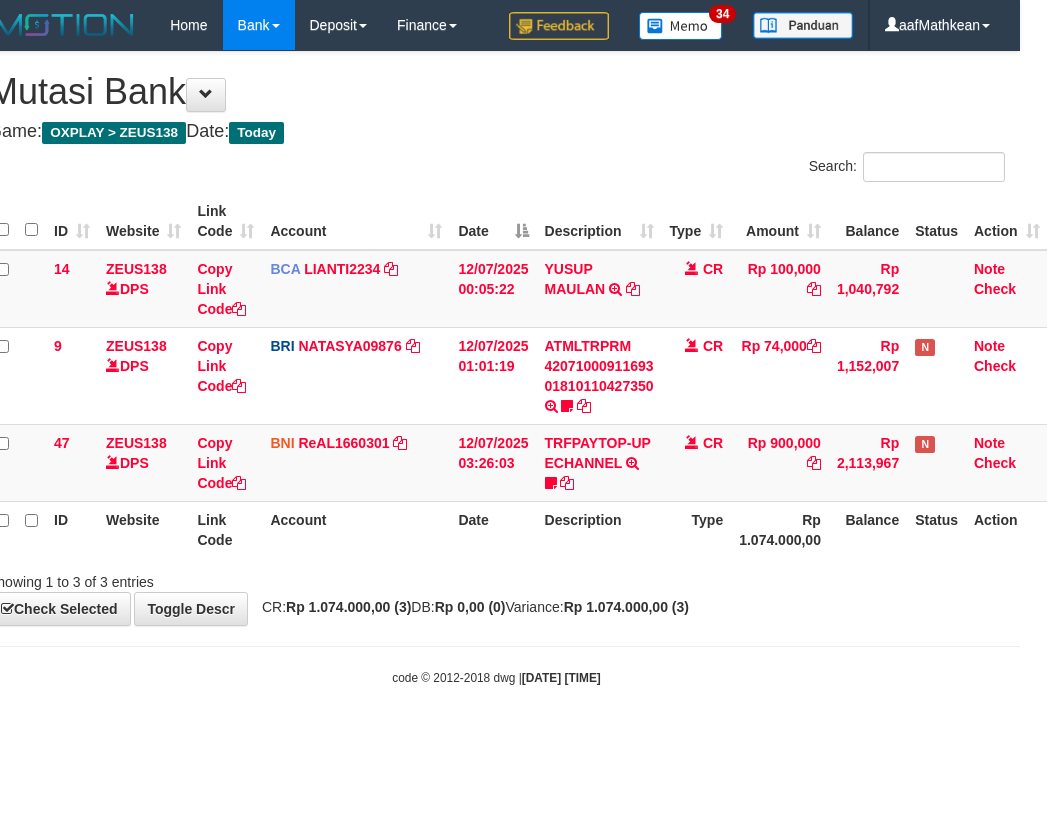 click on "Toggle navigation
Home
Bank
Account List
Load
By Website
Group
[OXPLAY]													ZEUS138
By Load Group (DPS)" at bounding box center (496, 368) 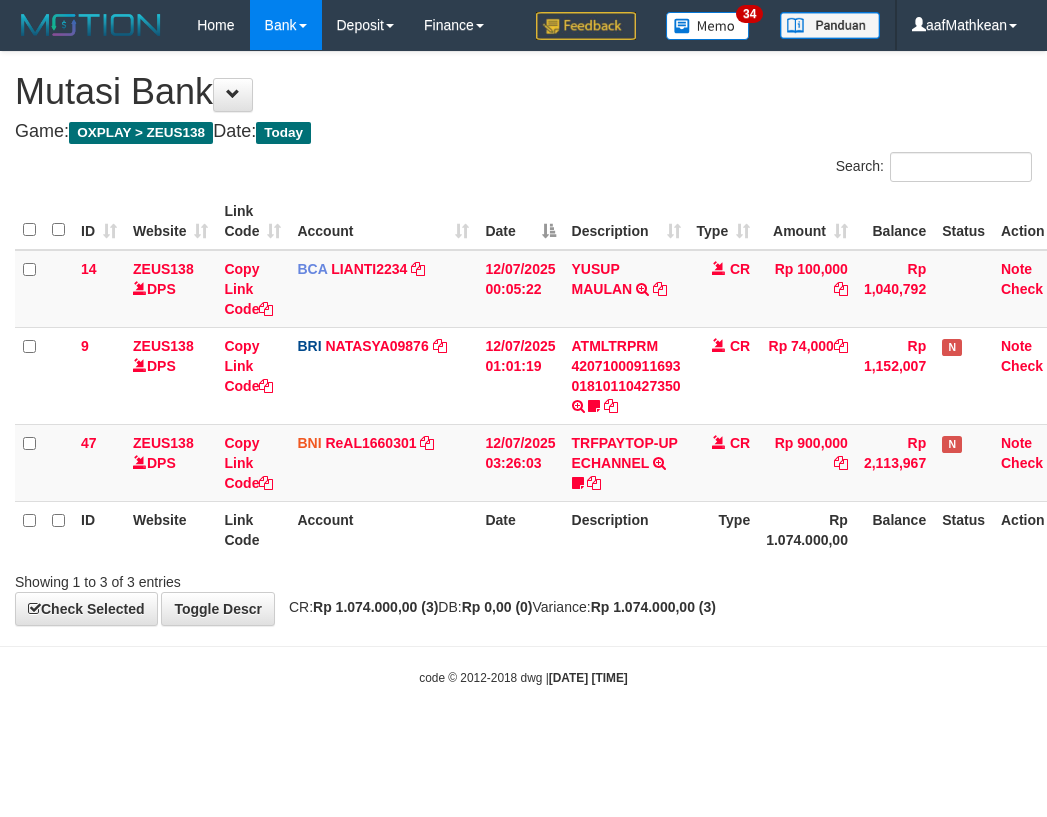 scroll, scrollTop: 0, scrollLeft: 27, axis: horizontal 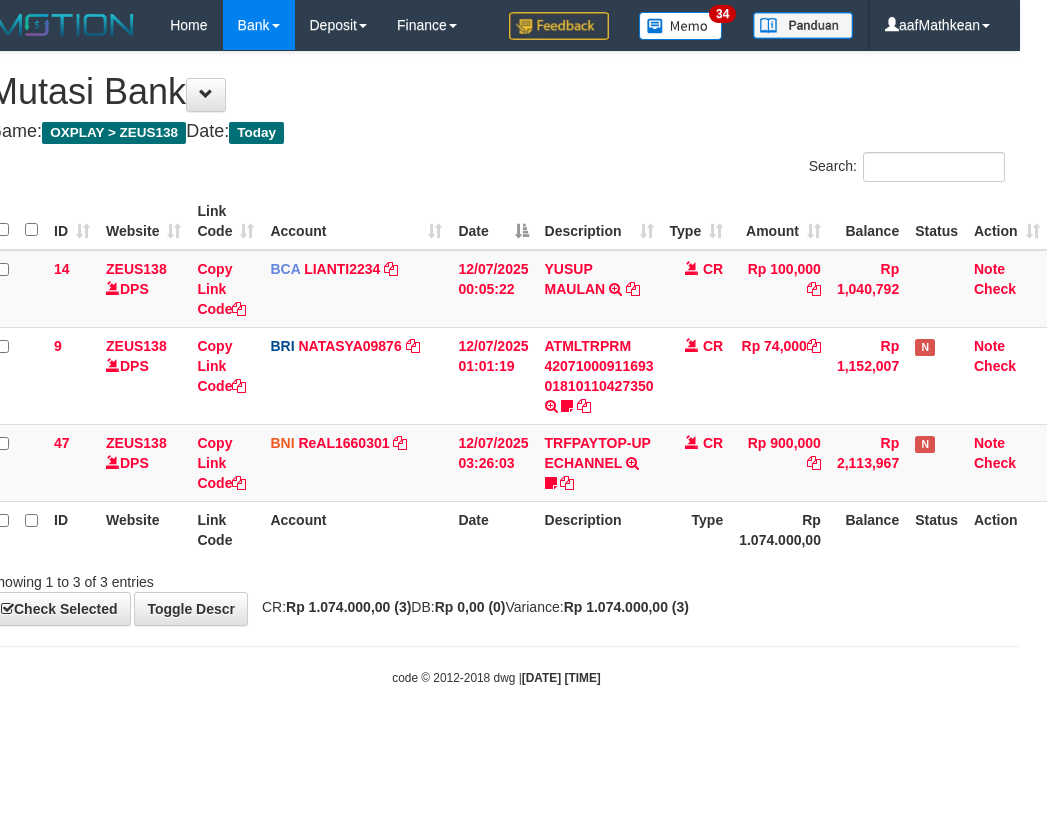 click on "Toggle navigation
Home
Bank
Account List
Load
By Website
Group
[OXPLAY]													ZEUS138
By Load Group (DPS)" at bounding box center [496, 368] 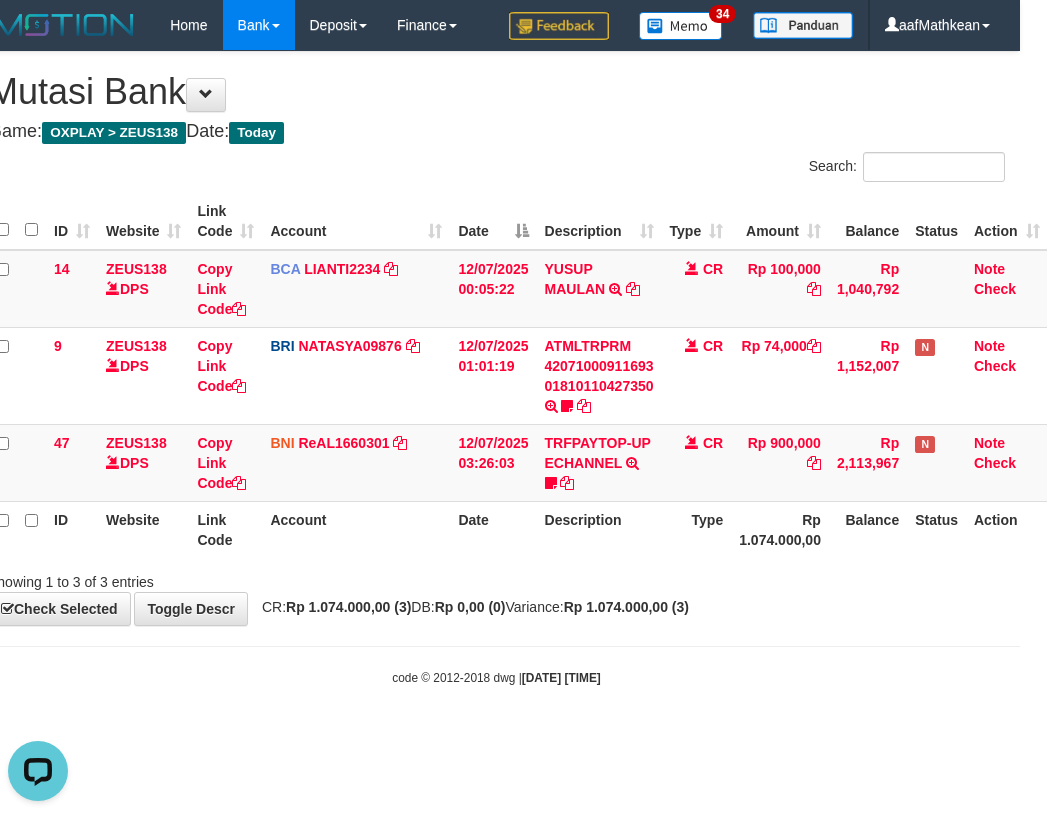 scroll, scrollTop: 0, scrollLeft: 0, axis: both 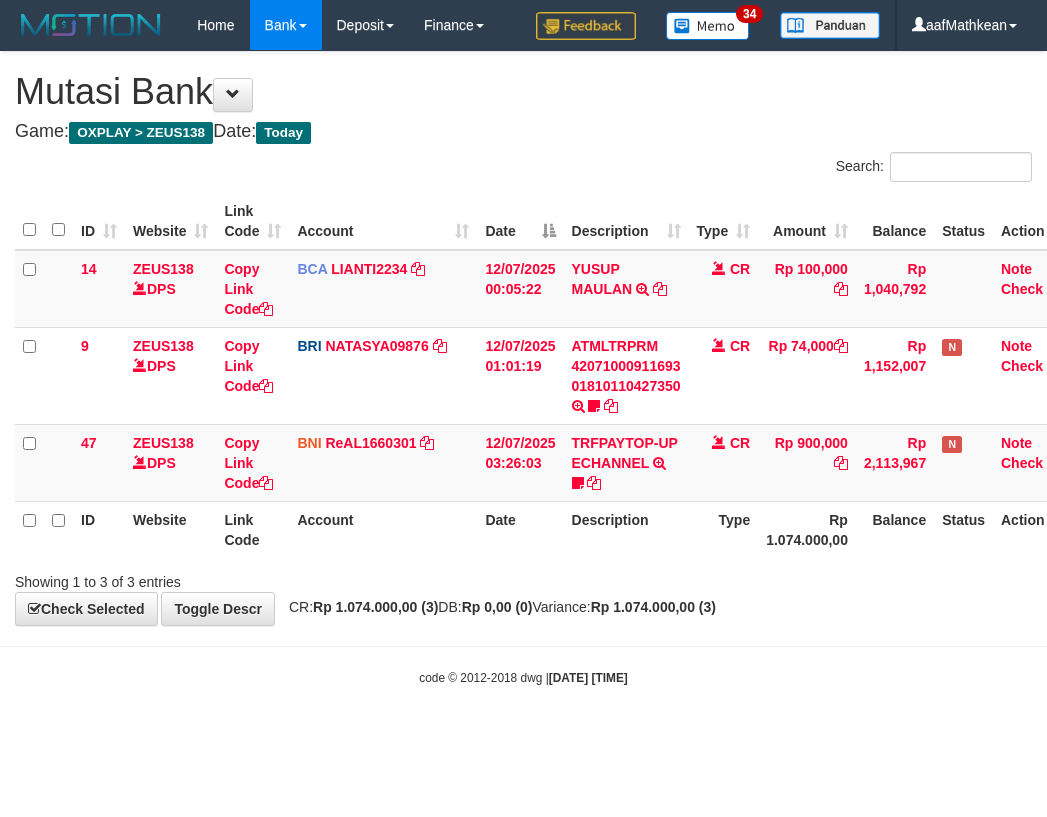 click on "Description" at bounding box center (626, 529) 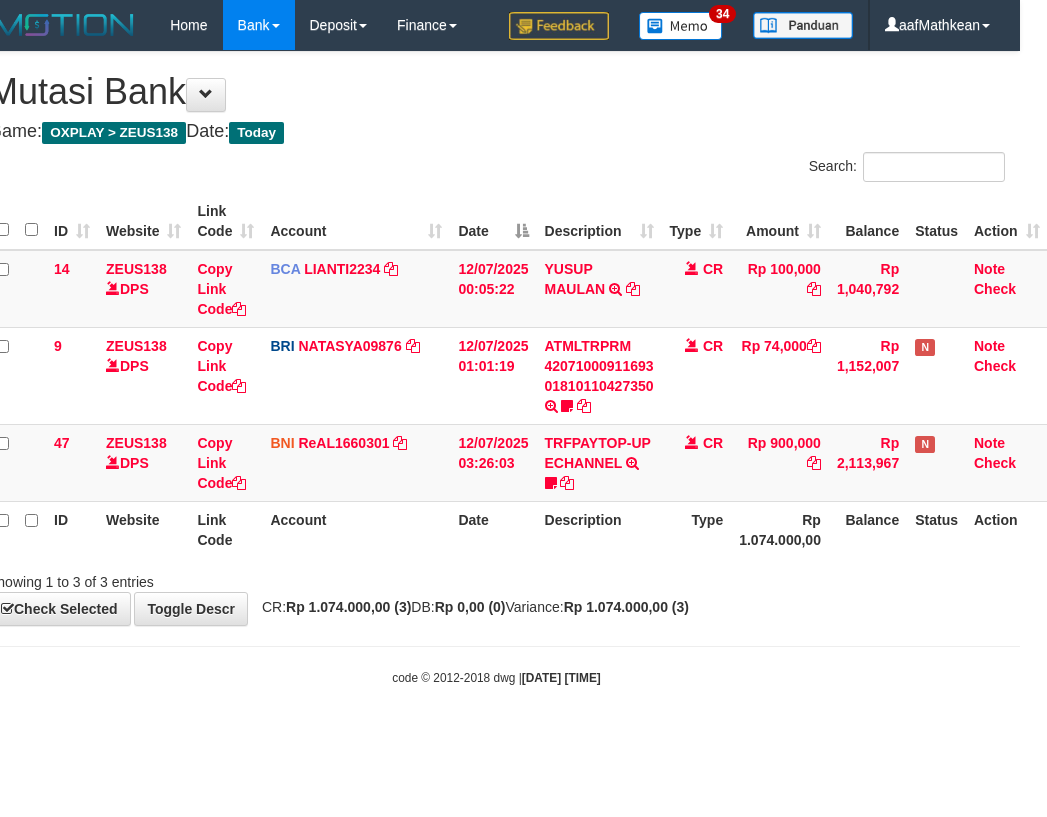 click on "Date" at bounding box center [493, 529] 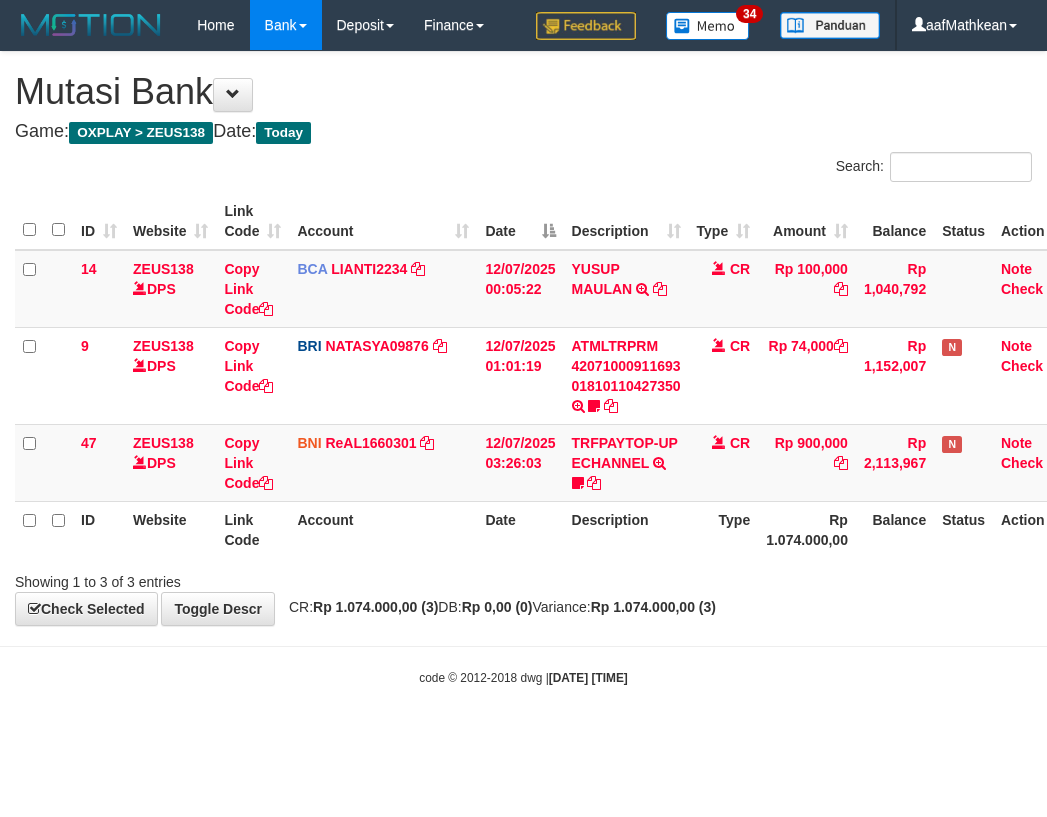 scroll, scrollTop: 0, scrollLeft: 27, axis: horizontal 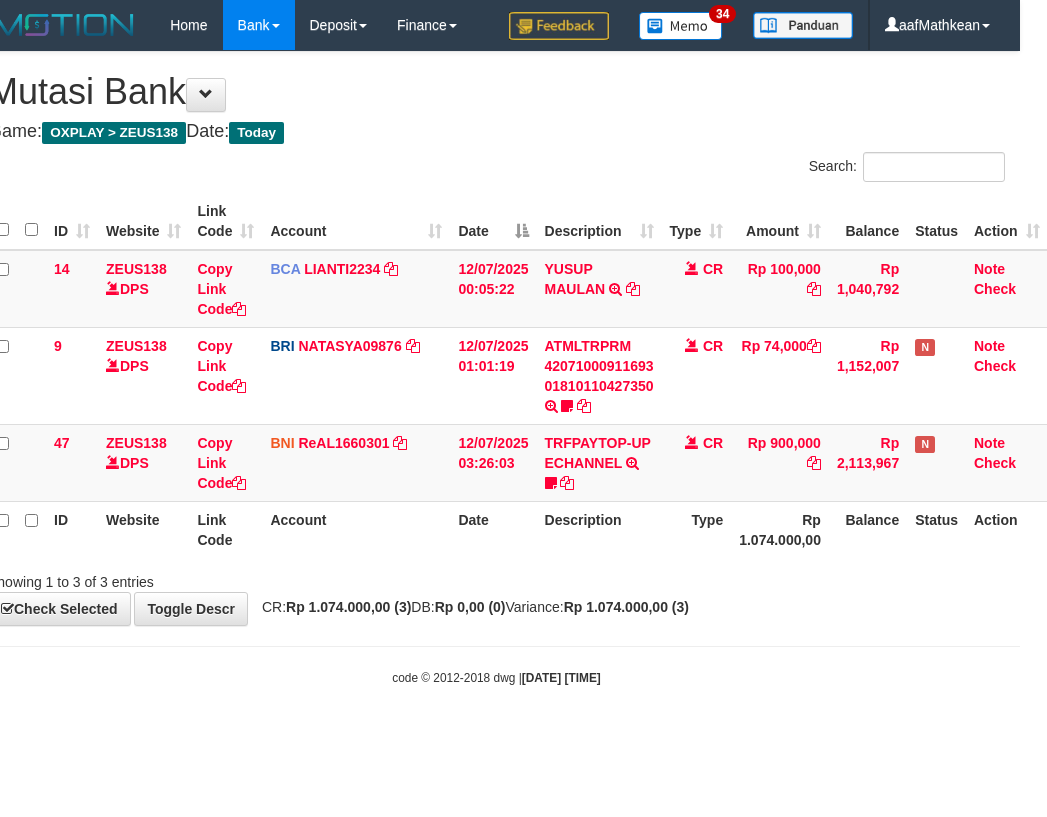 drag, startPoint x: 432, startPoint y: 613, endPoint x: 503, endPoint y: 640, distance: 75.96052 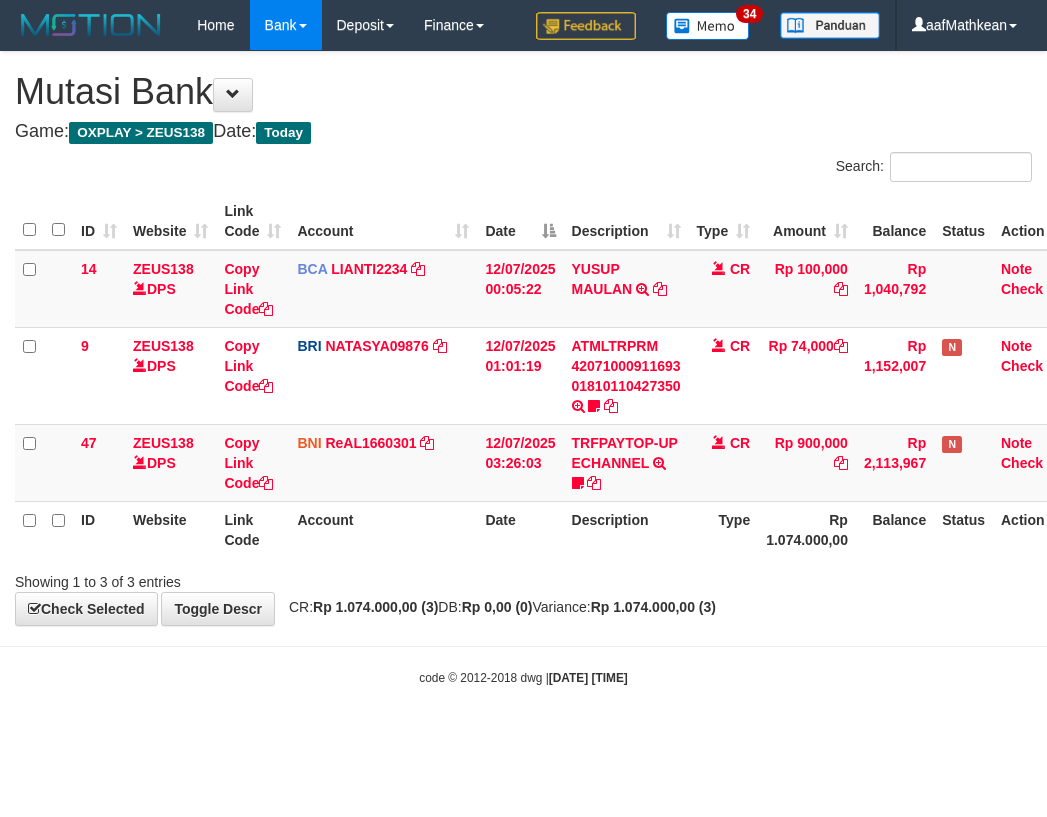 scroll, scrollTop: 0, scrollLeft: 27, axis: horizontal 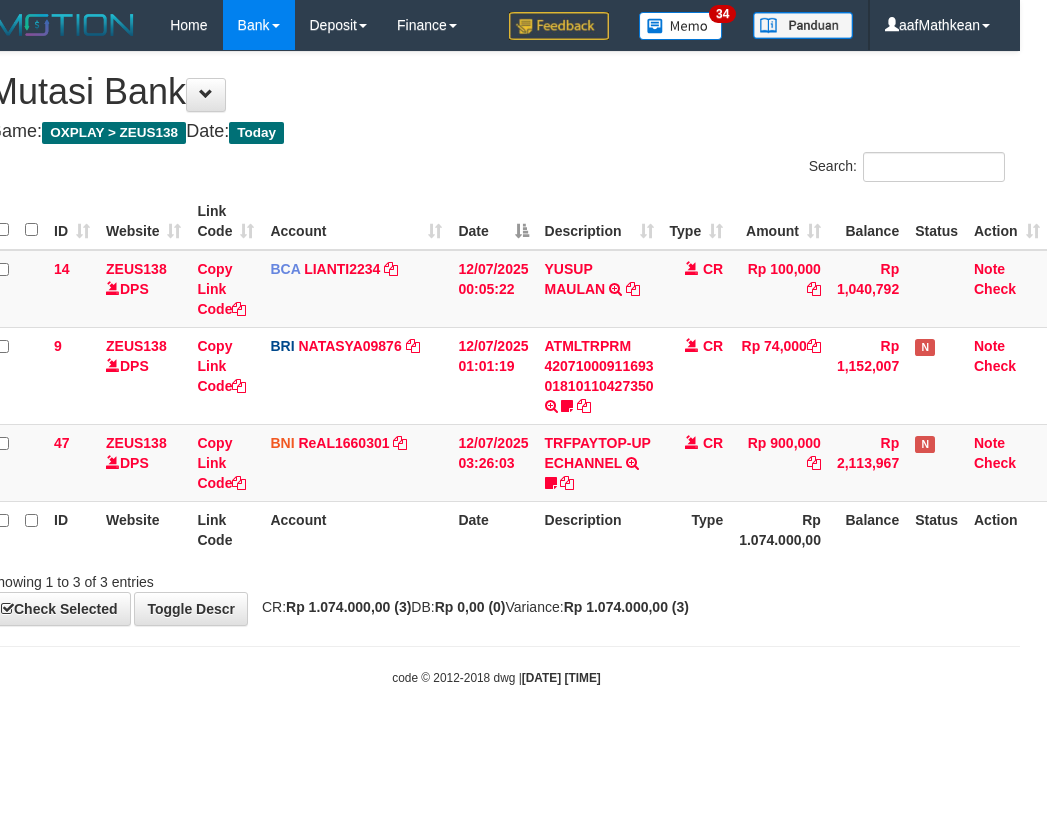 click on "Toggle navigation
Home
Bank
Account List
Load
By Website
Group
[OXPLAY]													ZEUS138
By Load Group (DPS)" at bounding box center [496, 368] 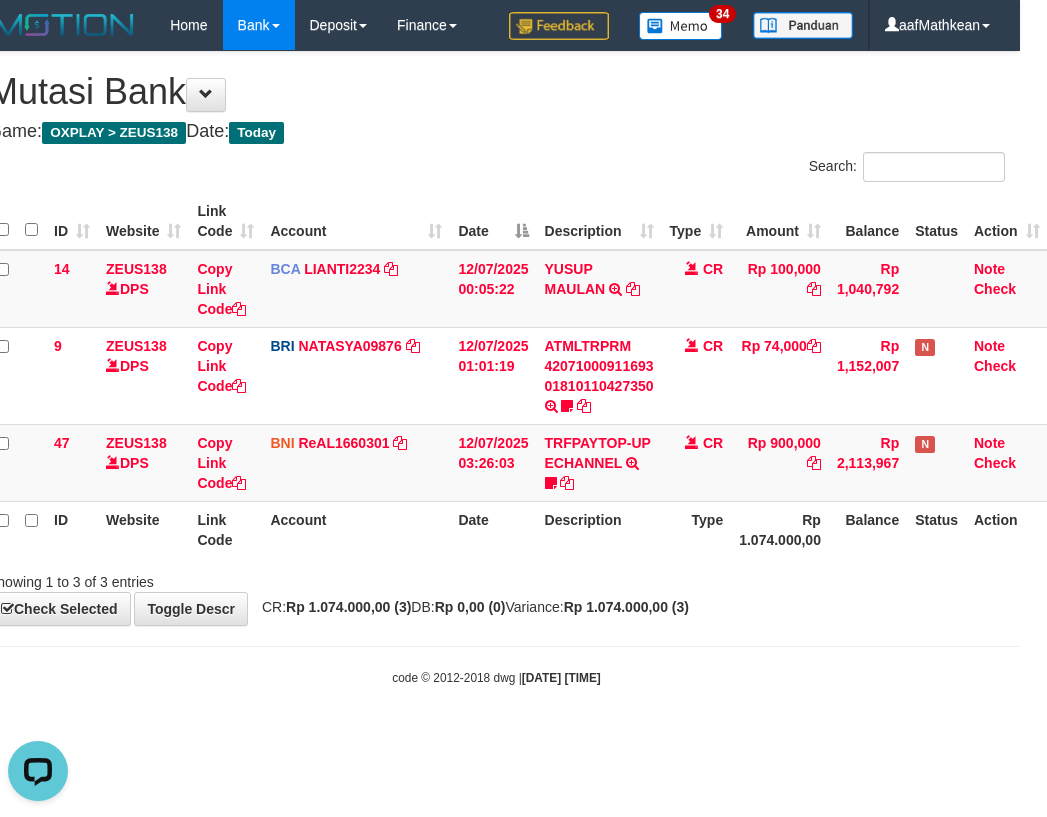 scroll, scrollTop: 0, scrollLeft: 0, axis: both 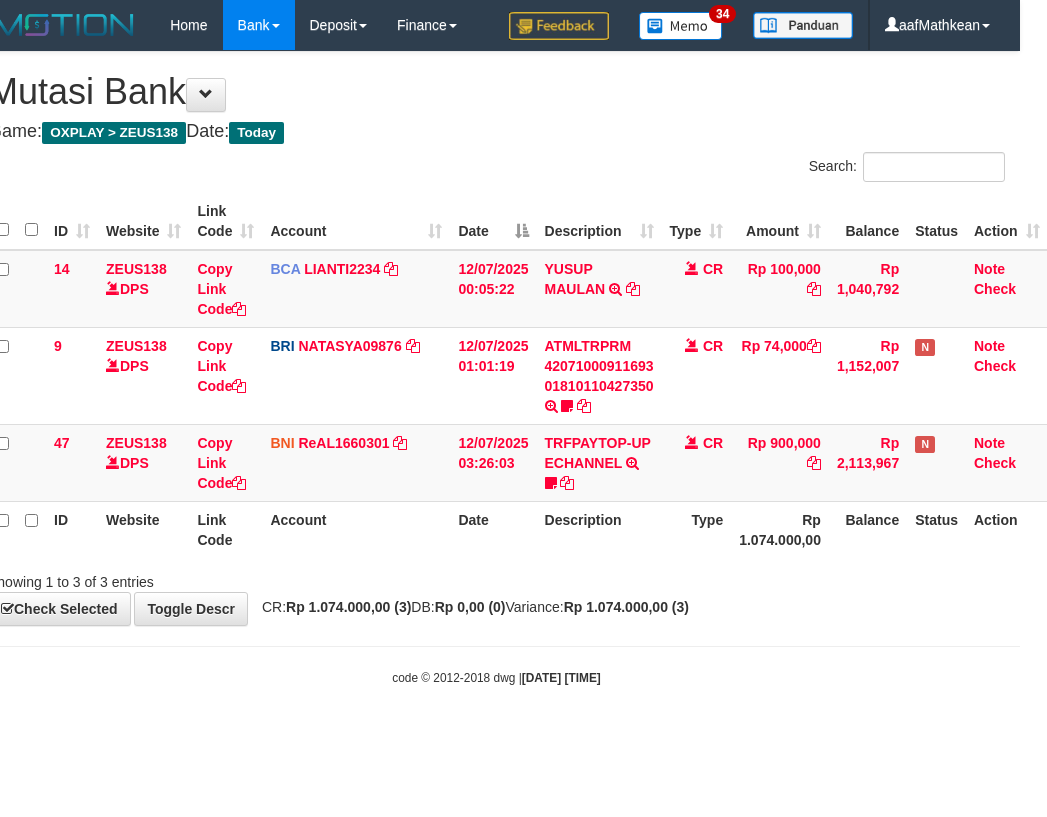 click on "**********" at bounding box center [496, 338] 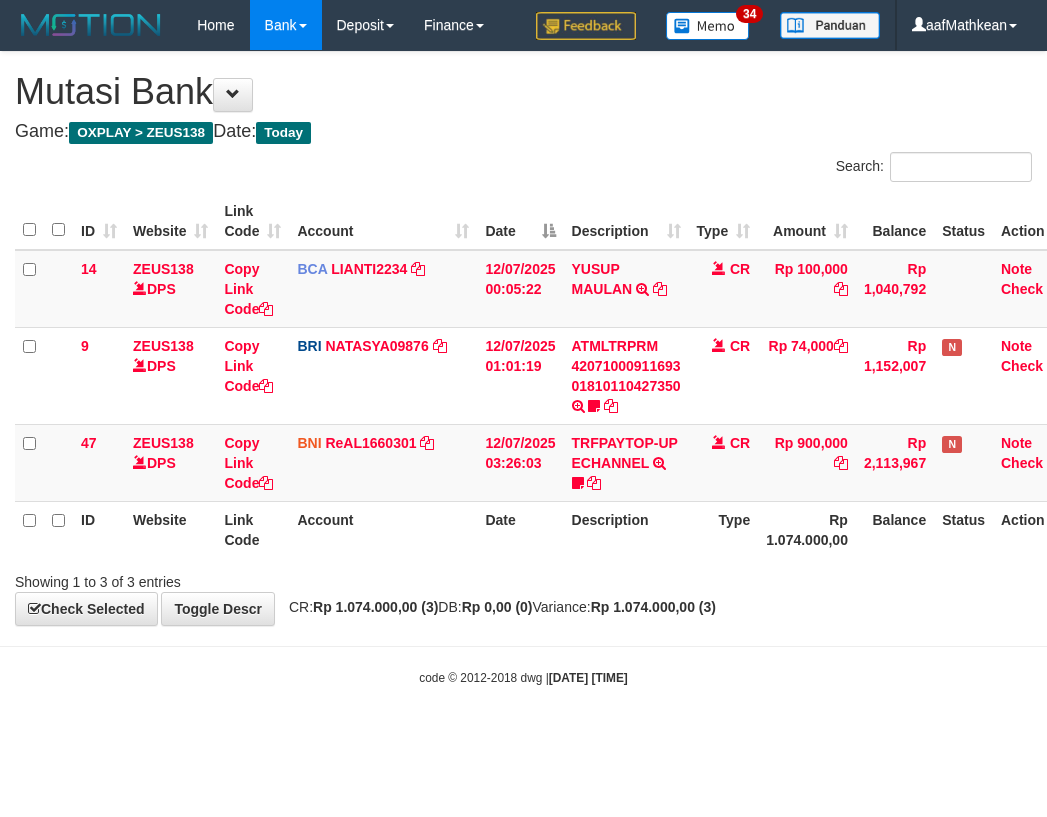 scroll, scrollTop: 0, scrollLeft: 27, axis: horizontal 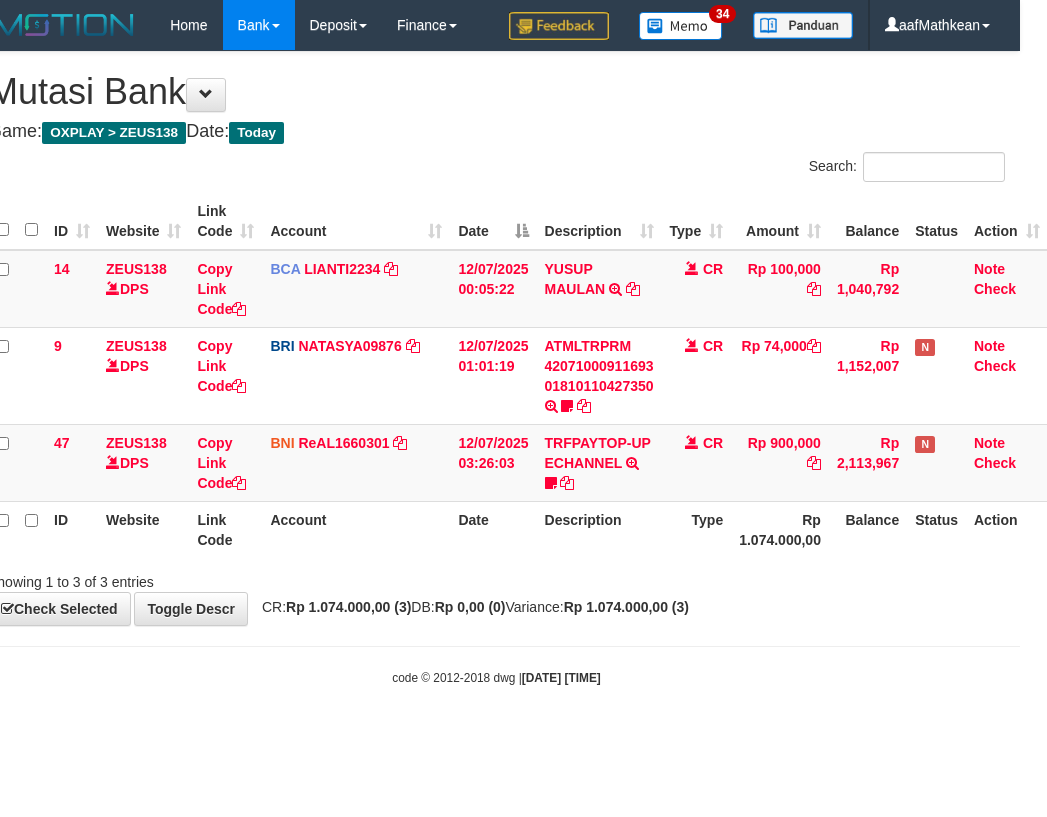 click on "**********" at bounding box center [496, 338] 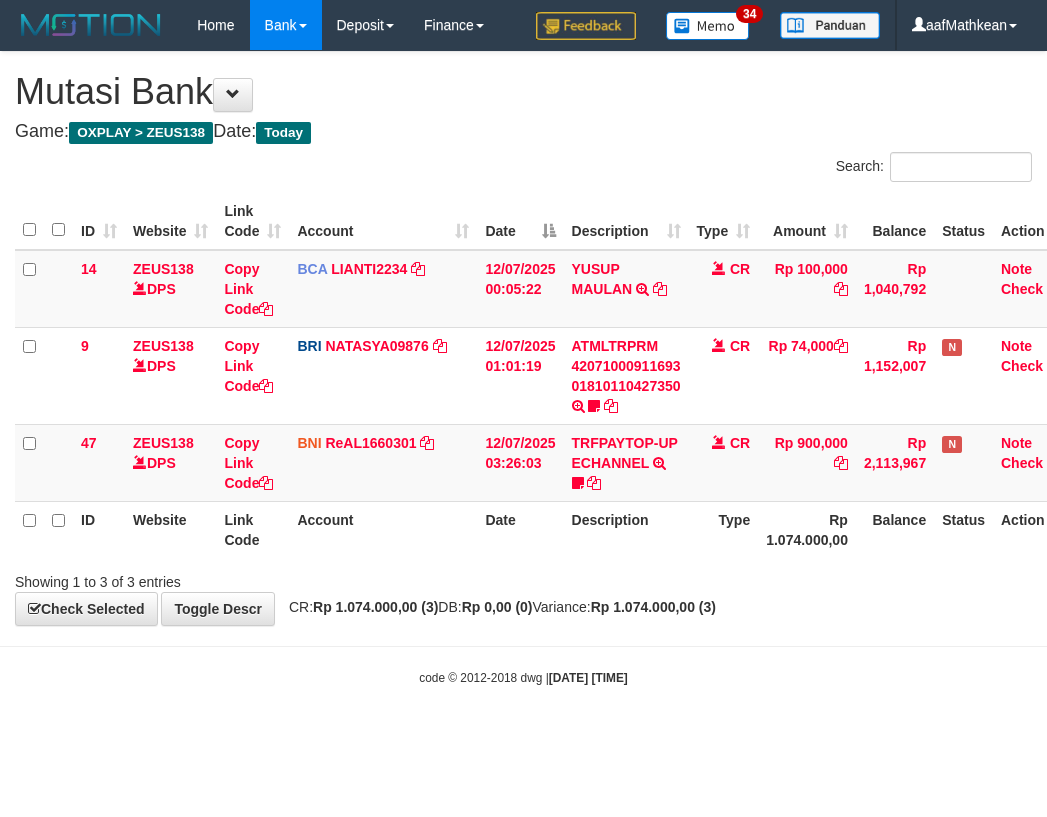 scroll, scrollTop: 0, scrollLeft: 27, axis: horizontal 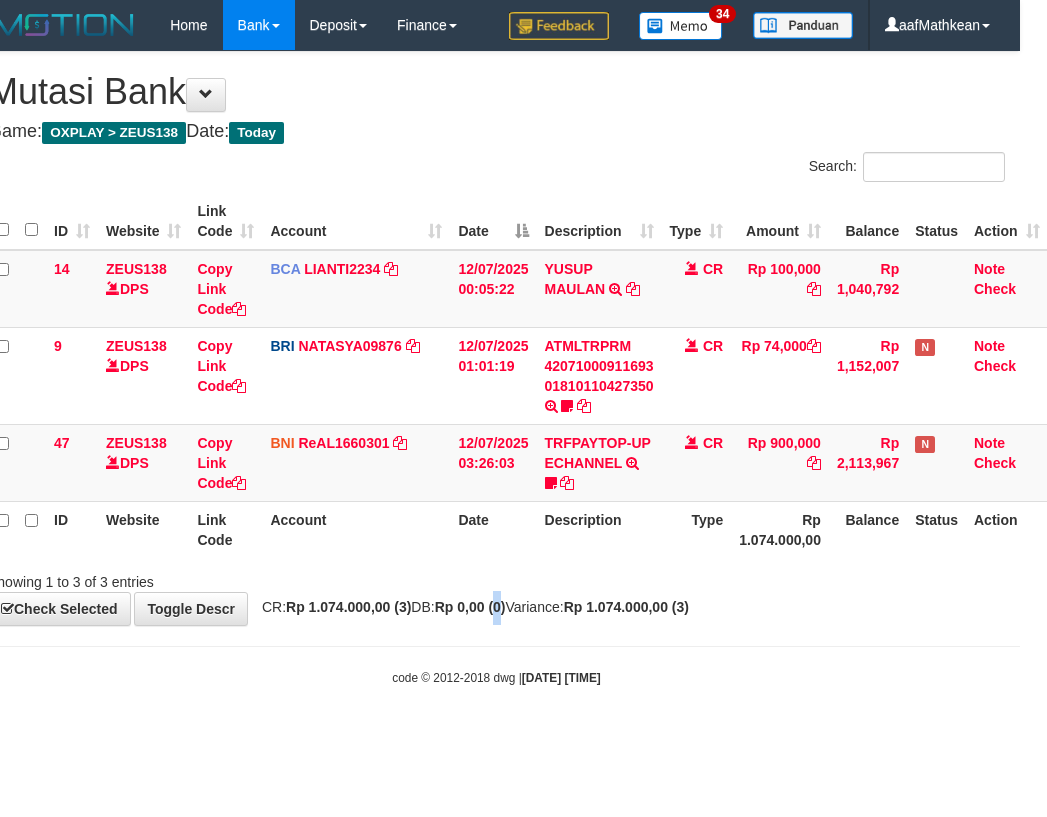 click on "**********" at bounding box center [496, 338] 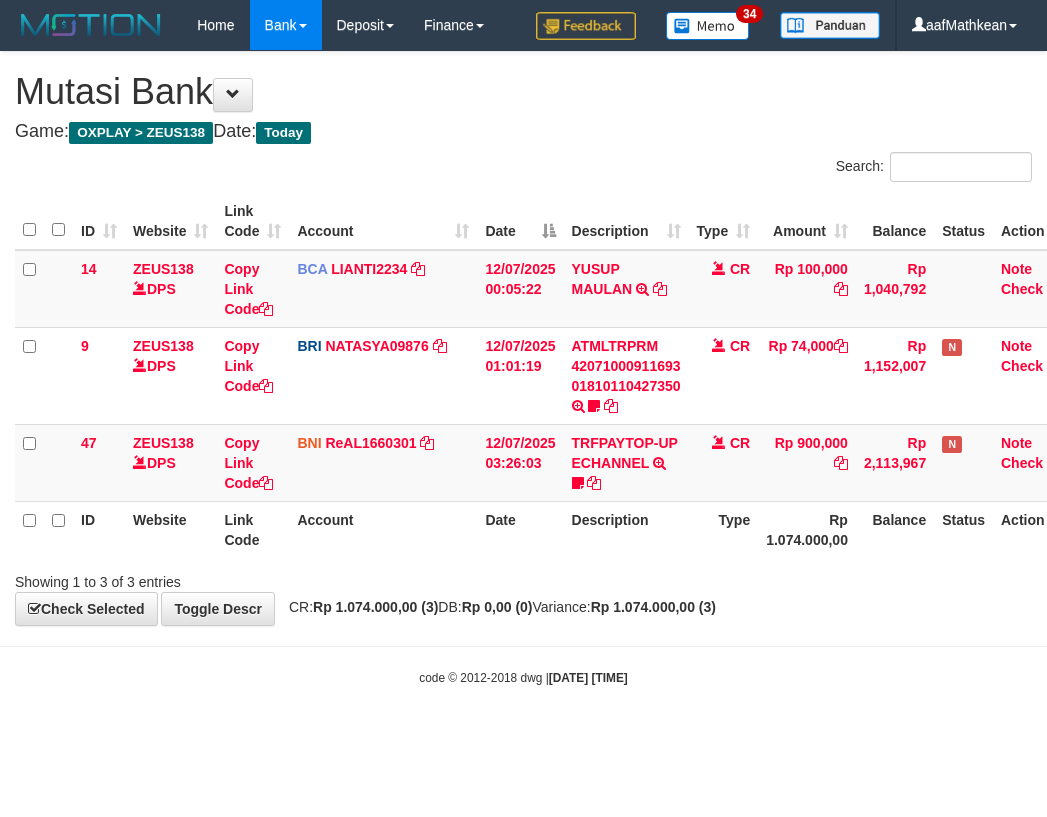 scroll, scrollTop: 0, scrollLeft: 27, axis: horizontal 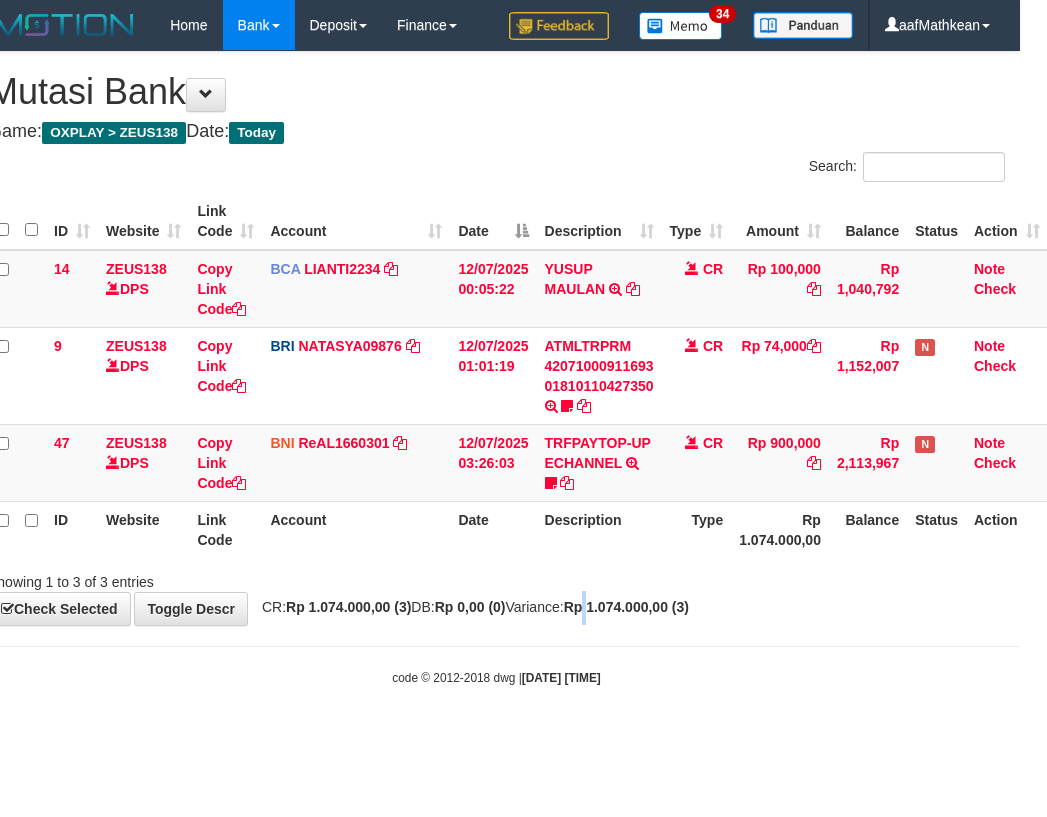 click on "Rp 1.074.000,00 (3)" at bounding box center (626, 607) 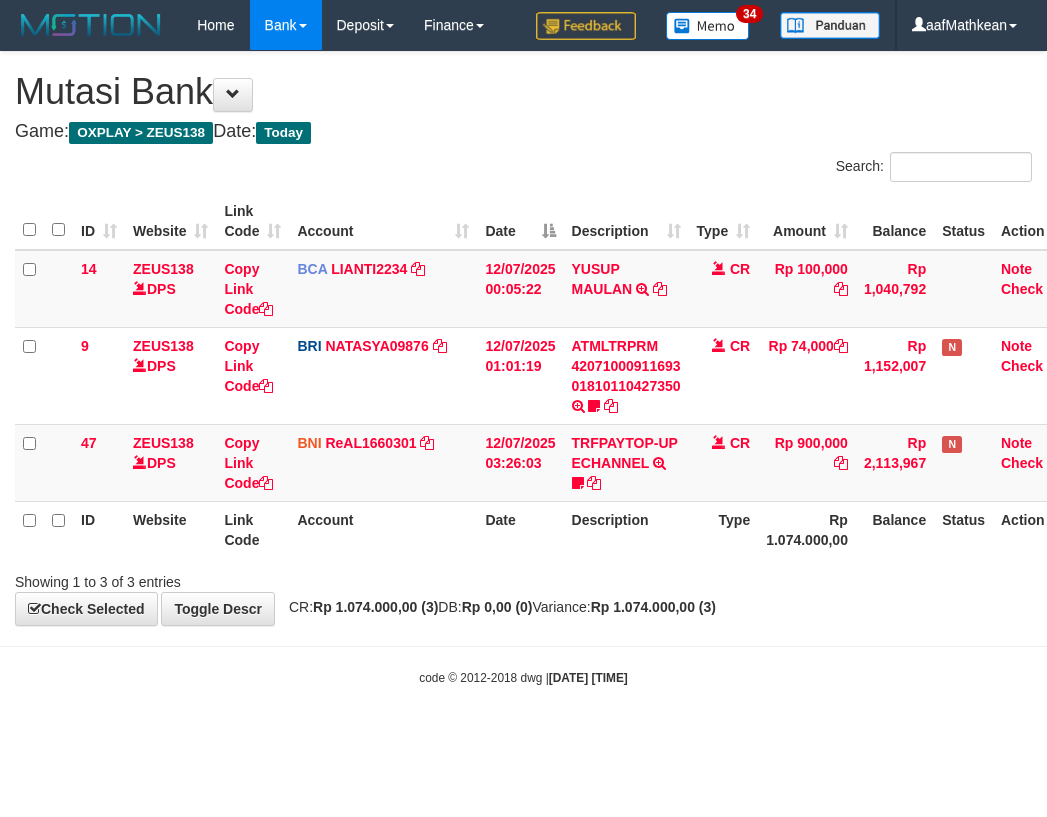 scroll, scrollTop: 0, scrollLeft: 27, axis: horizontal 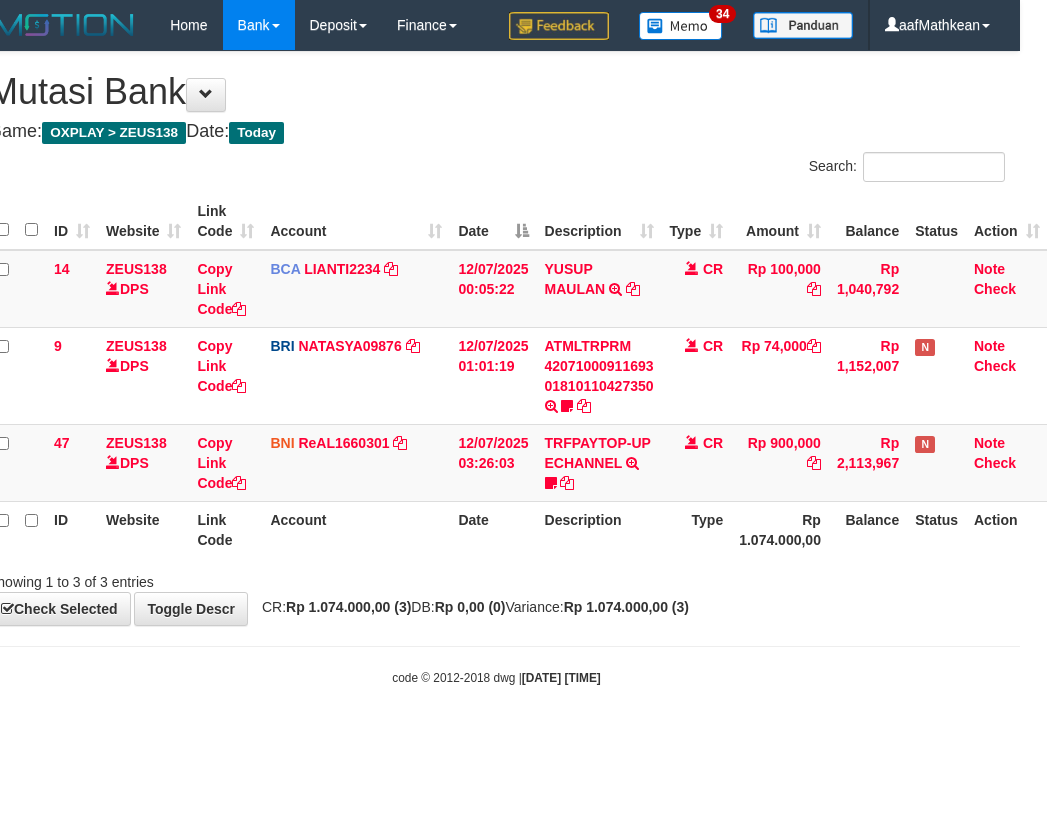 click on "**********" at bounding box center [496, 338] 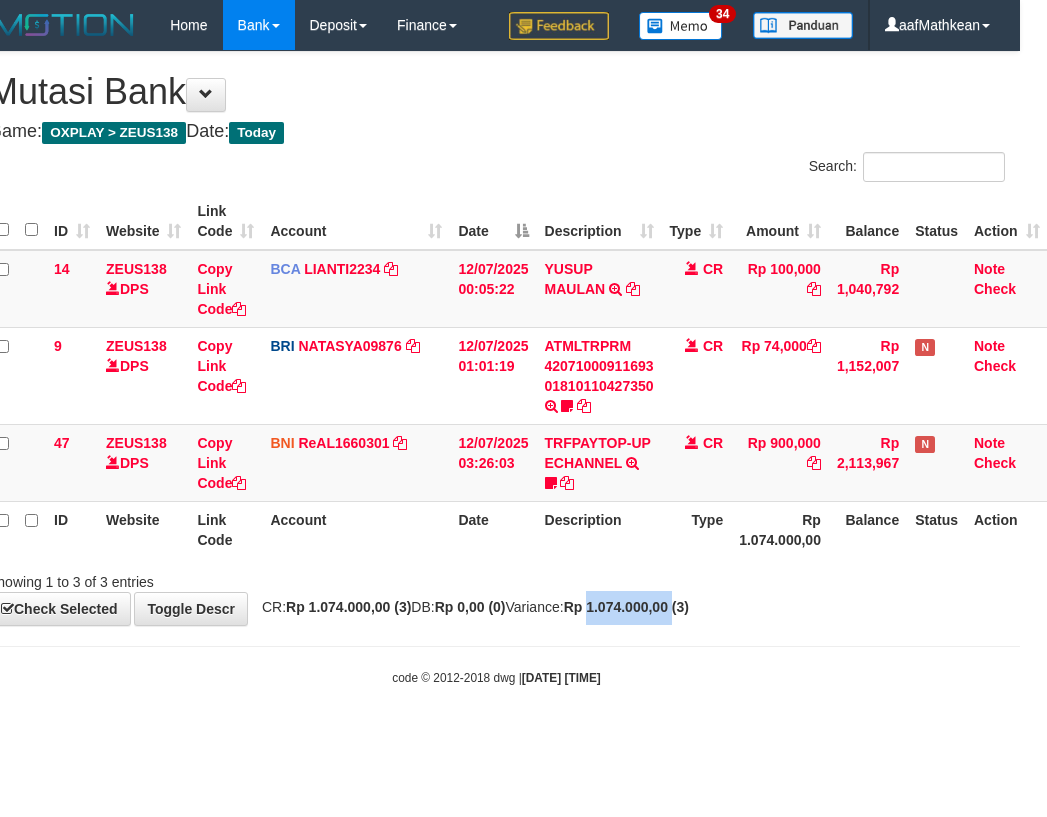 click on "**********" at bounding box center [496, 338] 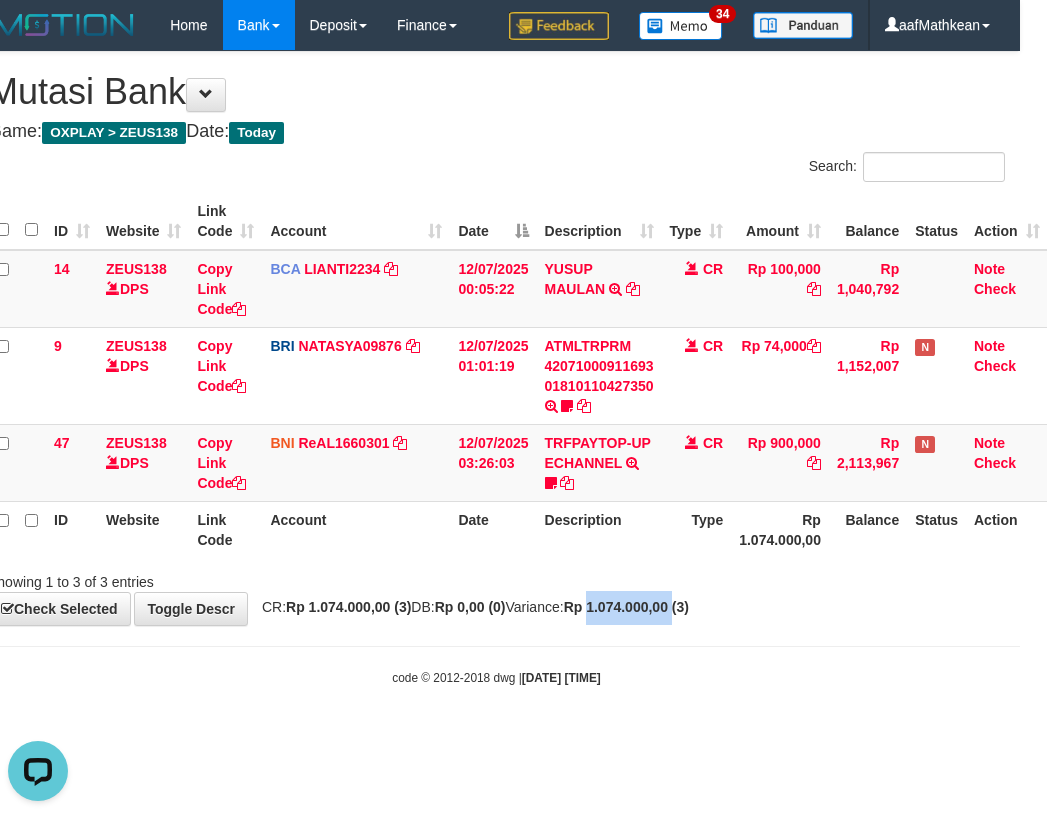 scroll, scrollTop: 0, scrollLeft: 0, axis: both 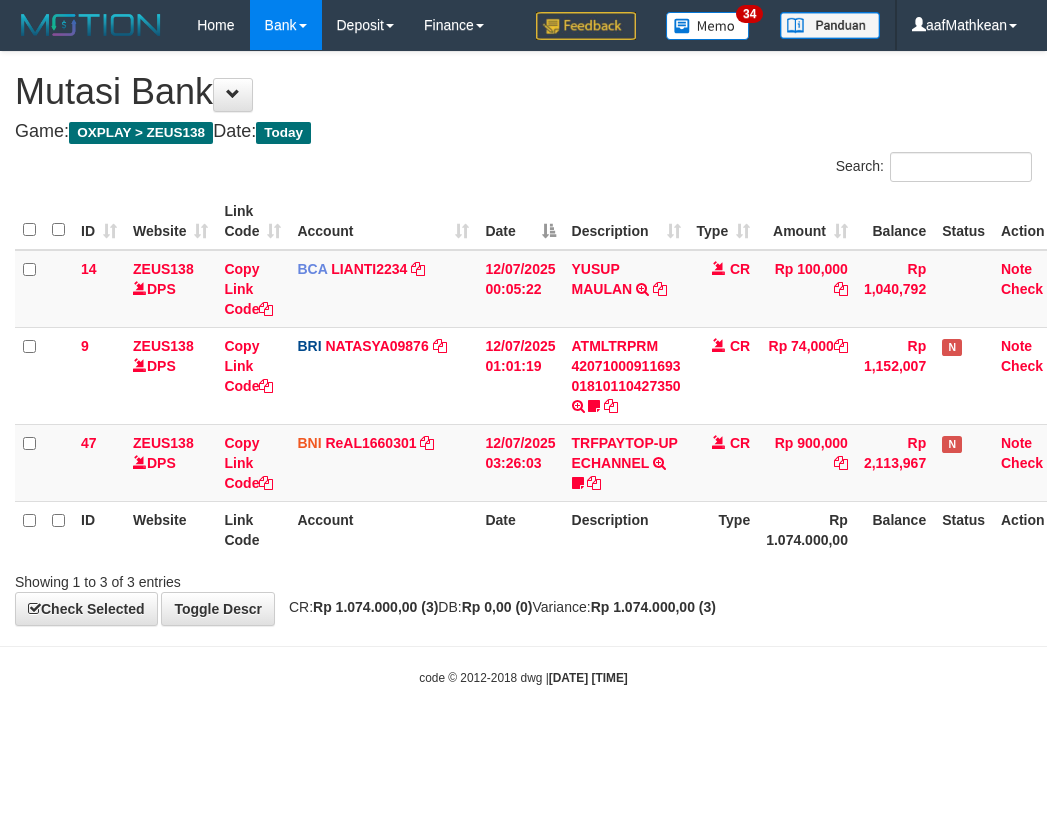click on "**********" at bounding box center [523, 338] 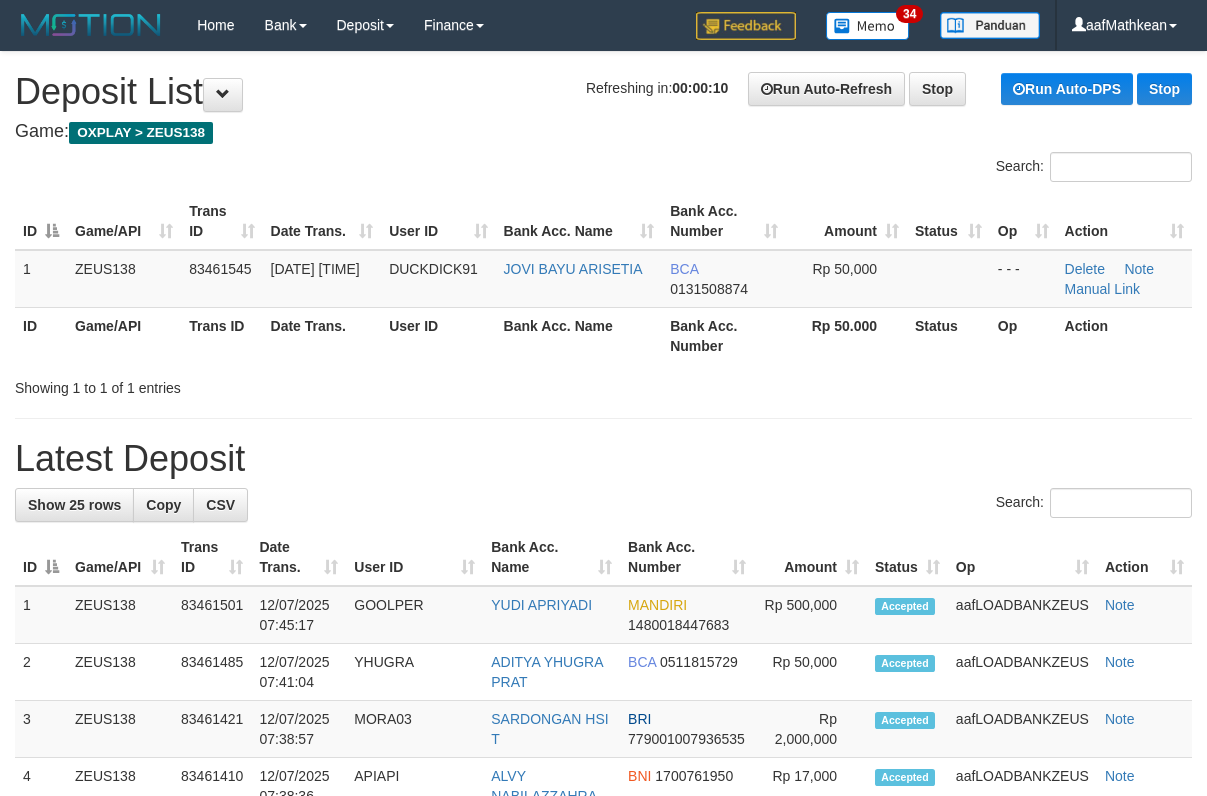 scroll, scrollTop: 0, scrollLeft: 0, axis: both 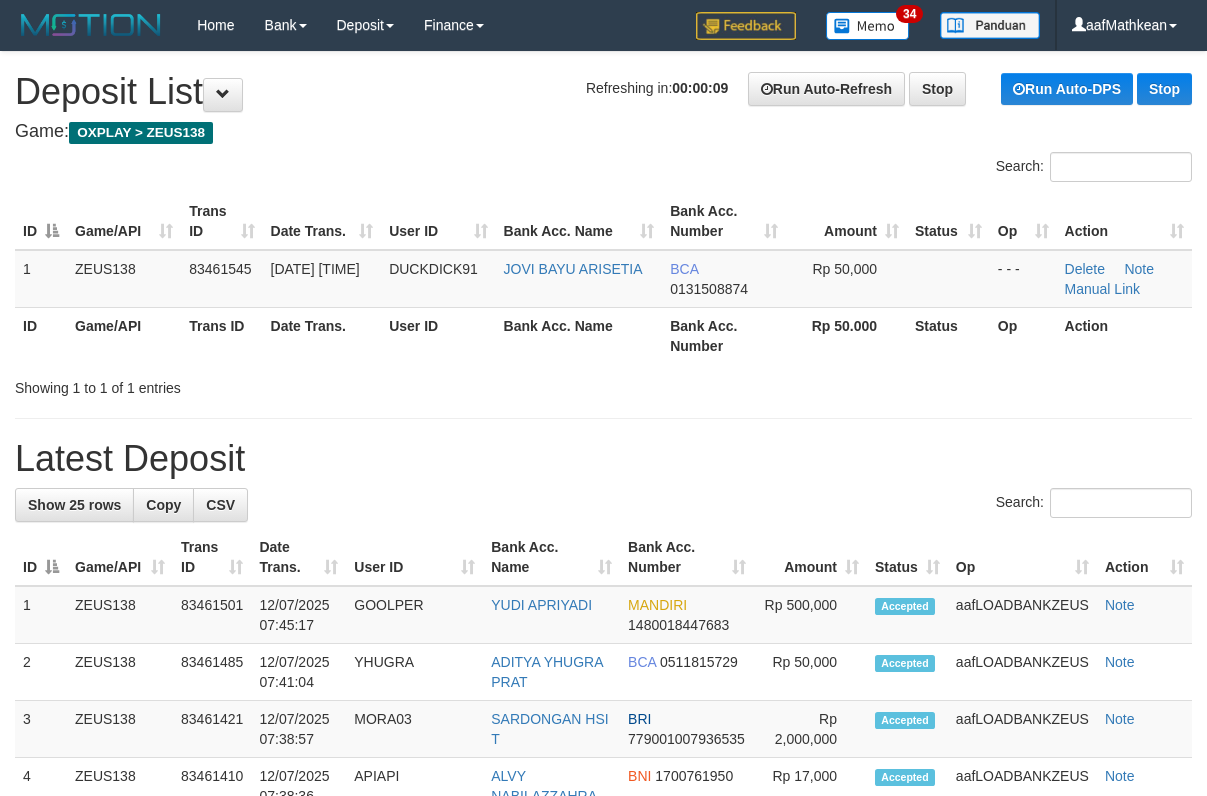 click on "**********" at bounding box center [603, 1108] 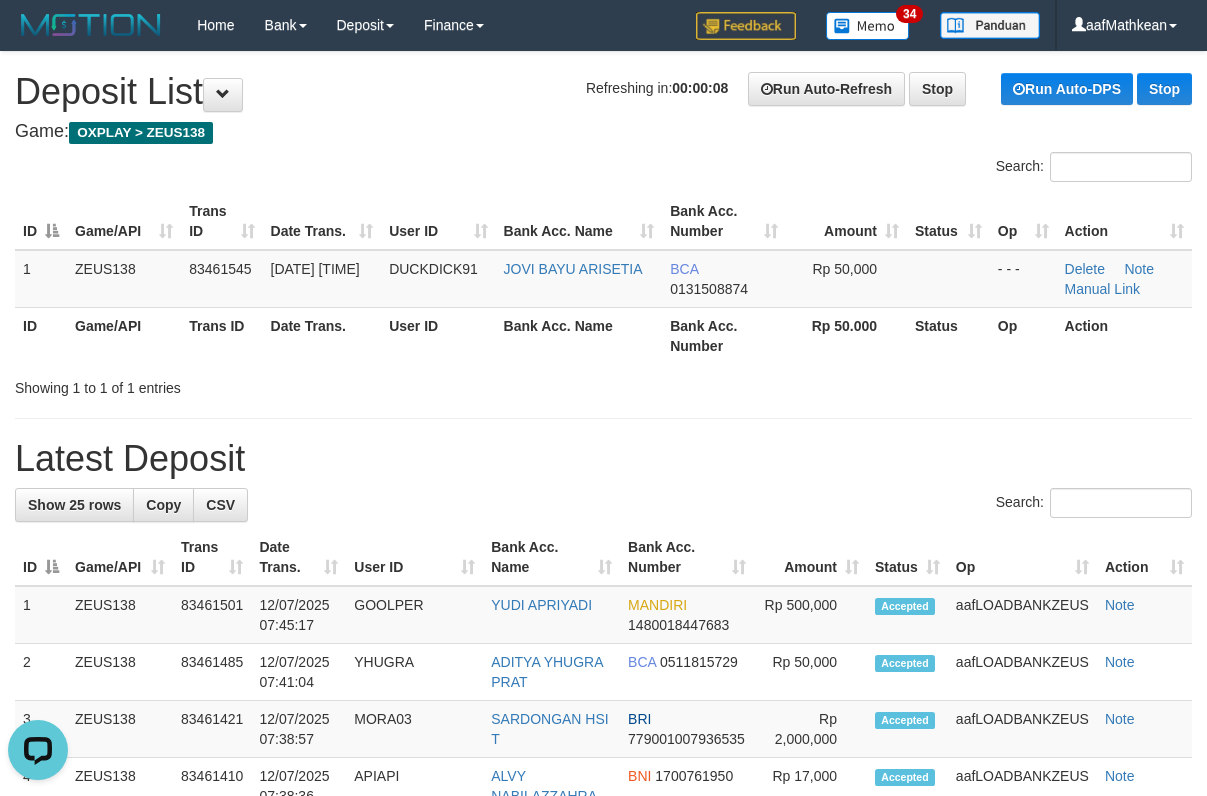 scroll, scrollTop: 0, scrollLeft: 0, axis: both 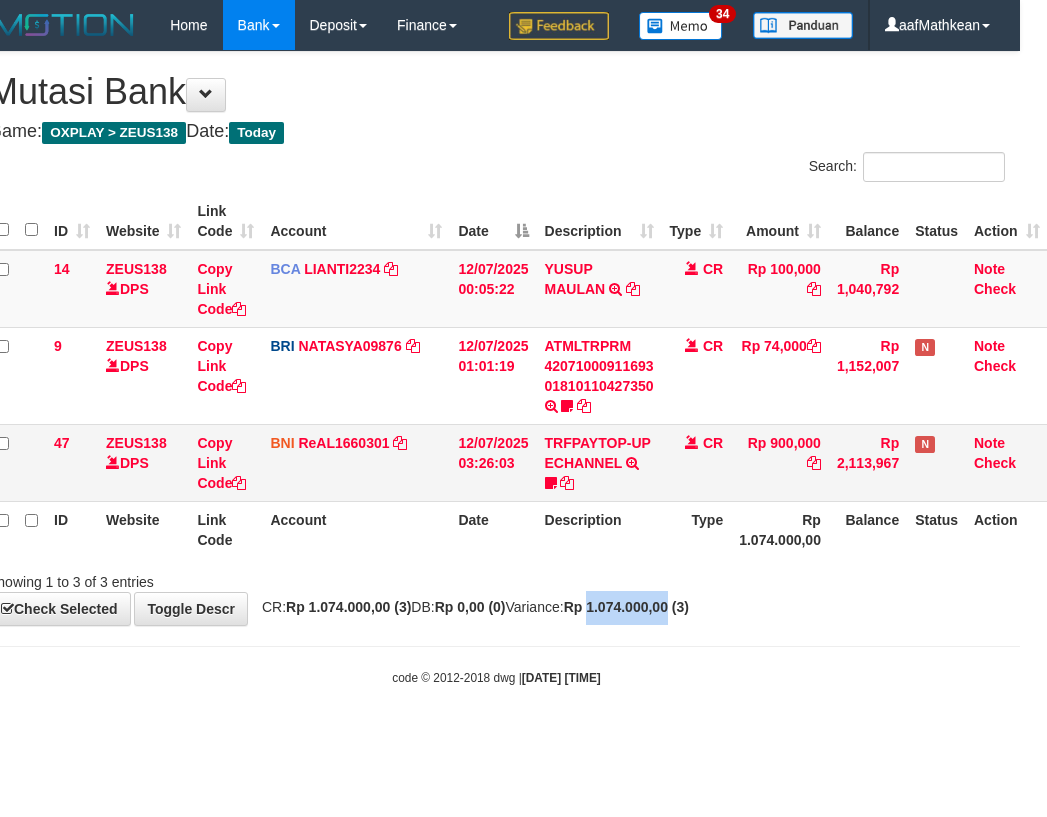 drag, startPoint x: 0, startPoint y: 0, endPoint x: 1043, endPoint y: 499, distance: 1156.2223 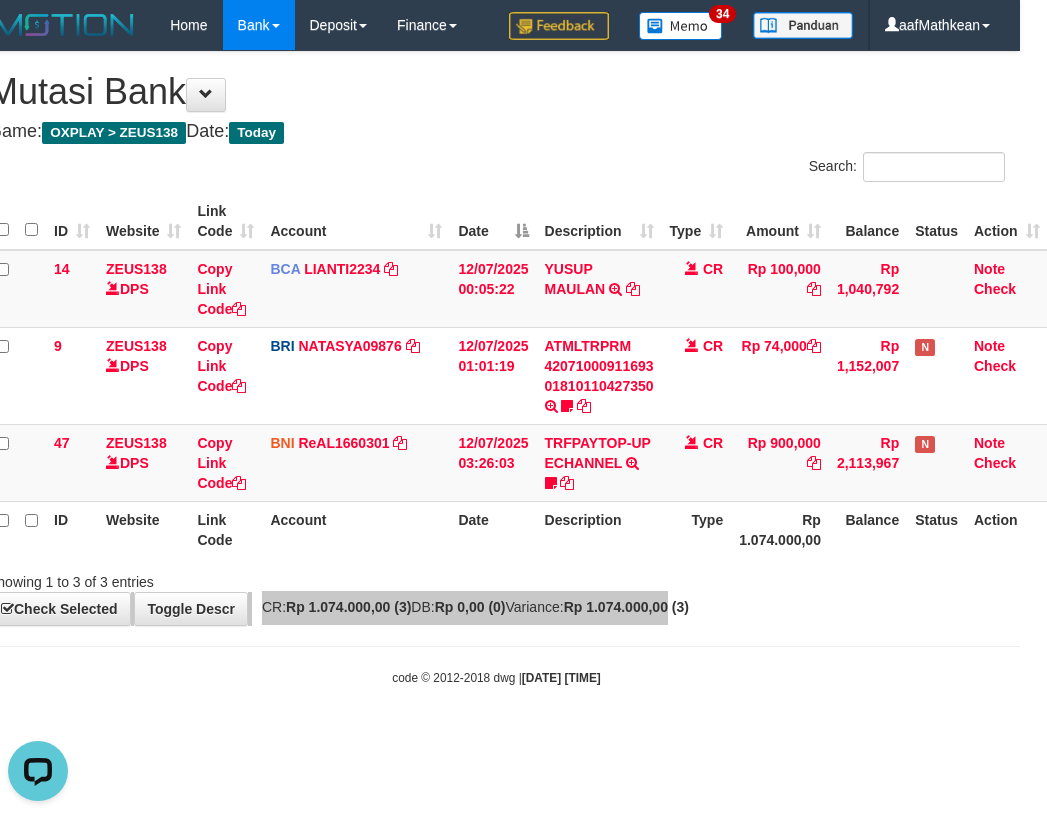 scroll, scrollTop: 0, scrollLeft: 0, axis: both 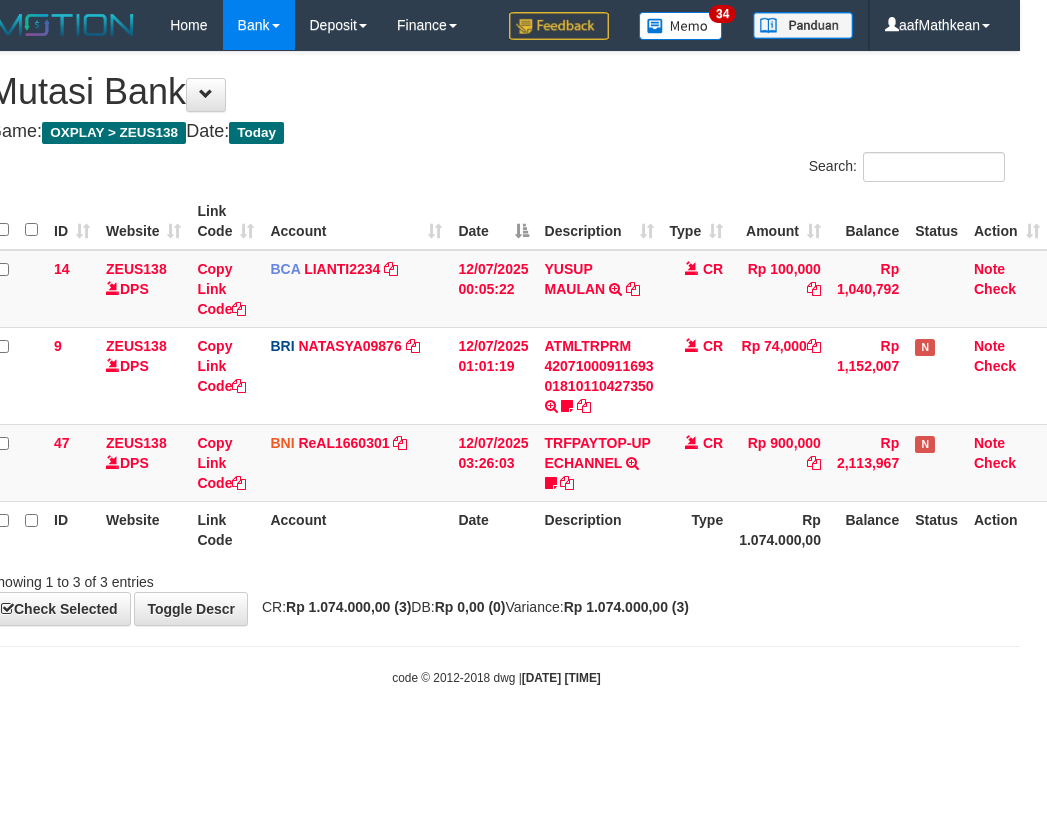 drag, startPoint x: 485, startPoint y: 588, endPoint x: 669, endPoint y: 587, distance: 184.00272 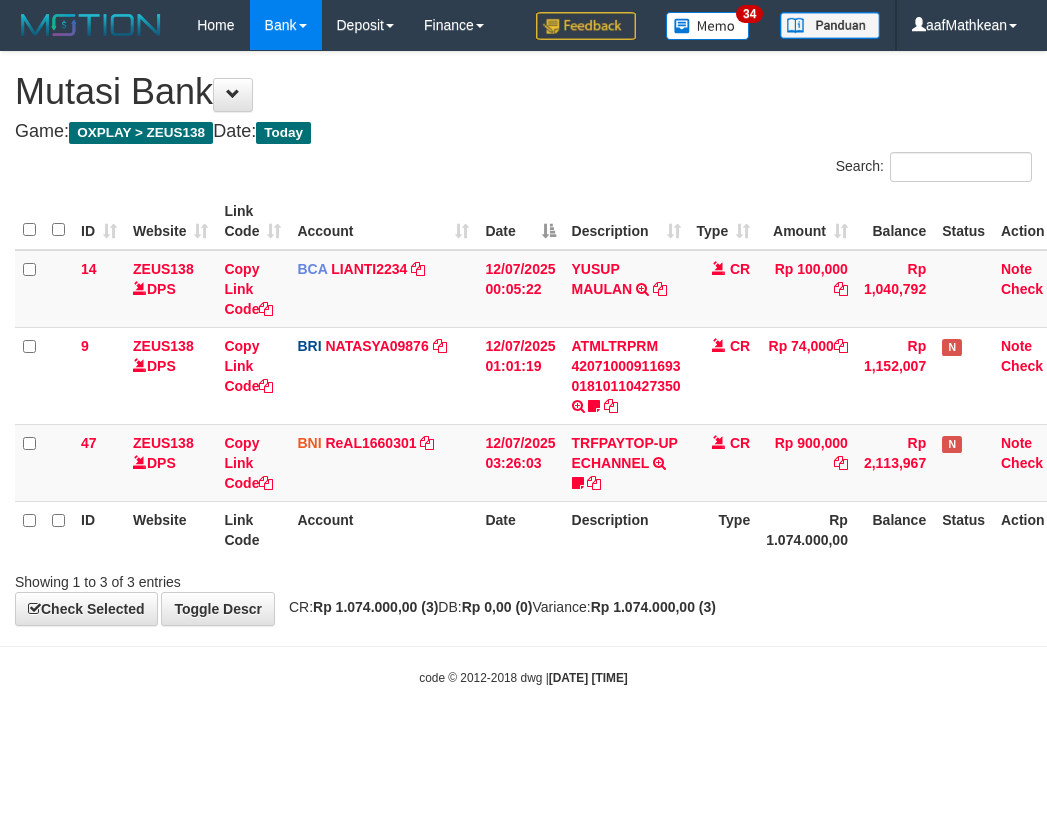 scroll, scrollTop: 0, scrollLeft: 27, axis: horizontal 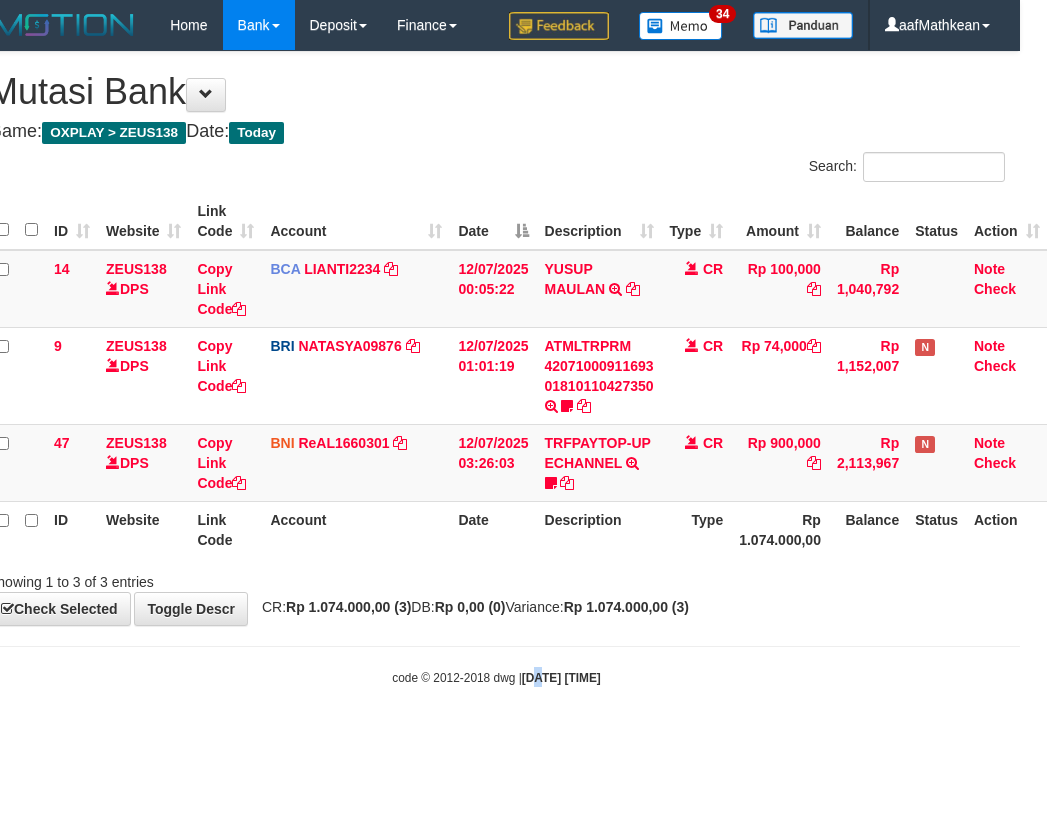 click on "Toggle navigation
Home
Bank
Account List
Load
By Website
Group
[OXPLAY]													ZEUS138
By Load Group (DPS)" at bounding box center [496, 368] 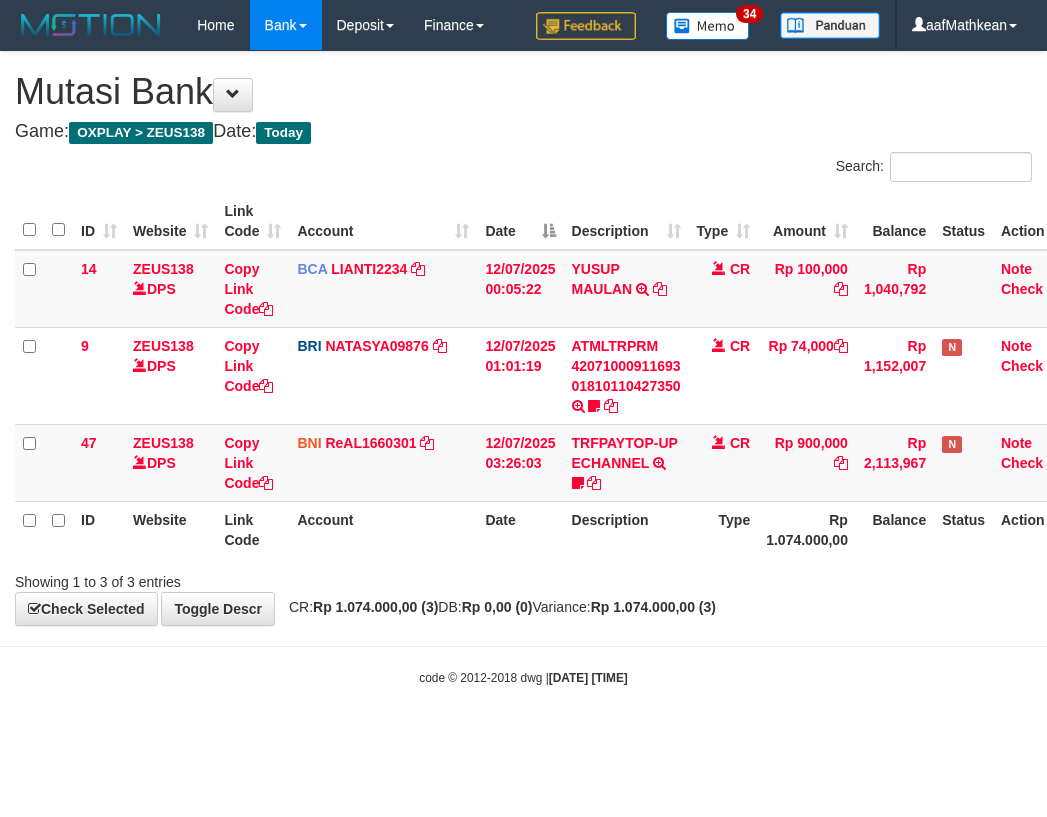 scroll, scrollTop: 0, scrollLeft: 27, axis: horizontal 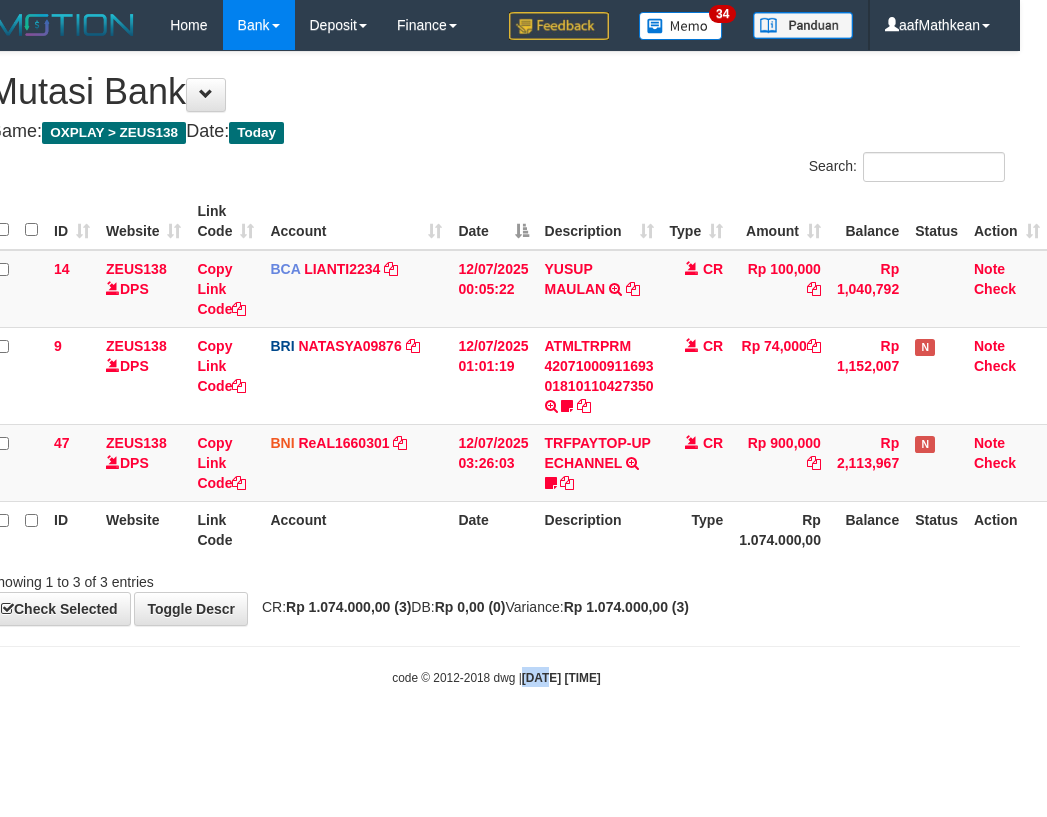 click on "Toggle navigation
Home
Bank
Account List
Load
By Website
Group
[OXPLAY]													ZEUS138
By Load Group (DPS)" at bounding box center [496, 368] 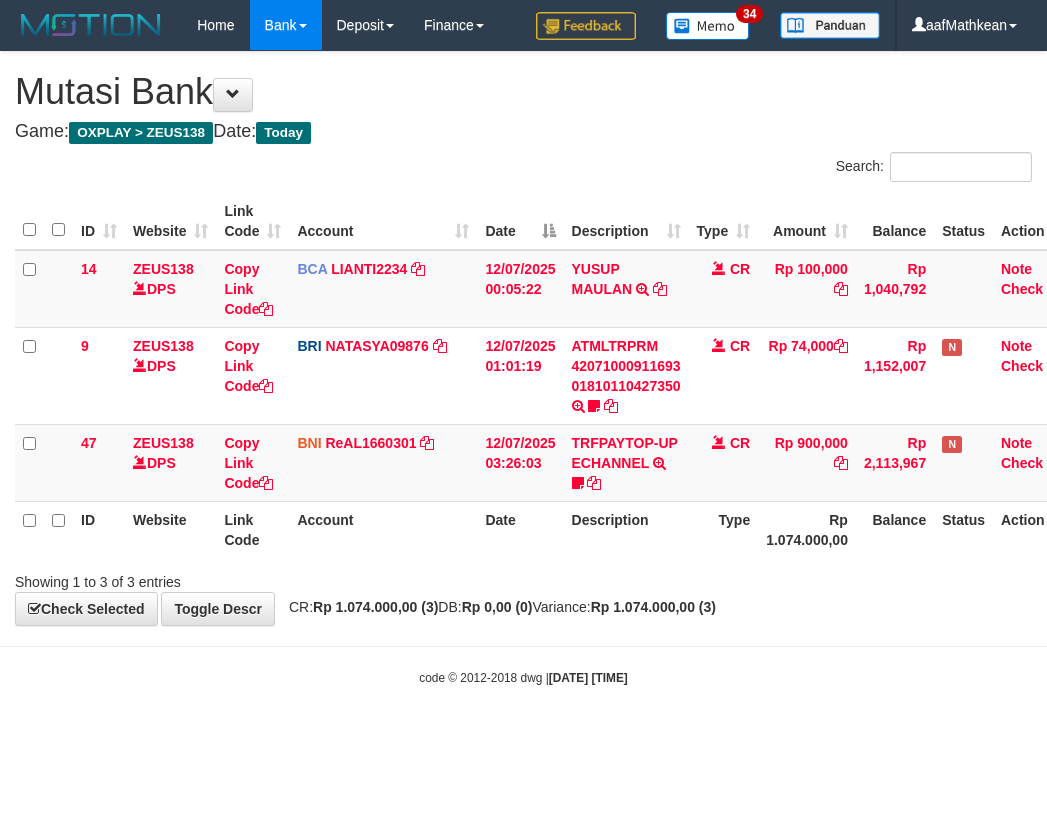 scroll, scrollTop: 0, scrollLeft: 27, axis: horizontal 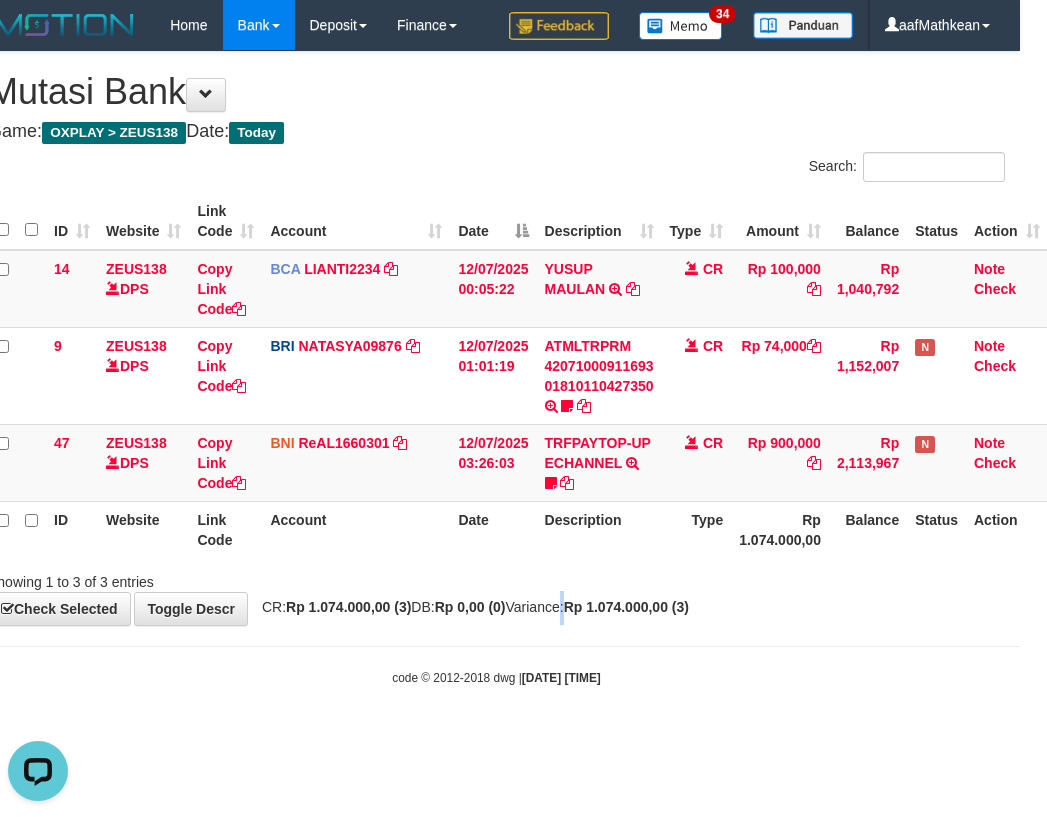 click on "**********" at bounding box center (496, 338) 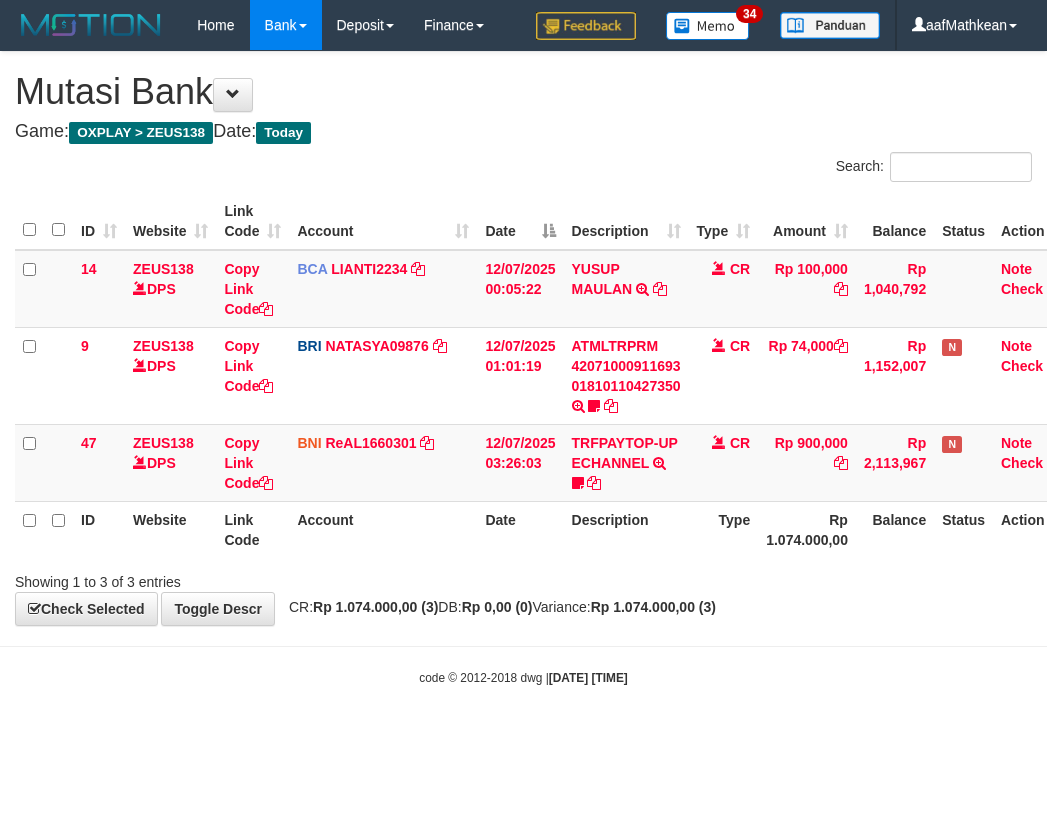scroll, scrollTop: 0, scrollLeft: 27, axis: horizontal 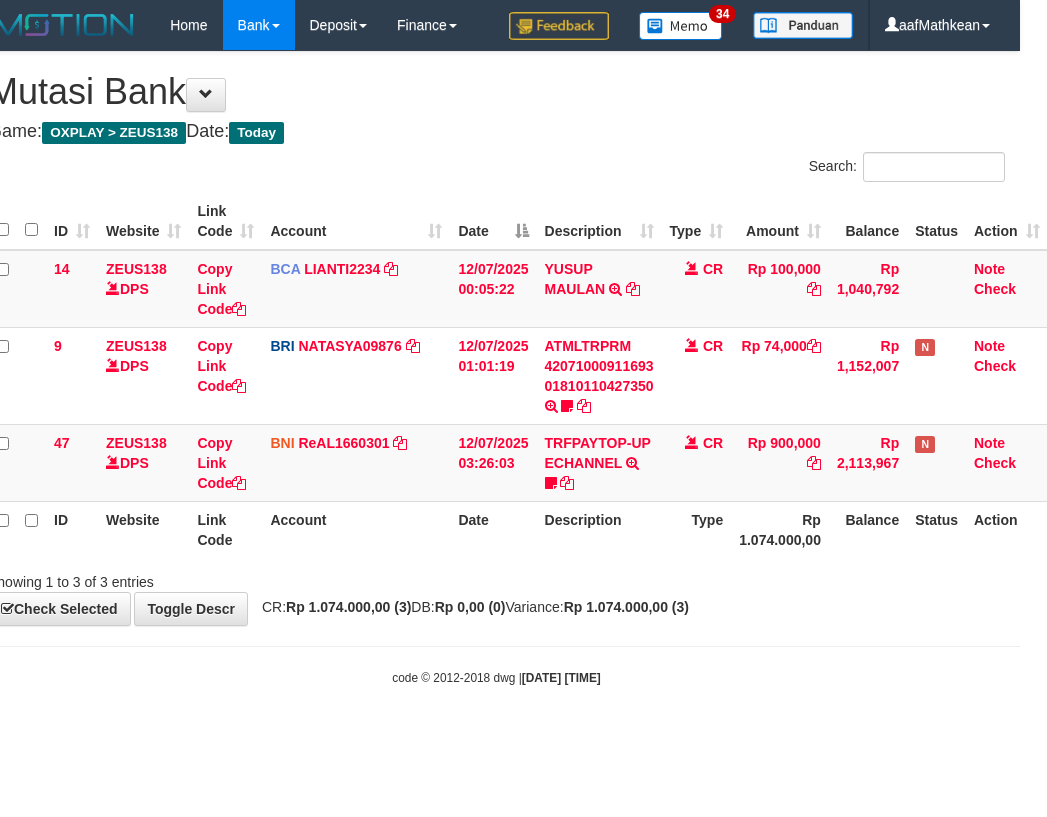 click on "**********" at bounding box center (496, 338) 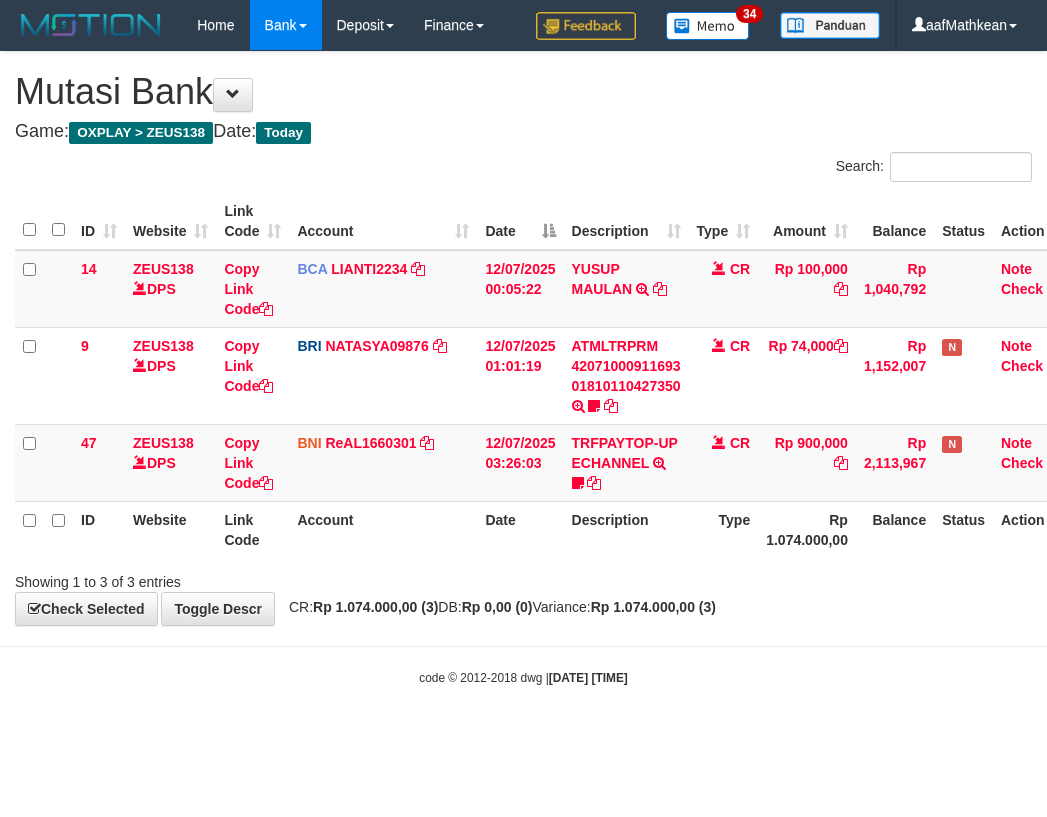 scroll, scrollTop: 0, scrollLeft: 27, axis: horizontal 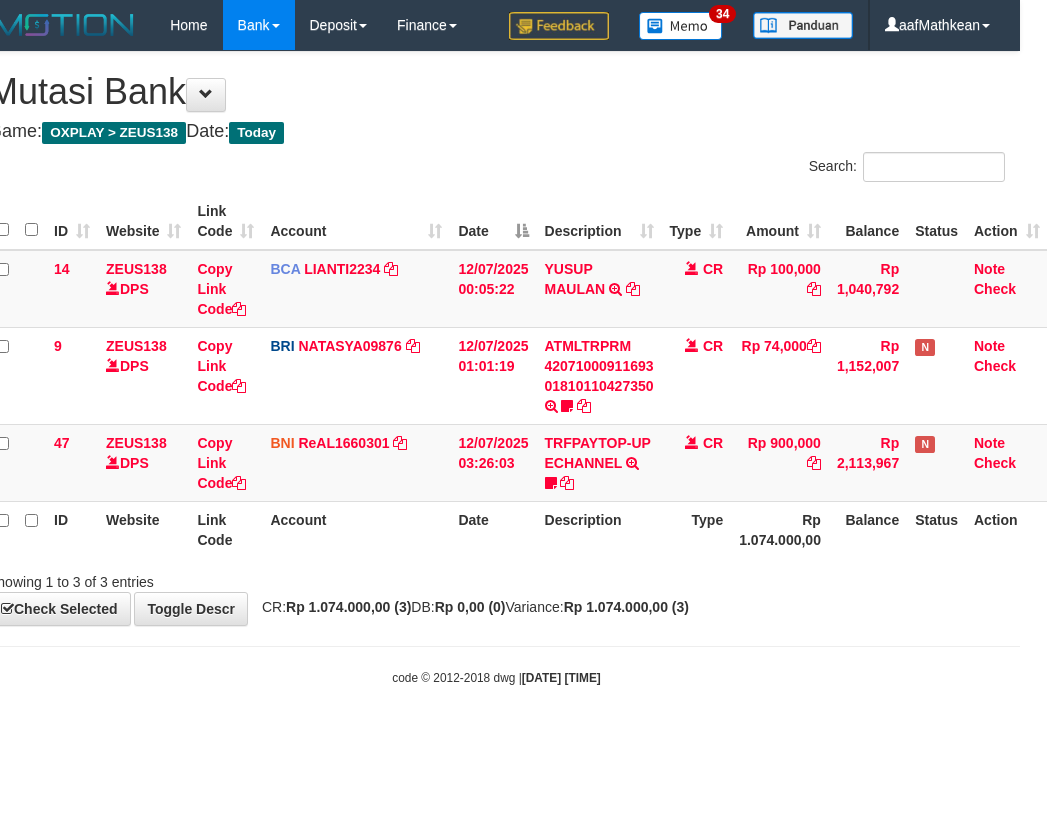 click on "**********" at bounding box center (496, 338) 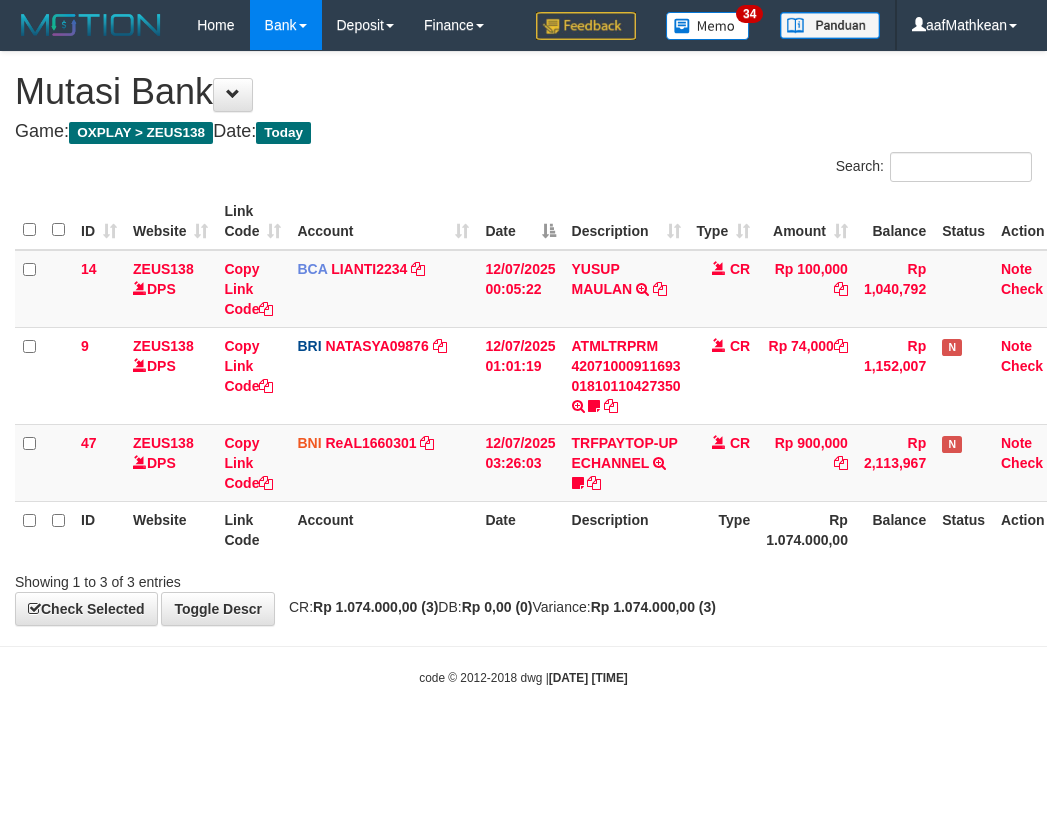 scroll, scrollTop: 0, scrollLeft: 27, axis: horizontal 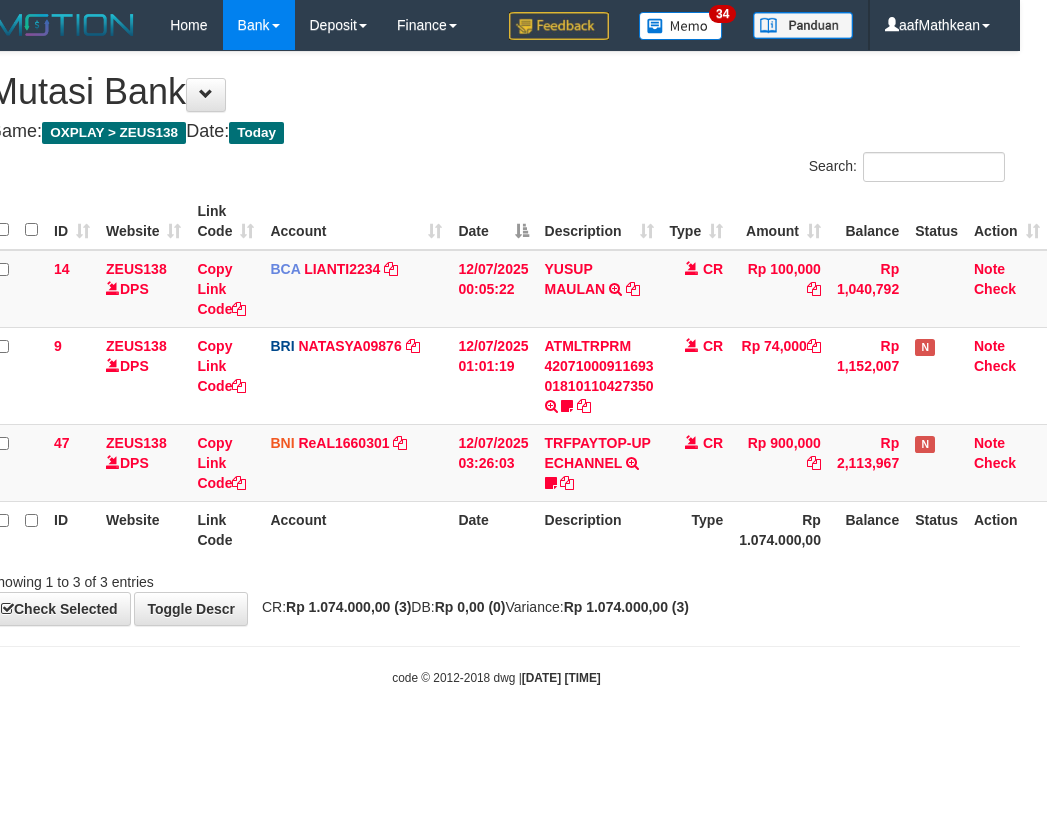 drag, startPoint x: 0, startPoint y: 0, endPoint x: 592, endPoint y: 592, distance: 837.2144 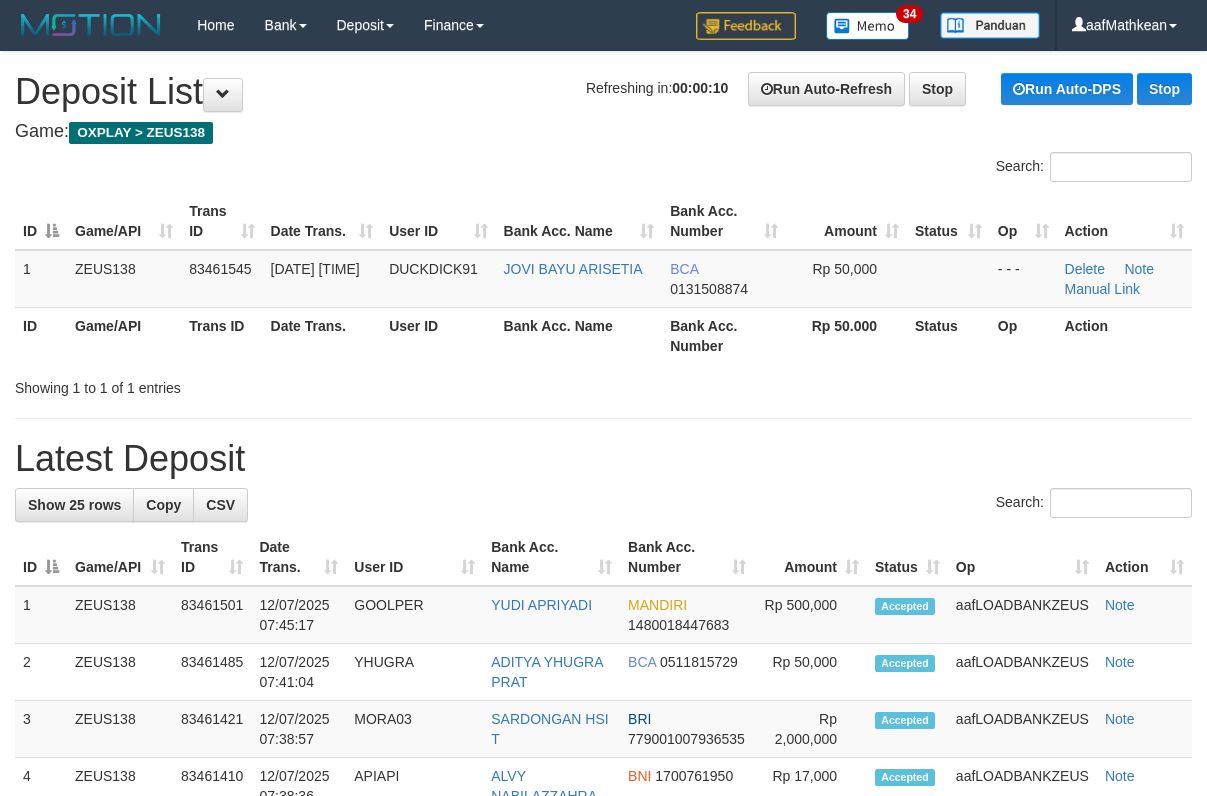 scroll, scrollTop: 0, scrollLeft: 0, axis: both 